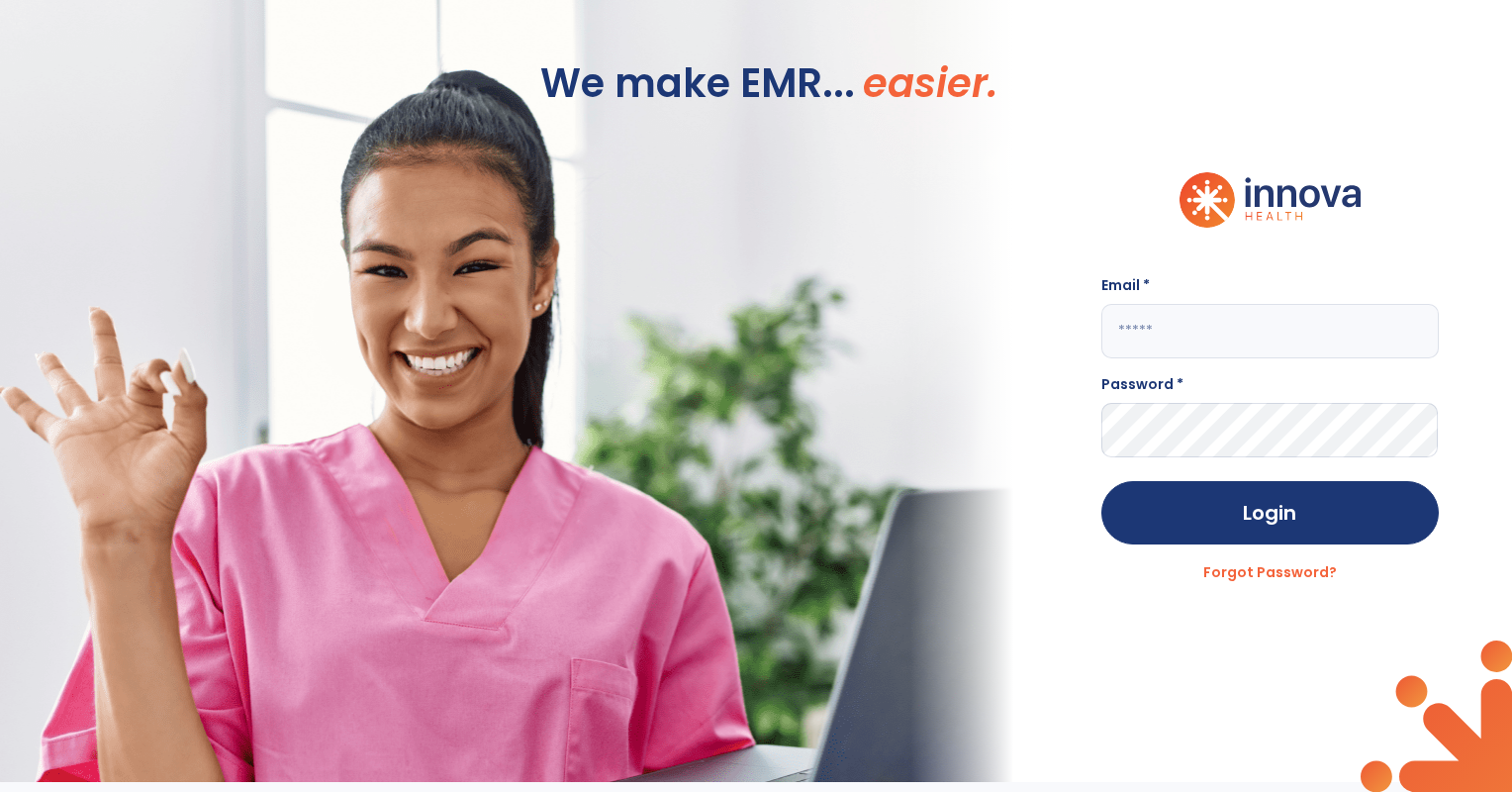 scroll, scrollTop: 0, scrollLeft: 0, axis: both 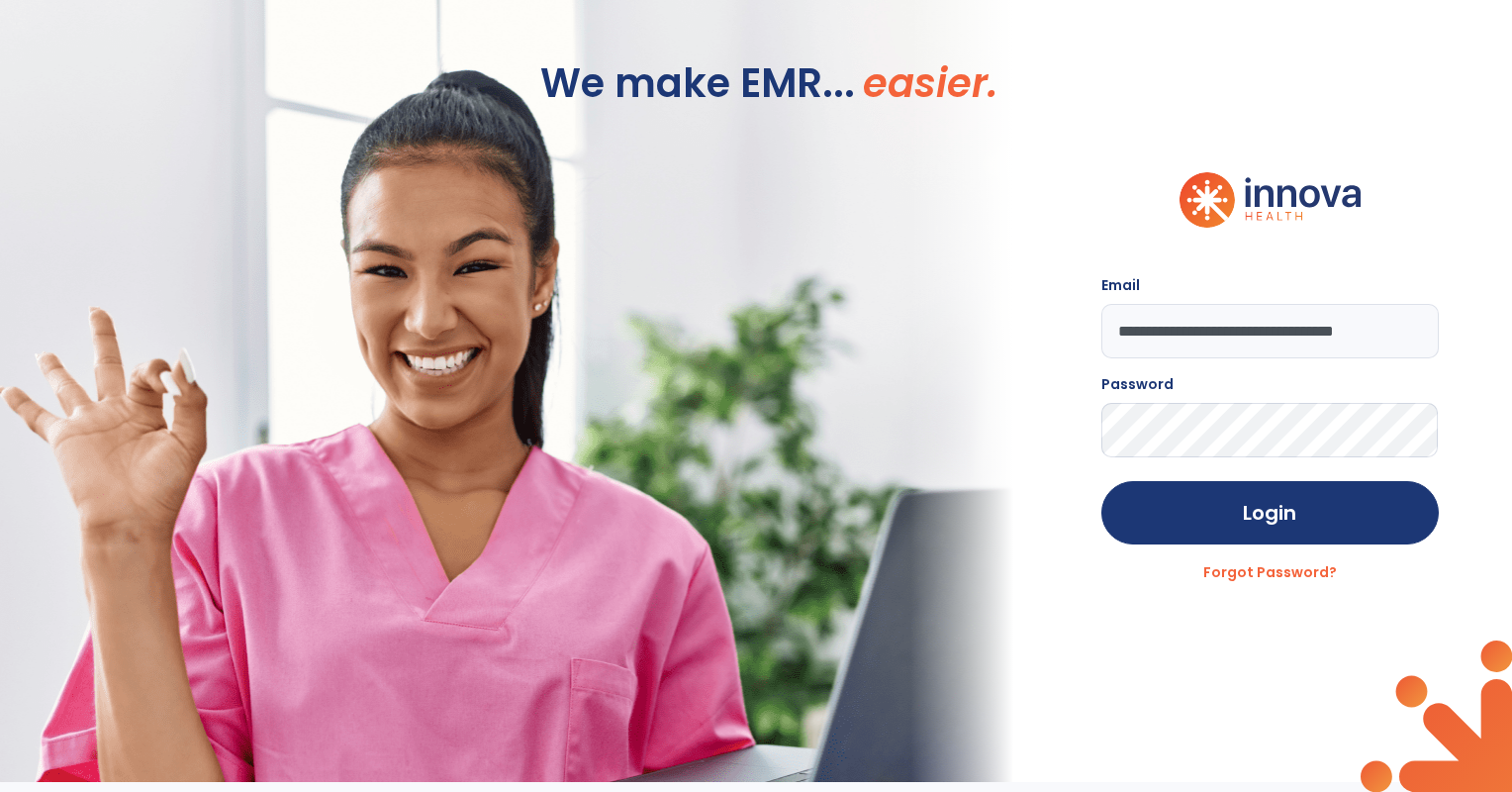 click on "Login" 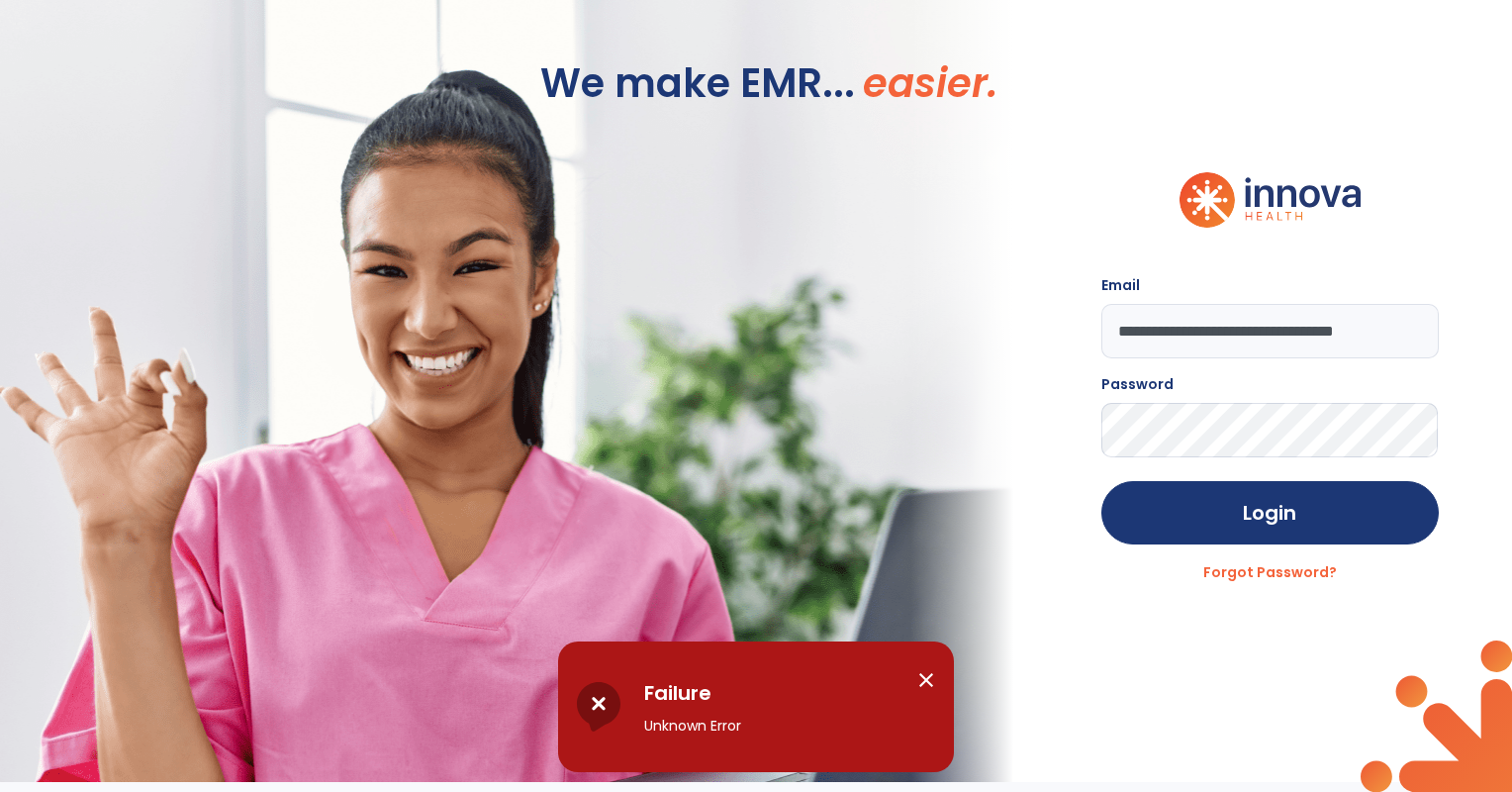 click on "**********" 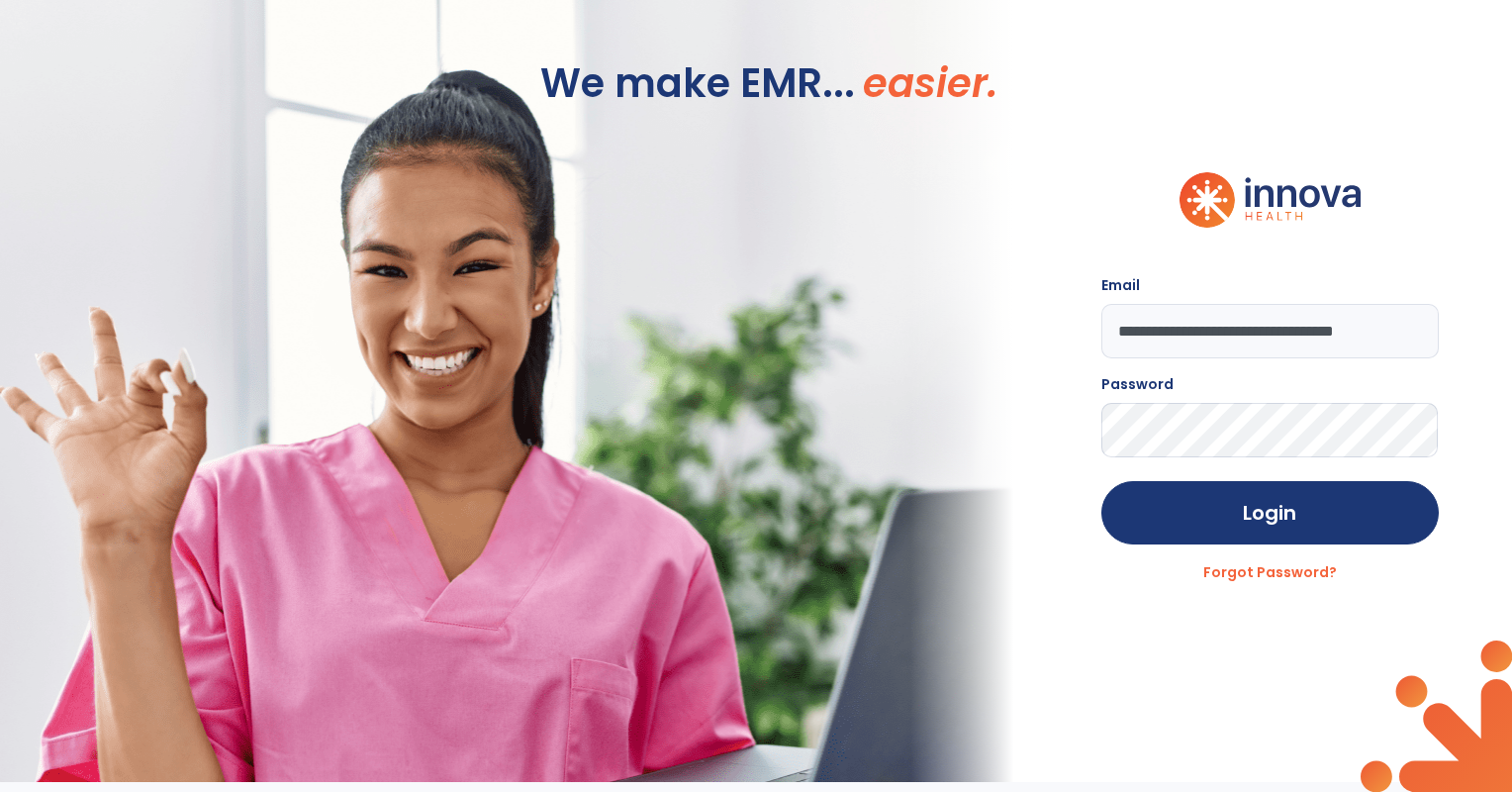 click on "Login" 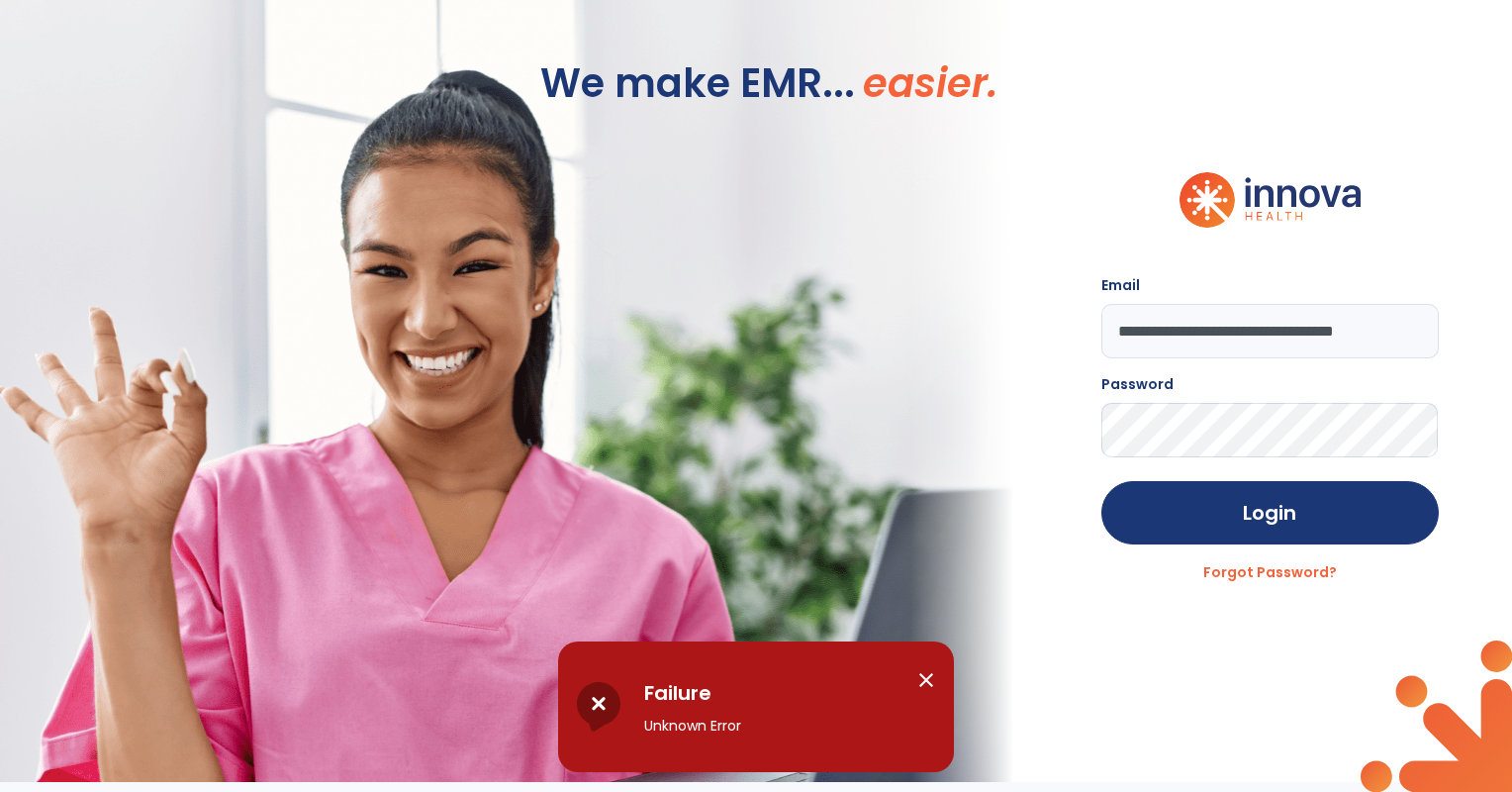 drag, startPoint x: 1418, startPoint y: 329, endPoint x: 1256, endPoint y: 342, distance: 162.52077 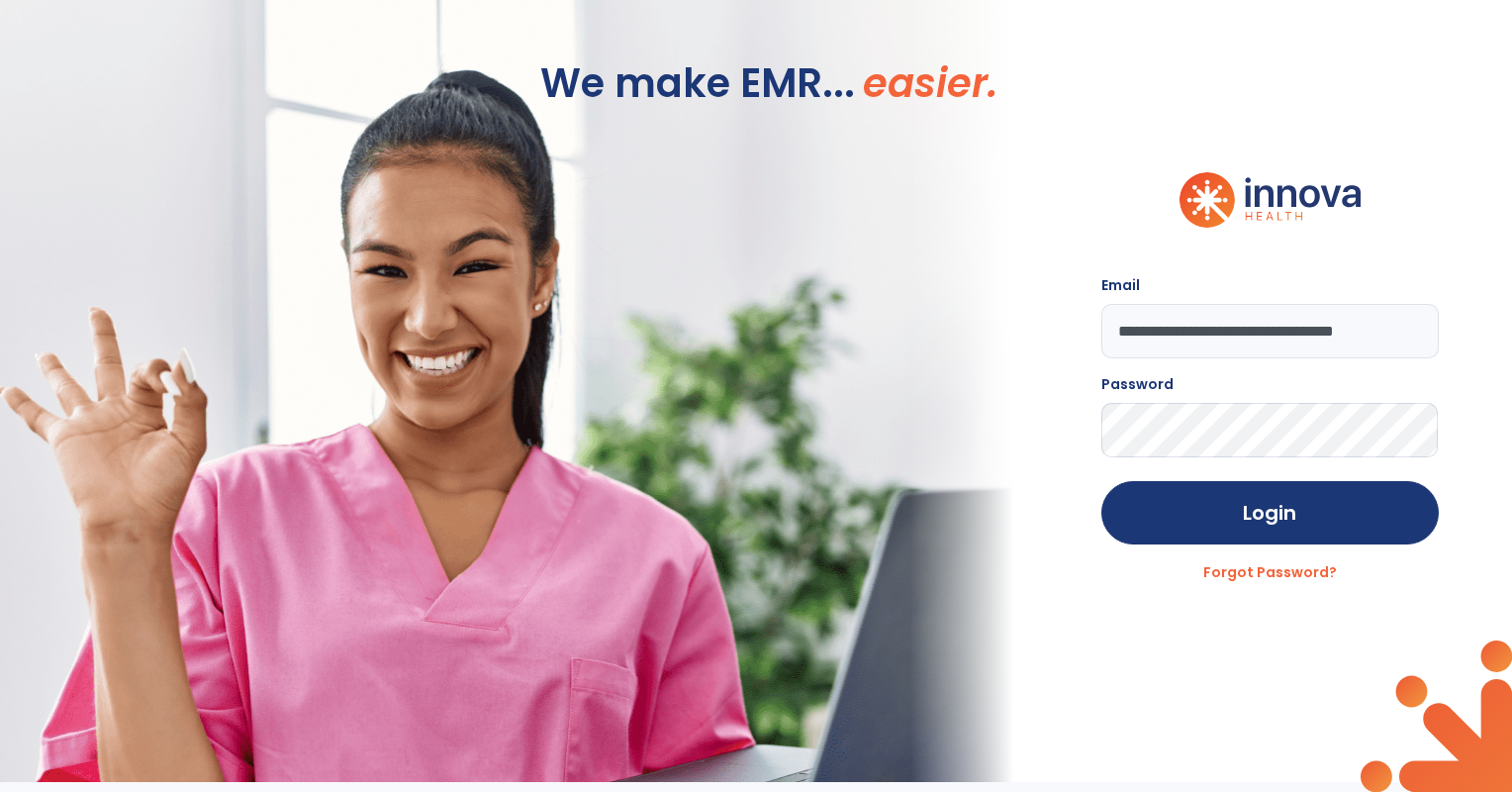 click on "Login" 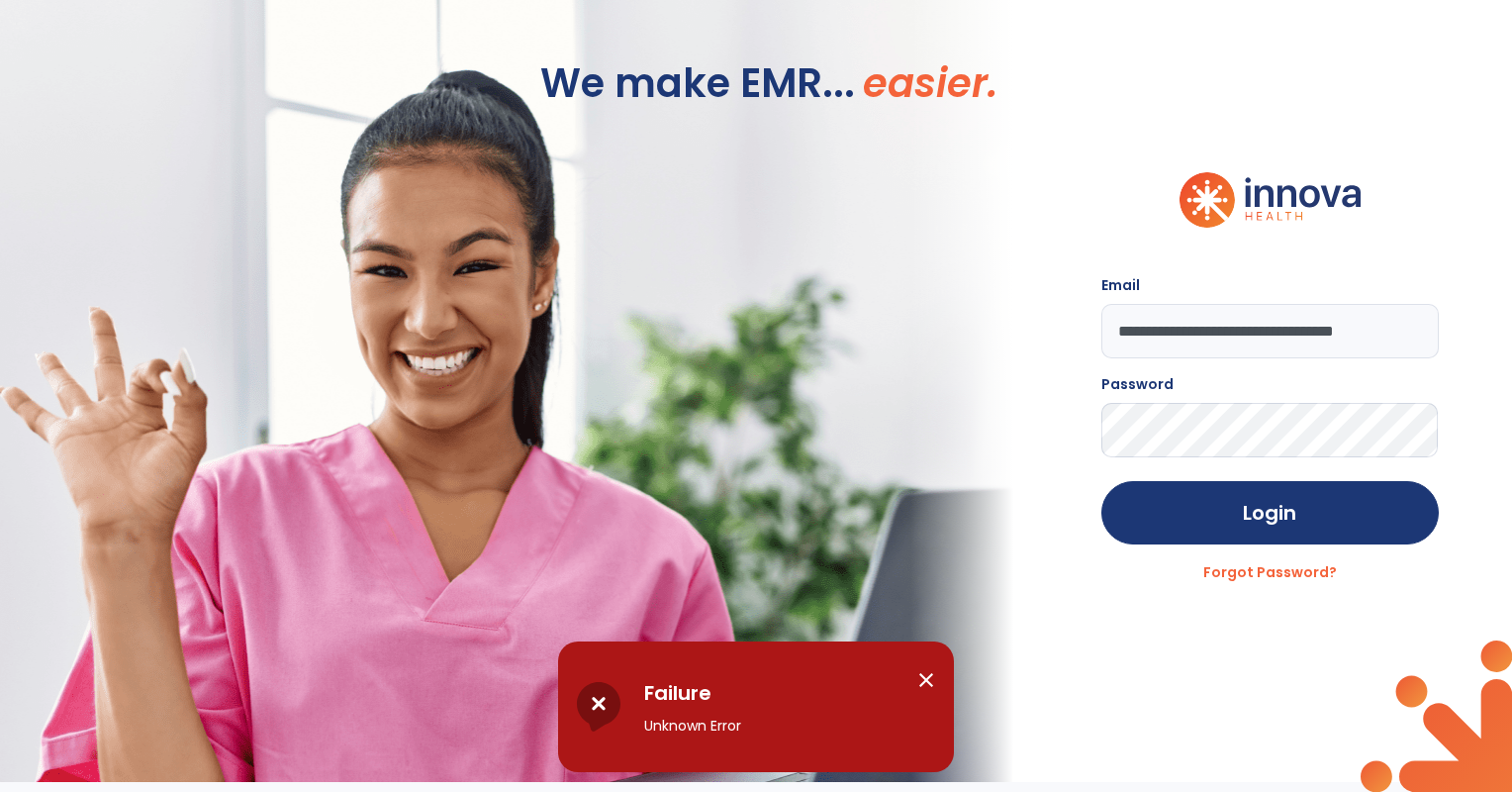 click on "**********" 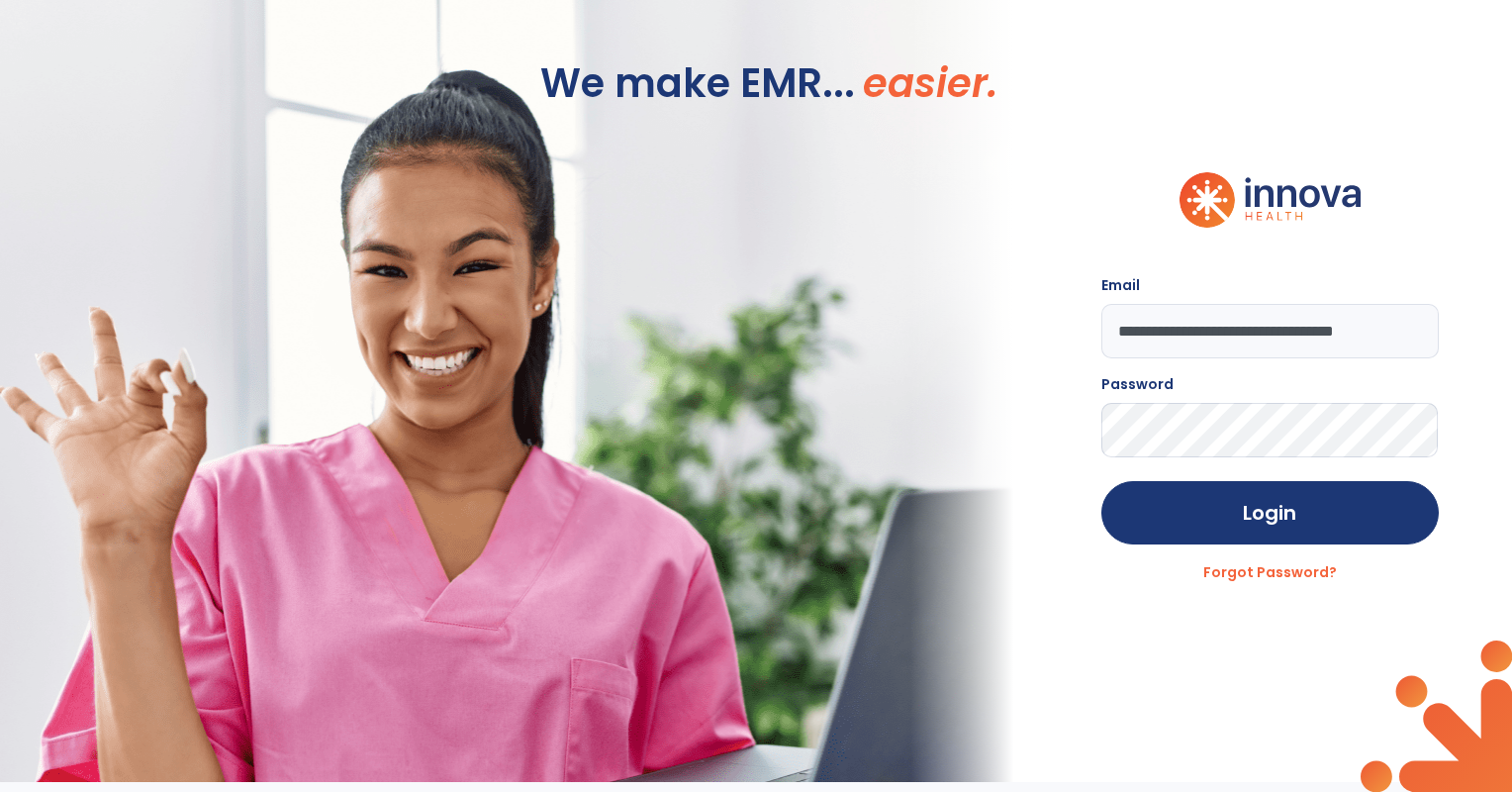 click on "Login" 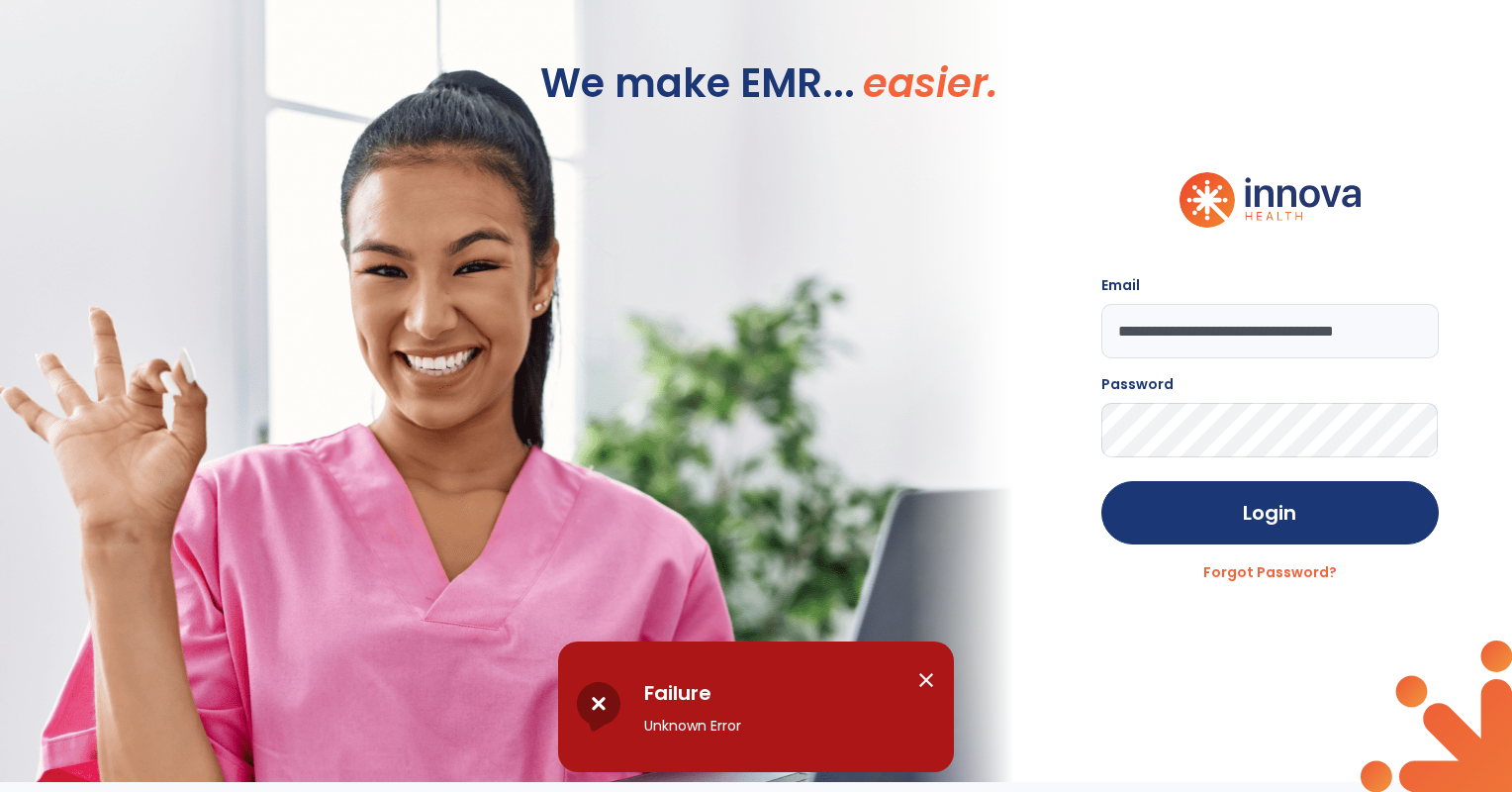 click on "**********" 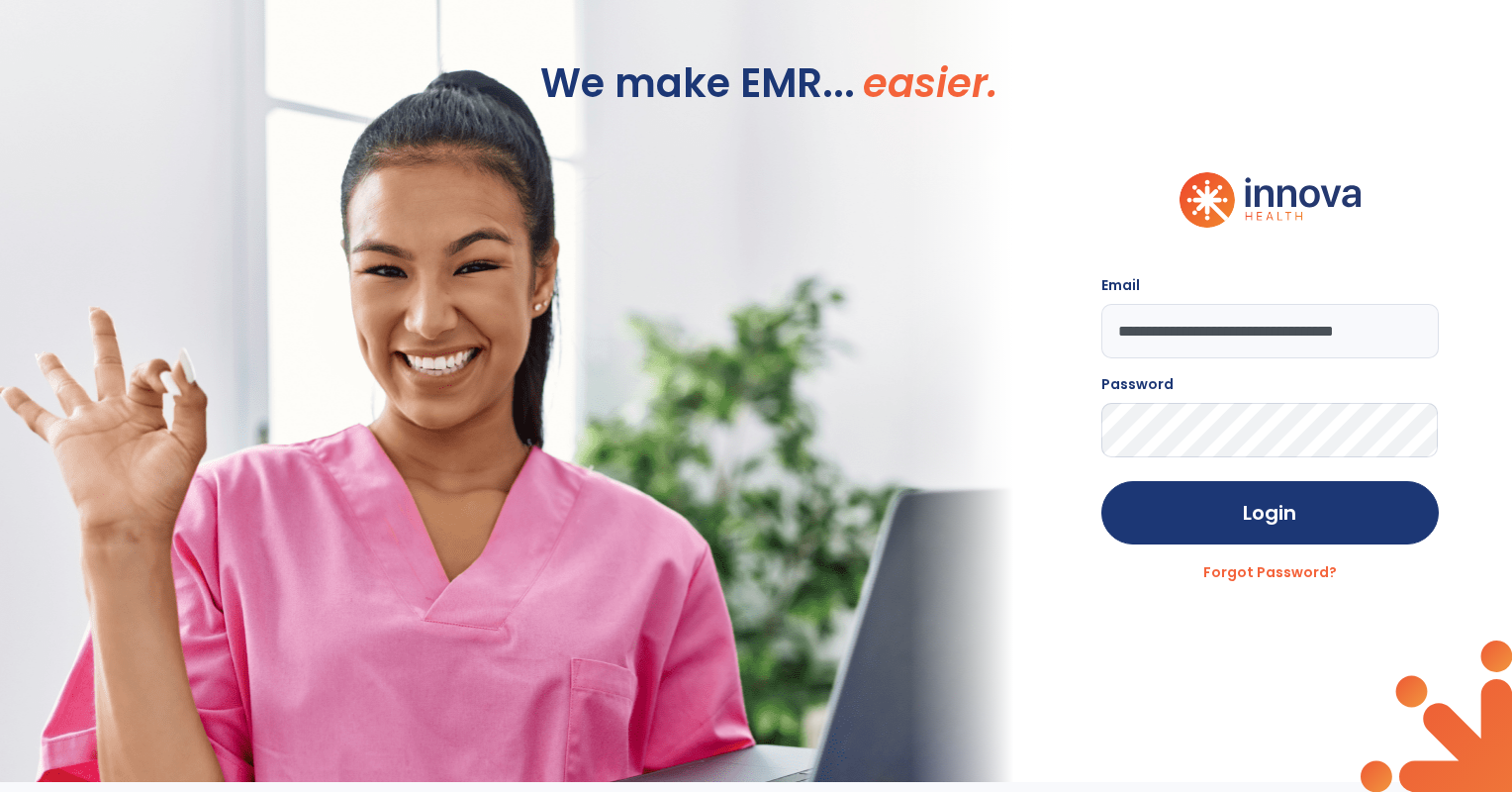 click on "Login" 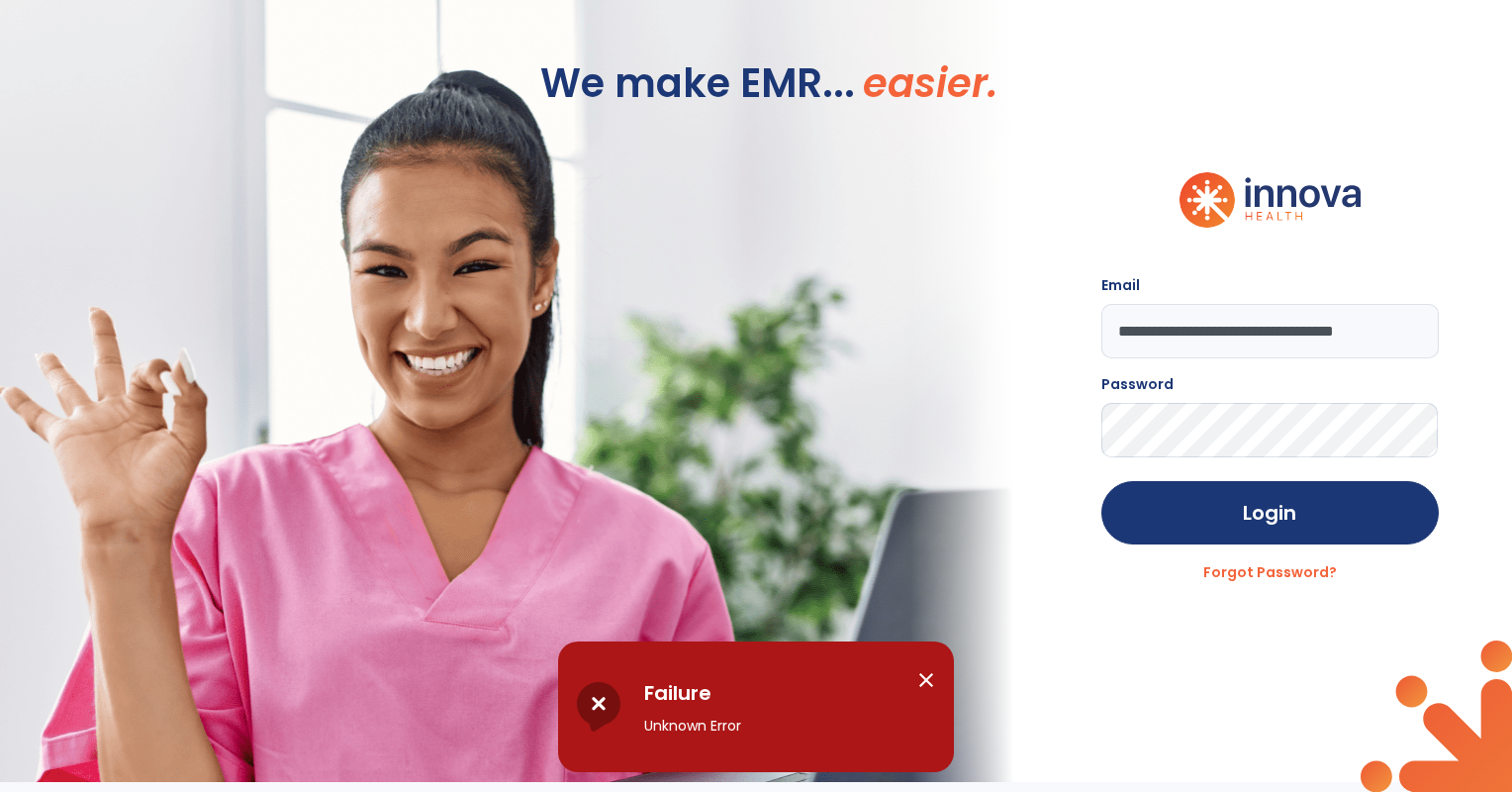 drag, startPoint x: 1417, startPoint y: 333, endPoint x: 1243, endPoint y: 343, distance: 174.28712 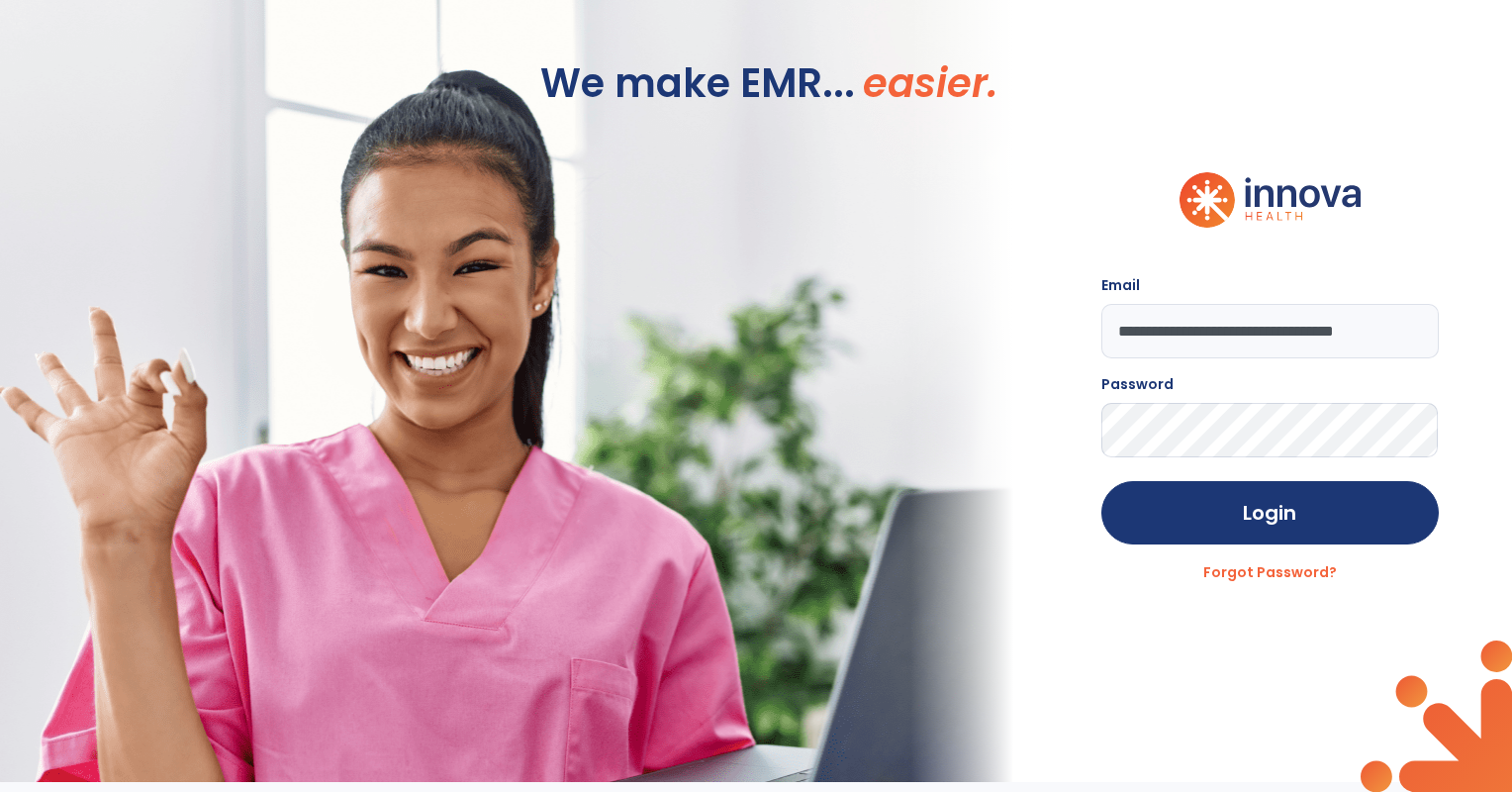 click on "Login" 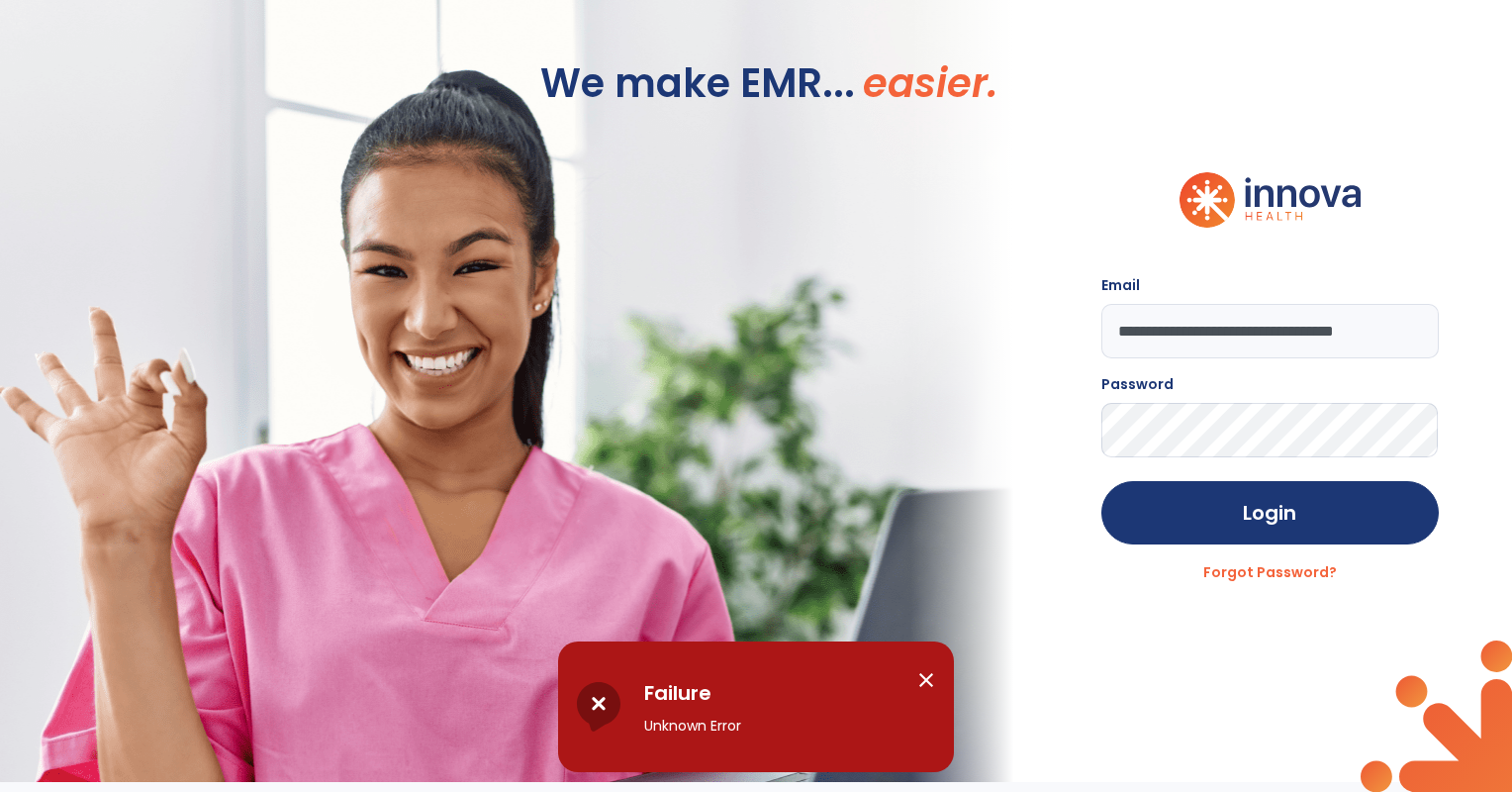 click on "**********" 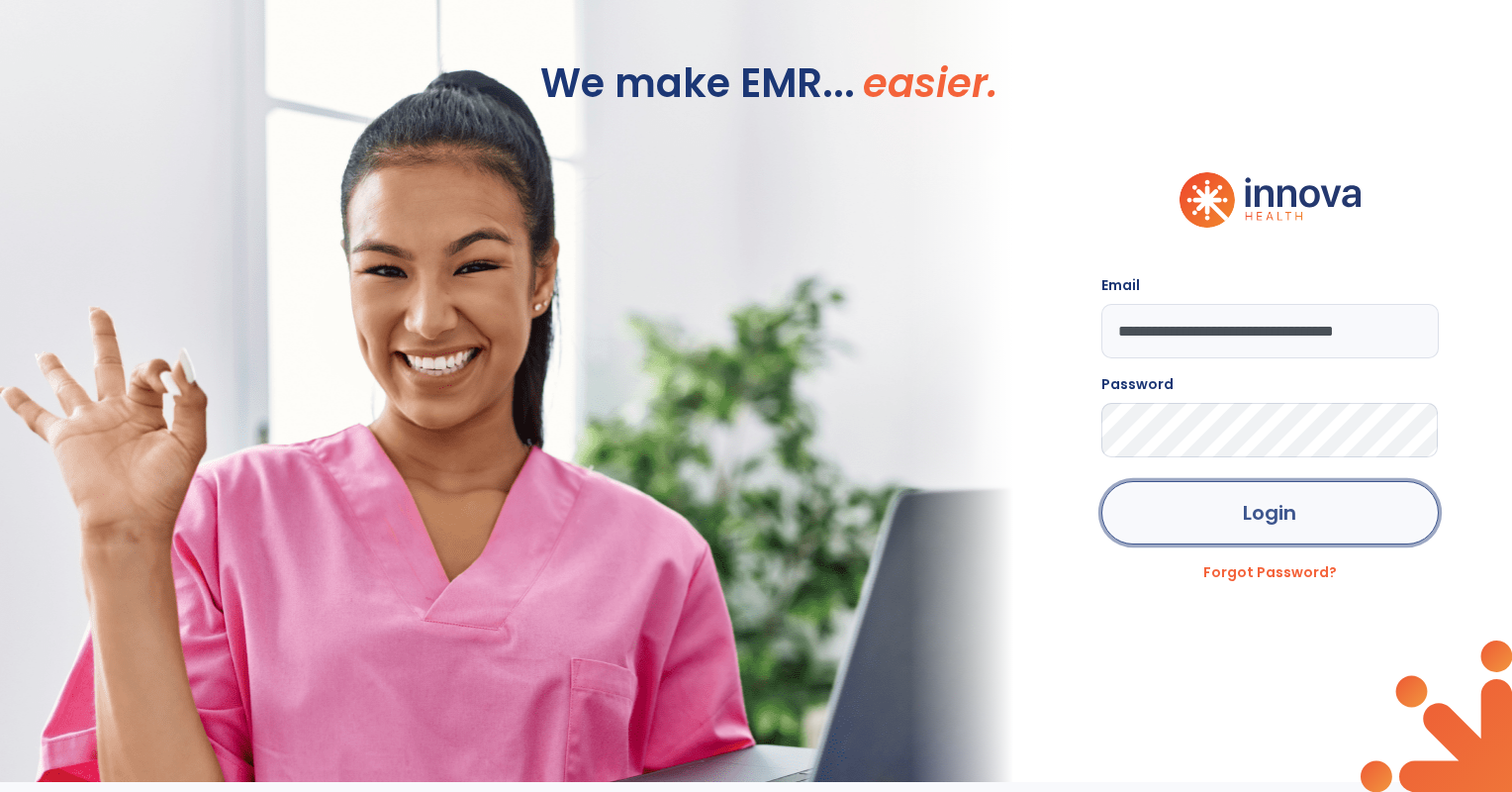 click on "Login" 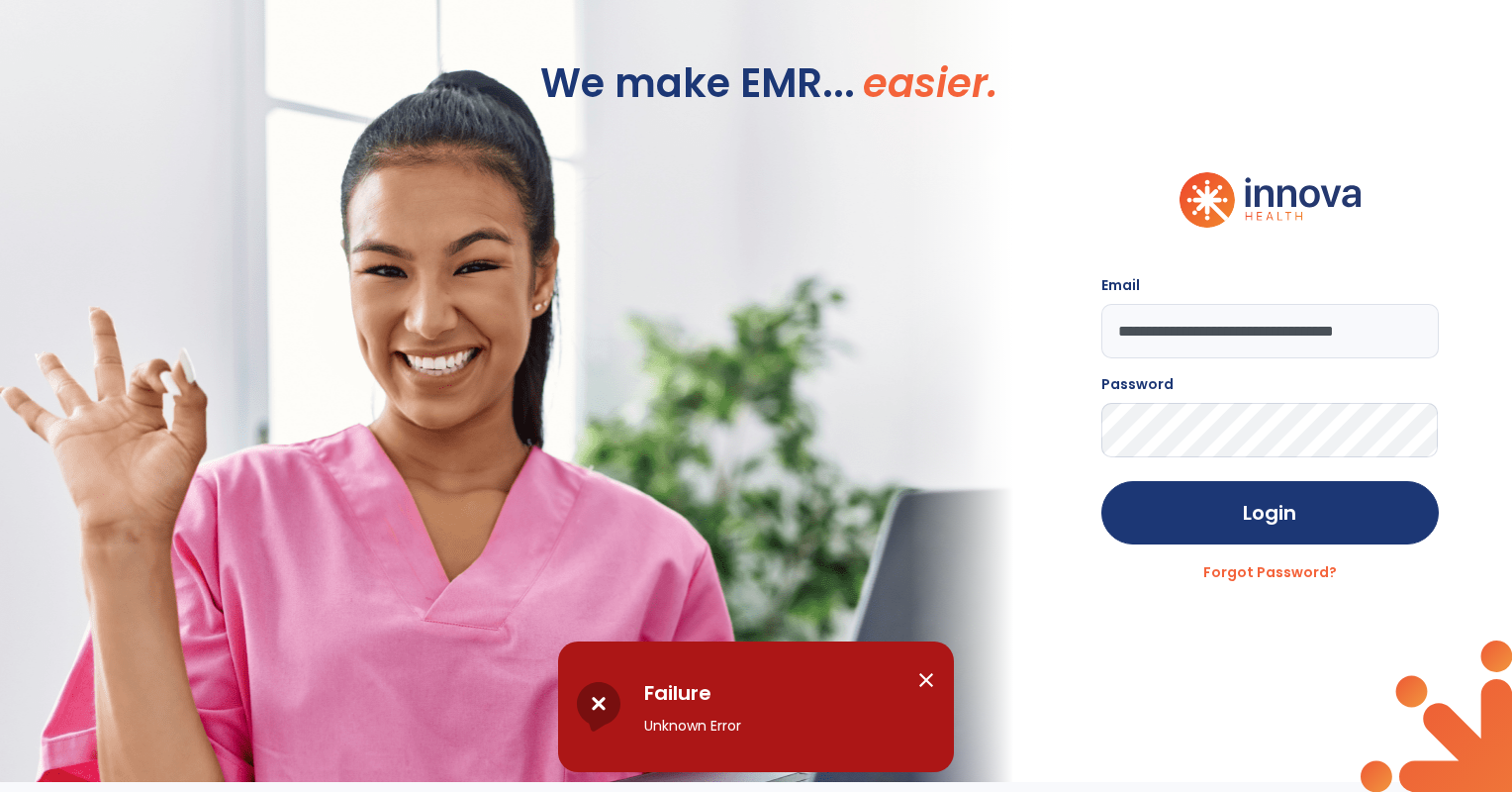 drag, startPoint x: 1112, startPoint y: 326, endPoint x: 1445, endPoint y: 337, distance: 333.18163 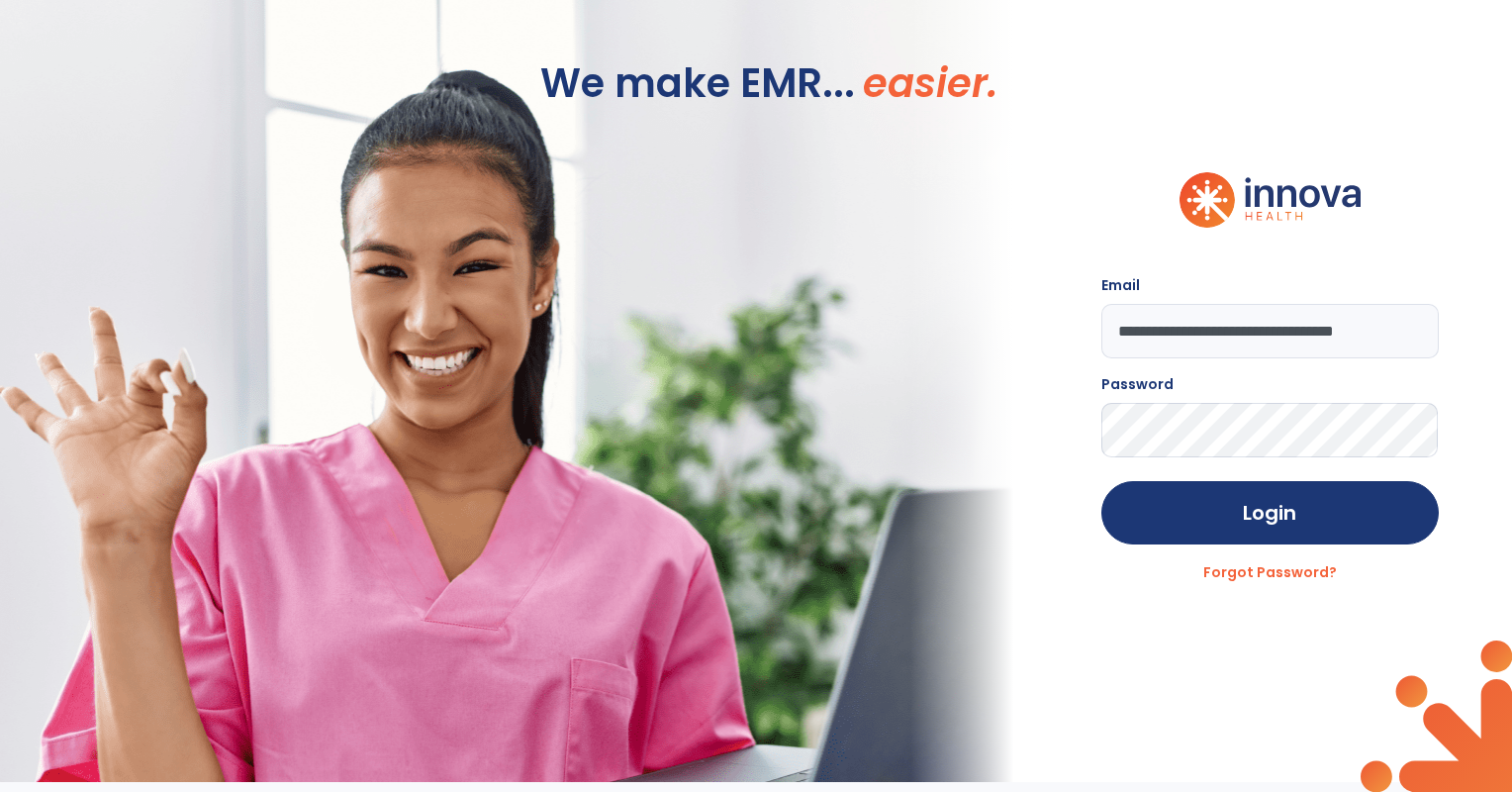 click on "**********" 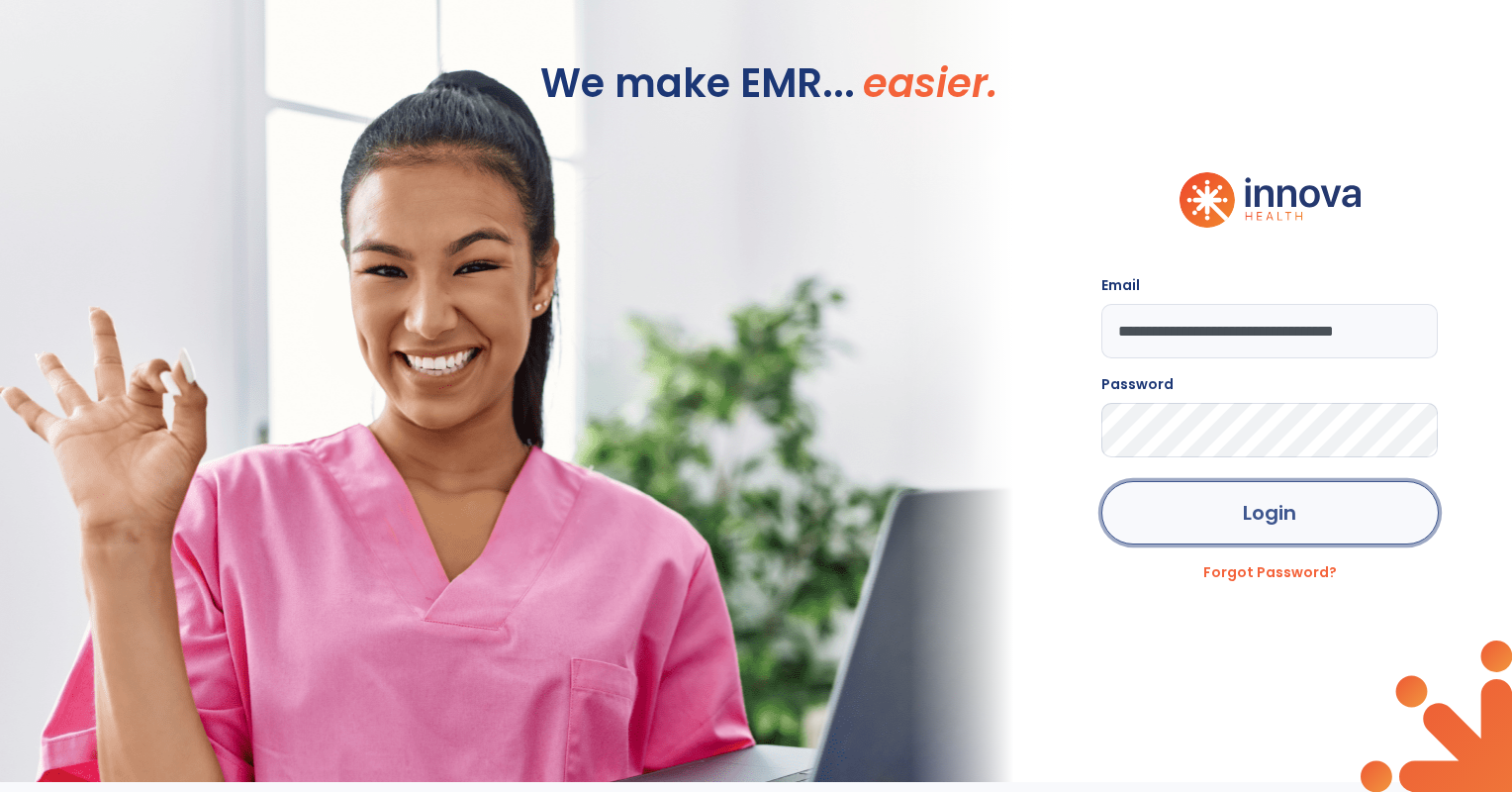 click on "Login" 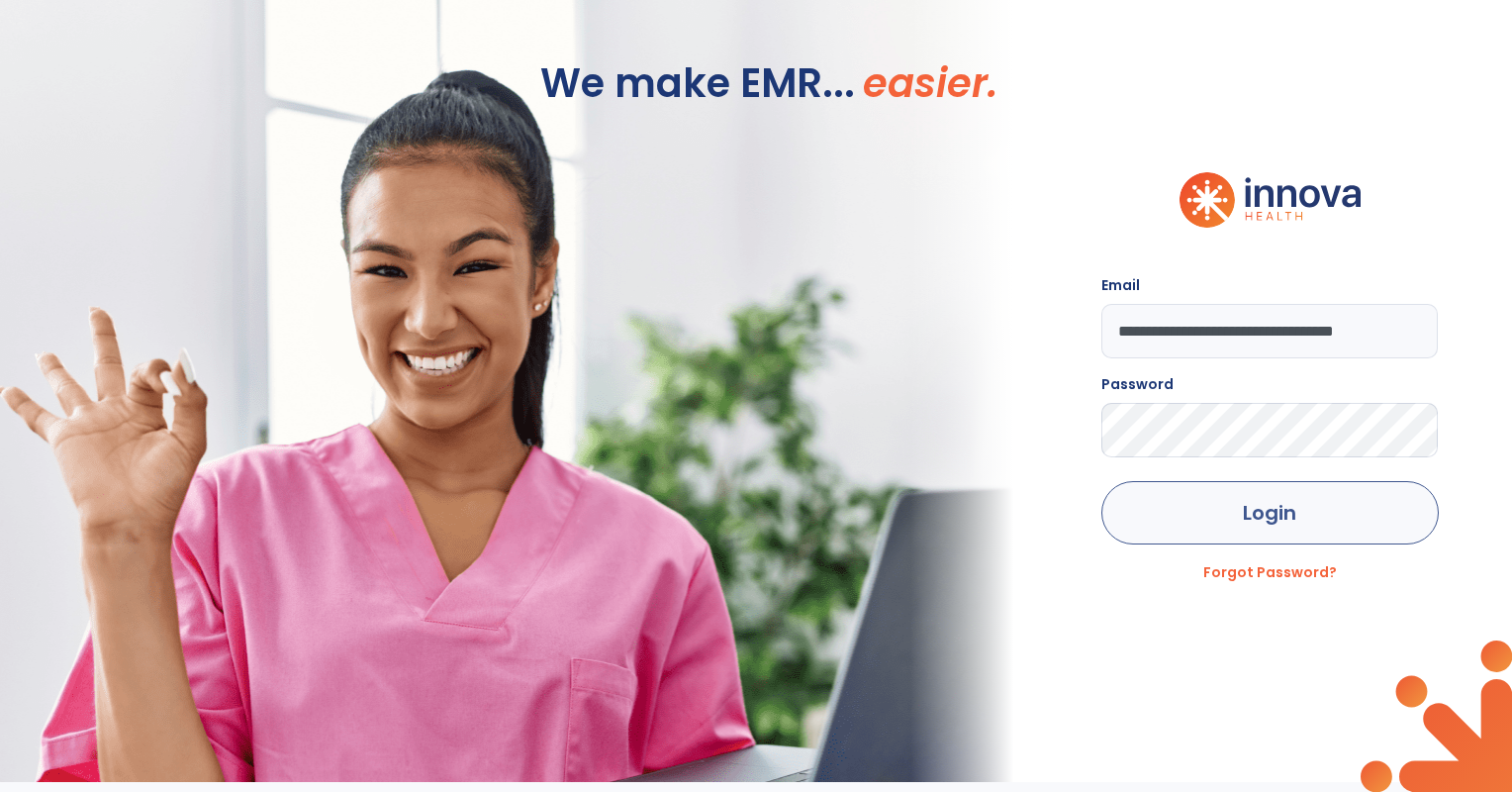 scroll, scrollTop: 0, scrollLeft: 0, axis: both 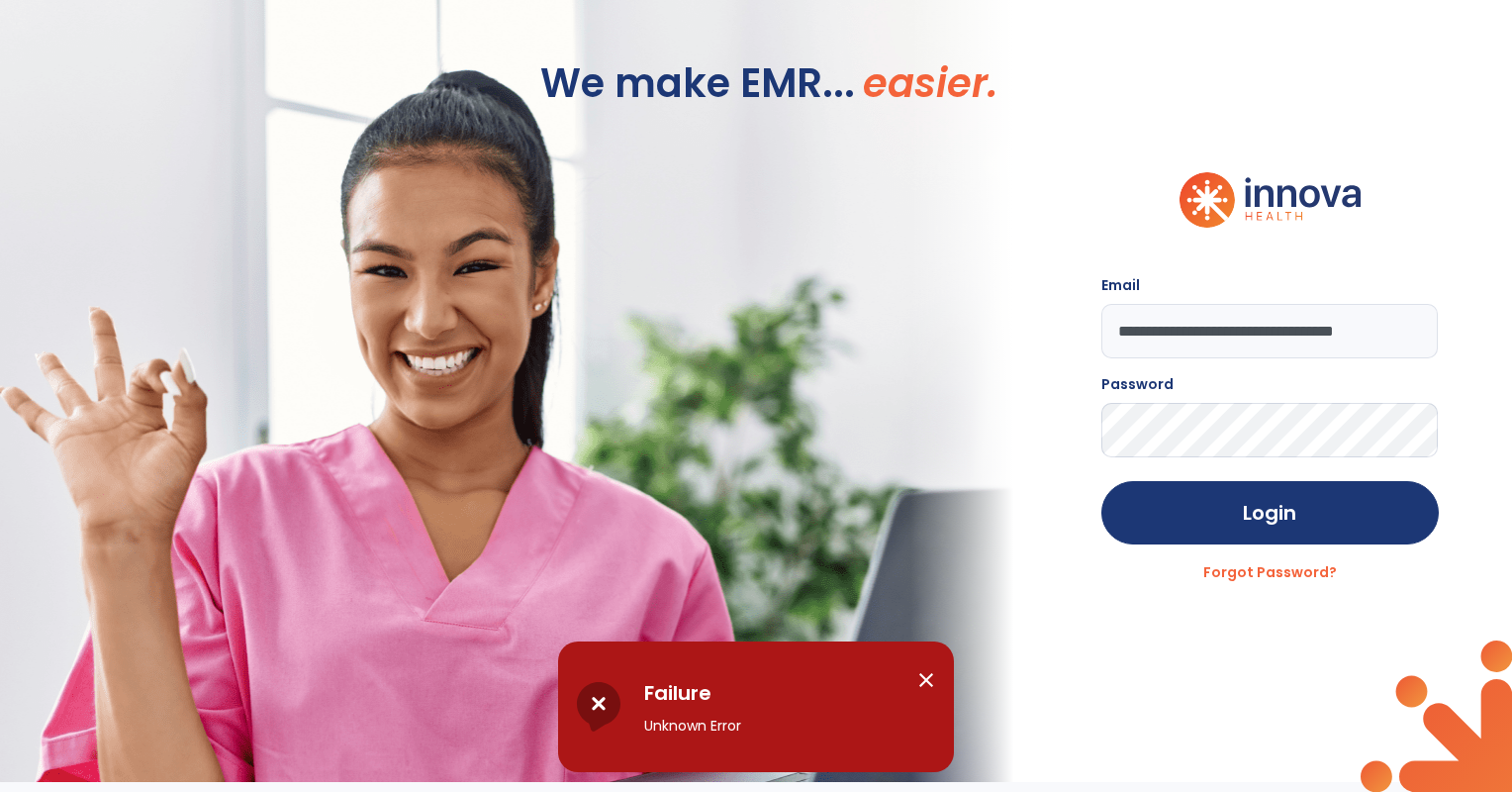 click on "**********" 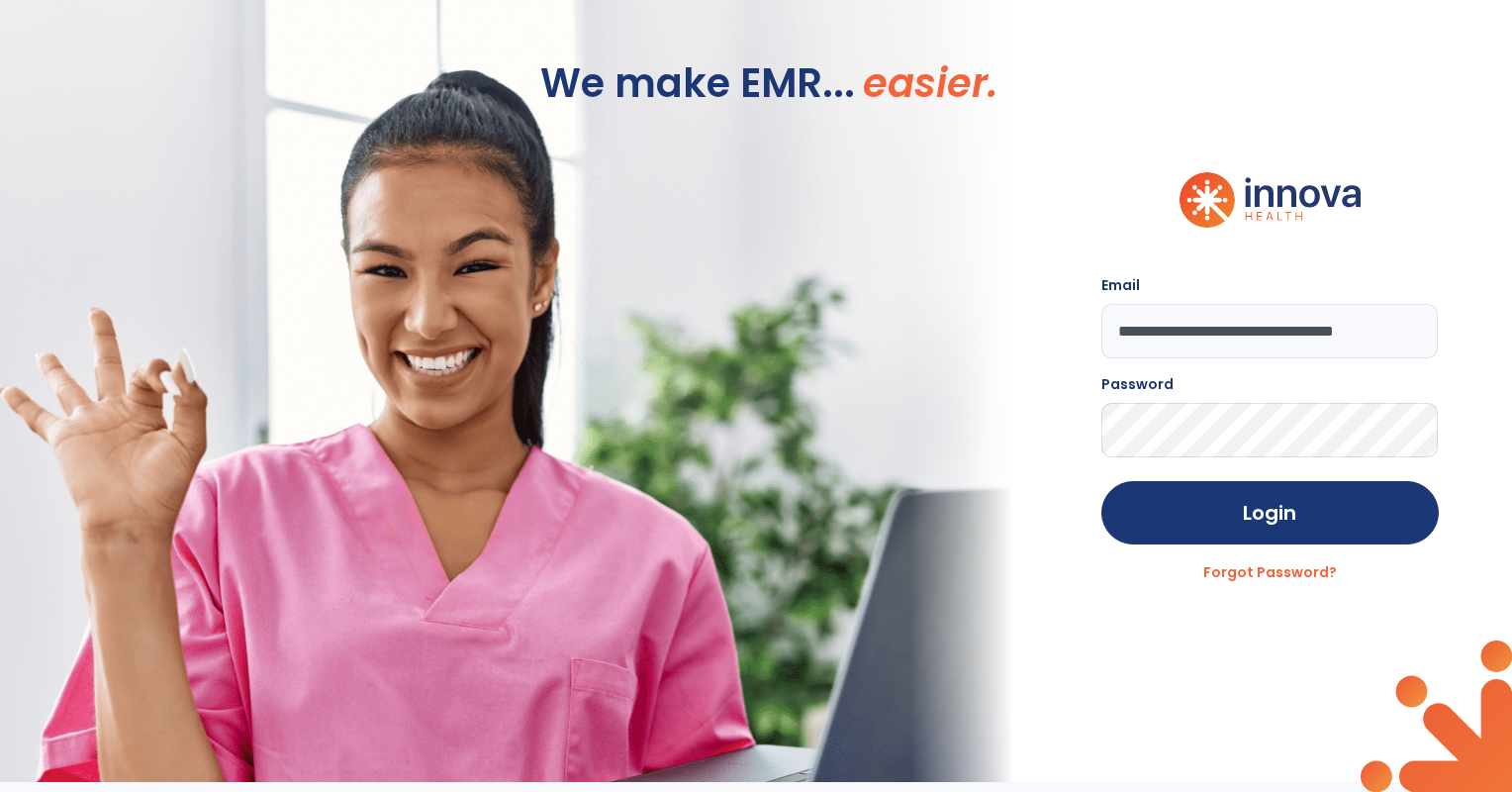 scroll, scrollTop: 0, scrollLeft: 8, axis: horizontal 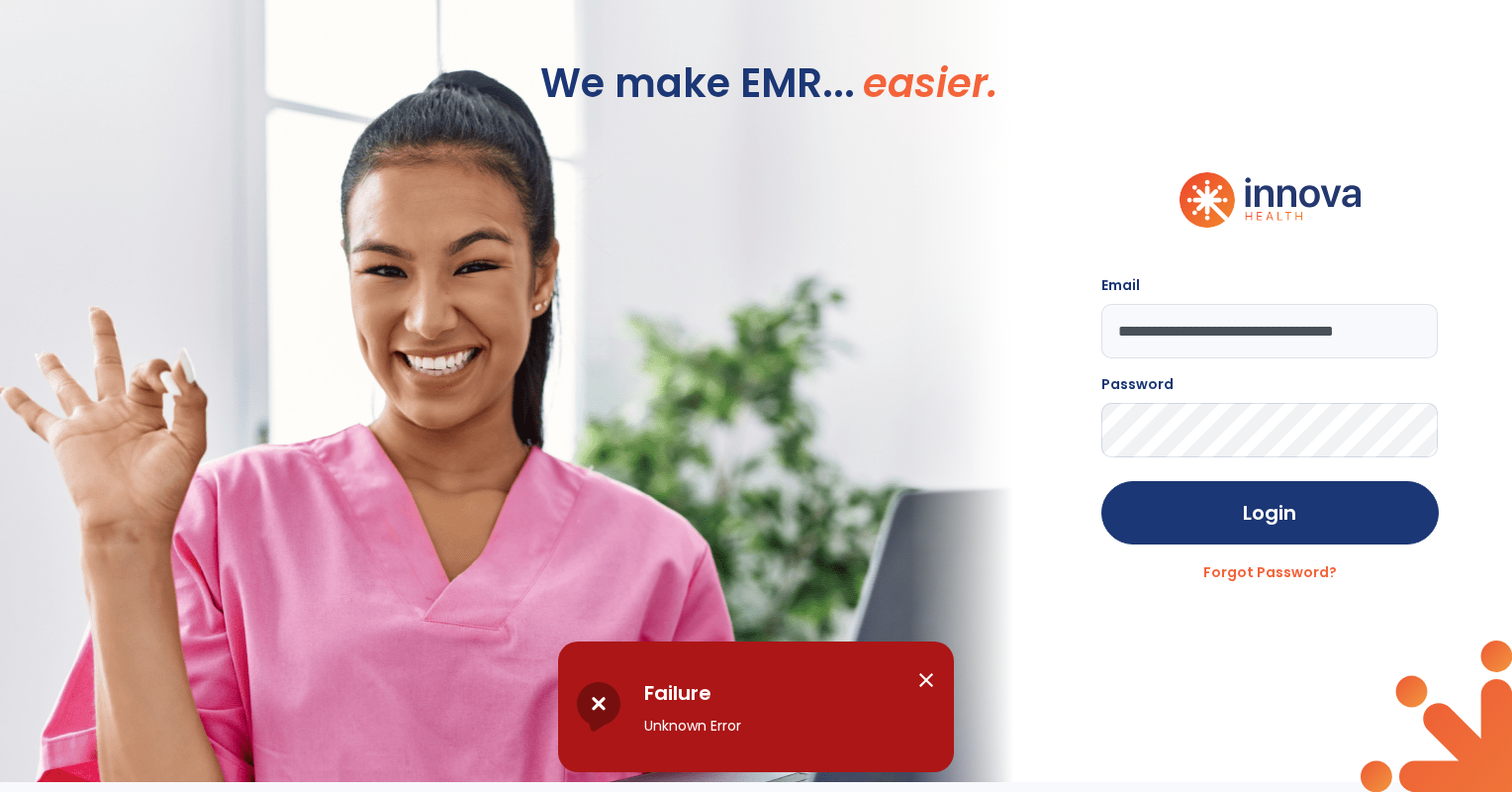 drag, startPoint x: 1115, startPoint y: 337, endPoint x: 1515, endPoint y: 337, distance: 400 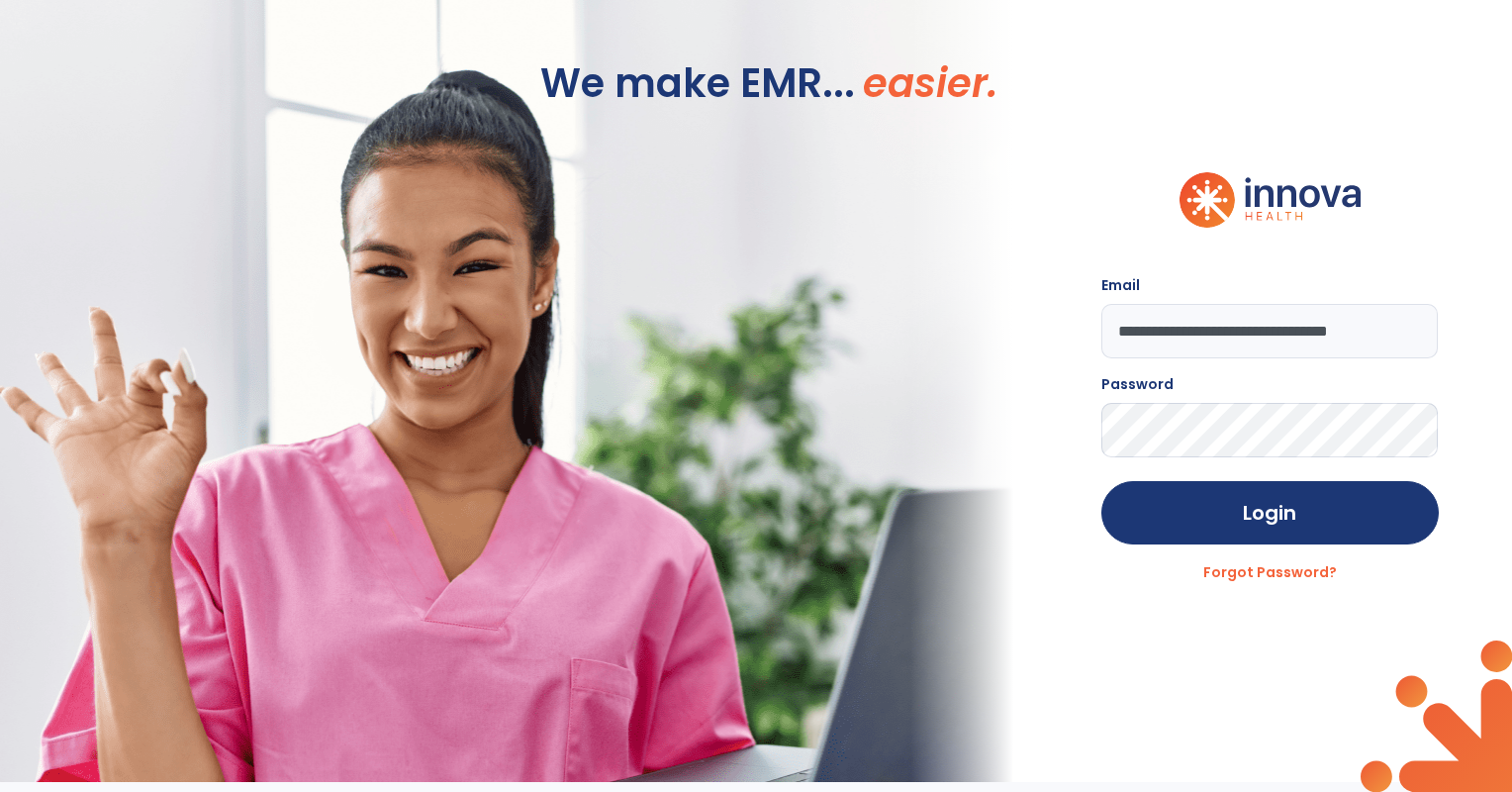type on "**********" 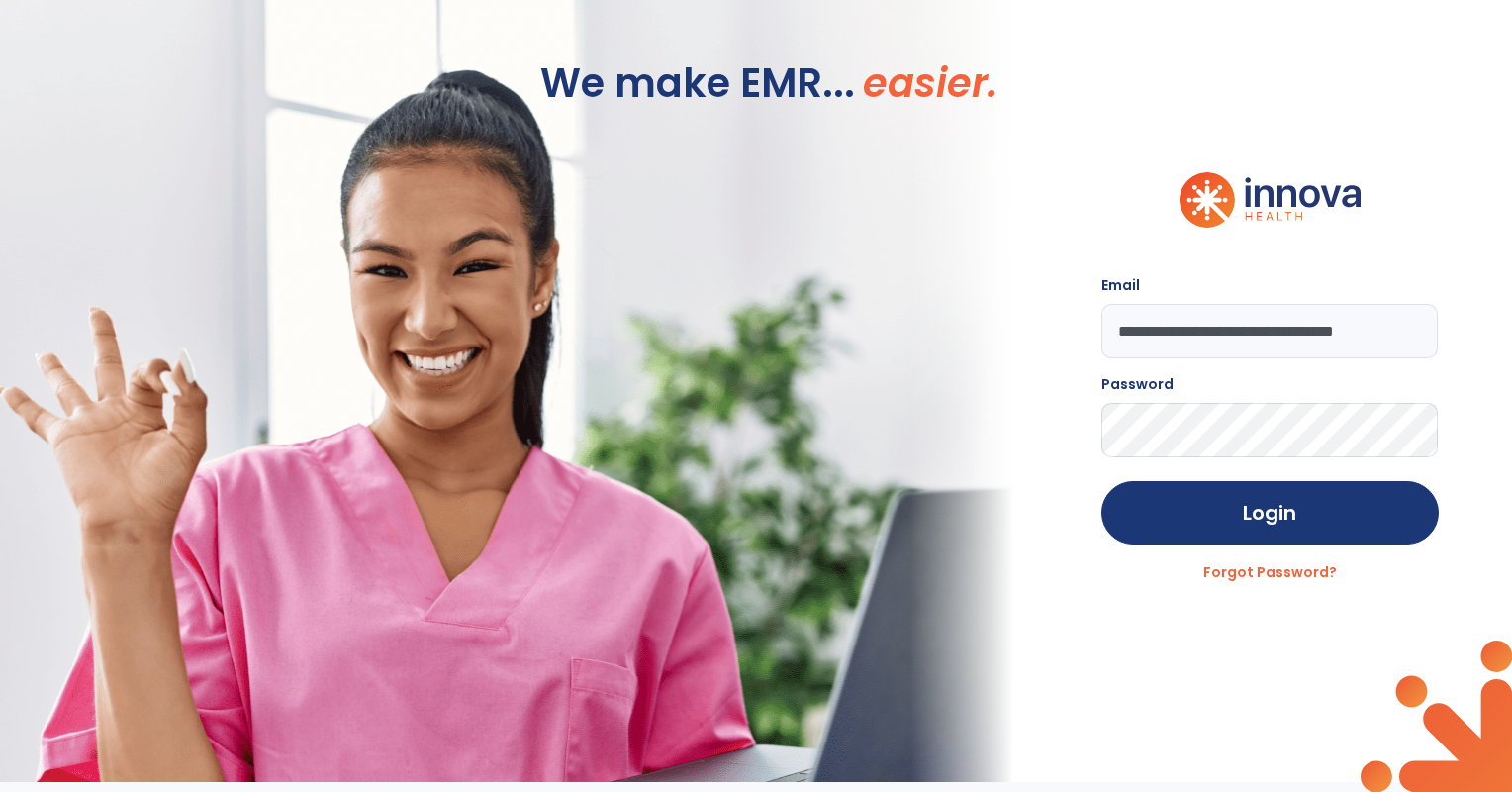 click on "Login" 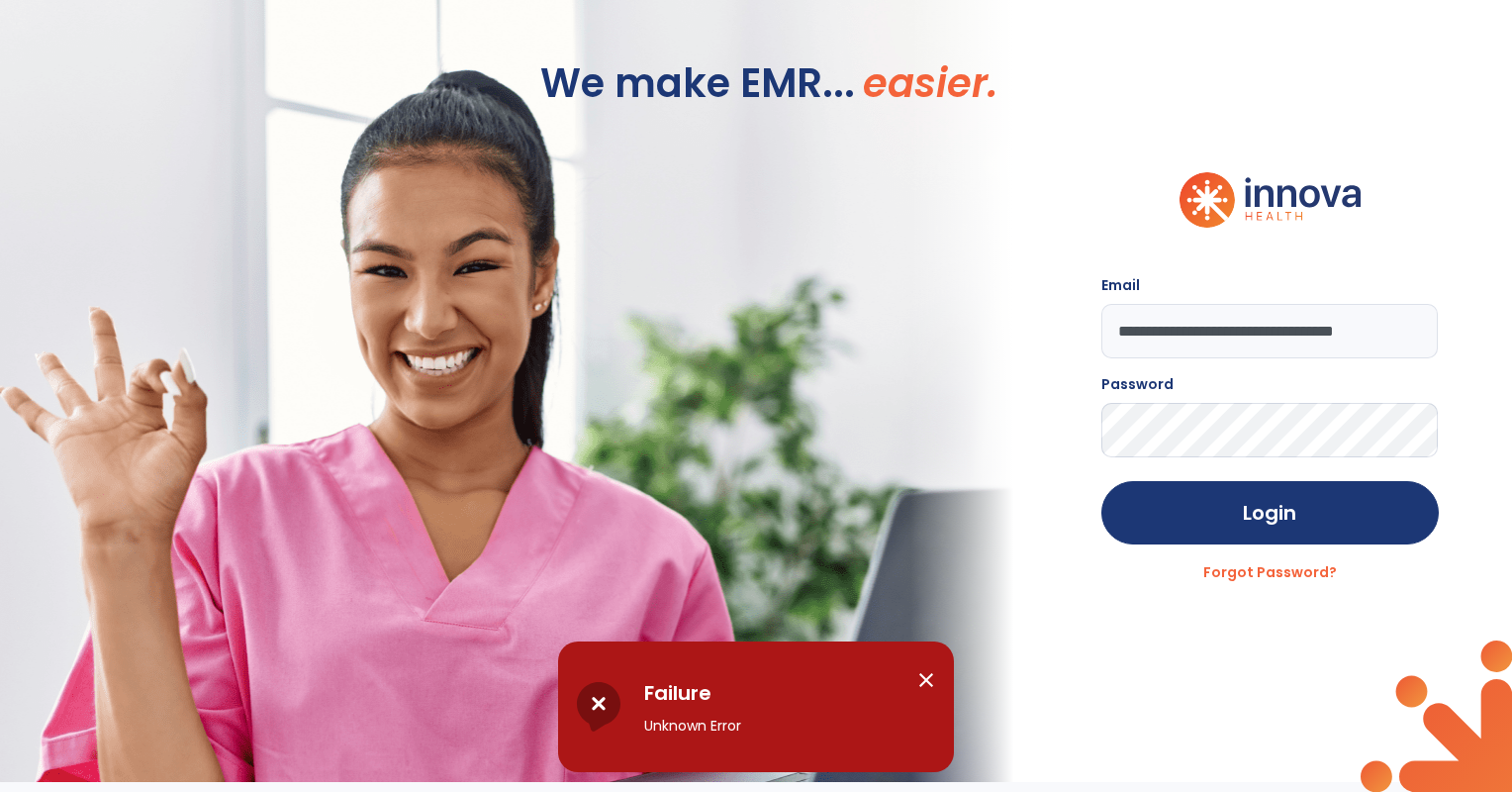 click on "**********" 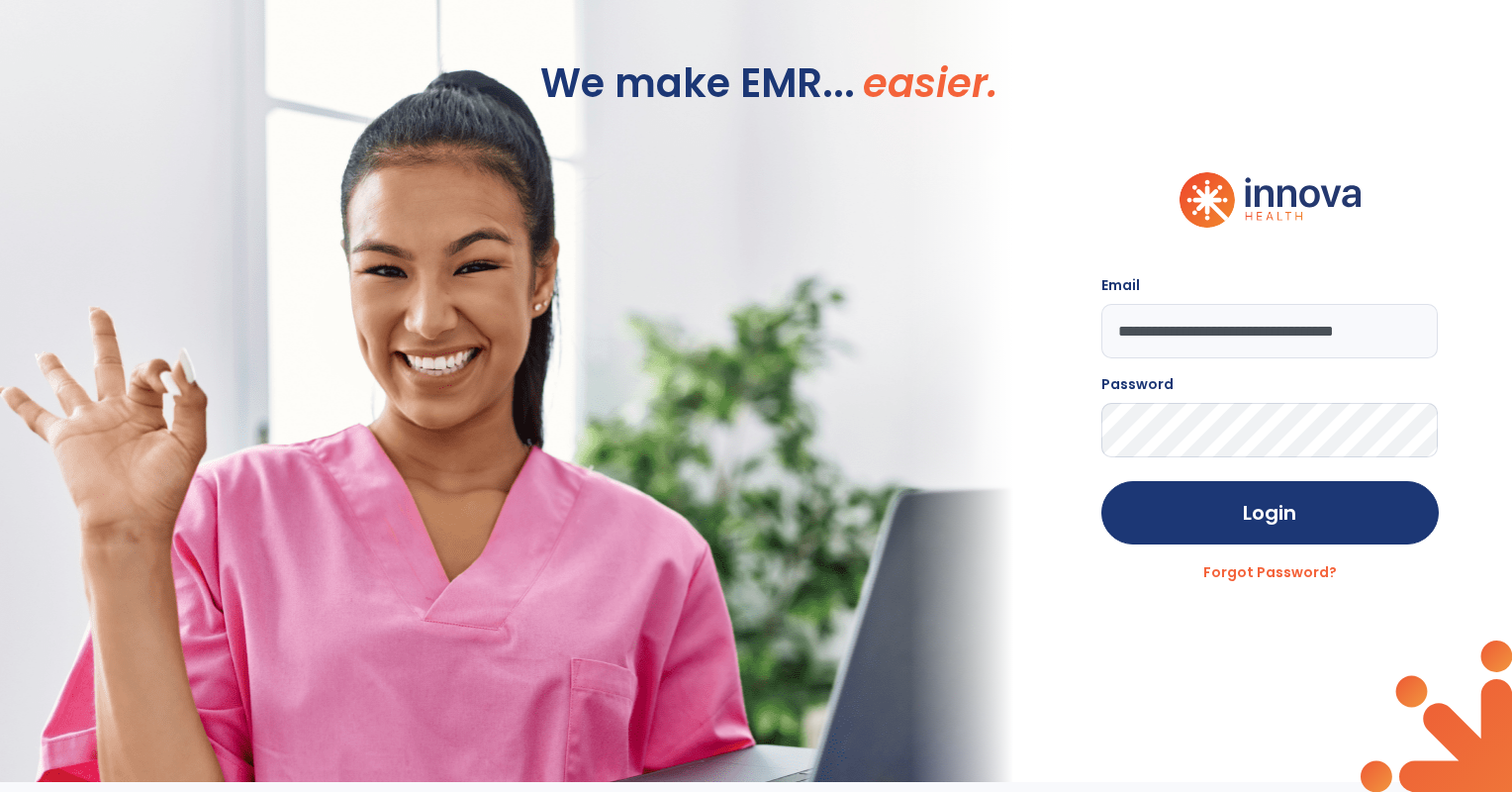 click on "Login" 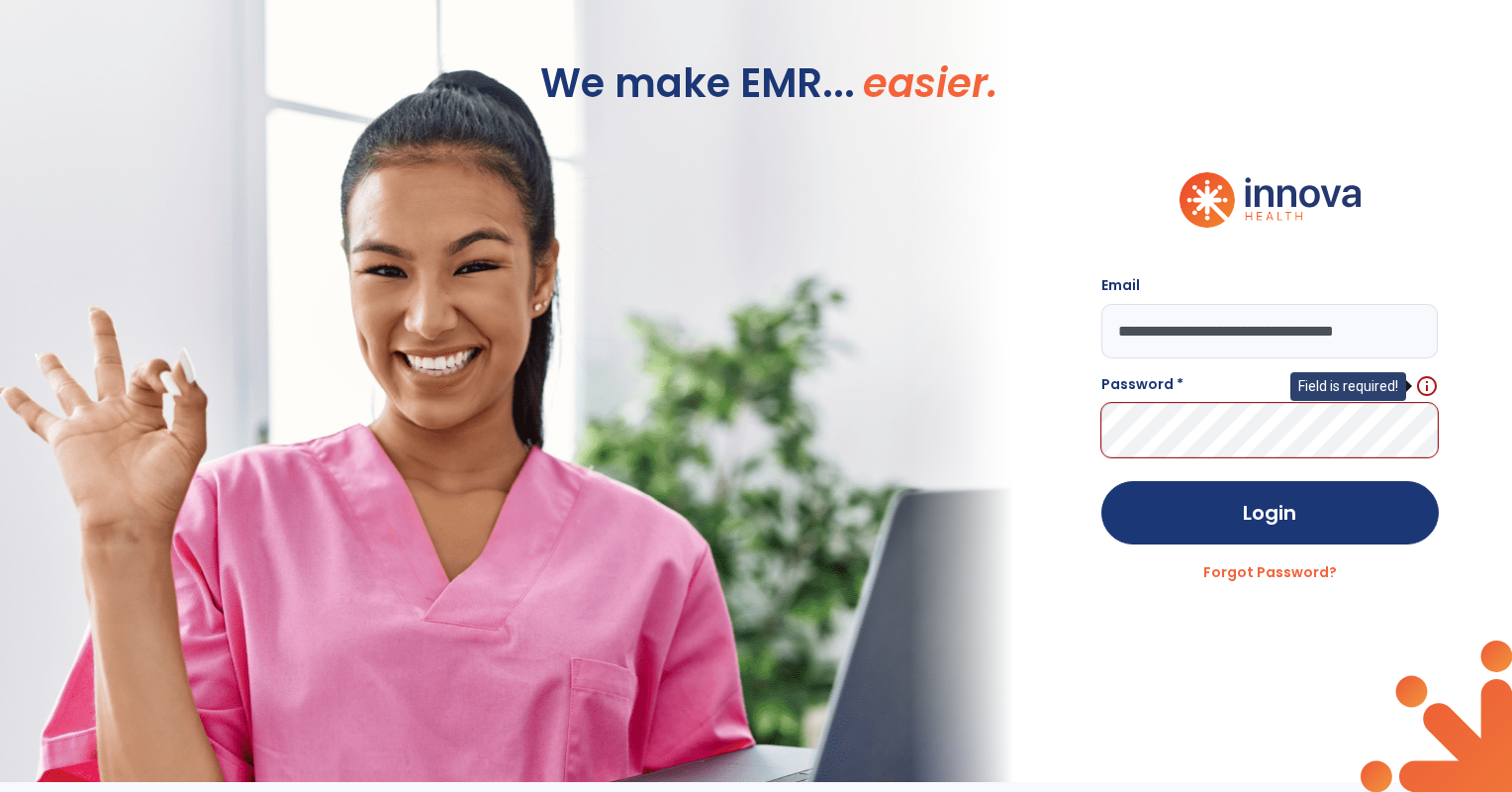 click on "info" 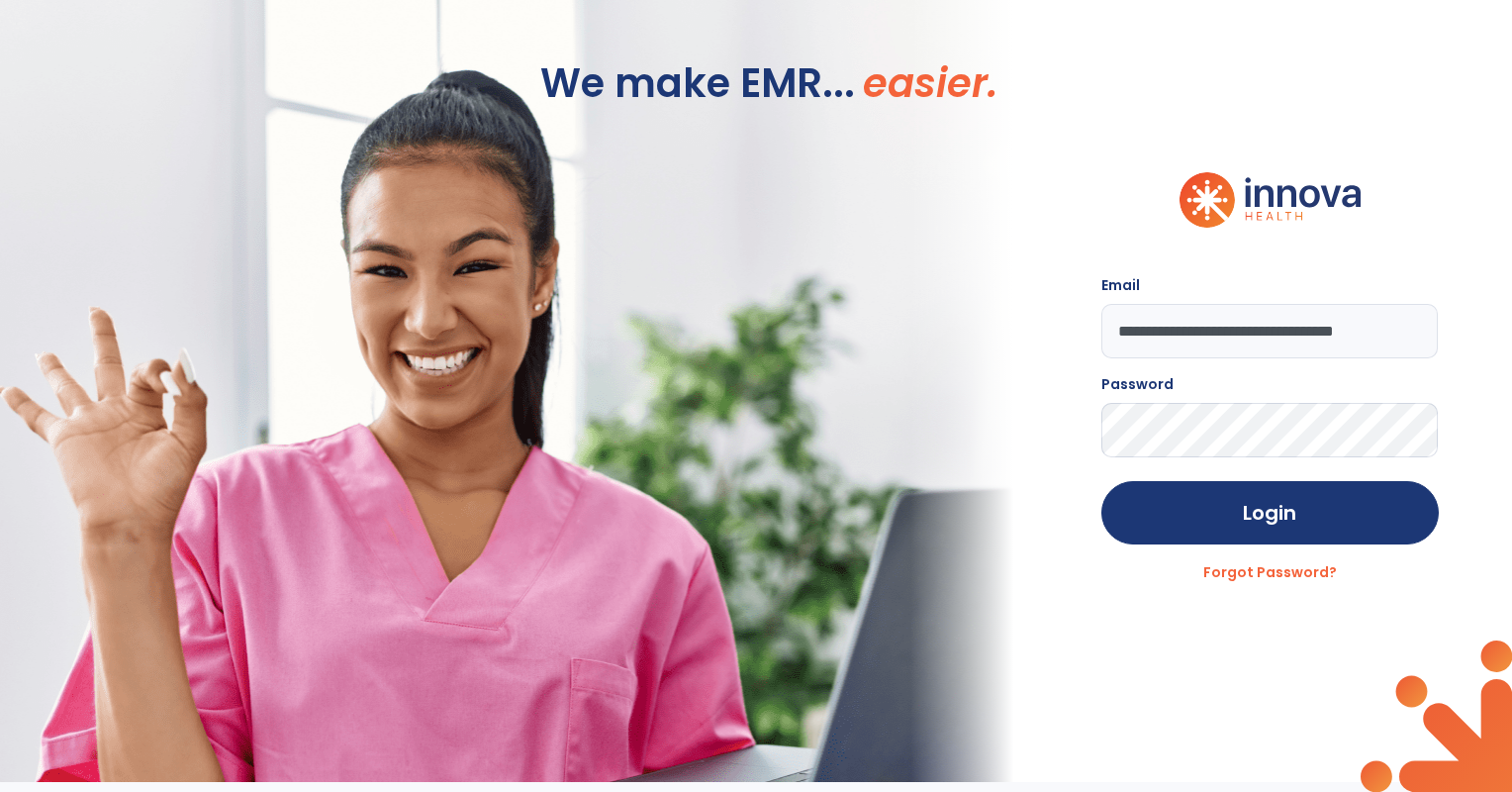 click on "Login" 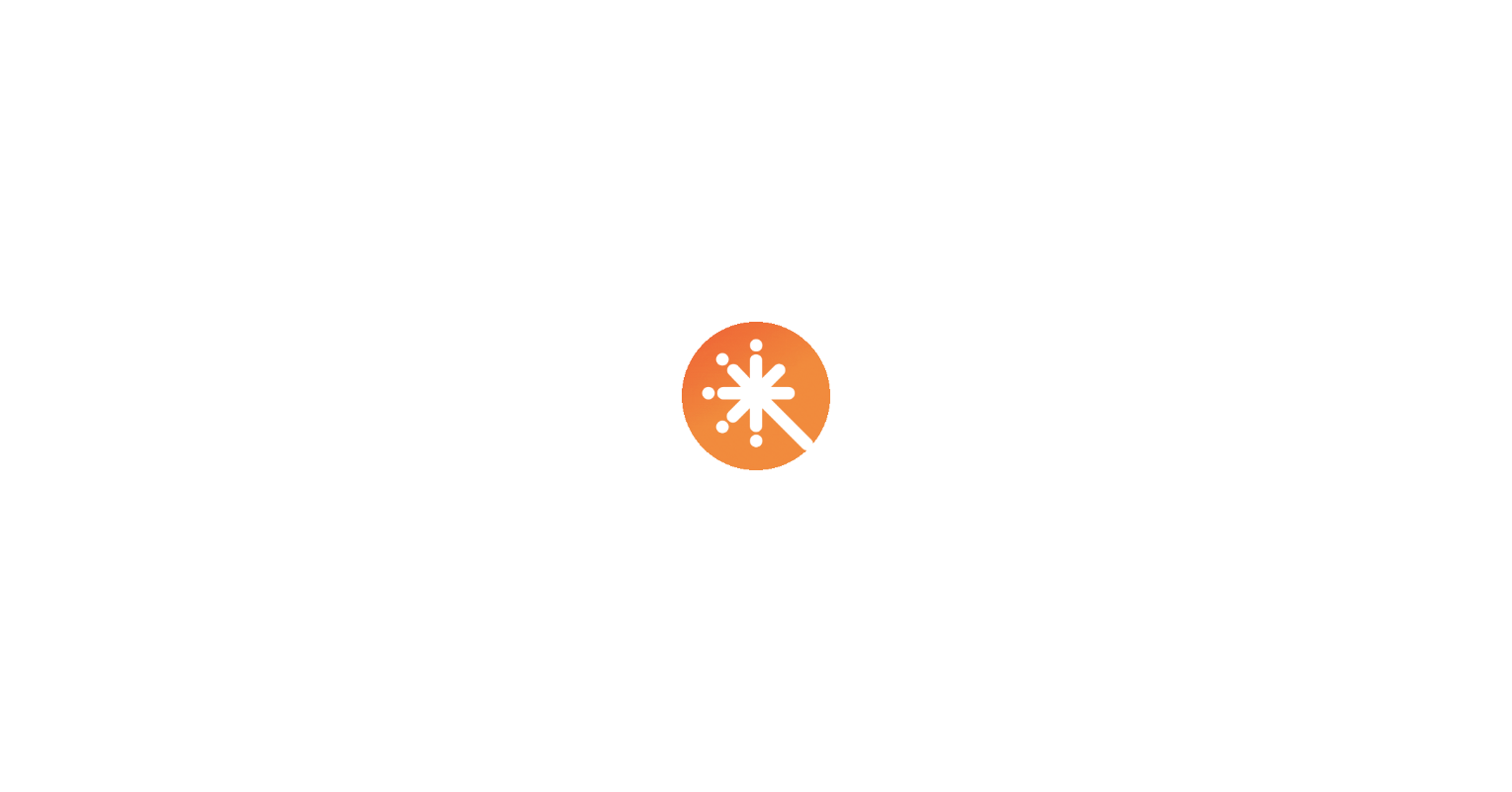 scroll, scrollTop: 0, scrollLeft: 0, axis: both 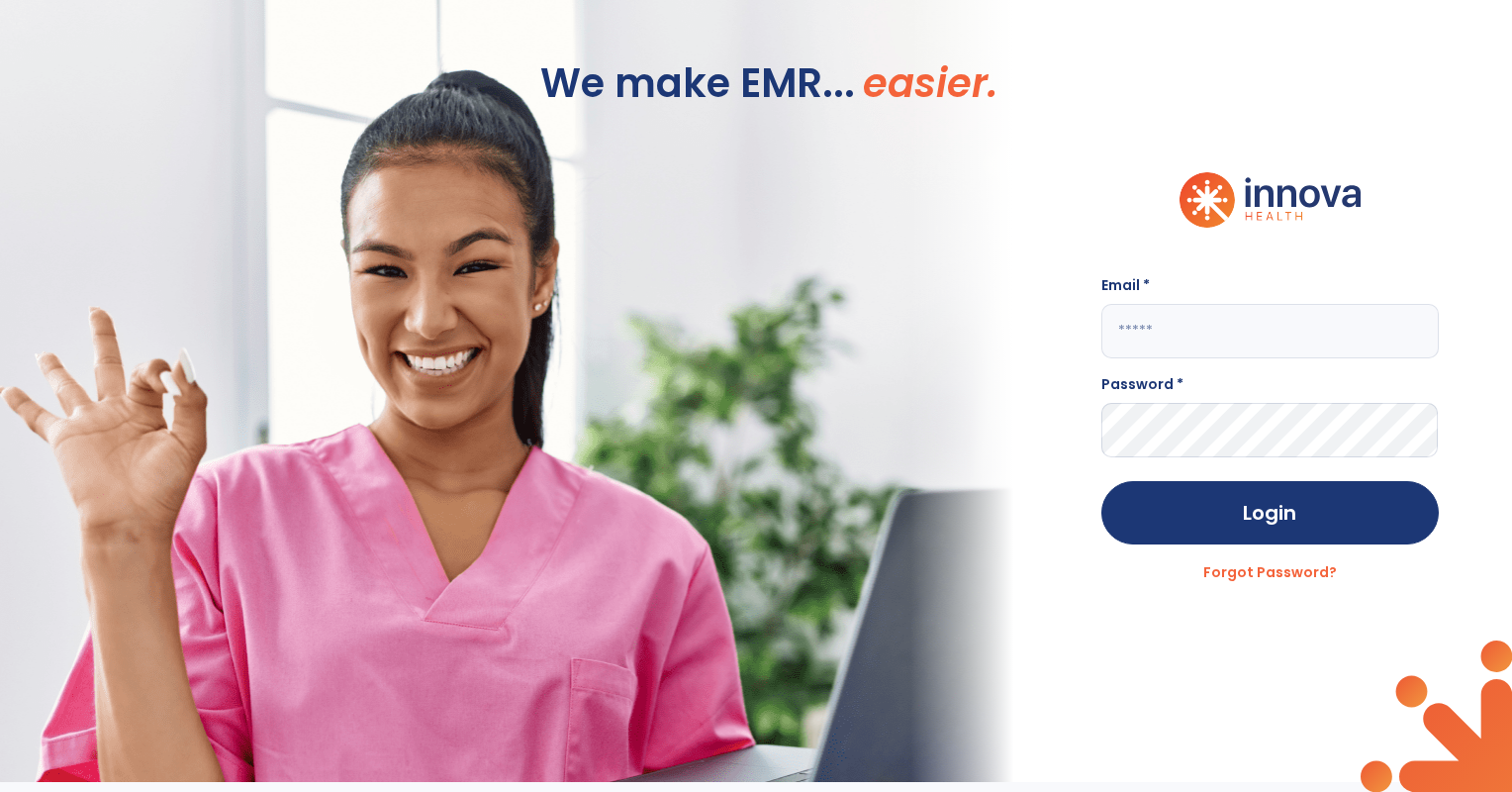 click 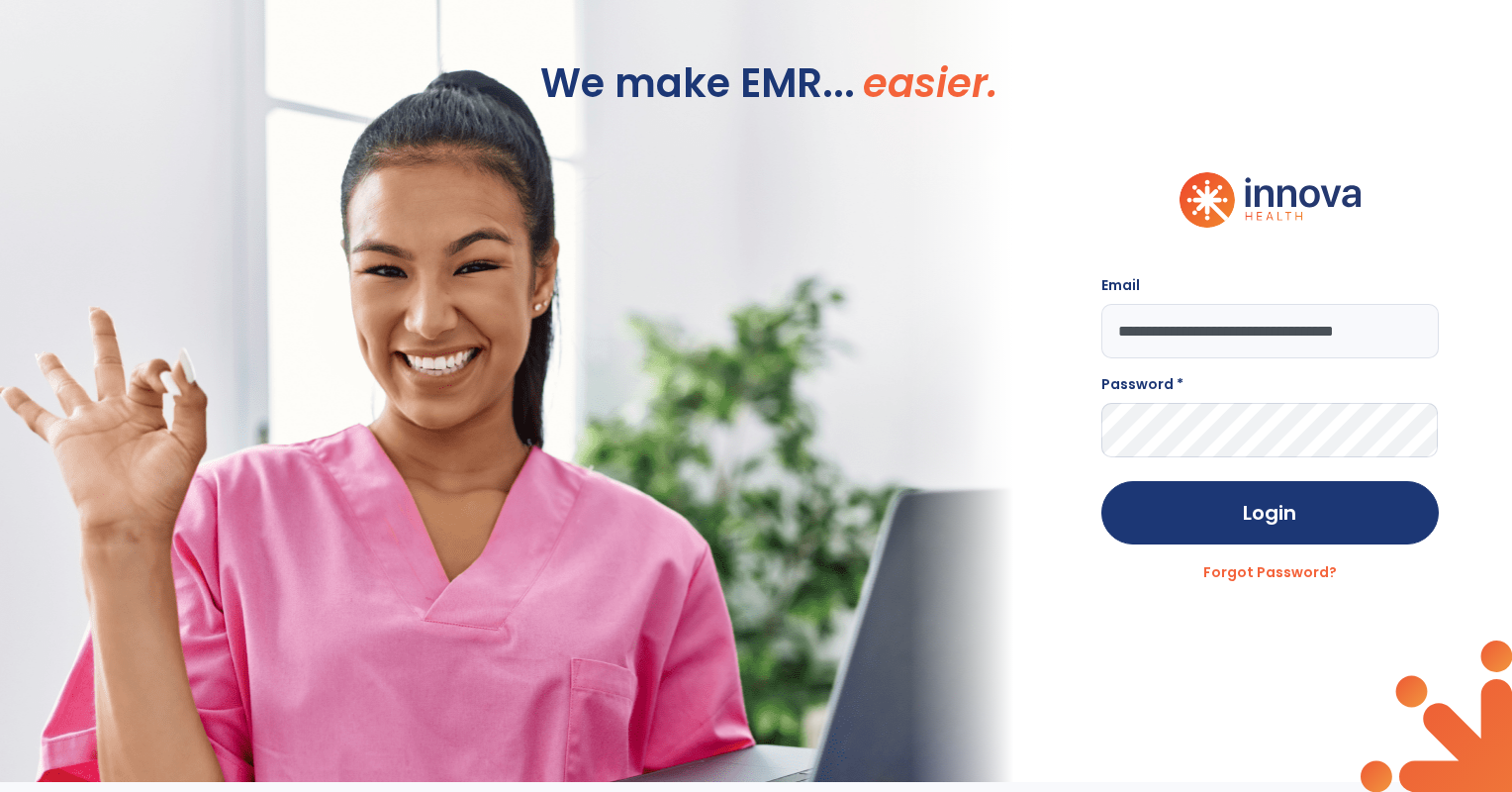 type on "**********" 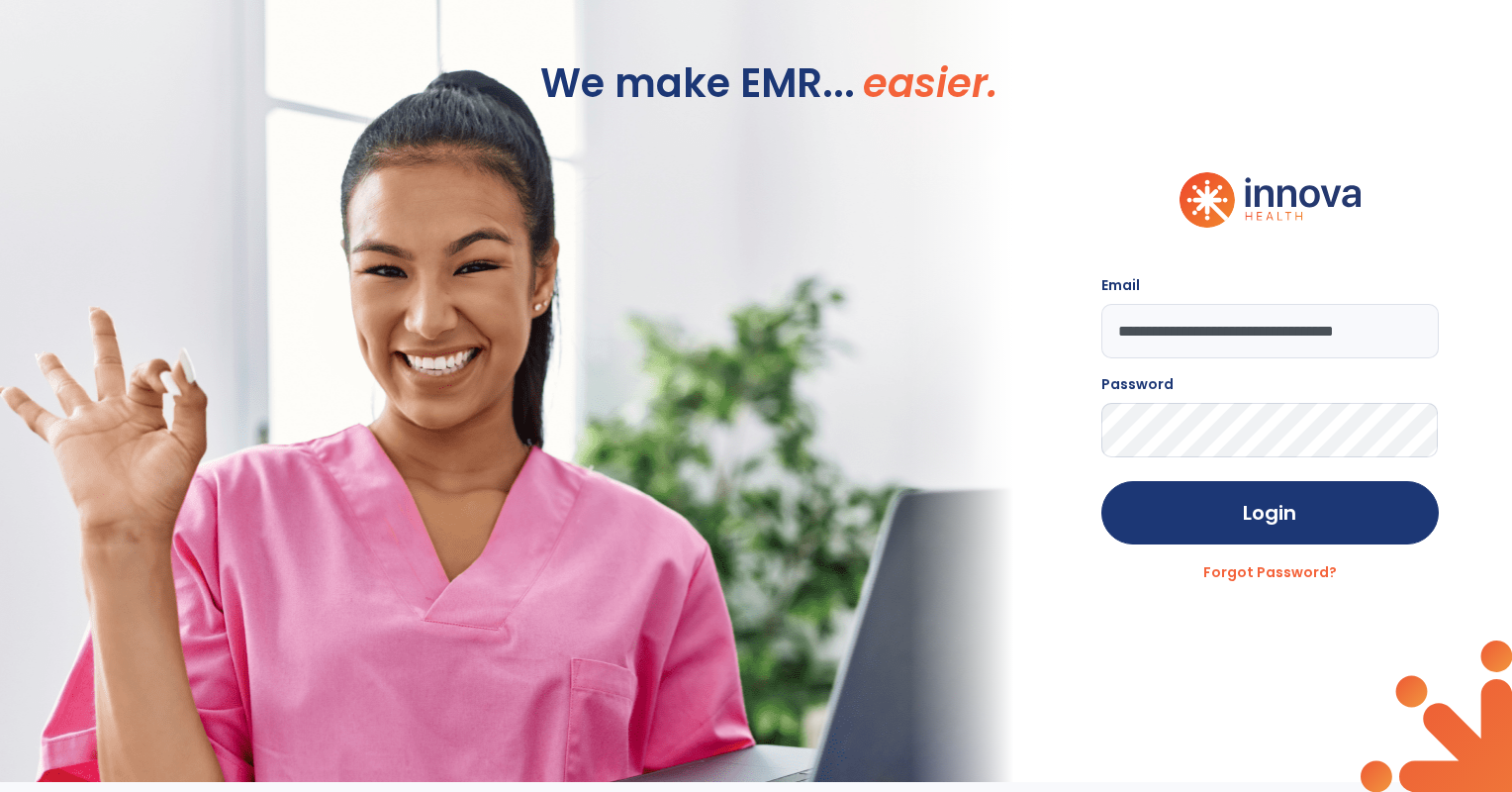 click on "Login" 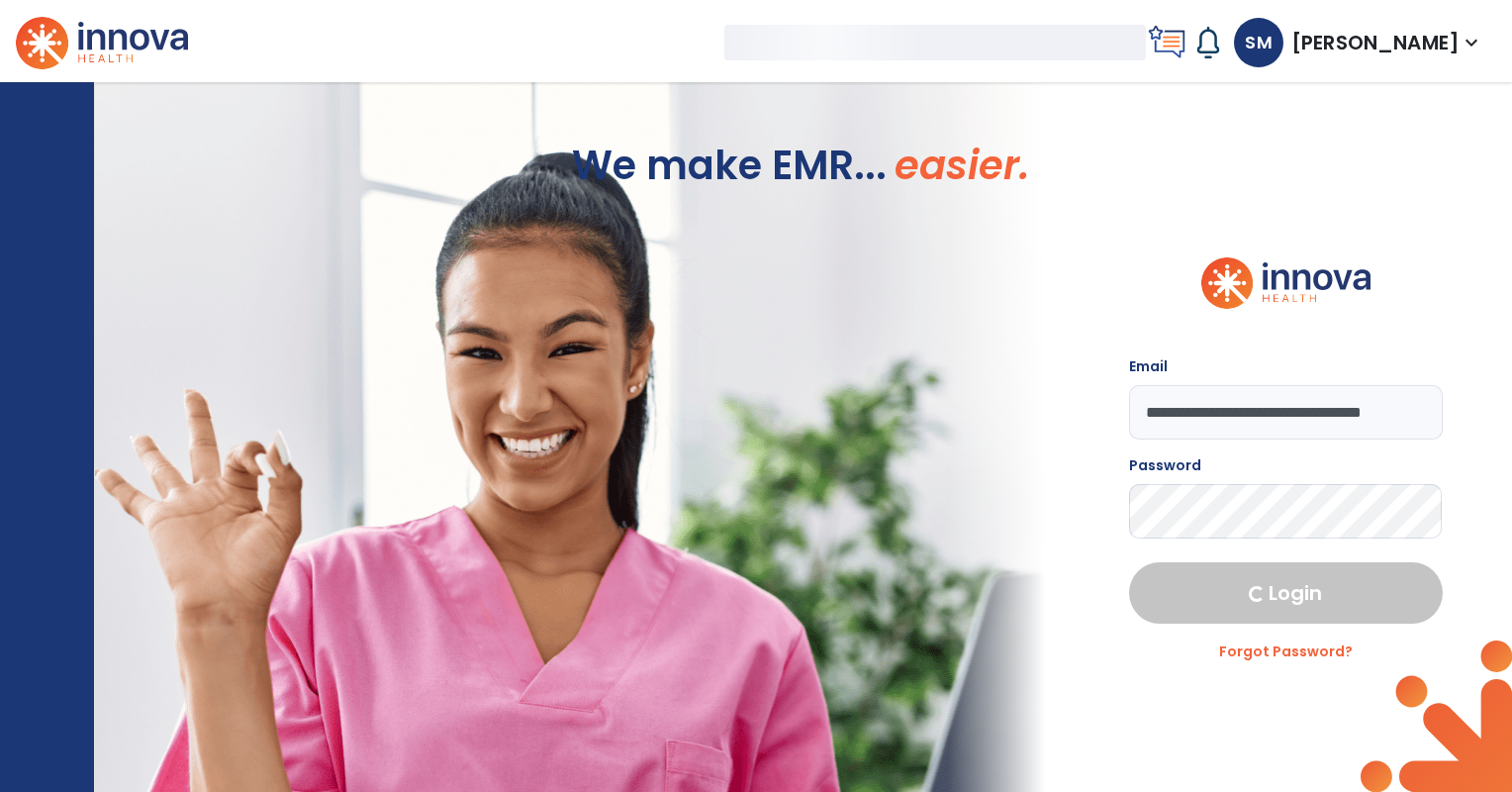 select on "****" 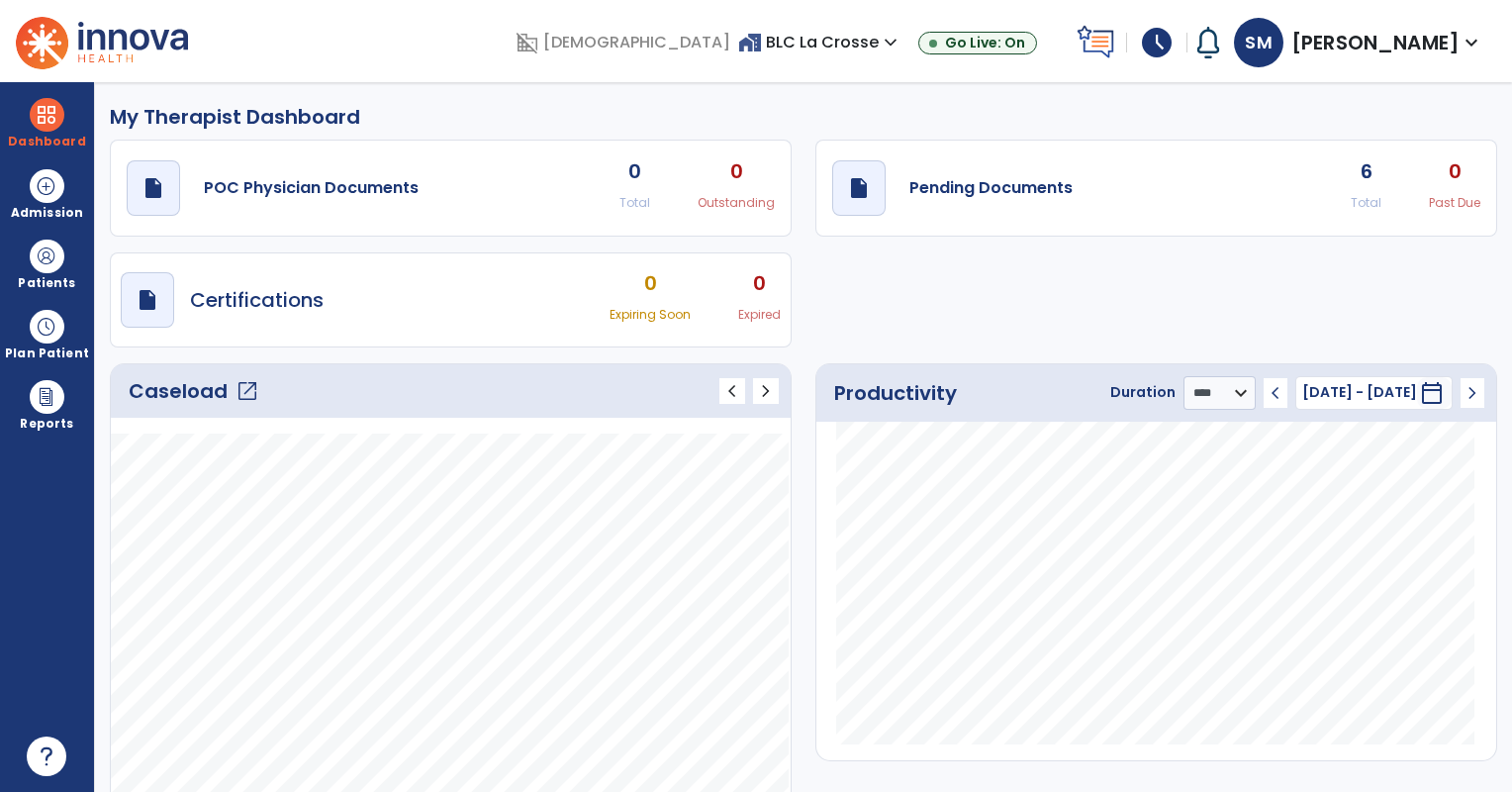 click on "draft   open_in_new  Pending Documents 6 Total 0 Past Due" 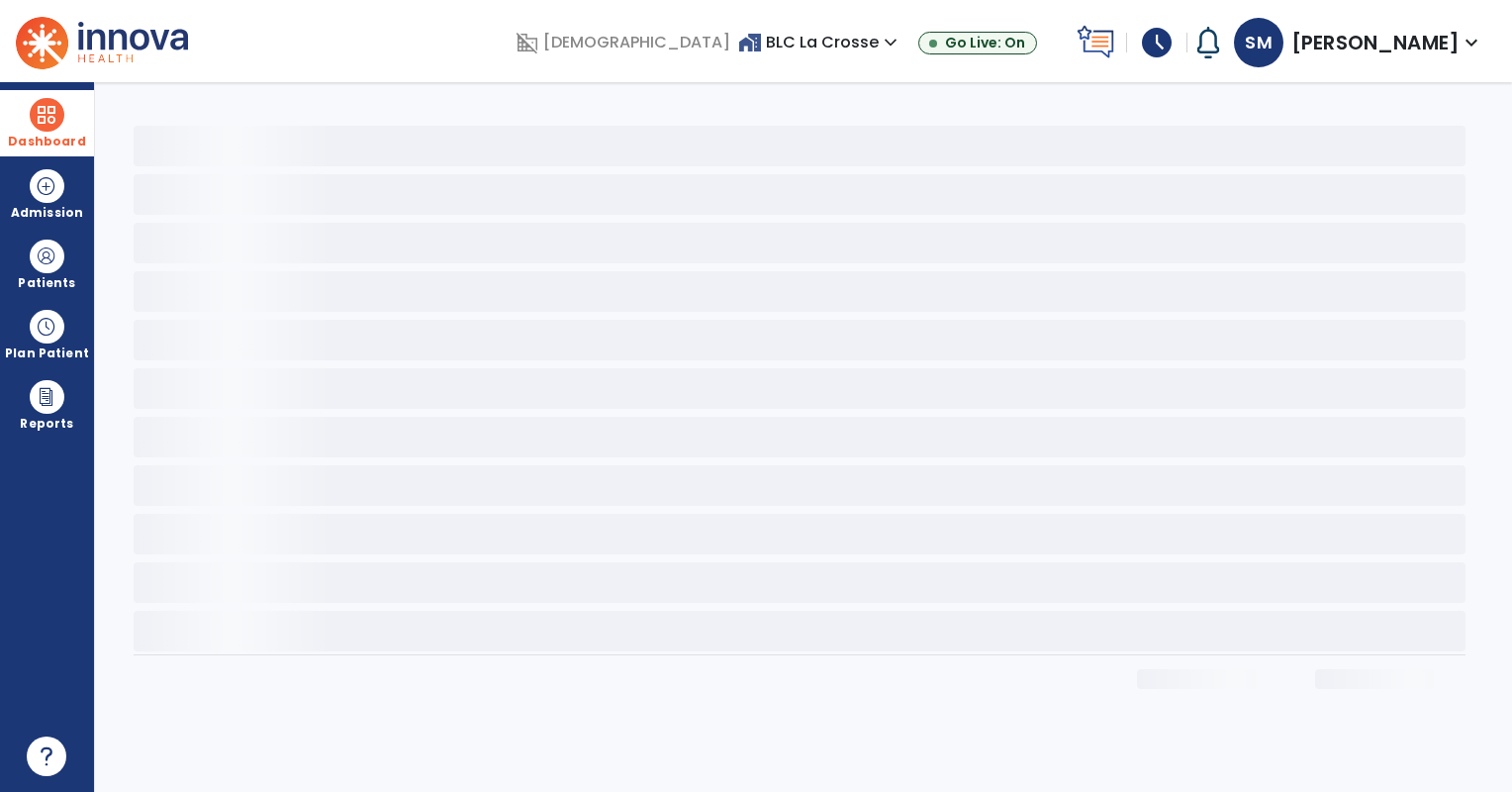 click at bounding box center [47, 115] 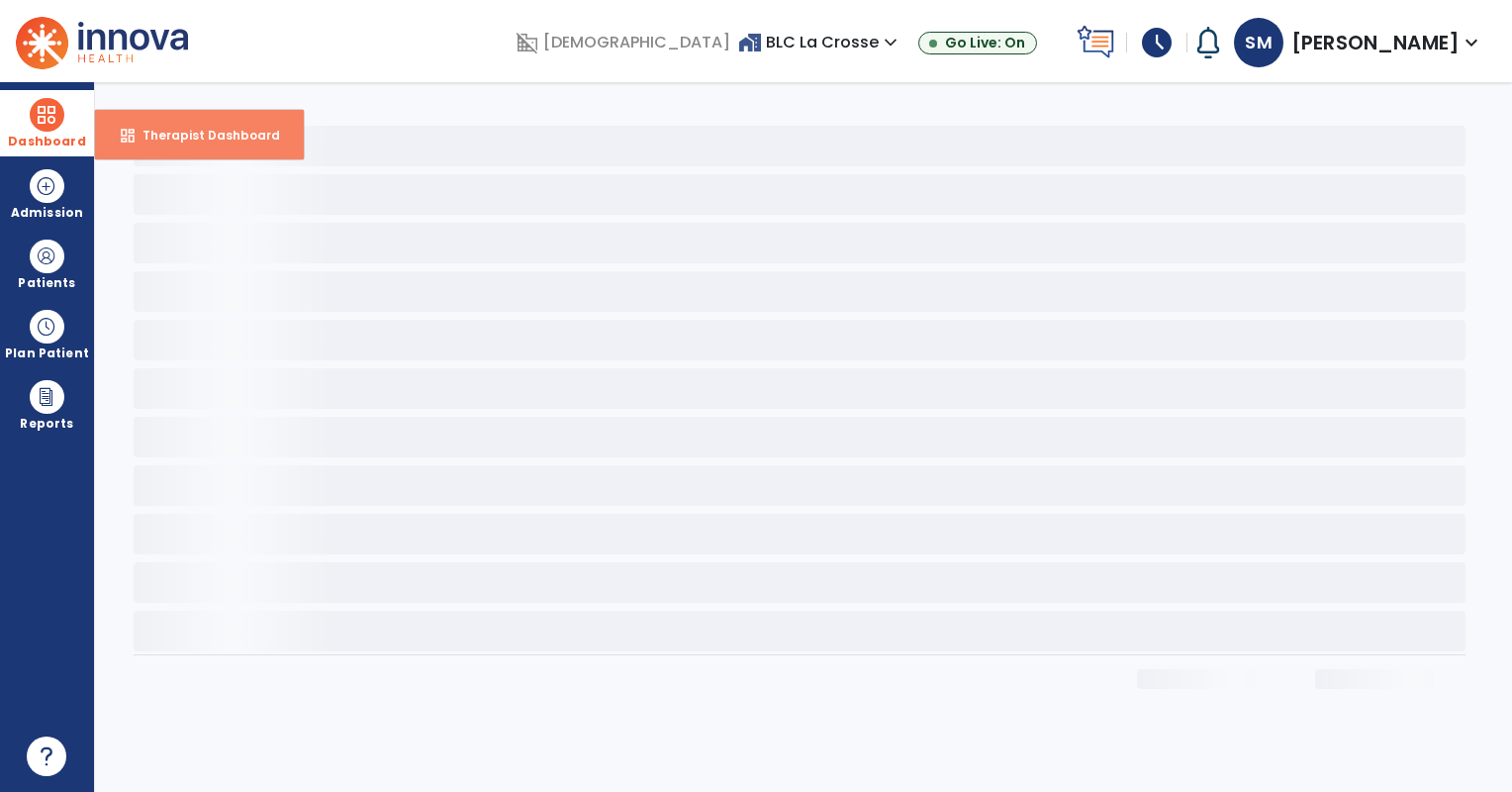 click on "Therapist Dashboard" at bounding box center [203, 135] 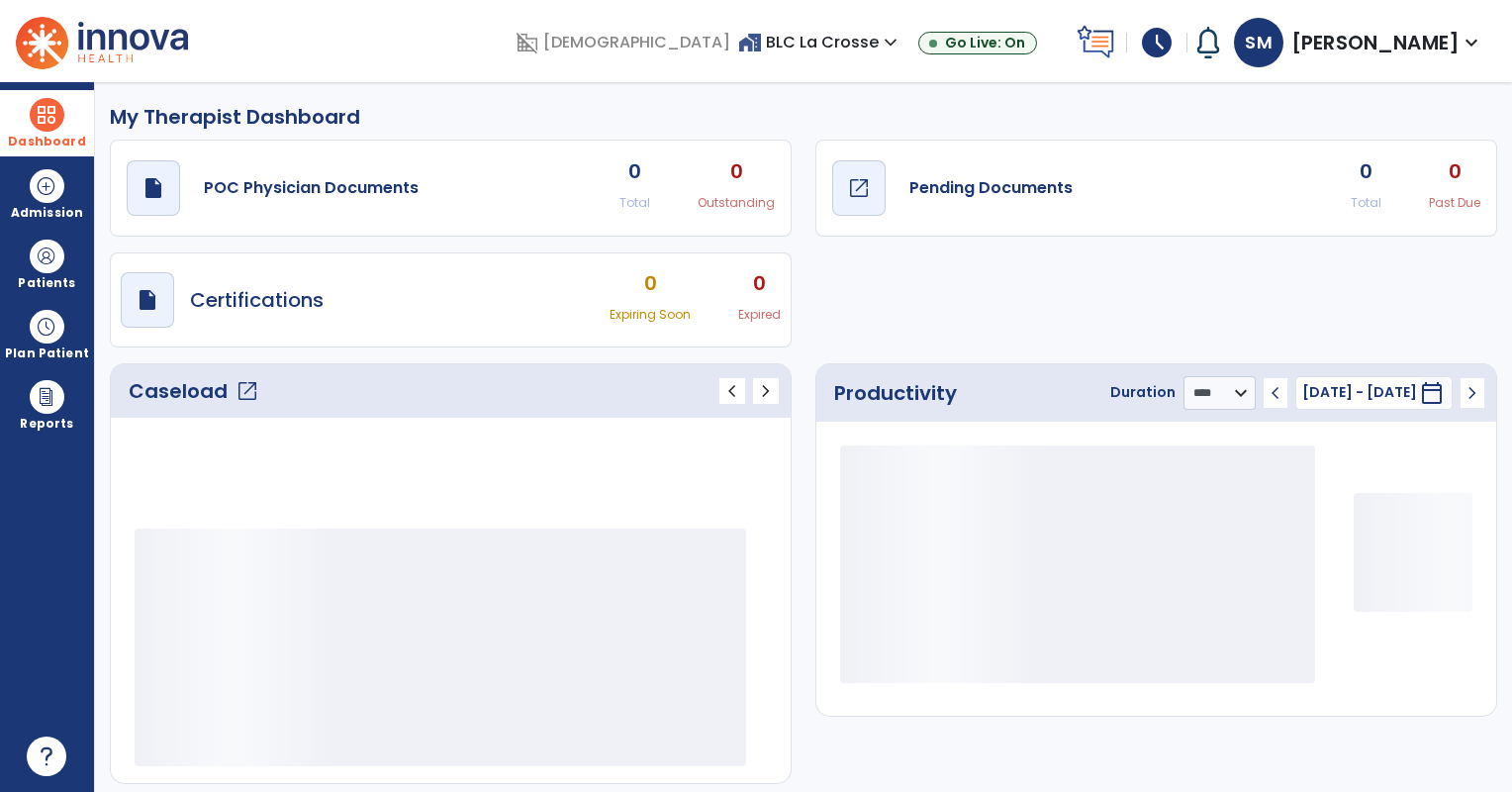 click on "Pending Documents" 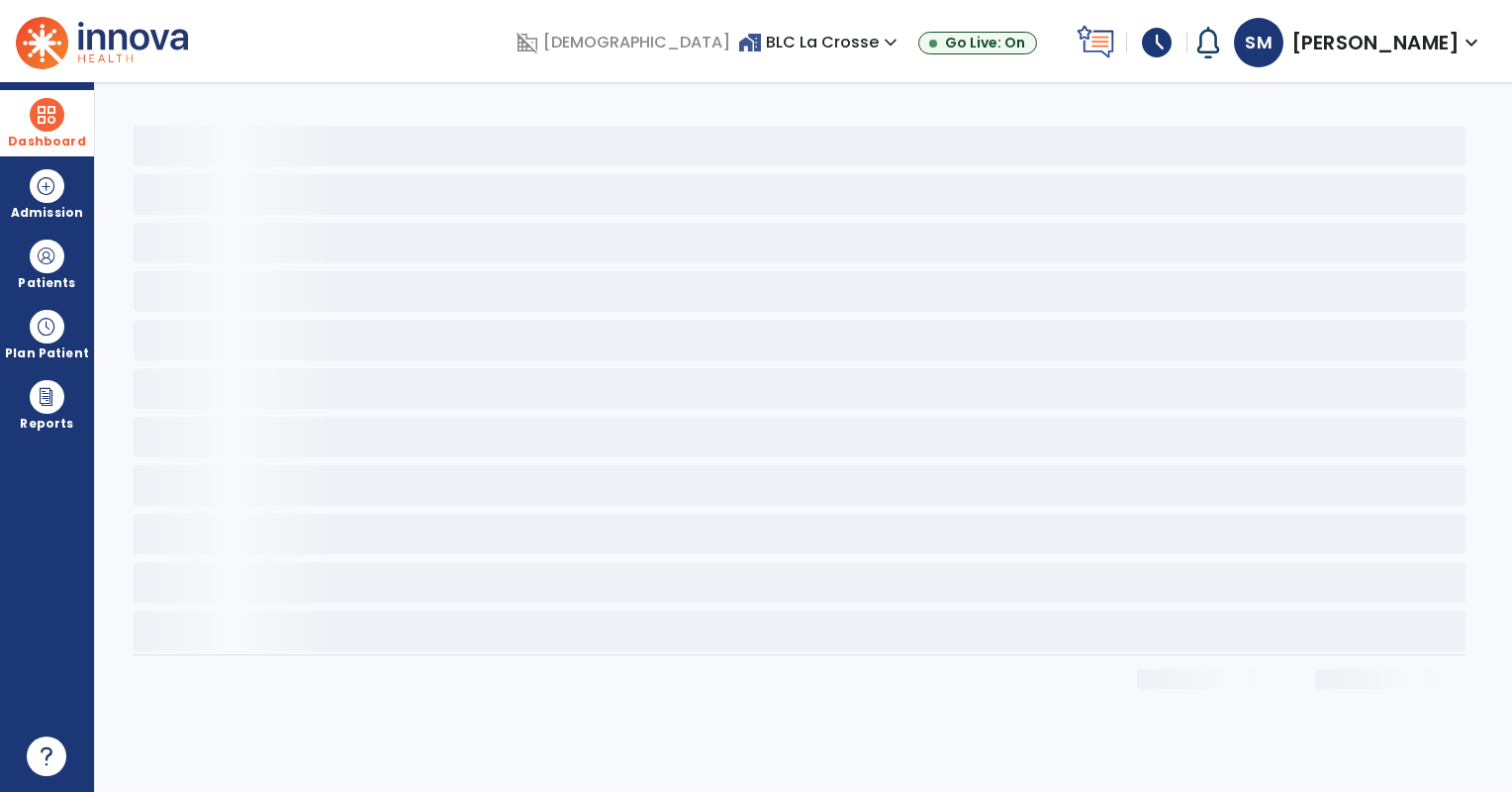 click on "Name:  Morrison, Sarah Doc:  Status:  Patient Name Doc Type Status Due Date Facility Discharge" at bounding box center (803, 437) 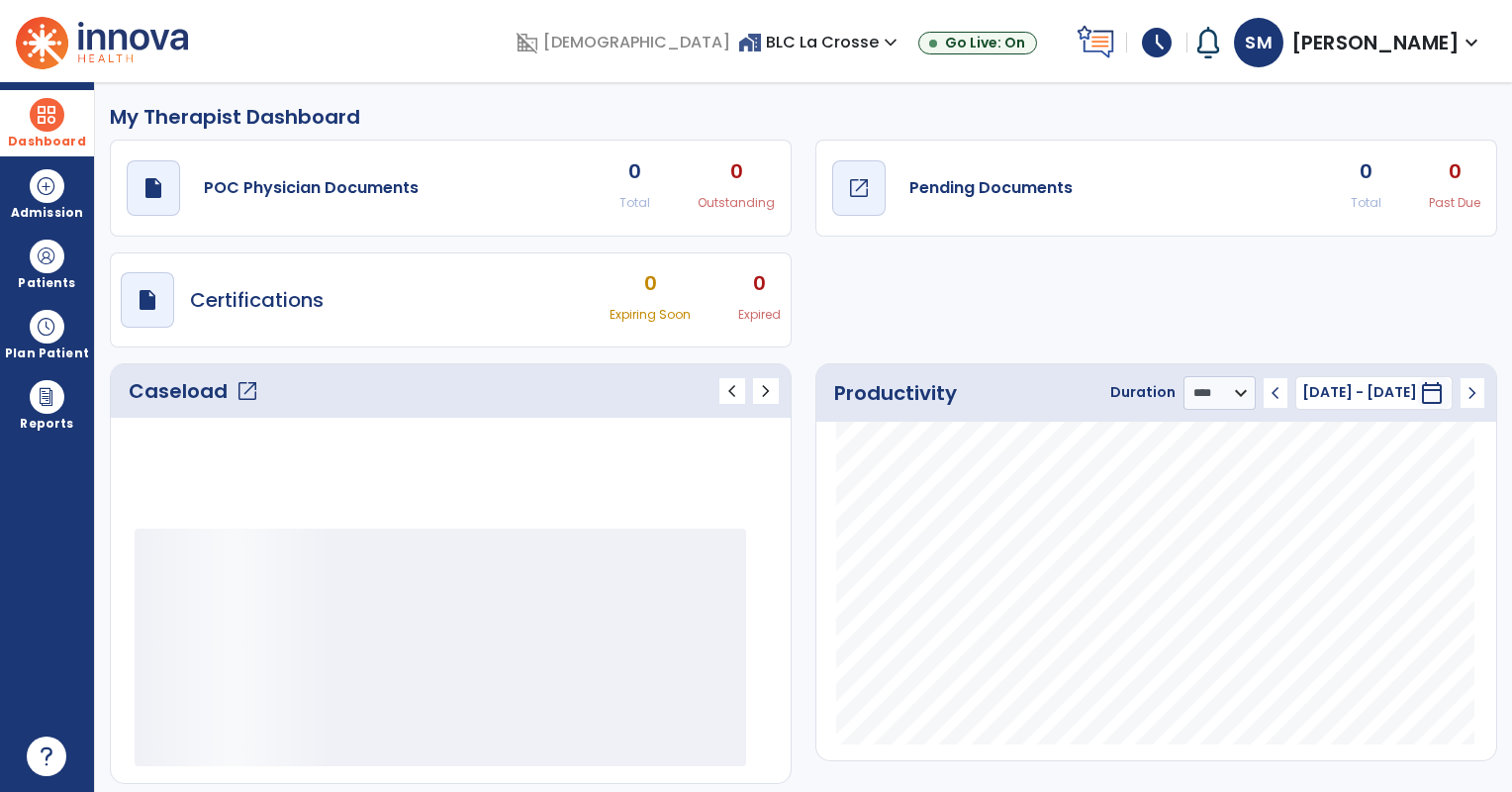 click on "Pending Documents" 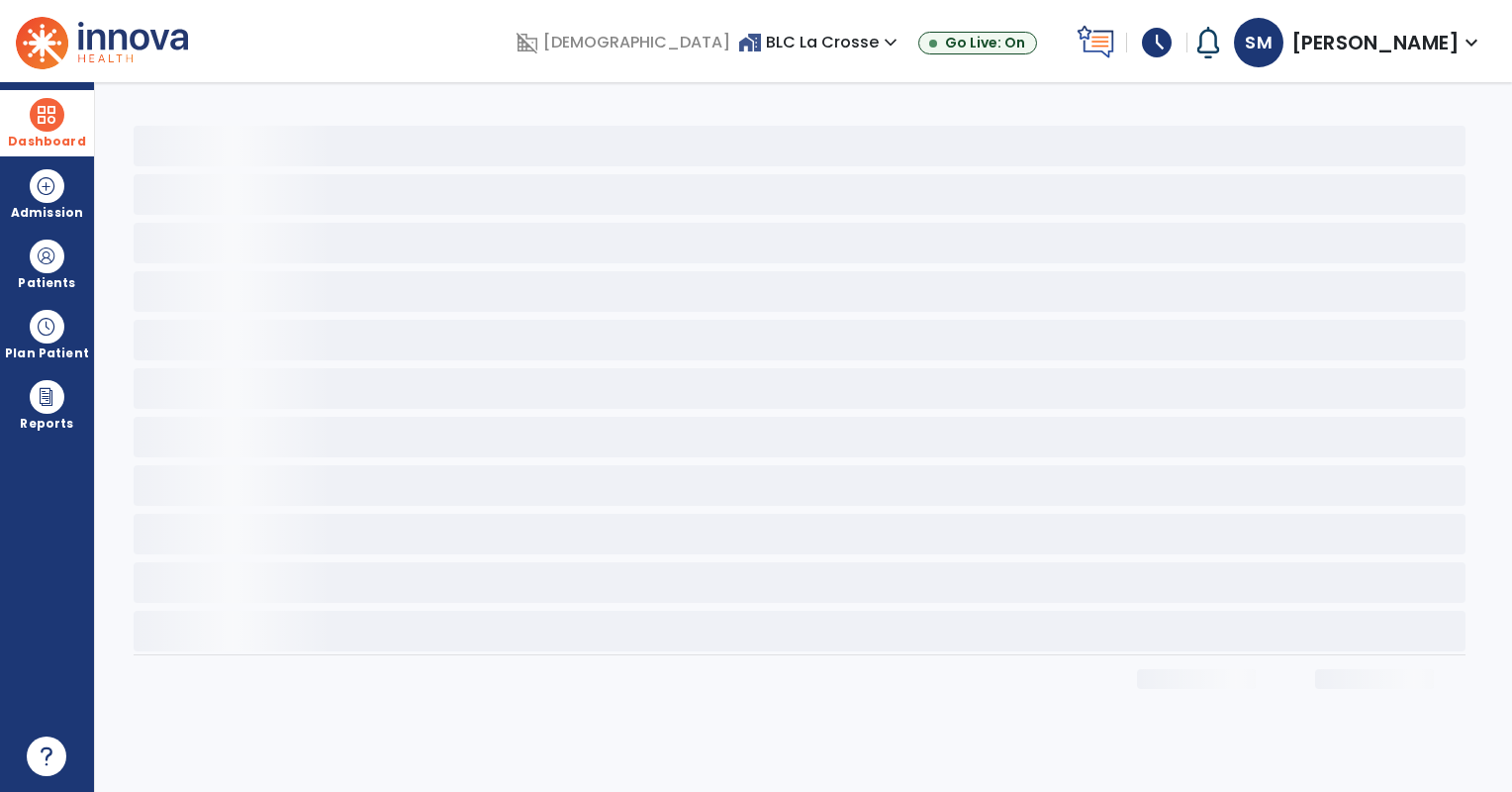 click 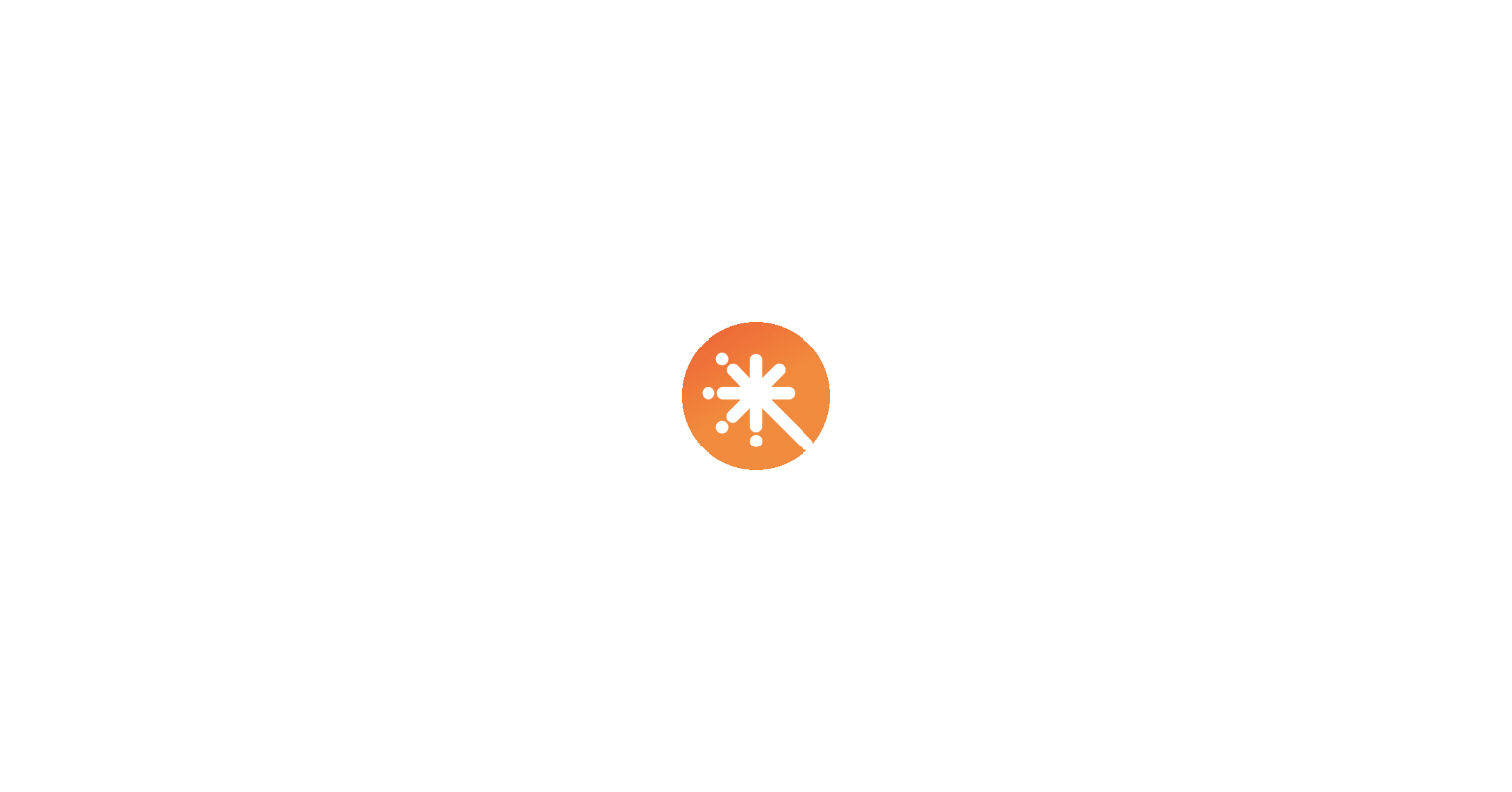 scroll, scrollTop: 0, scrollLeft: 0, axis: both 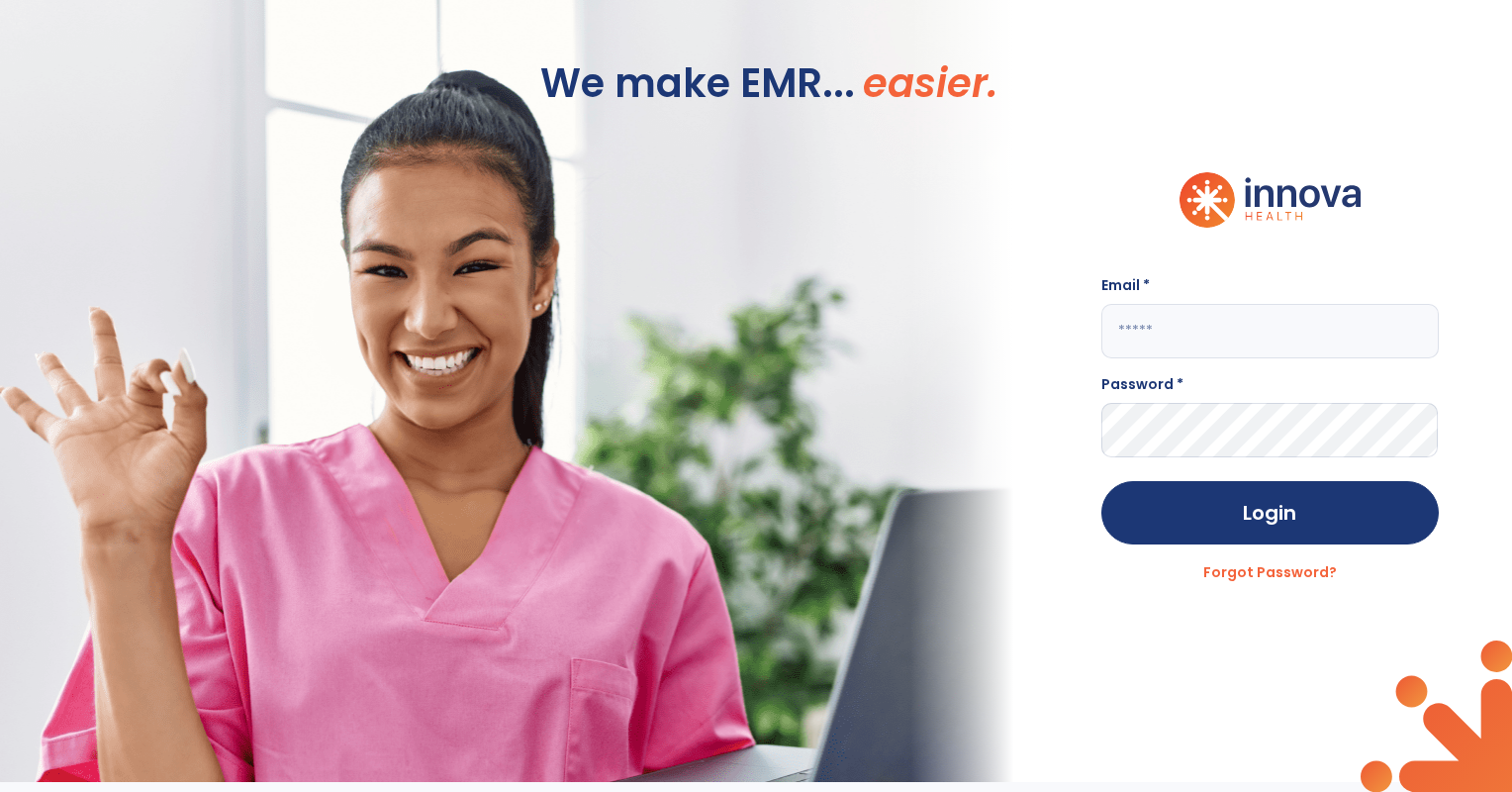 click 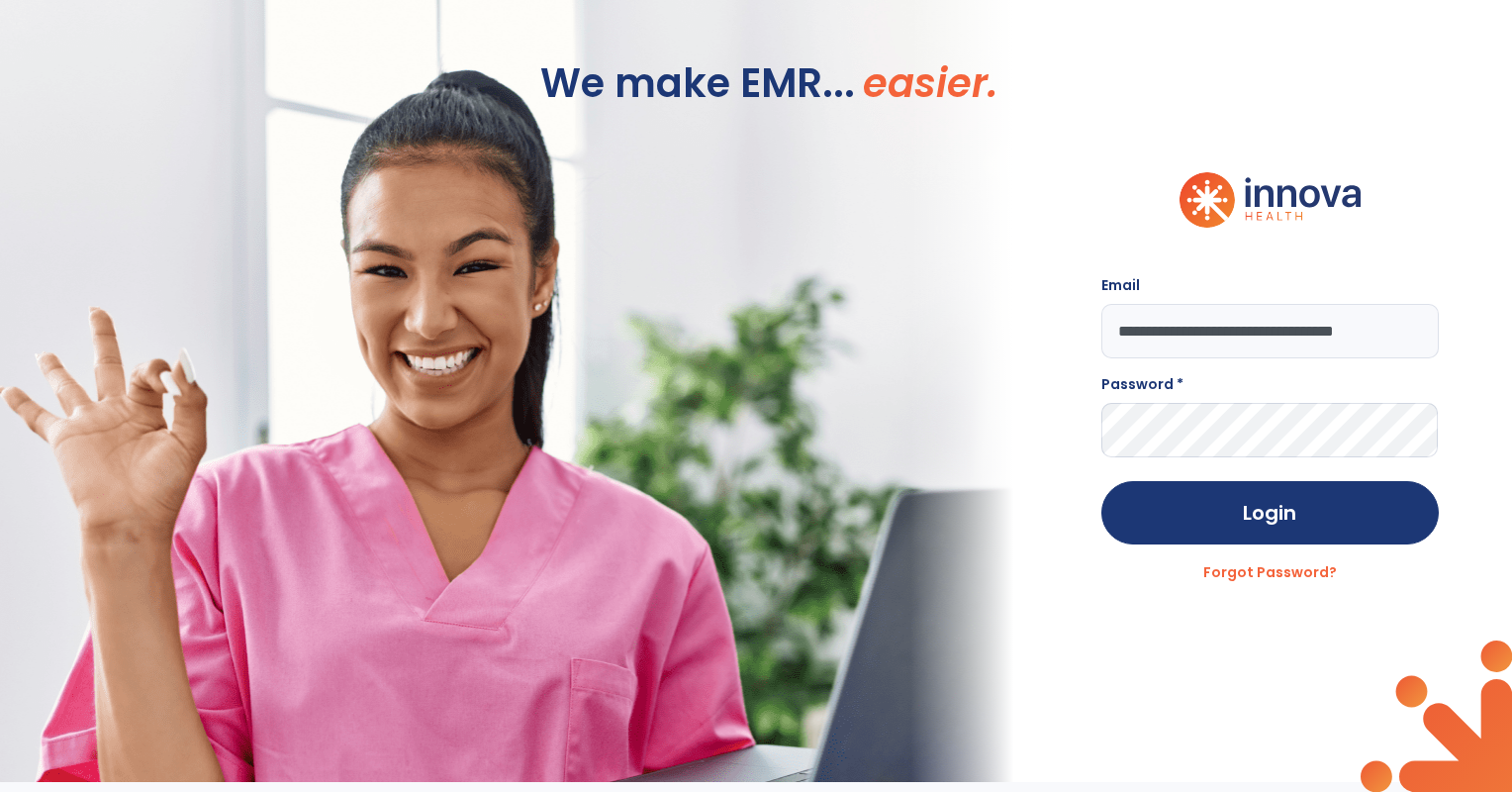 type on "**********" 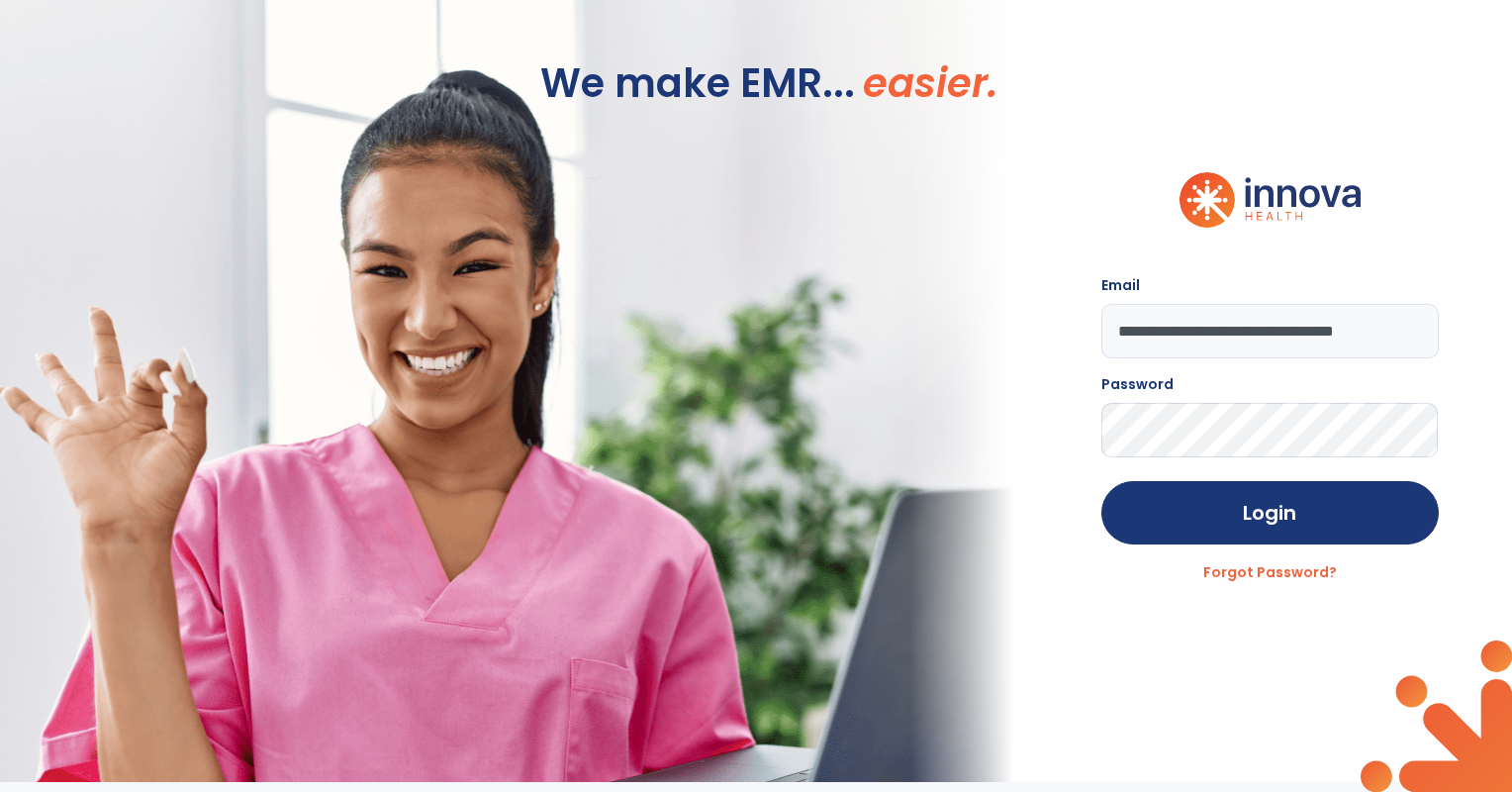 click on "Login" 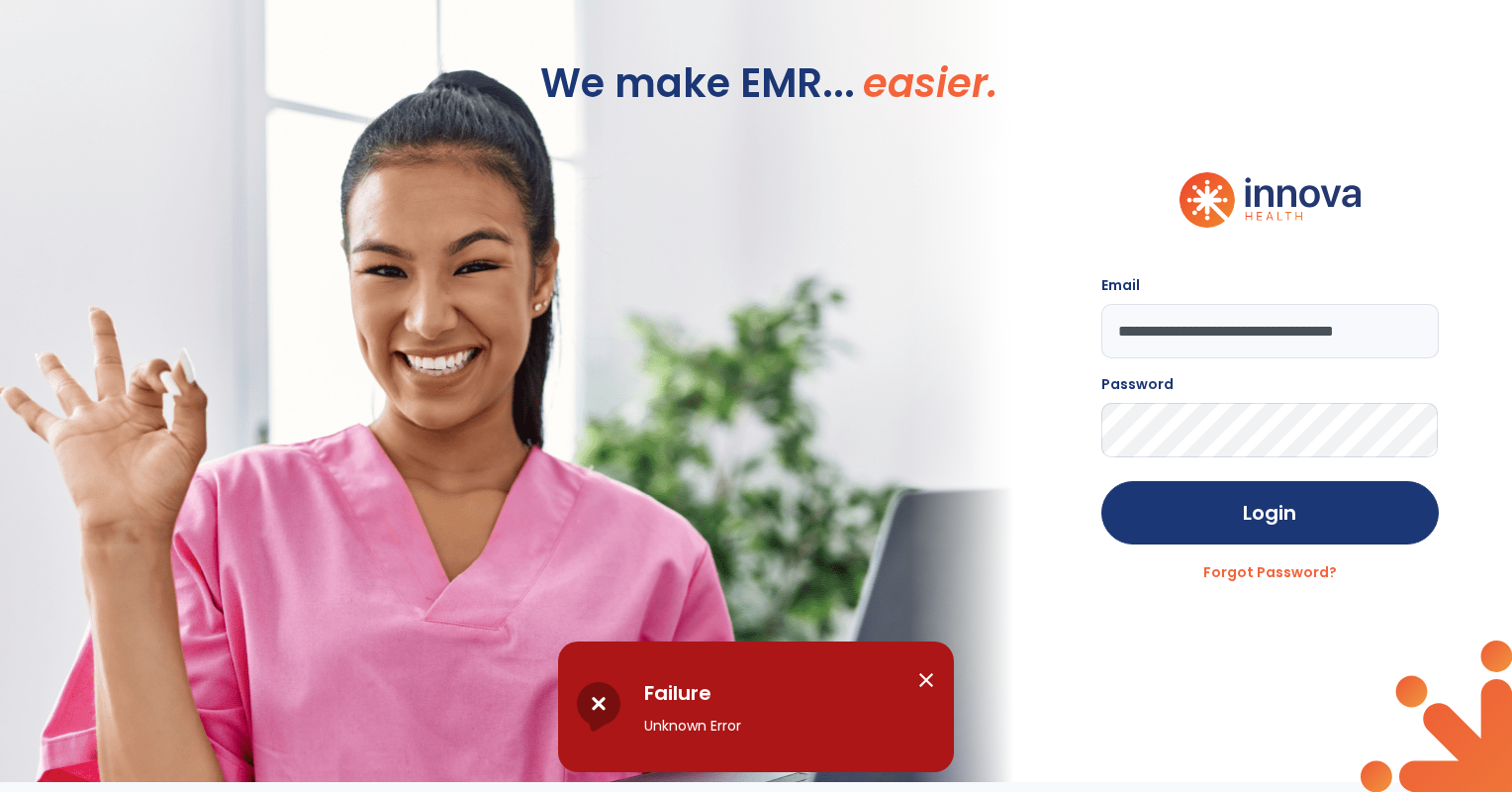 click on "**********" 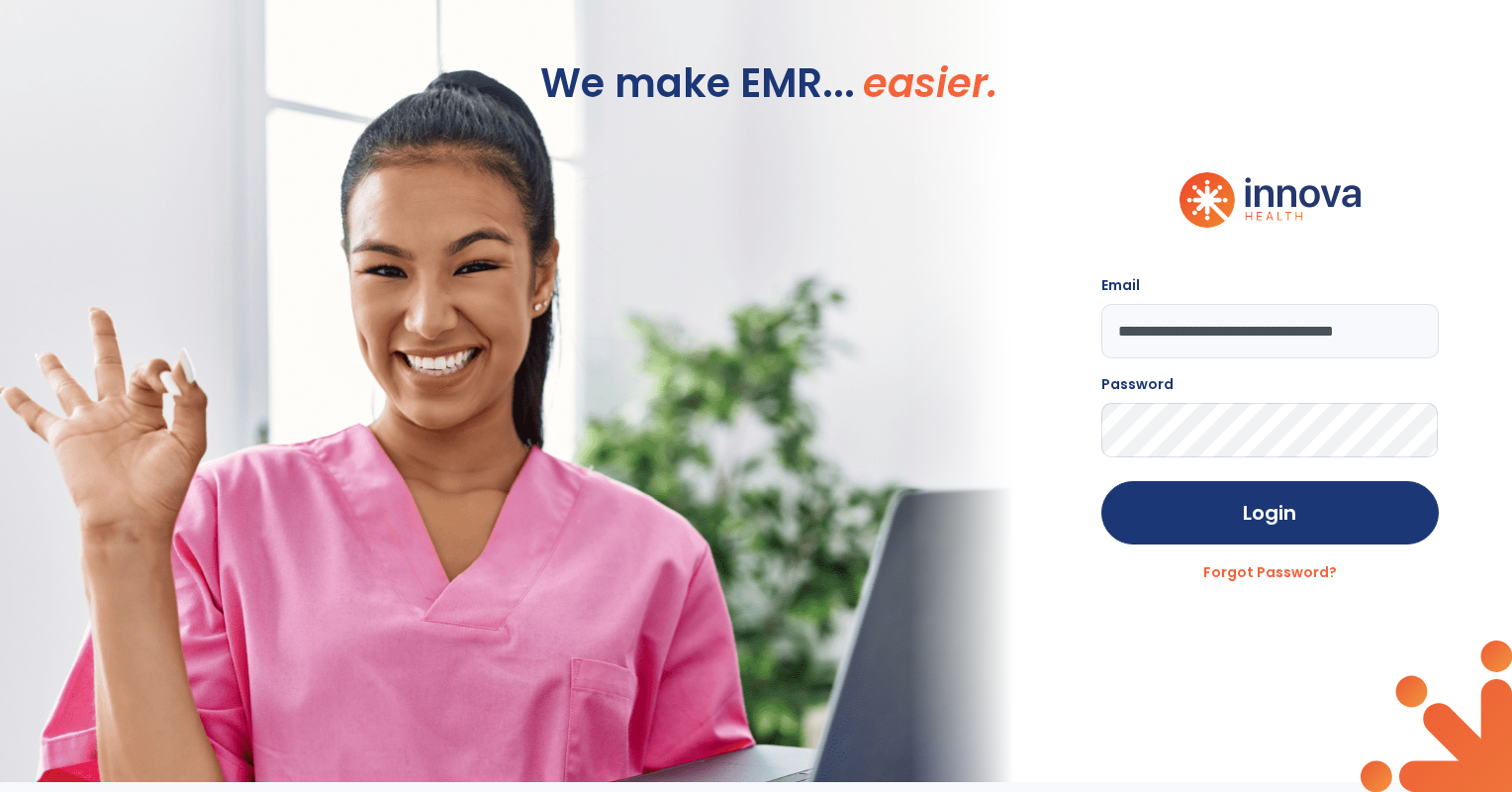 click on "Login" 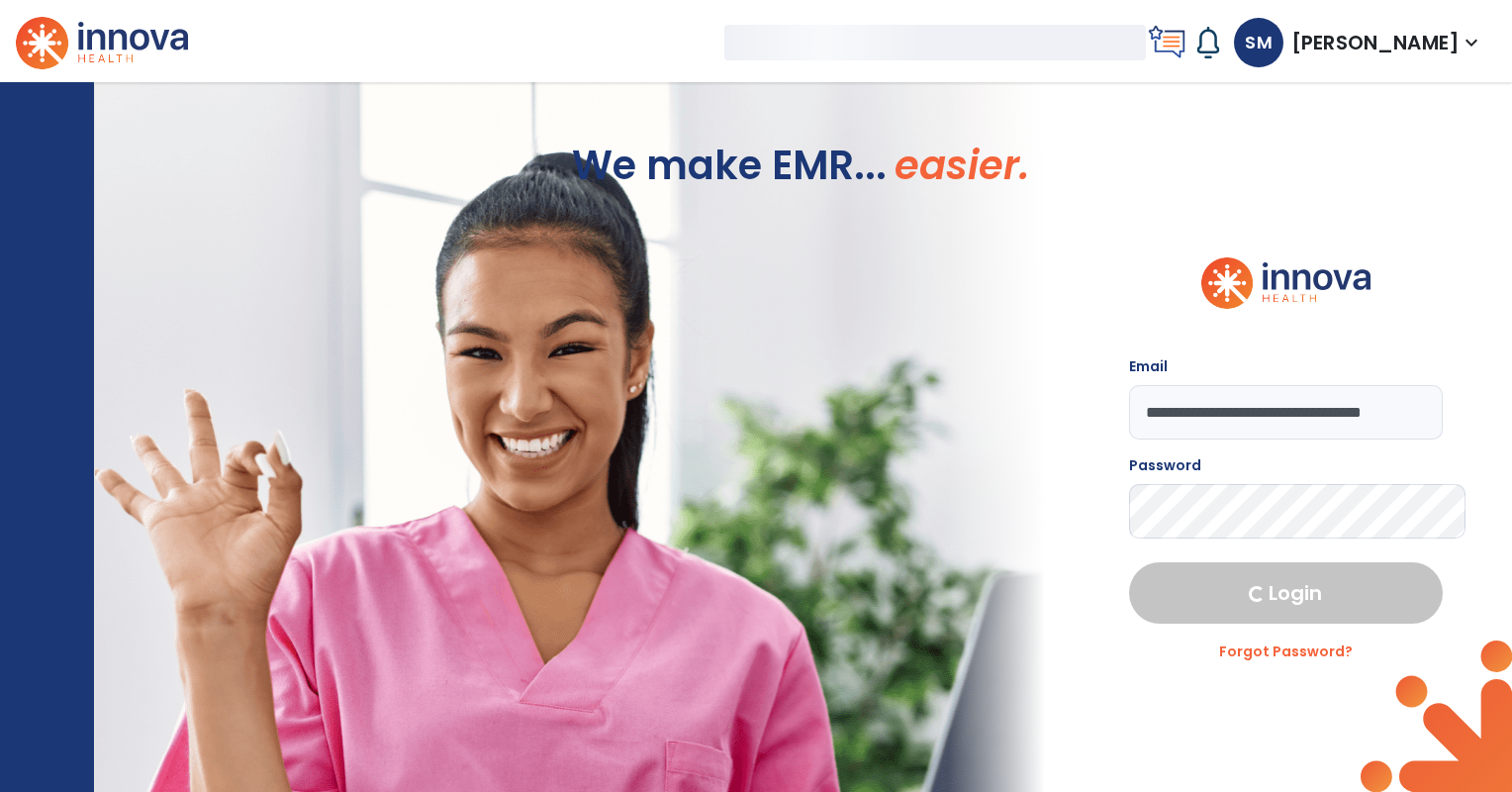 select on "****" 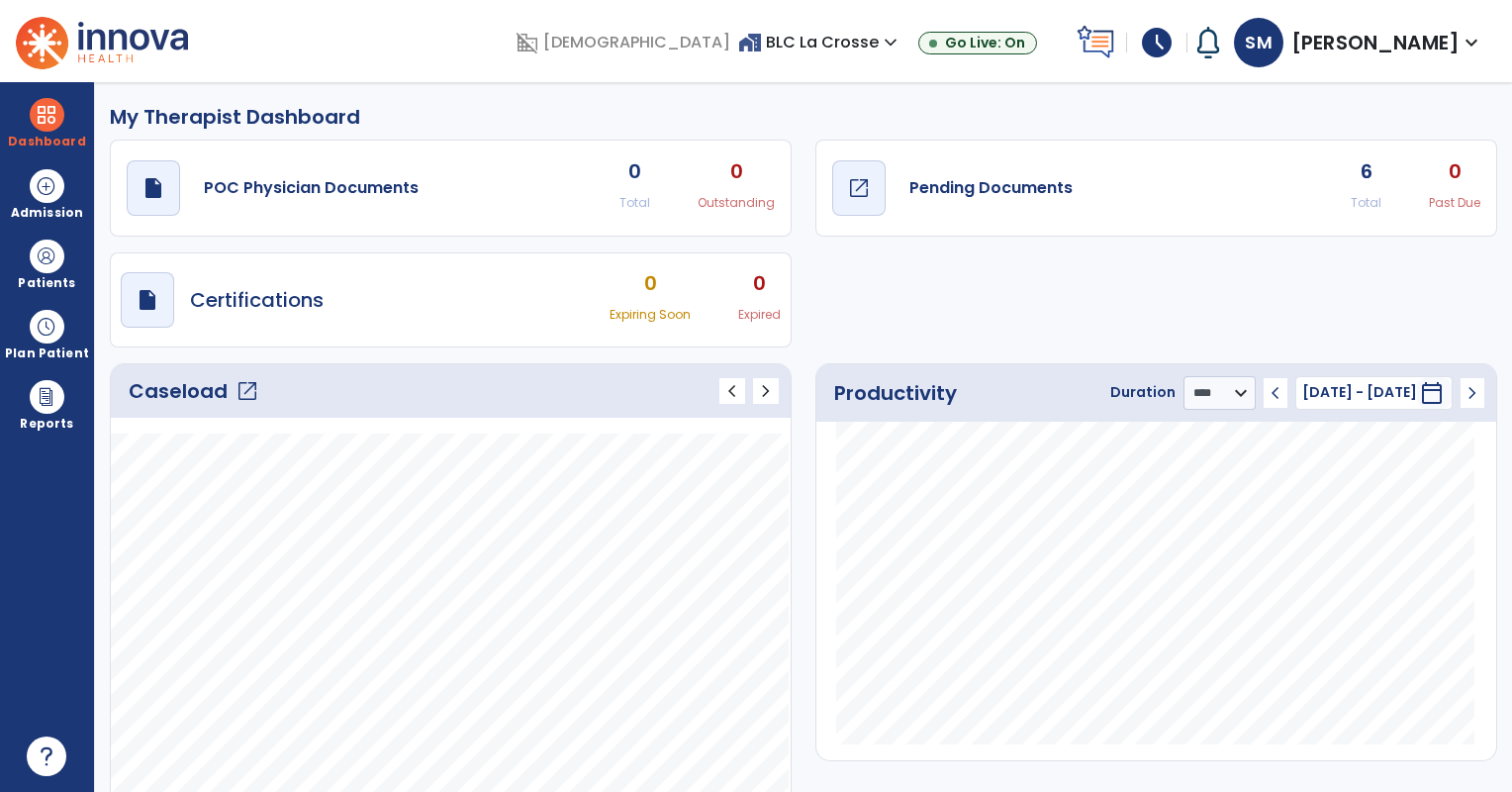 click on "draft   open_in_new  Pending Documents" 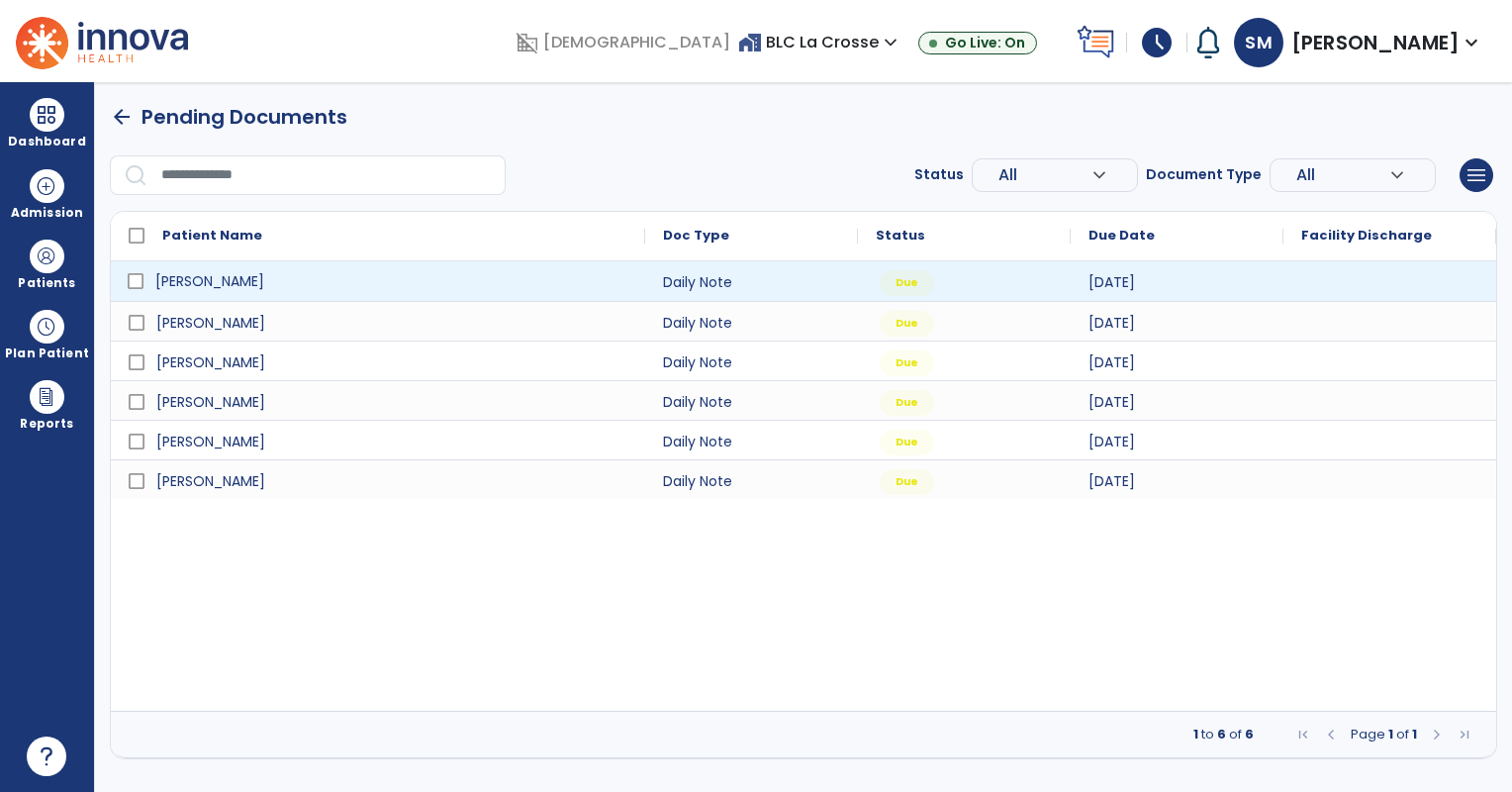 click on "[PERSON_NAME]" at bounding box center [392, 281] 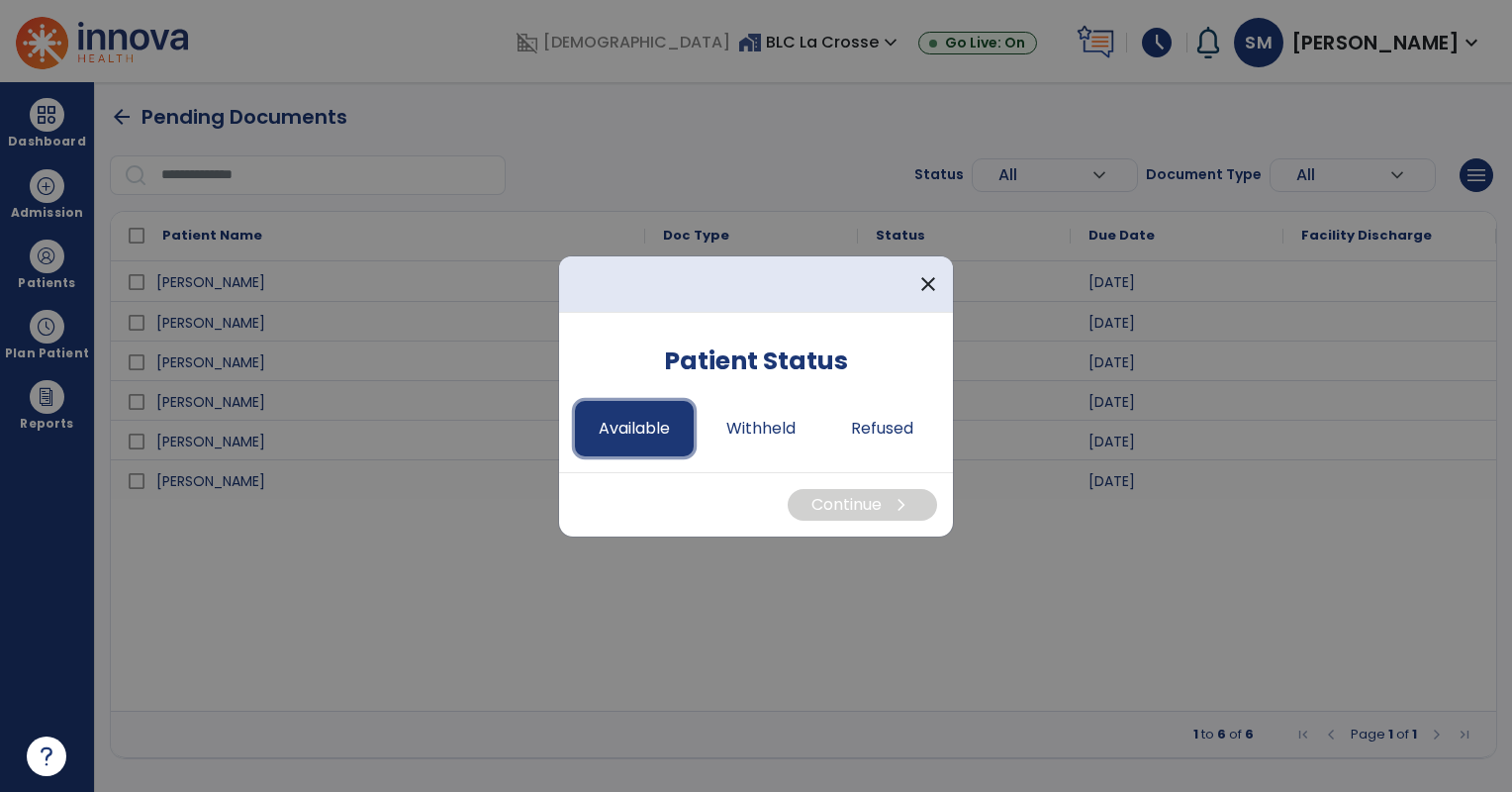 click on "Available" at bounding box center [634, 429] 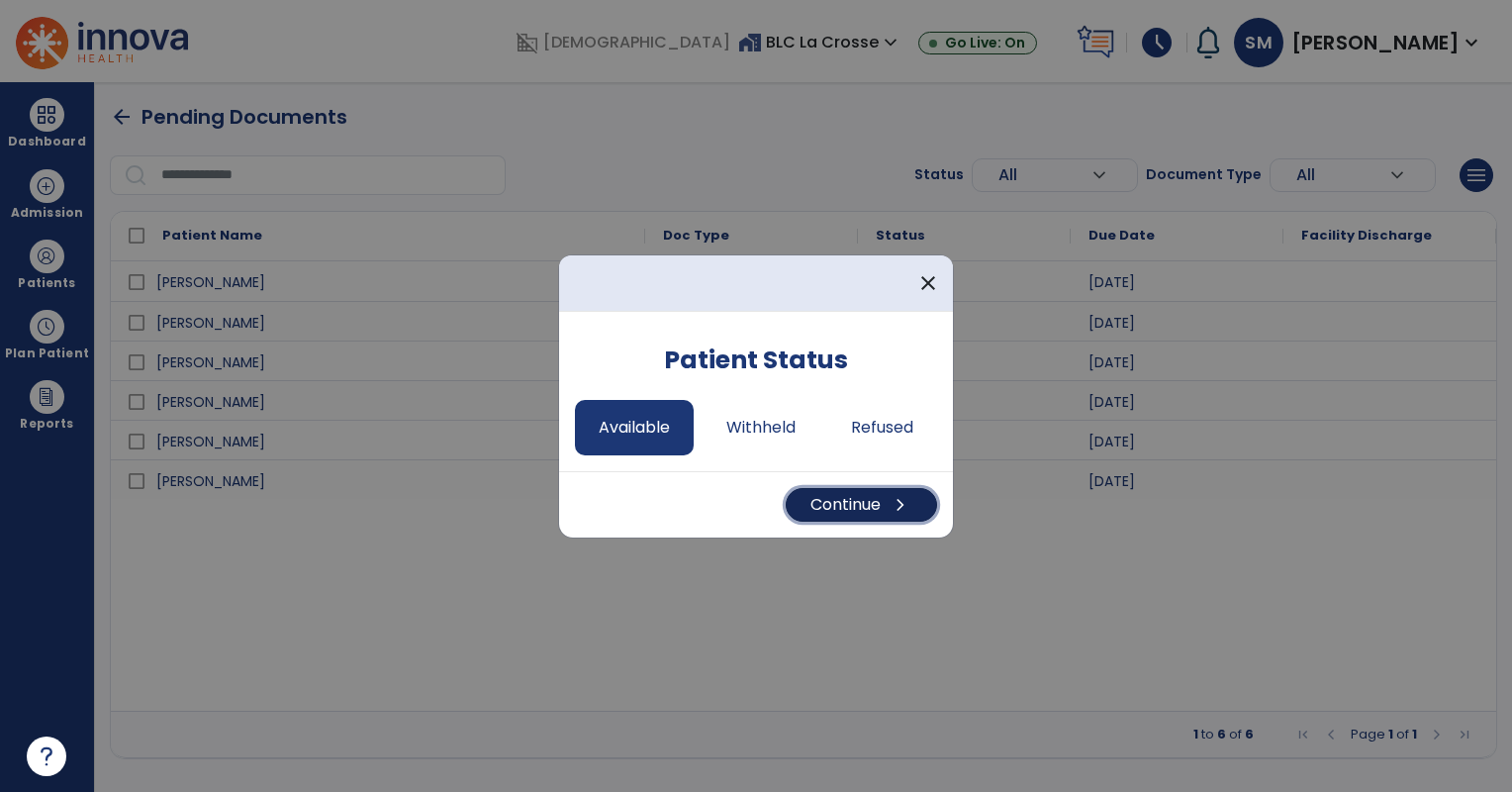 click on "Continue   chevron_right" at bounding box center (861, 505) 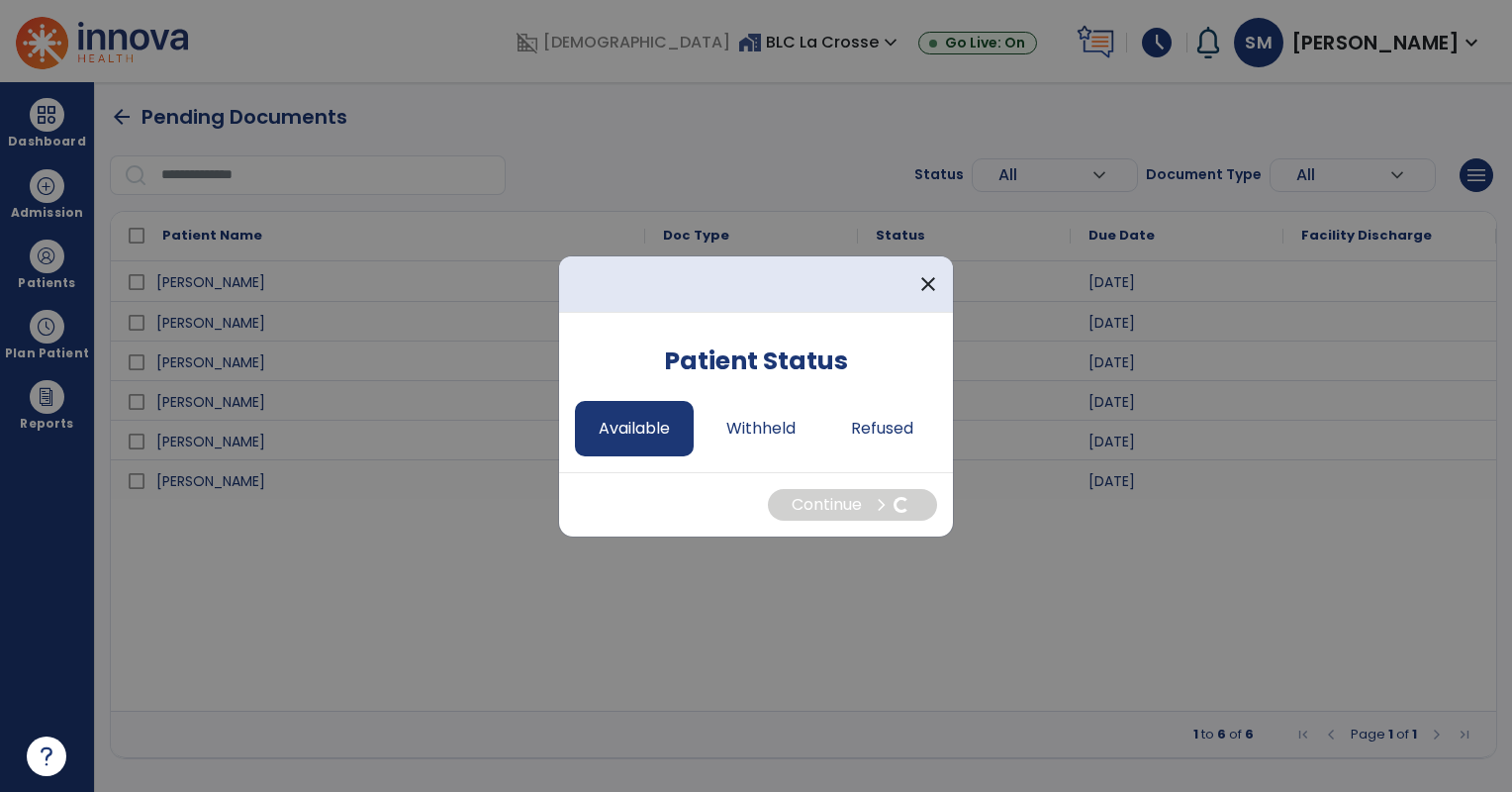 select on "*" 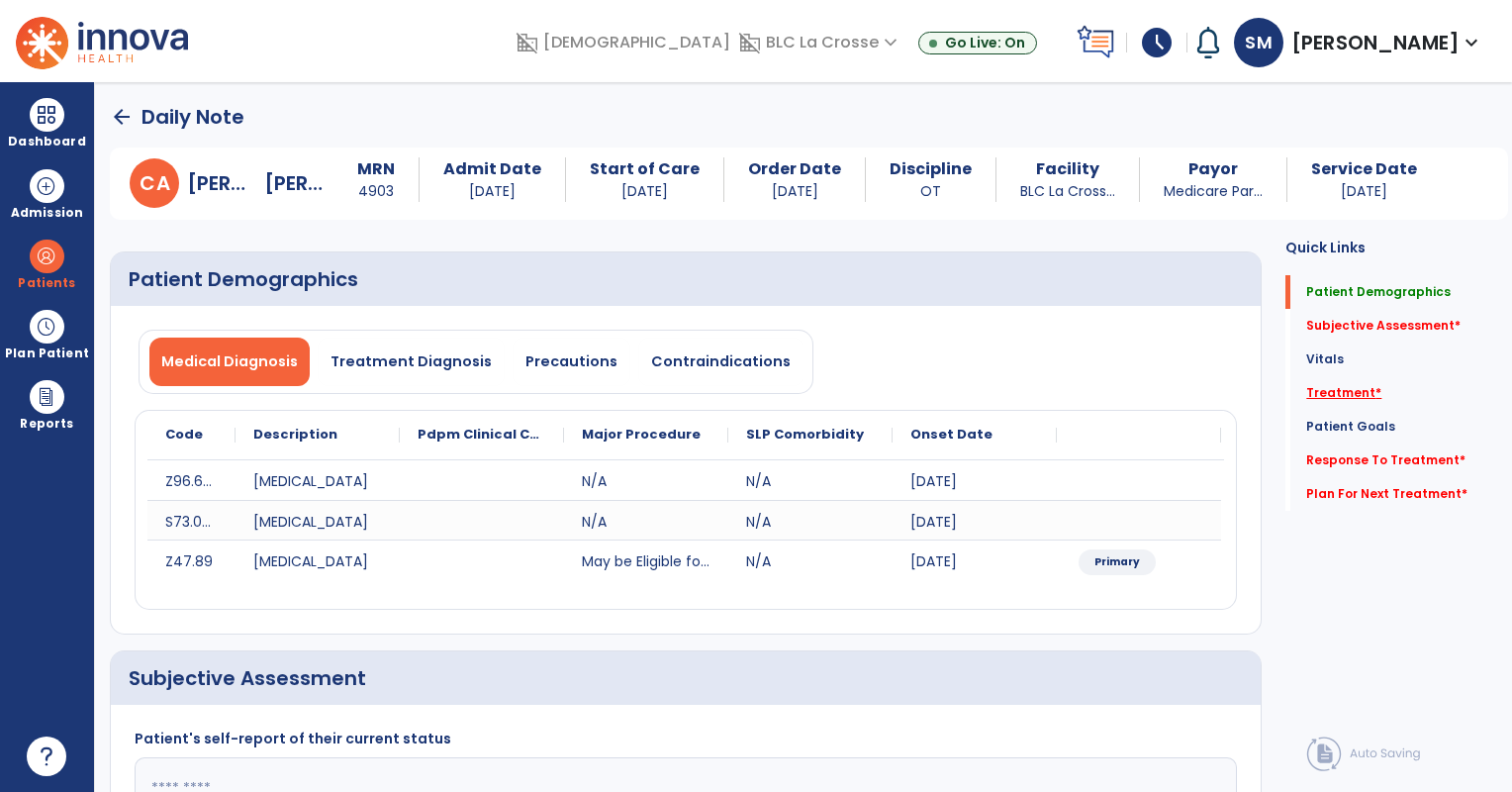 click on "Treatment   *" 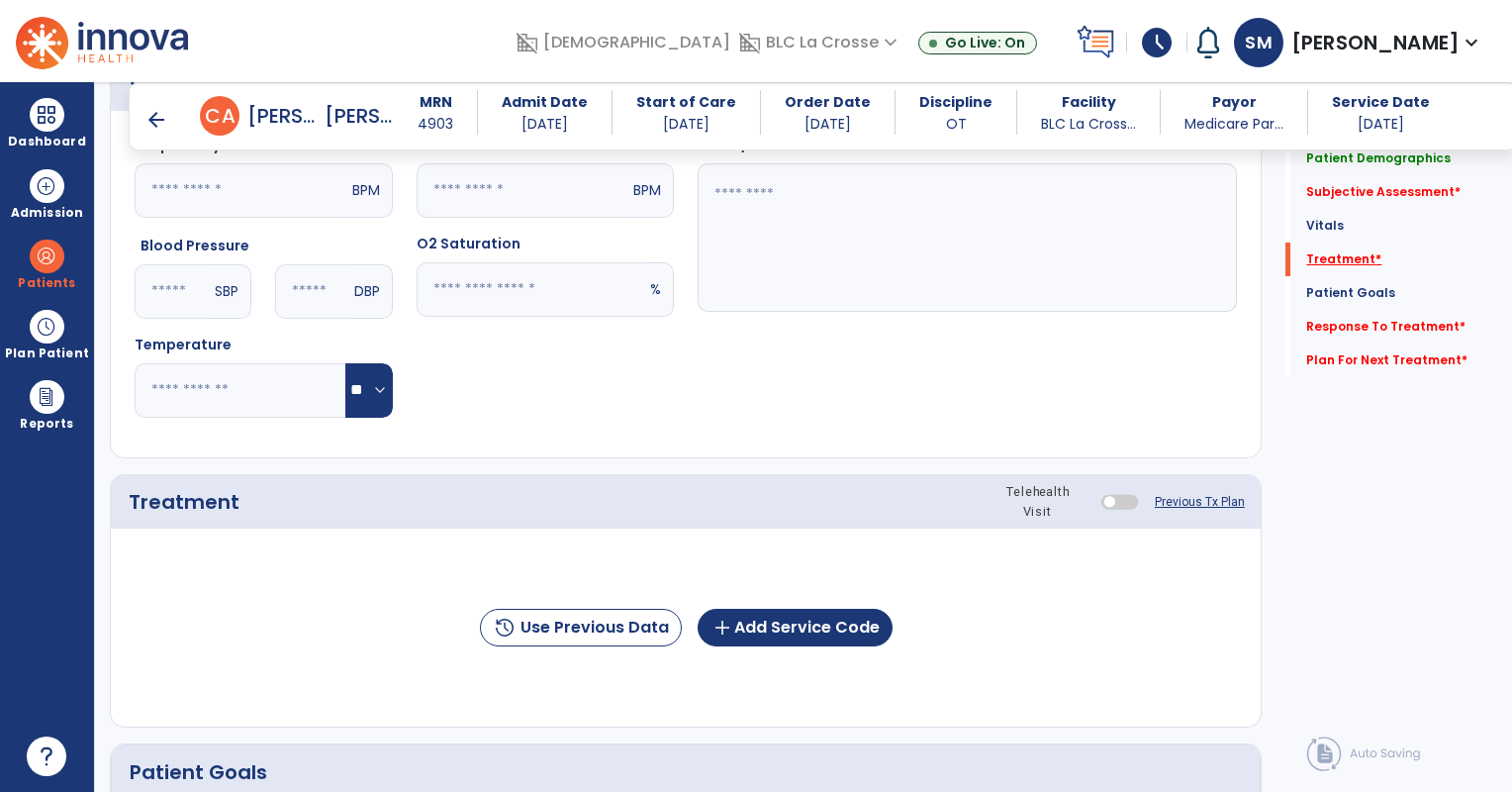 scroll, scrollTop: 1052, scrollLeft: 0, axis: vertical 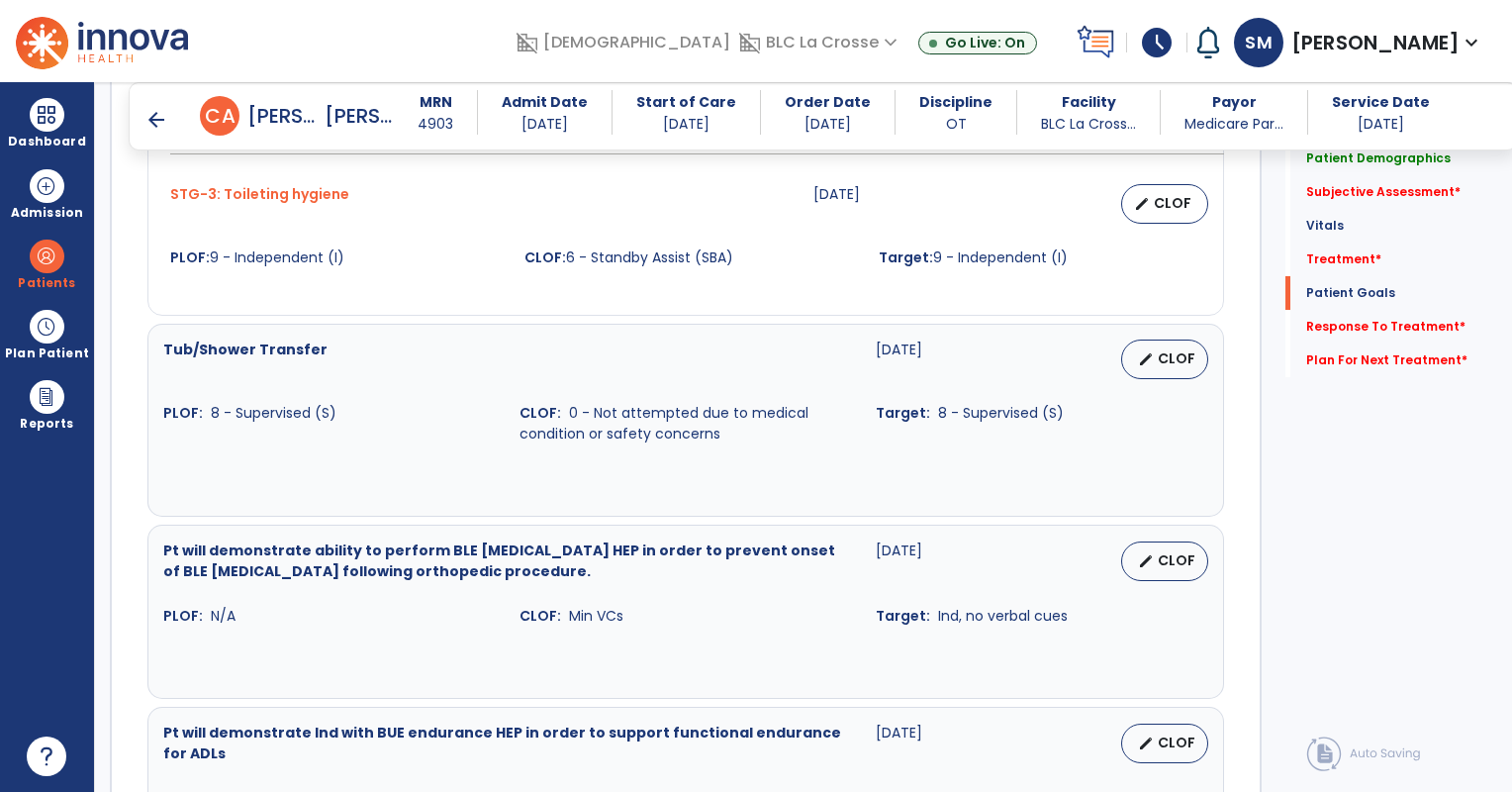 click on "Quick Links  Patient Demographics   Patient Demographics   Subjective Assessment   *  Subjective Assessment   *  Vitals   Vitals   Treatment   *  Treatment   *  Patient Goals   Patient Goals   Response To Treatment   *  Response To Treatment   *  Plan For Next Treatment   *  Plan For Next Treatment   *" 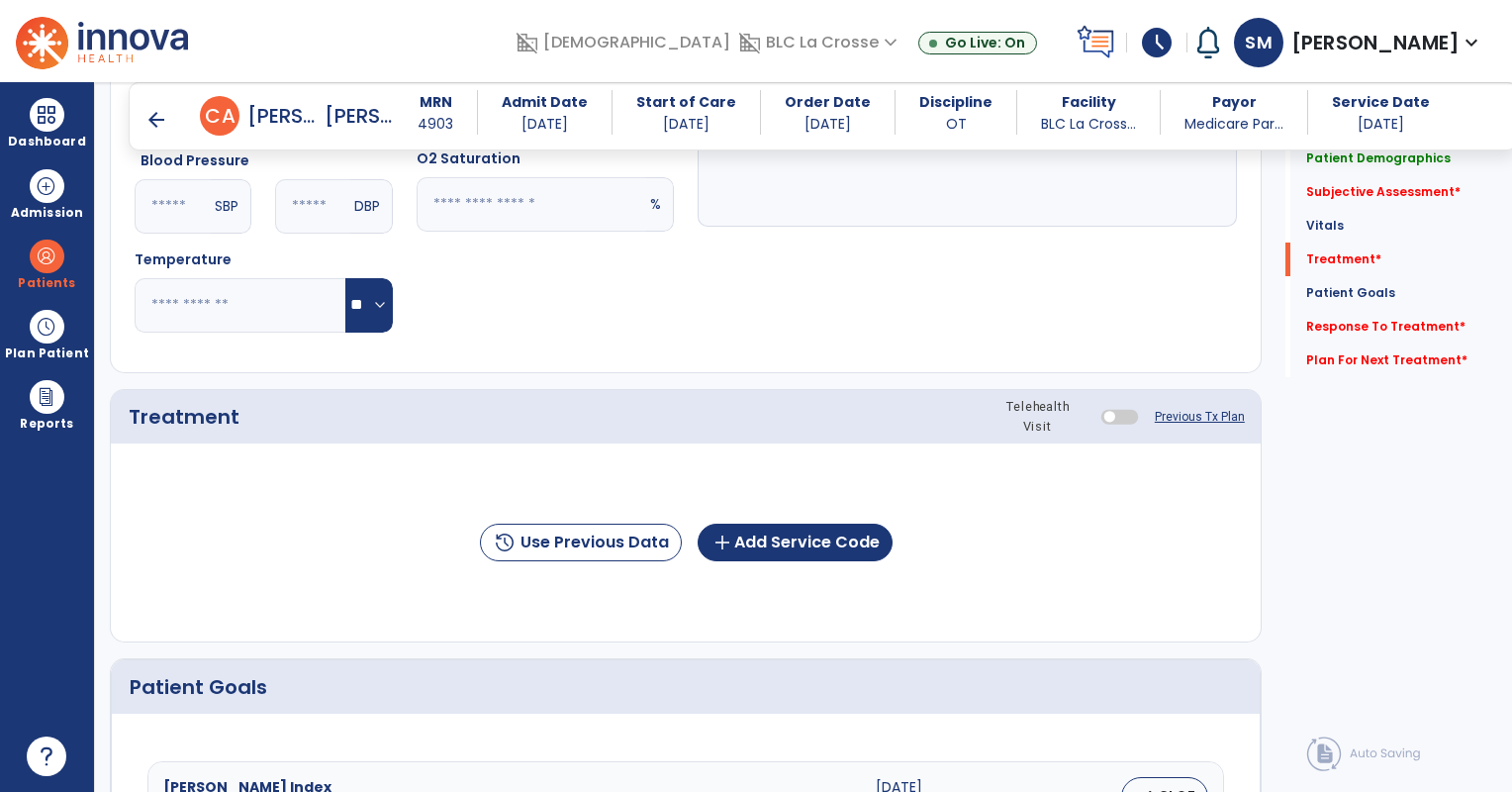scroll, scrollTop: 959, scrollLeft: 0, axis: vertical 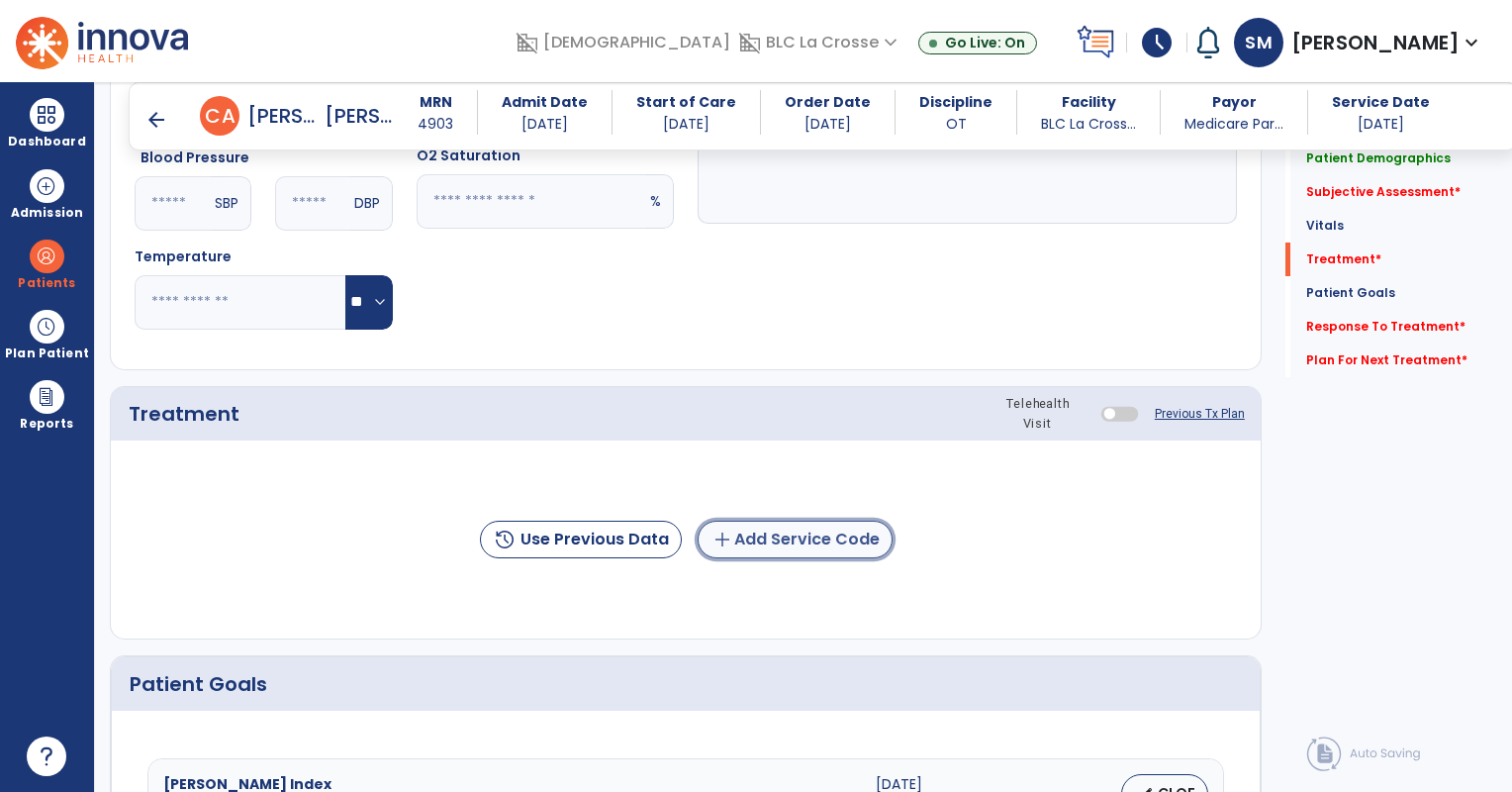 click on "add  Add Service Code" 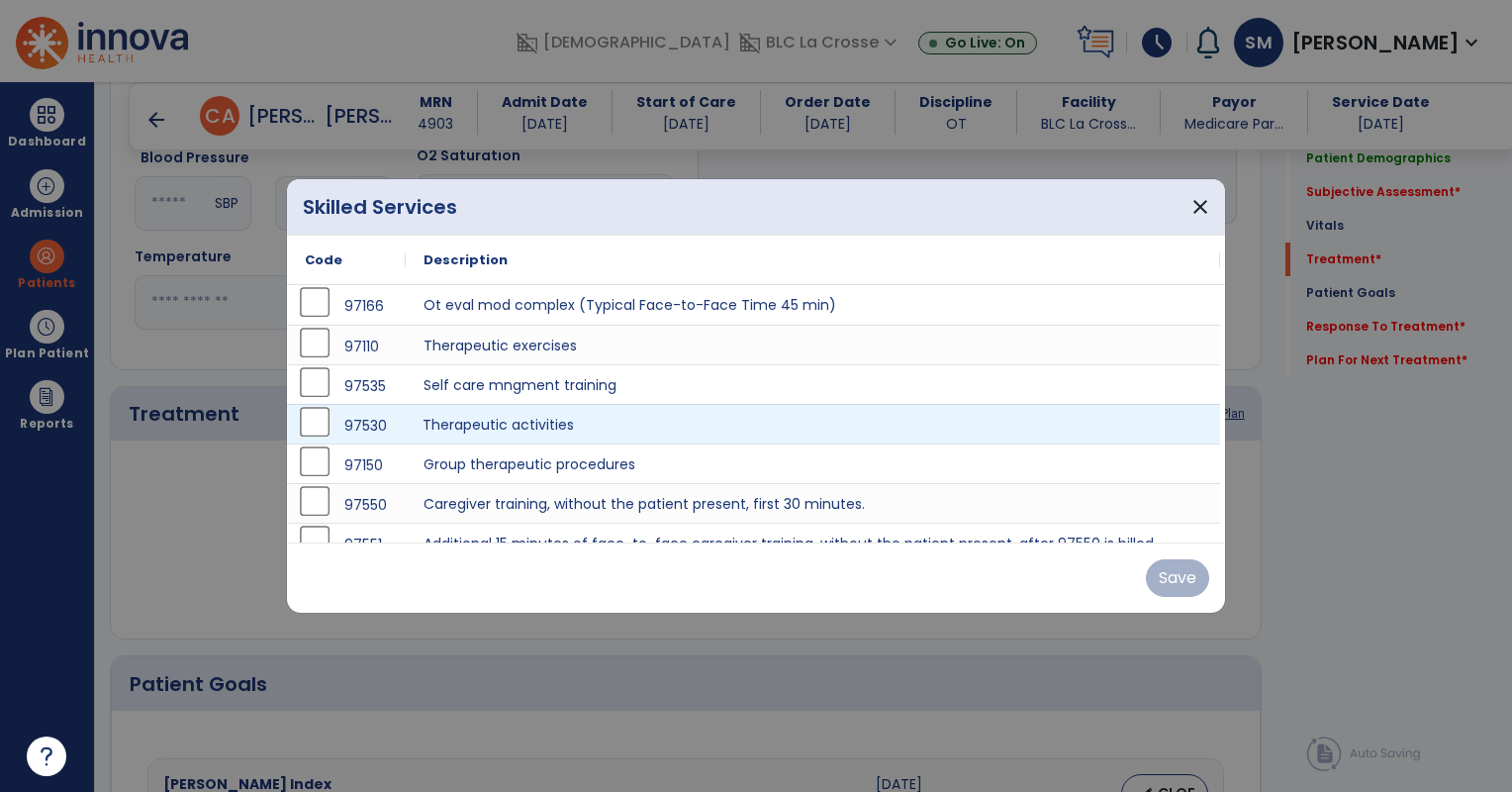 click on "Therapeutic activities" at bounding box center (812, 424) 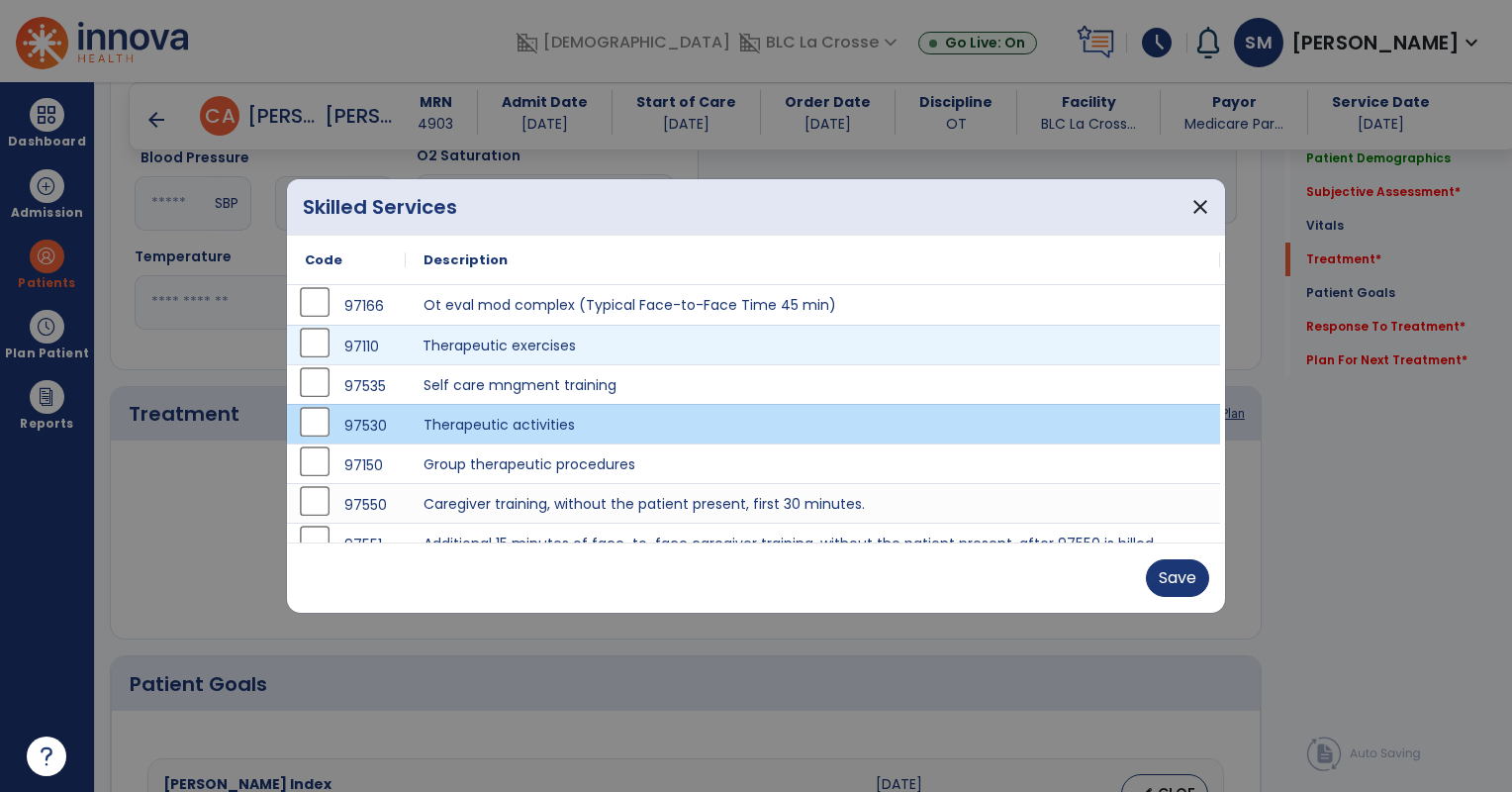 click on "Therapeutic exercises" at bounding box center (812, 345) 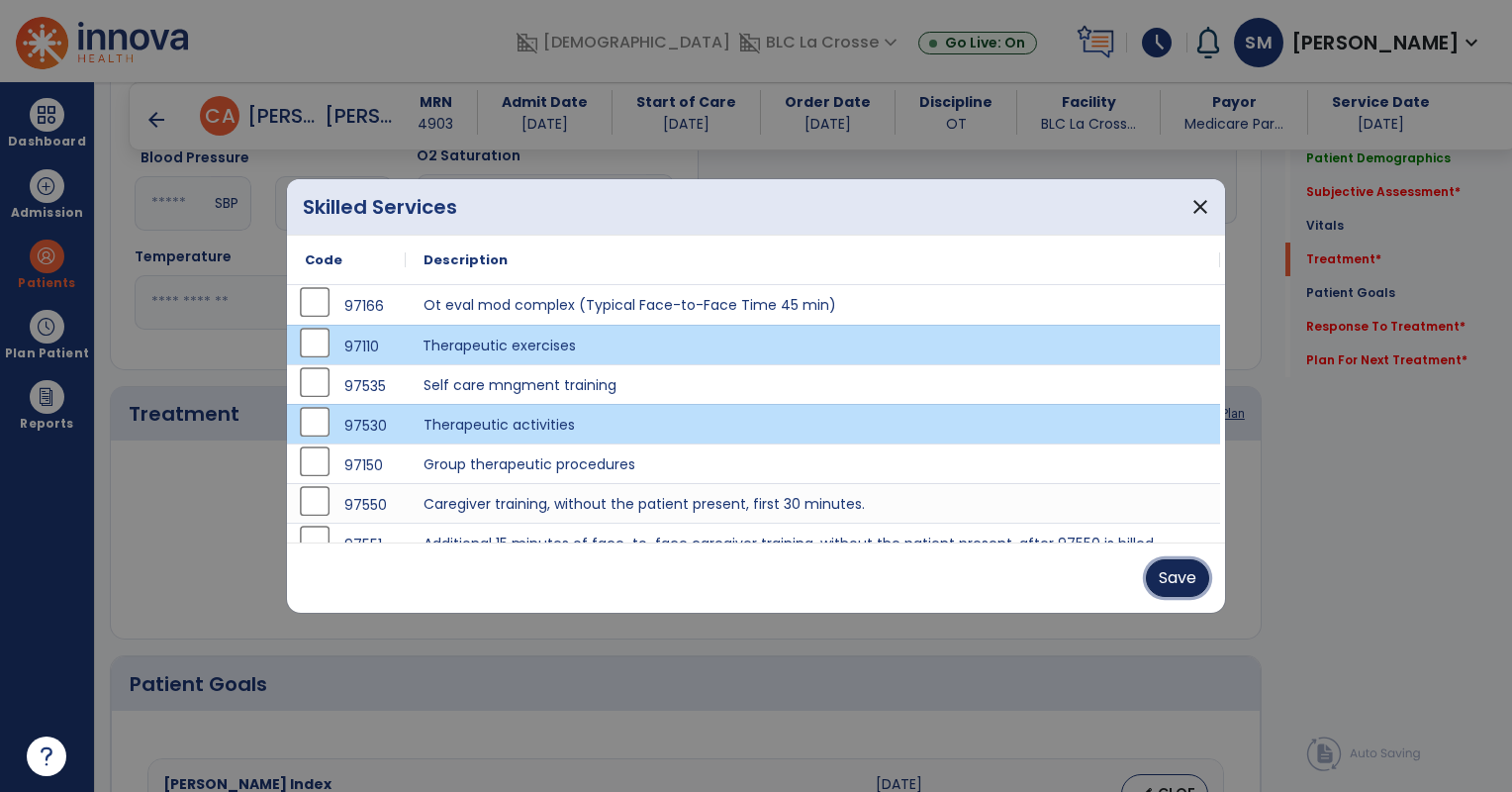 click on "Save" at bounding box center (1178, 578) 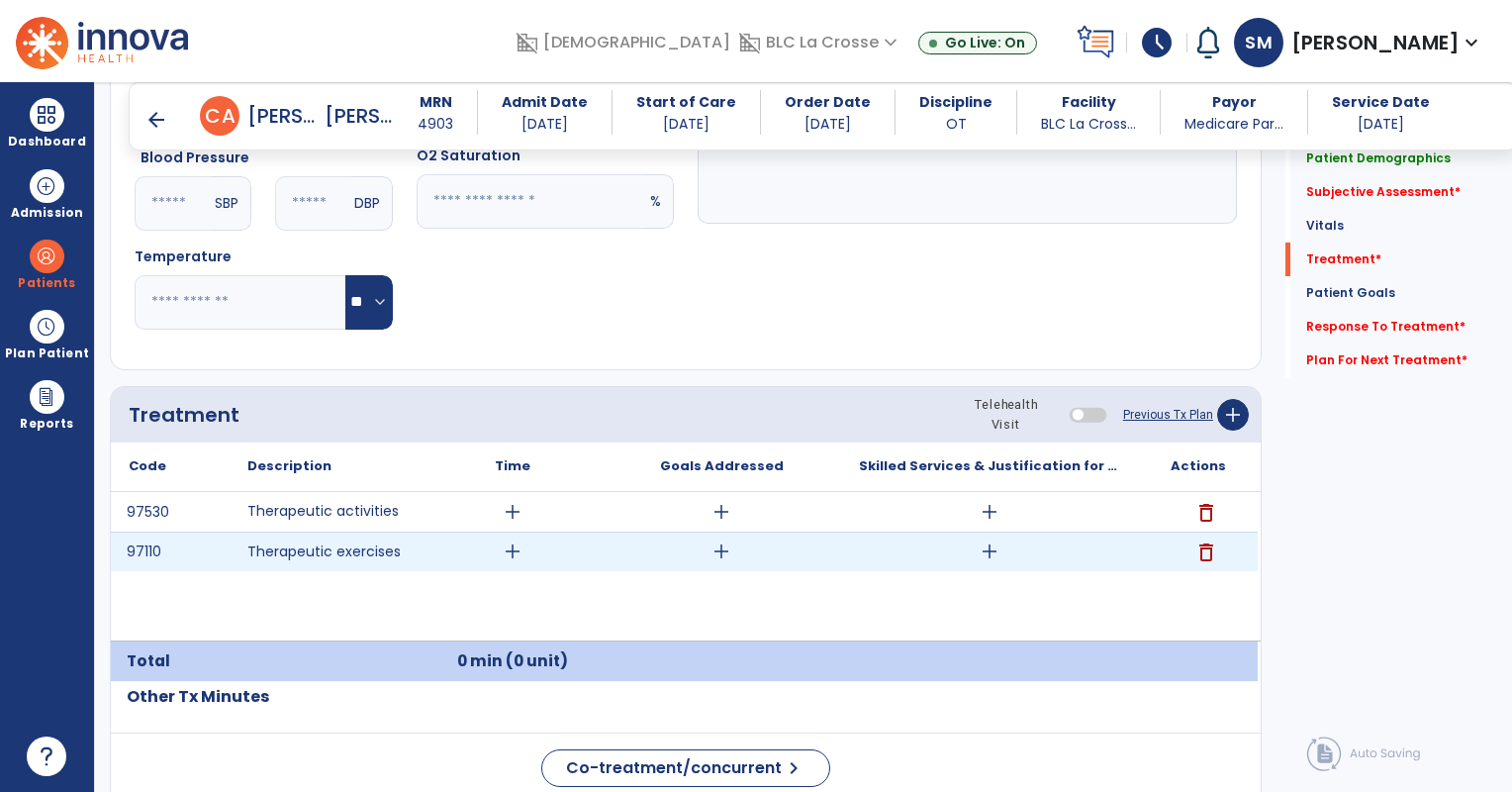 click on "add" at bounding box center (990, 551) 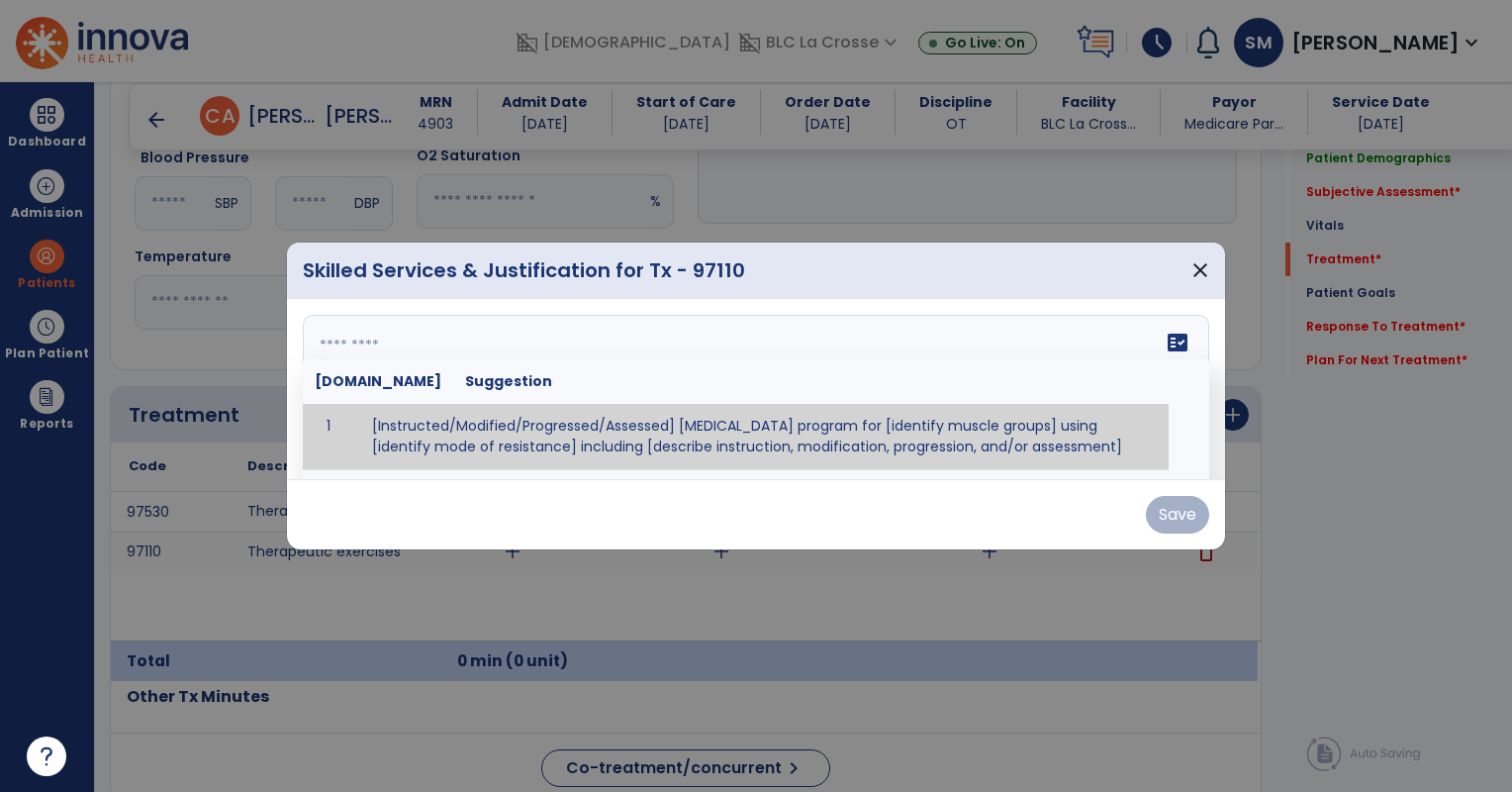 click on "fact_check  [DOMAIN_NAME] Suggestion 1 [Instructed/Modified/Progressed/Assessed] [MEDICAL_DATA] program for [identify muscle groups] using [identify mode of resistance] including [describe instruction, modification, progression, and/or assessment] 2 [Instructed/Modified/Progressed/Assessed] aerobic exercise program using [identify equipment/mode] including [describe instruction, modification,progression, and/or assessment] 3 [Instructed/Modified/Progressed/Assessed] [PROM/A/AROM/AROM] program for [identify joint movements] using [contract-relax, over-pressure, inhibitory techniques, other] 4 [Assessed/Tested] aerobic capacity with administration of [aerobic capacity test]" at bounding box center [756, 389] 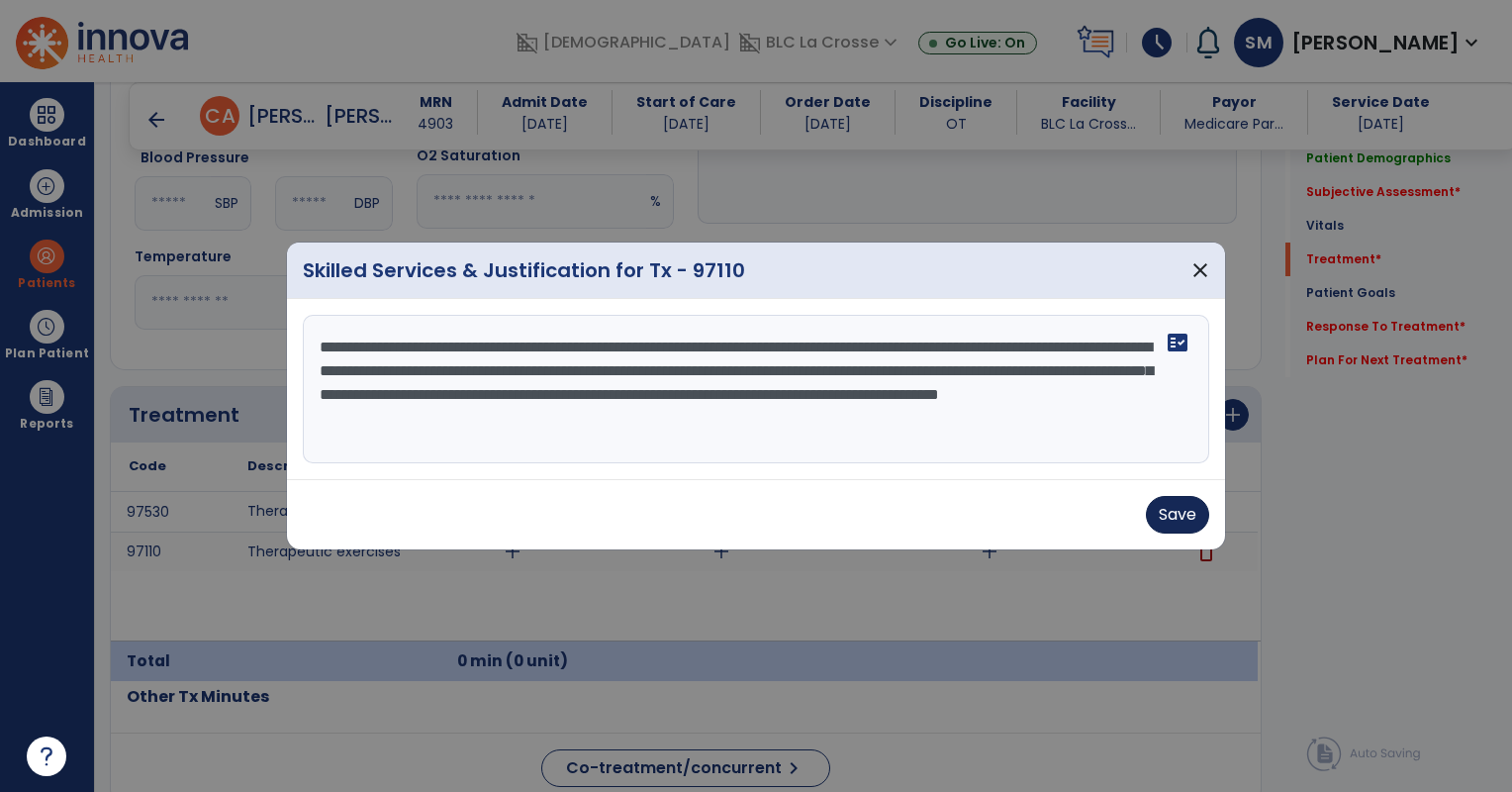 type on "**********" 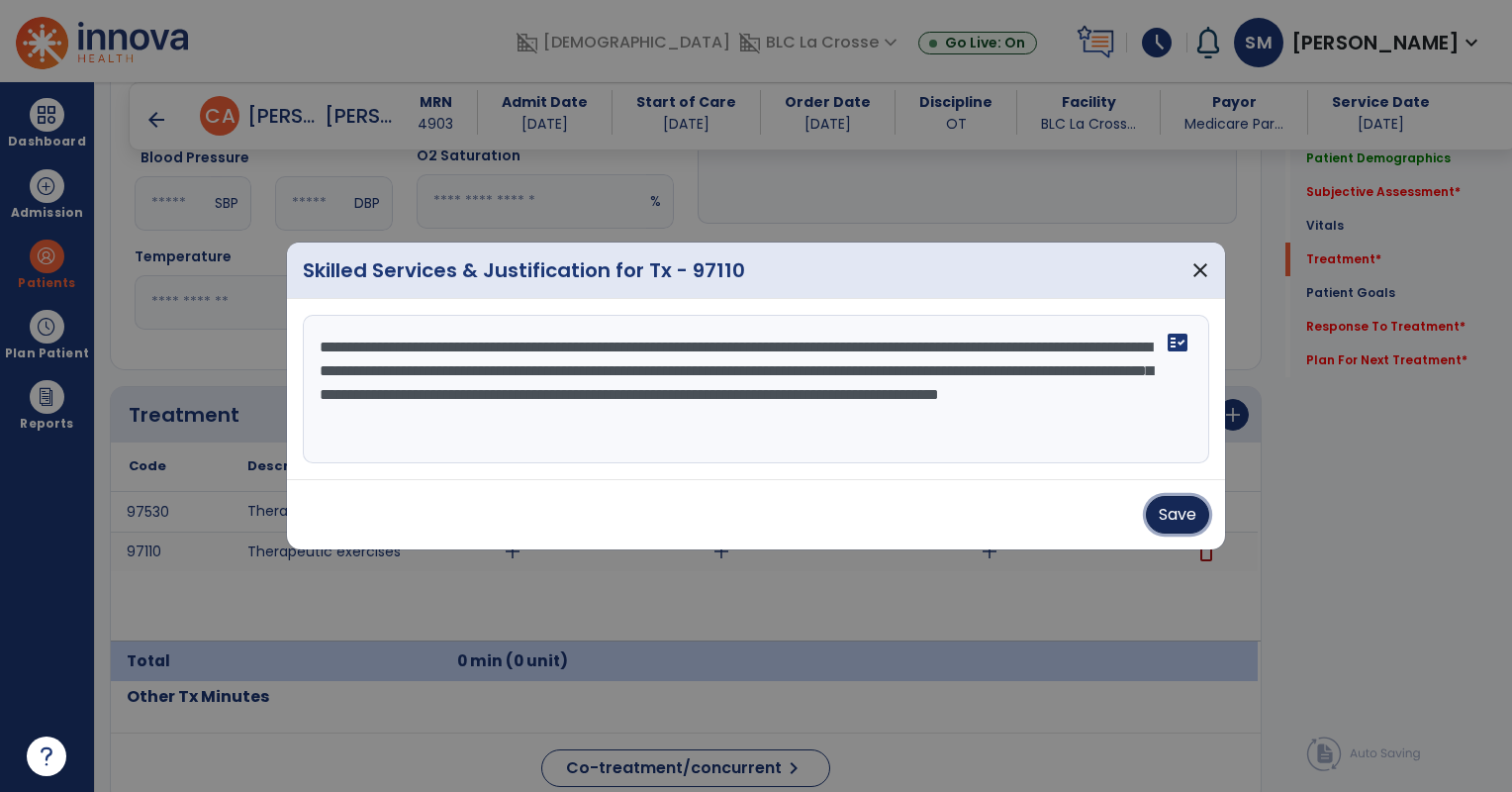 click on "Save" at bounding box center (1178, 515) 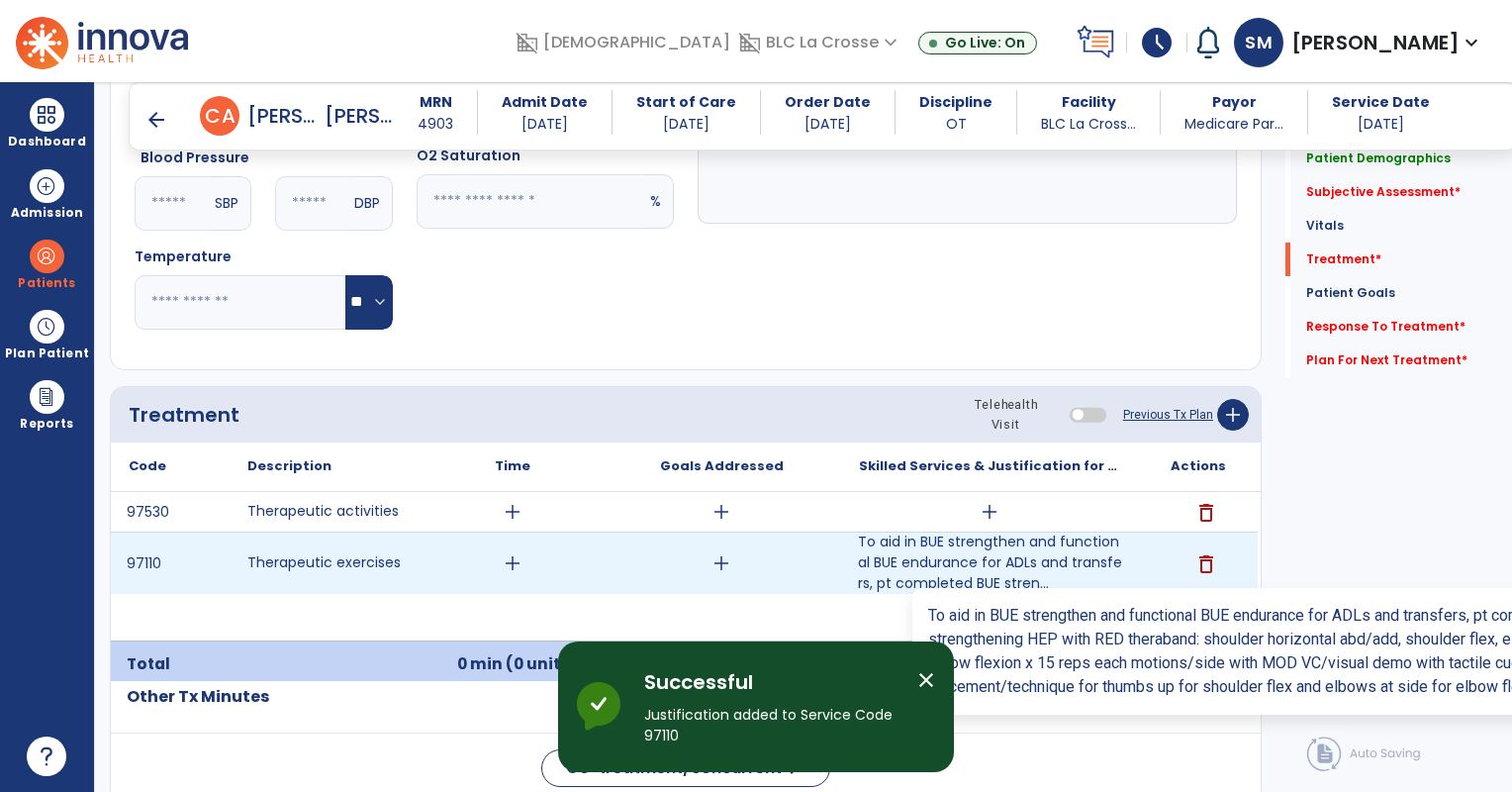 click on "To aid in BUE strengthen and functional BUE endurance for ADLs and transfers, pt completed BUE stren..." at bounding box center [990, 562] 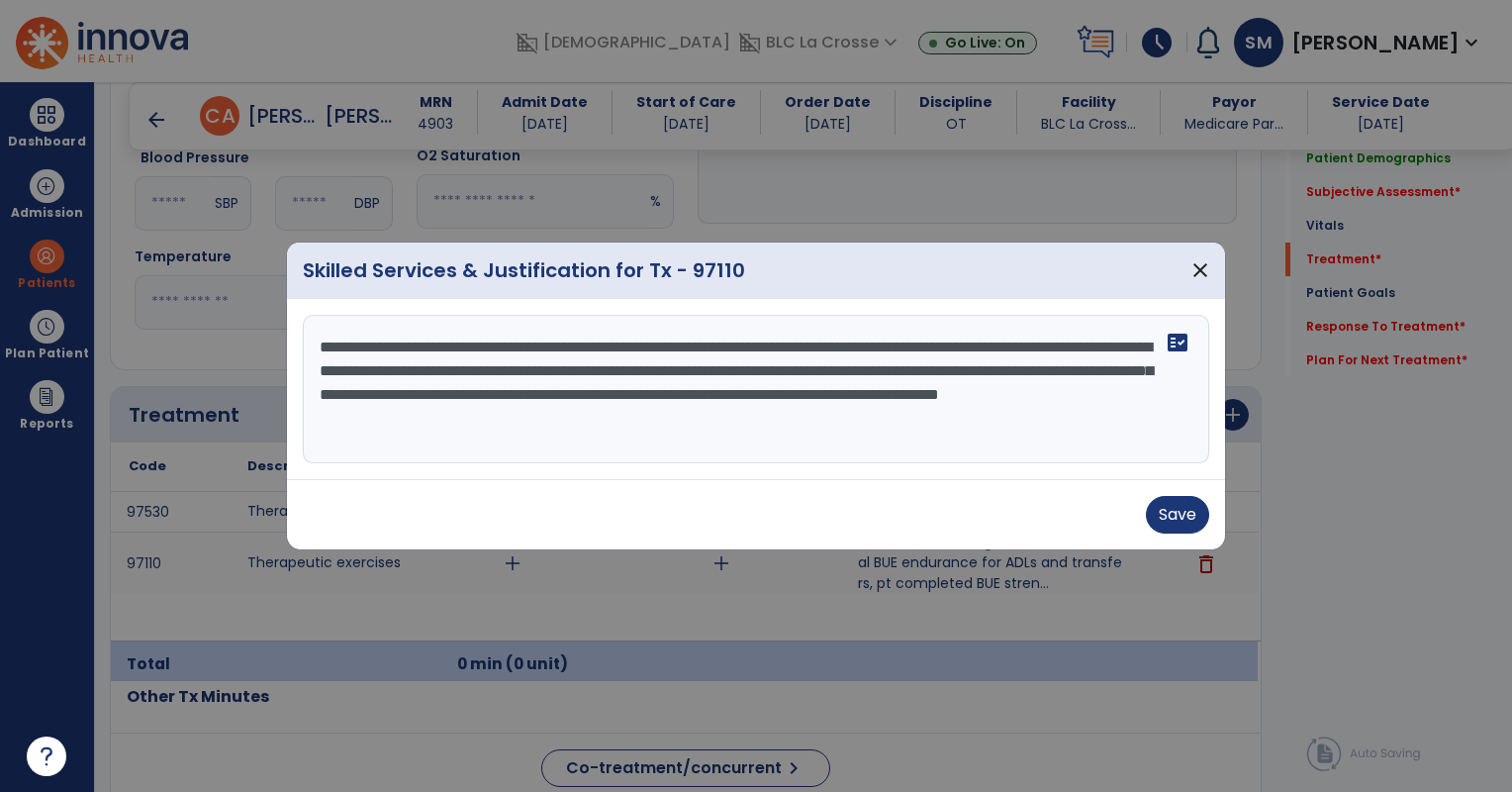 click on "**********" at bounding box center (756, 389) 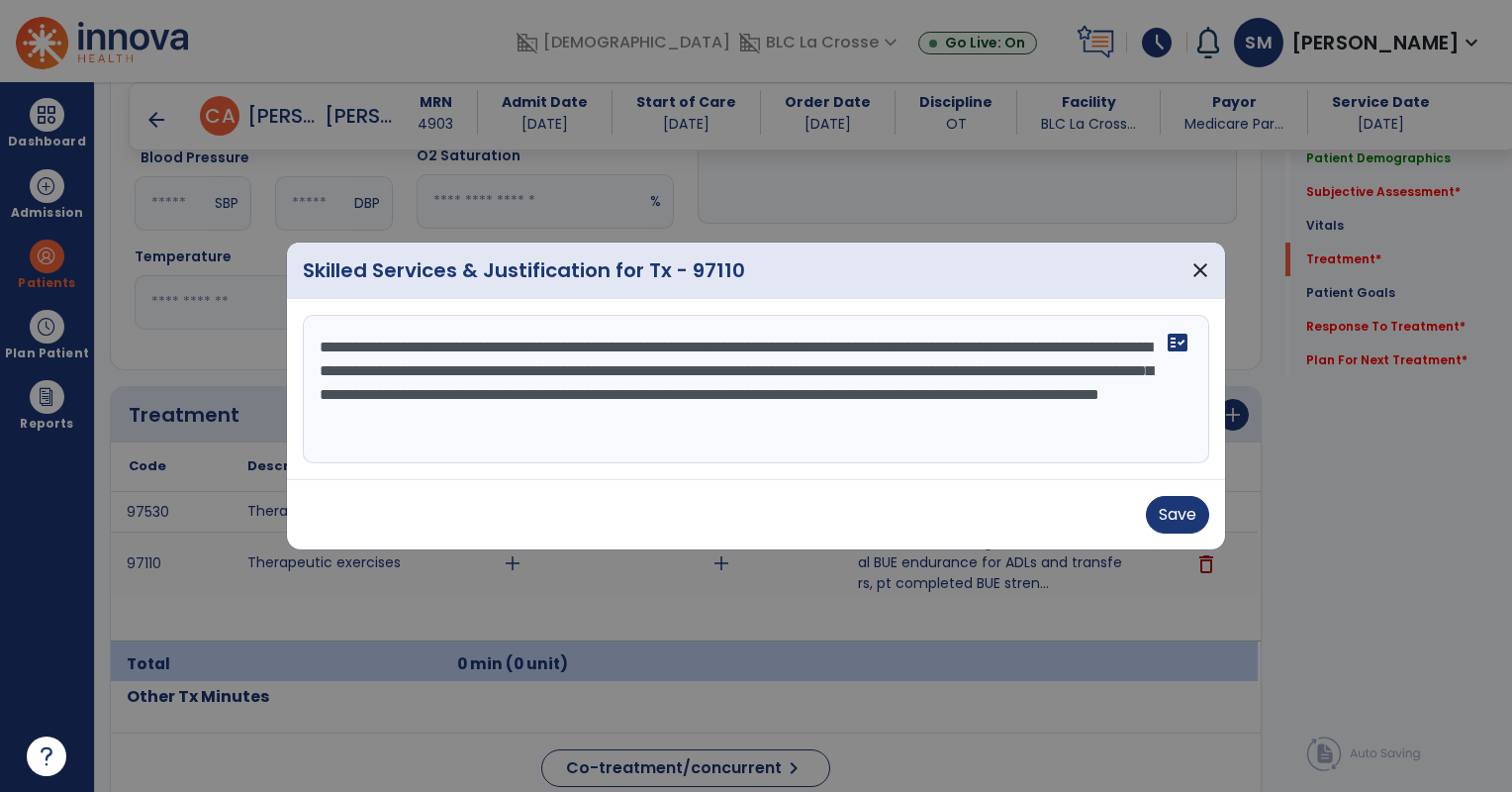 click on "**********" at bounding box center (756, 389) 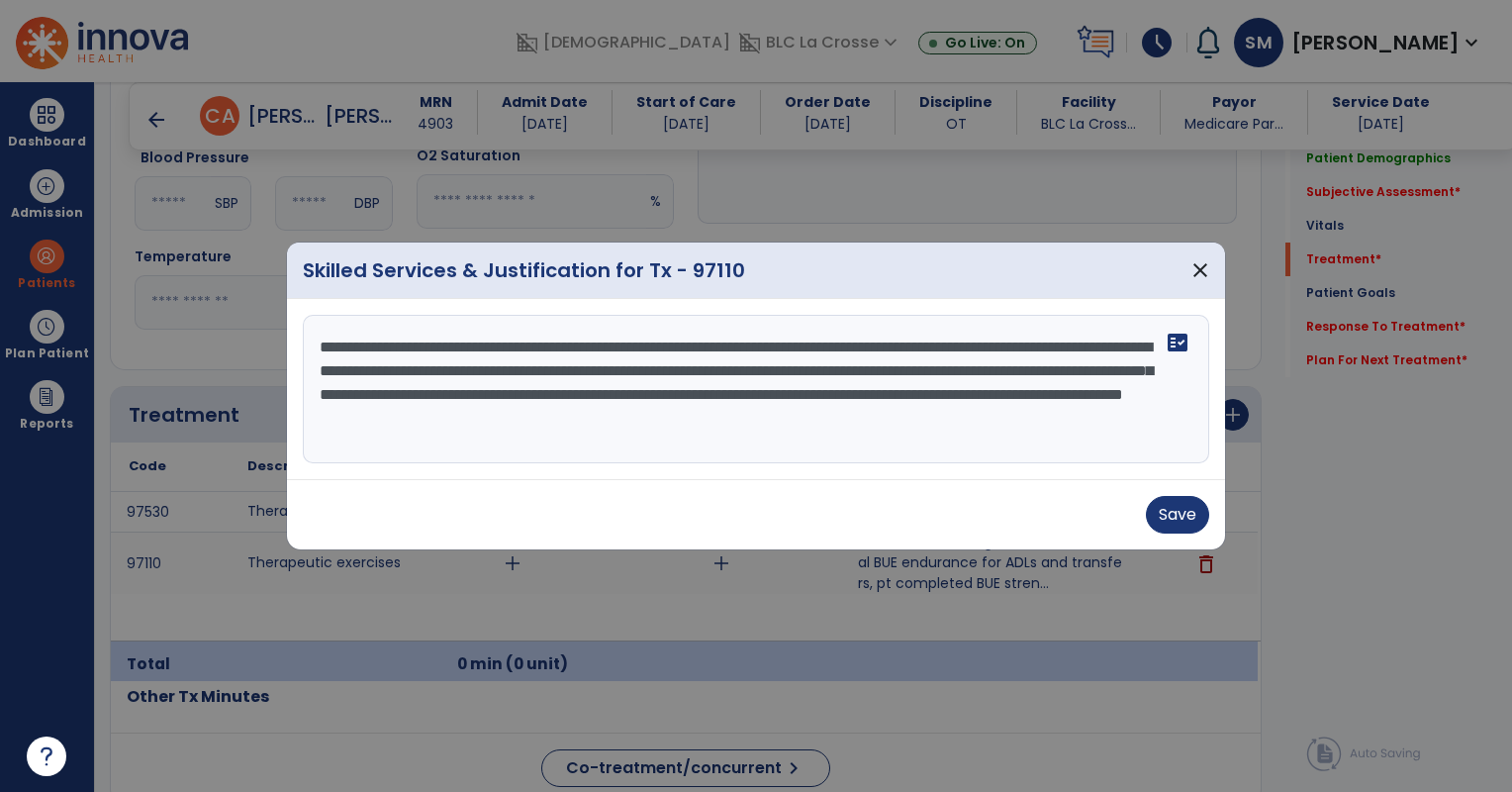 click on "**********" at bounding box center (756, 389) 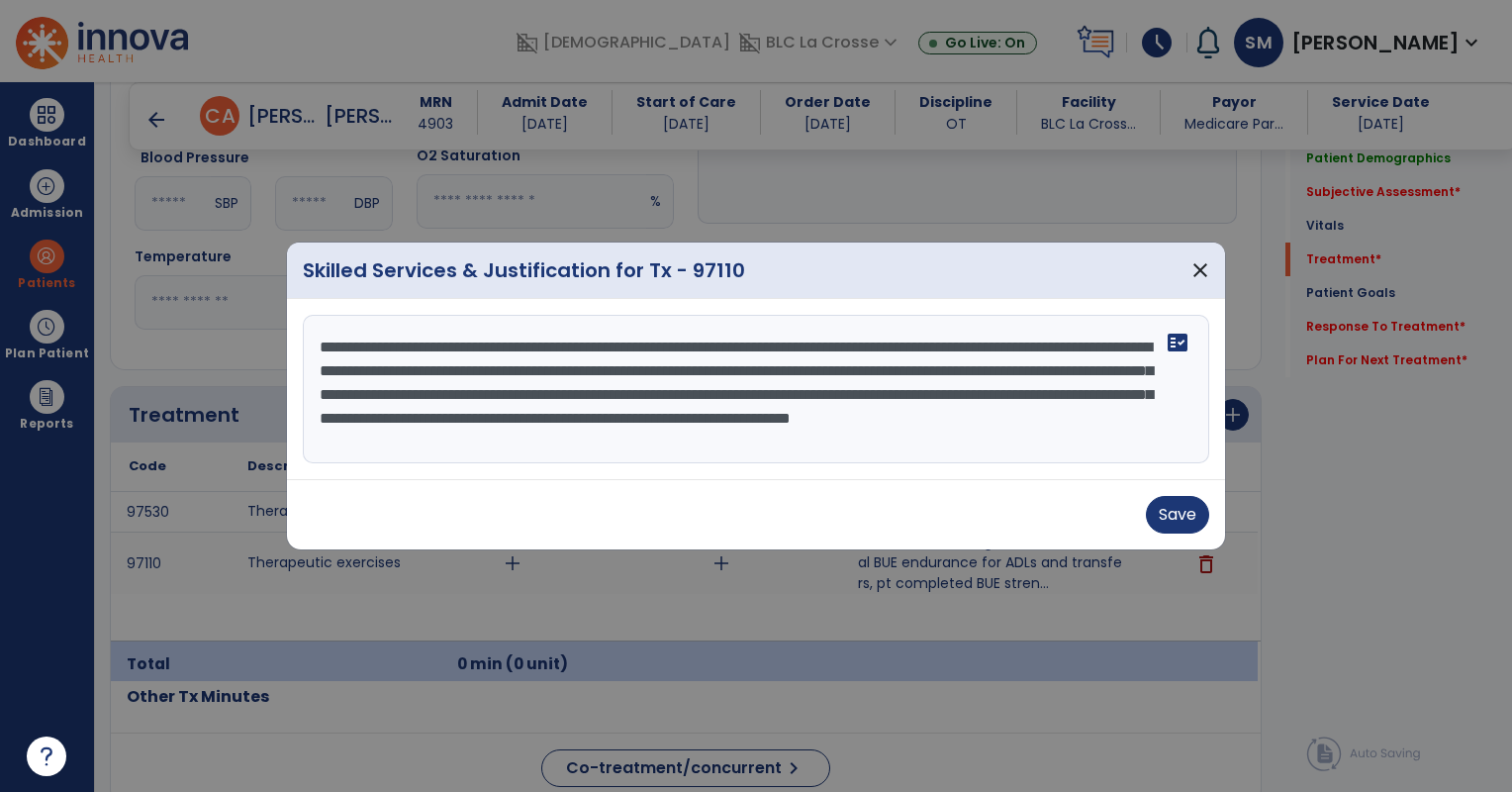 scroll, scrollTop: 16, scrollLeft: 0, axis: vertical 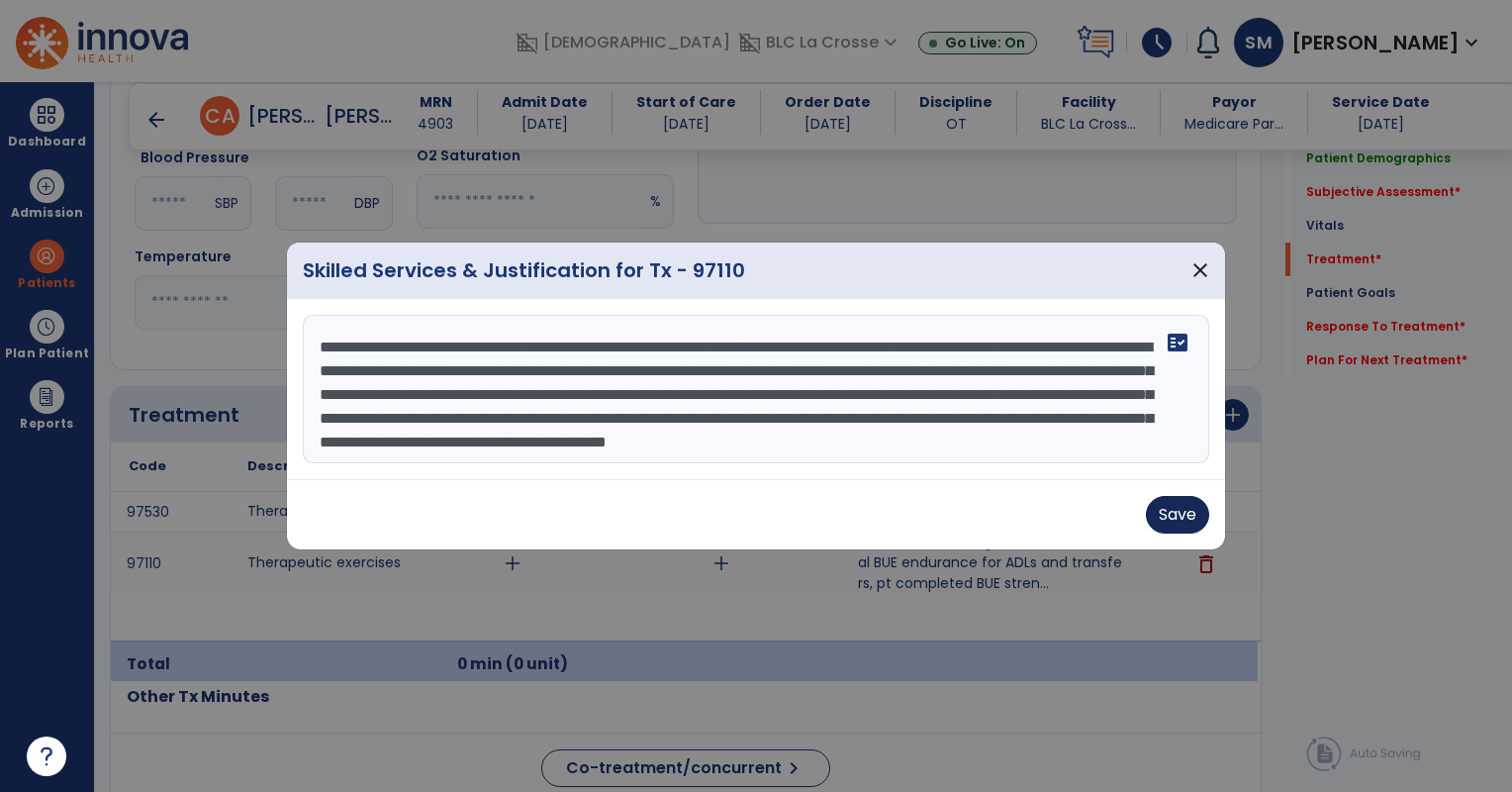 type on "**********" 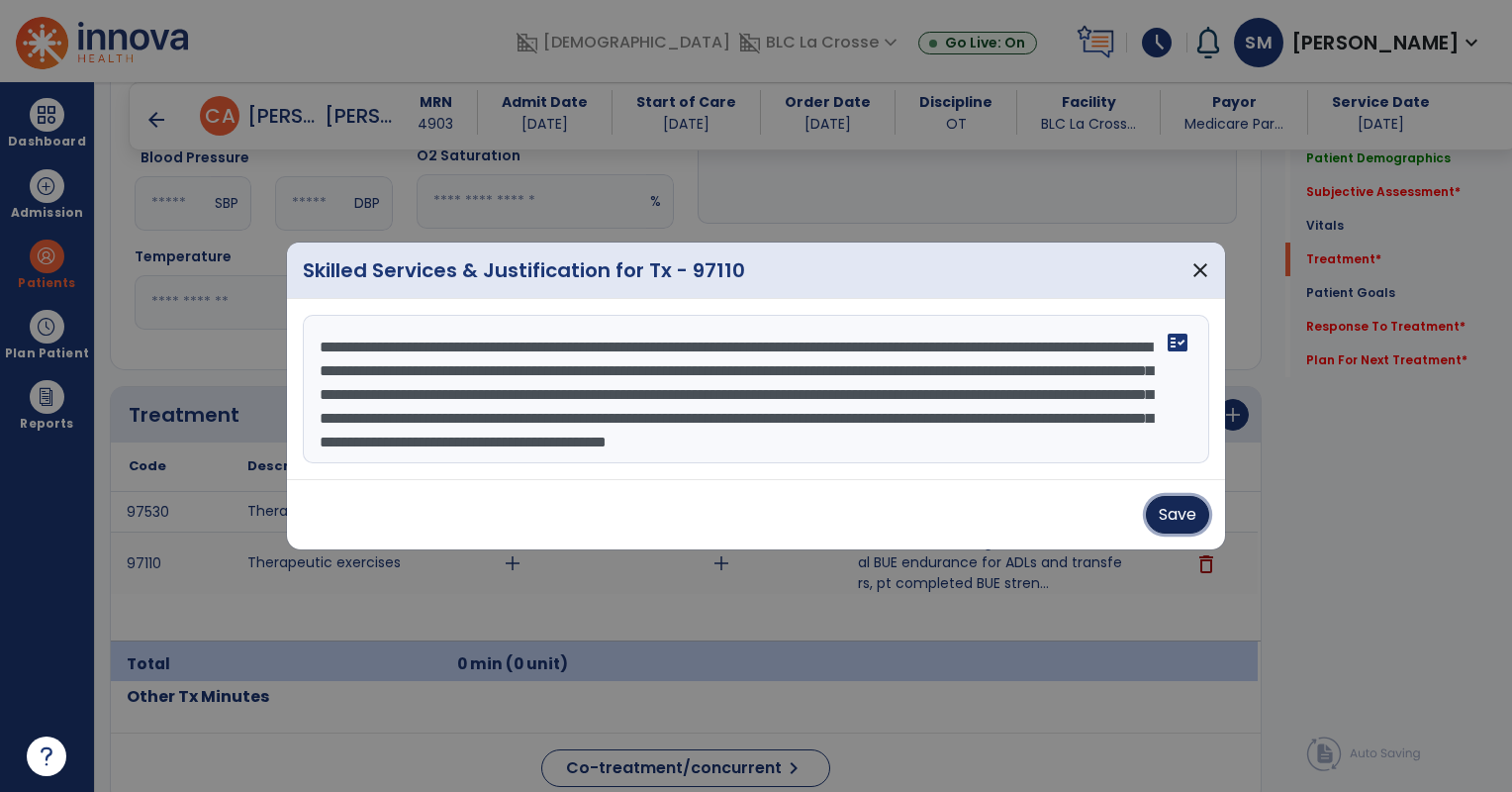 click on "Save" at bounding box center (1178, 515) 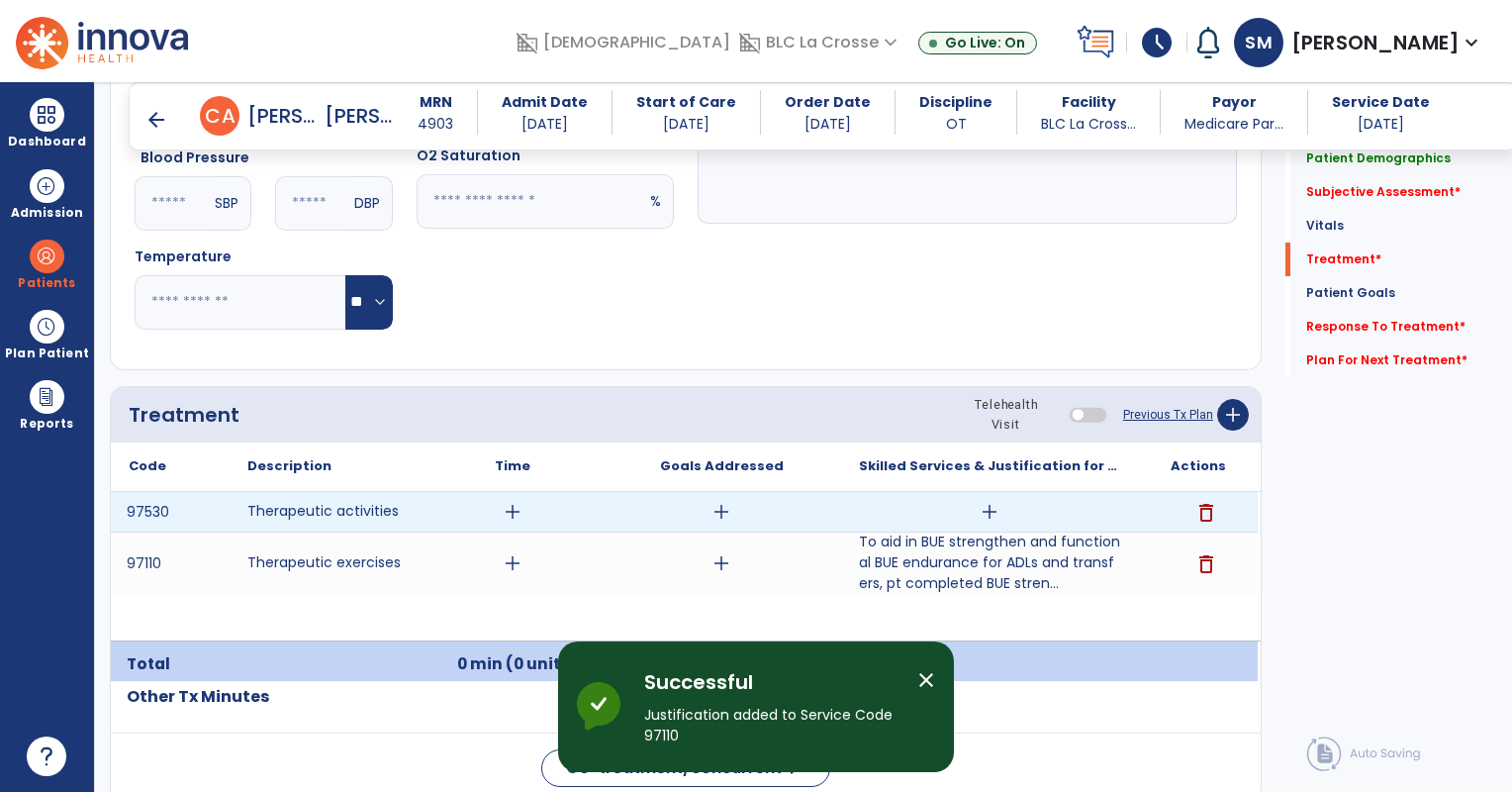 click on "add" at bounding box center (990, 512) 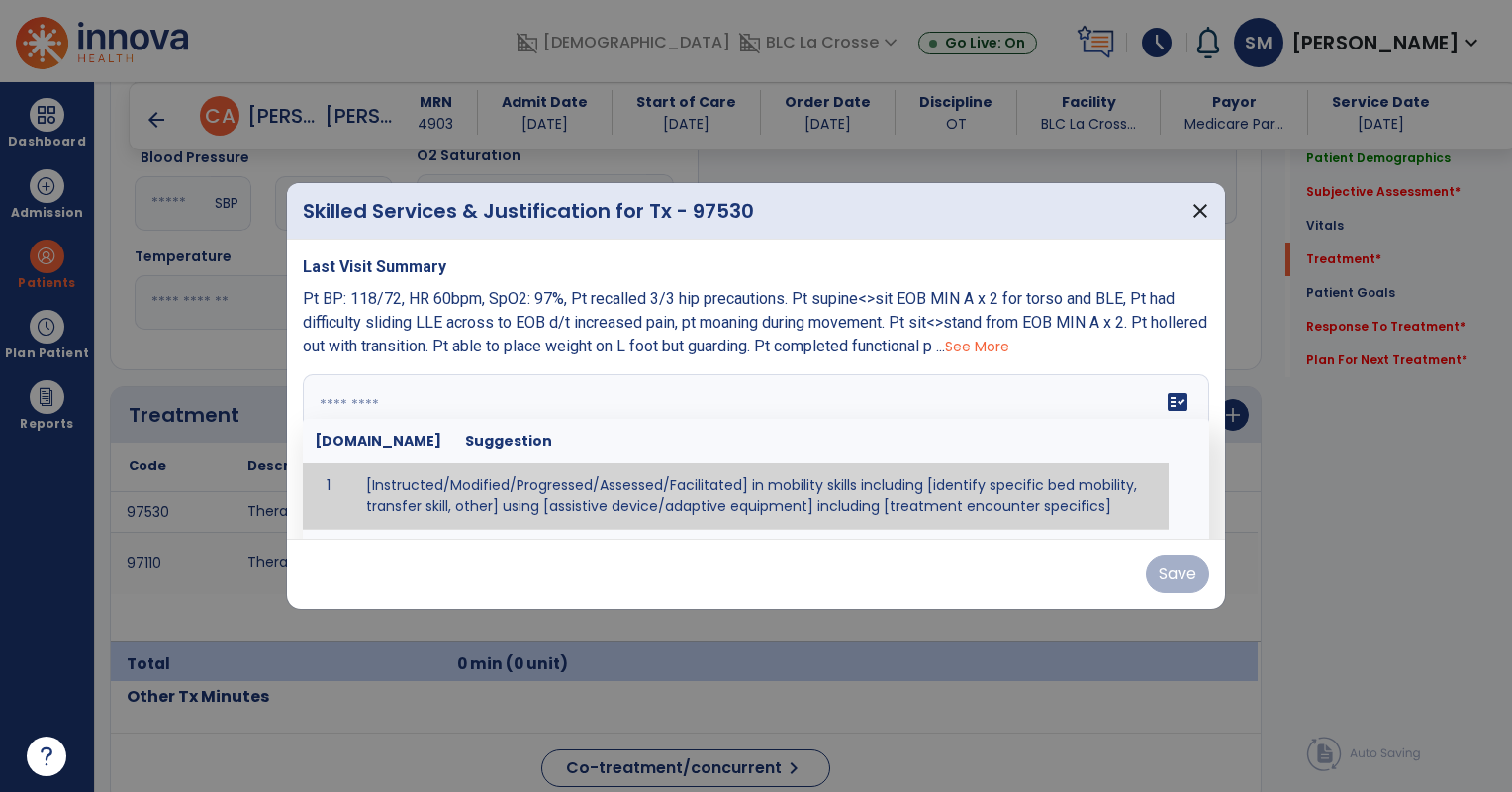 click on "fact_check  [DOMAIN_NAME] Suggestion 1 [Instructed/Modified/Progressed/Assessed/Facilitated] in mobility skills including [identify specific bed mobility, transfer skill, other] using [assistive device/adaptive equipment] including [treatment encounter specifics]" at bounding box center [756, 448] 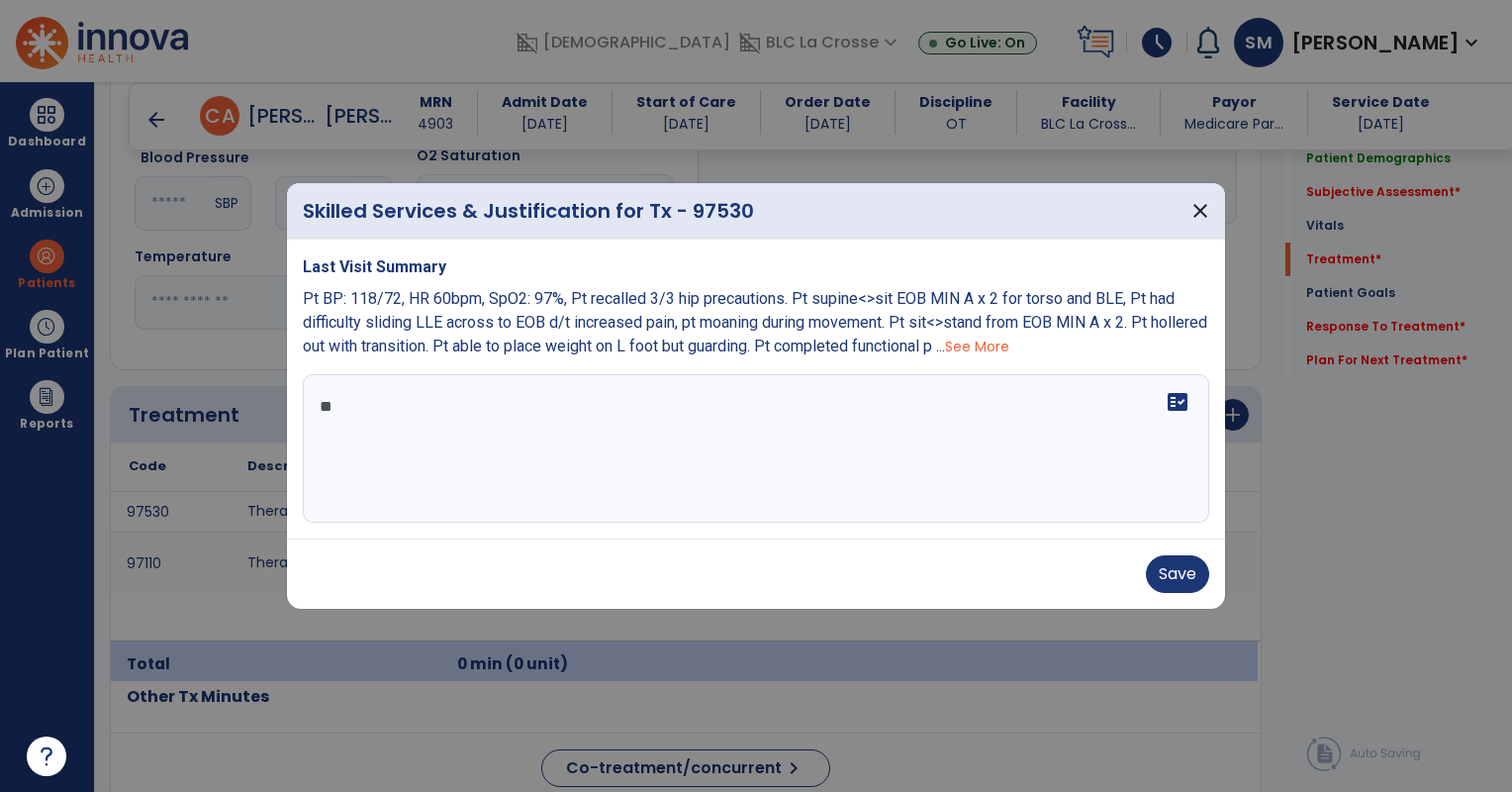 type on "*" 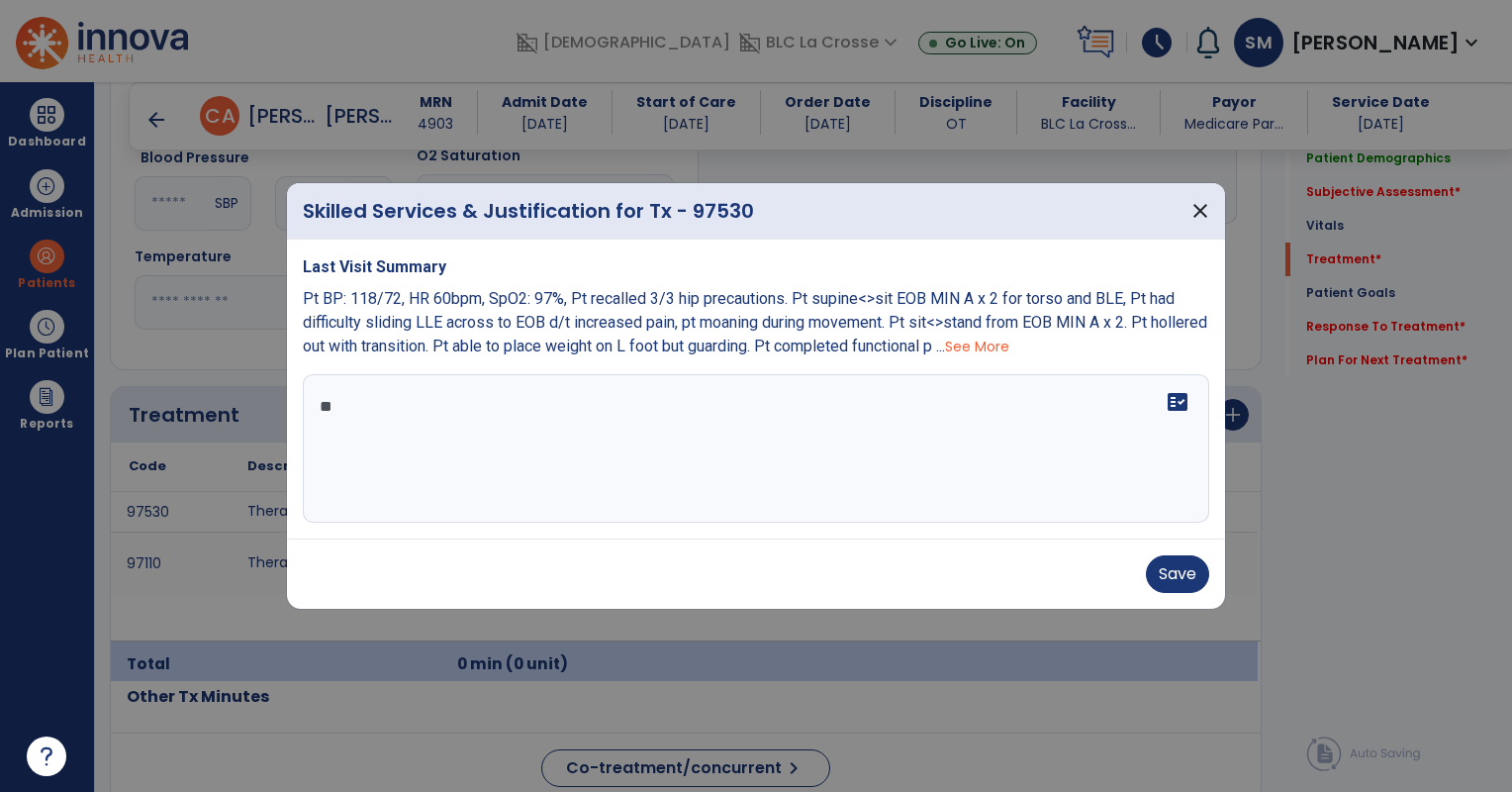 type on "*" 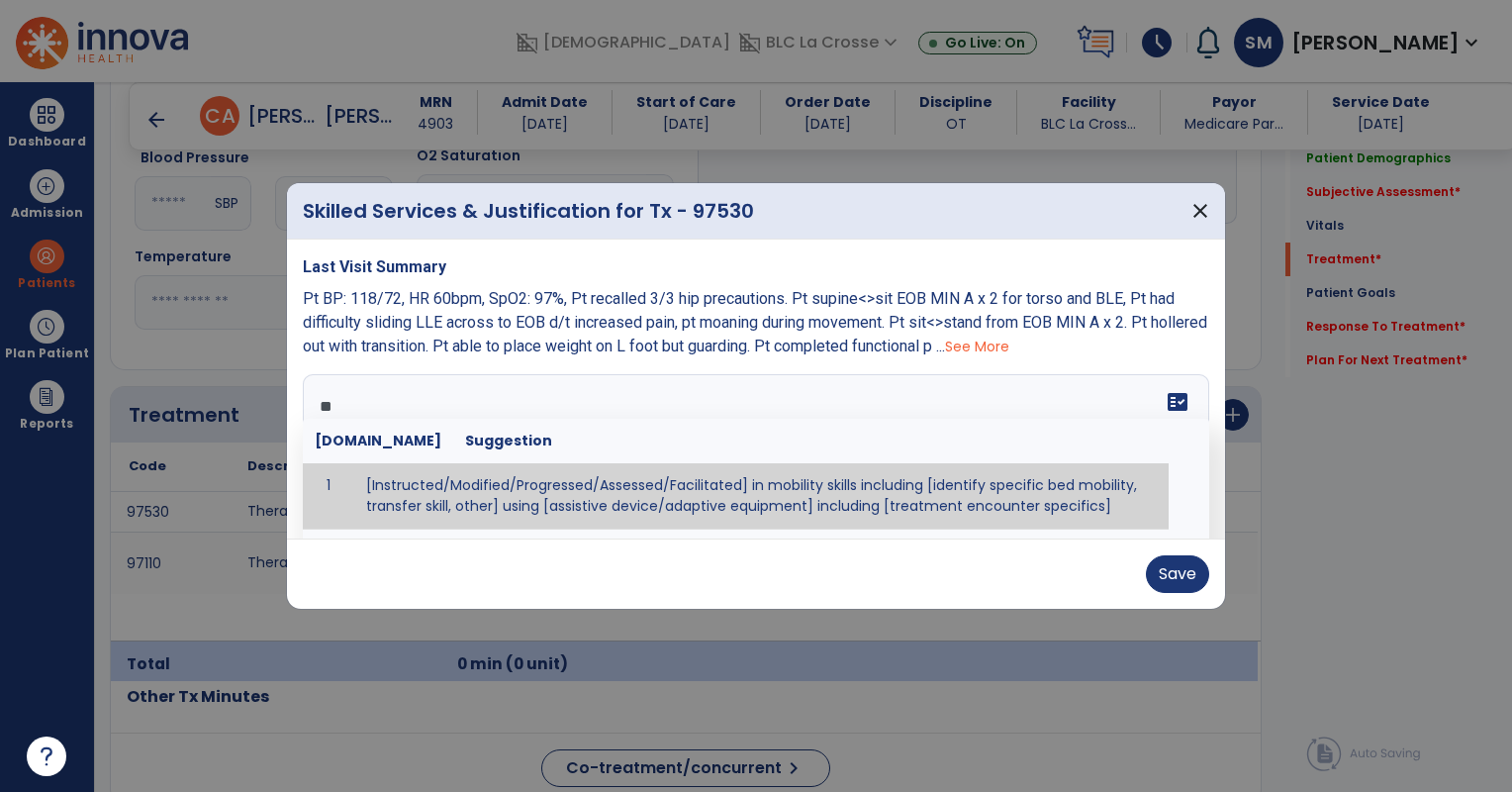 type on "*" 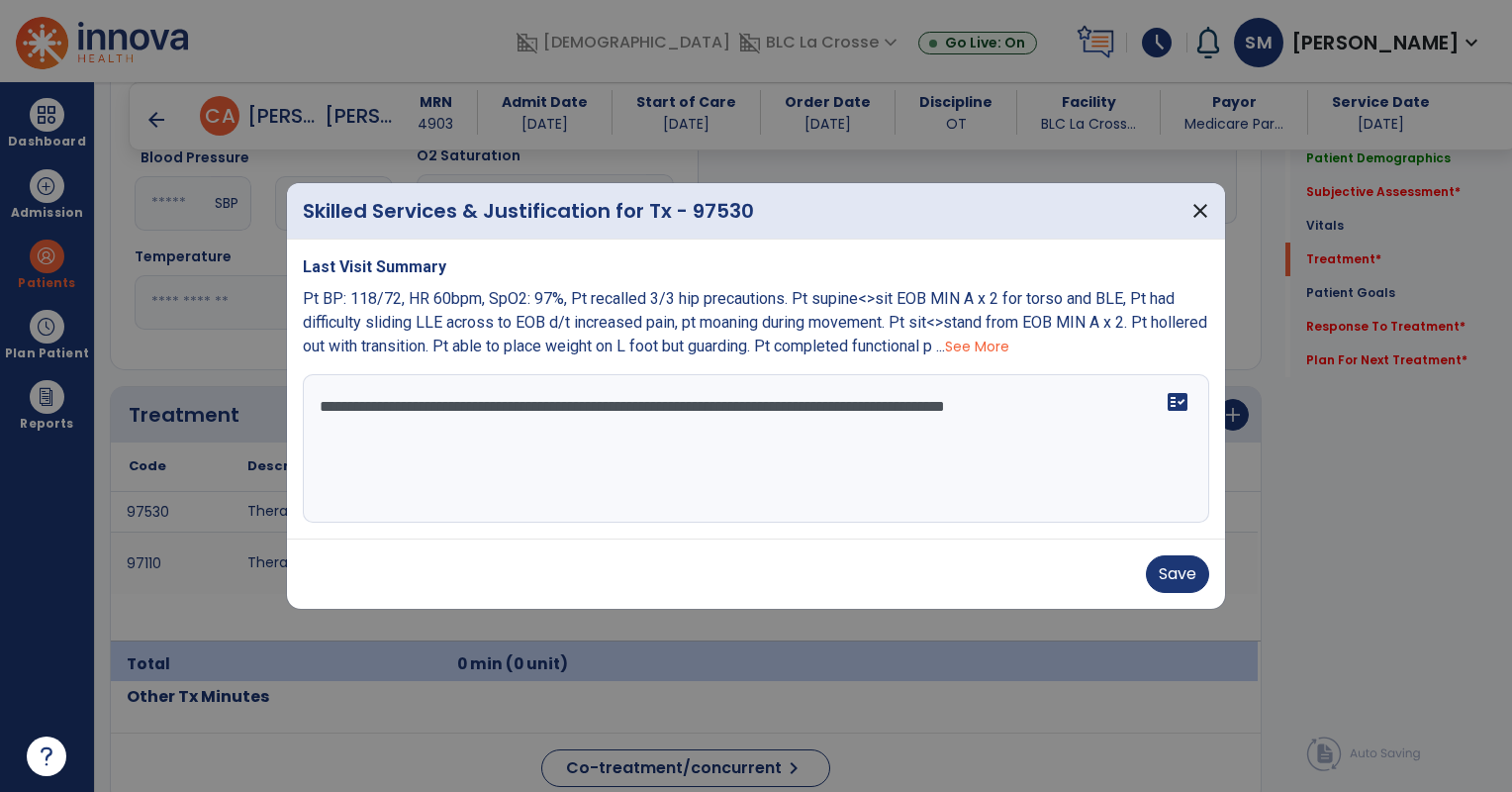 click on "**********" at bounding box center [756, 448] 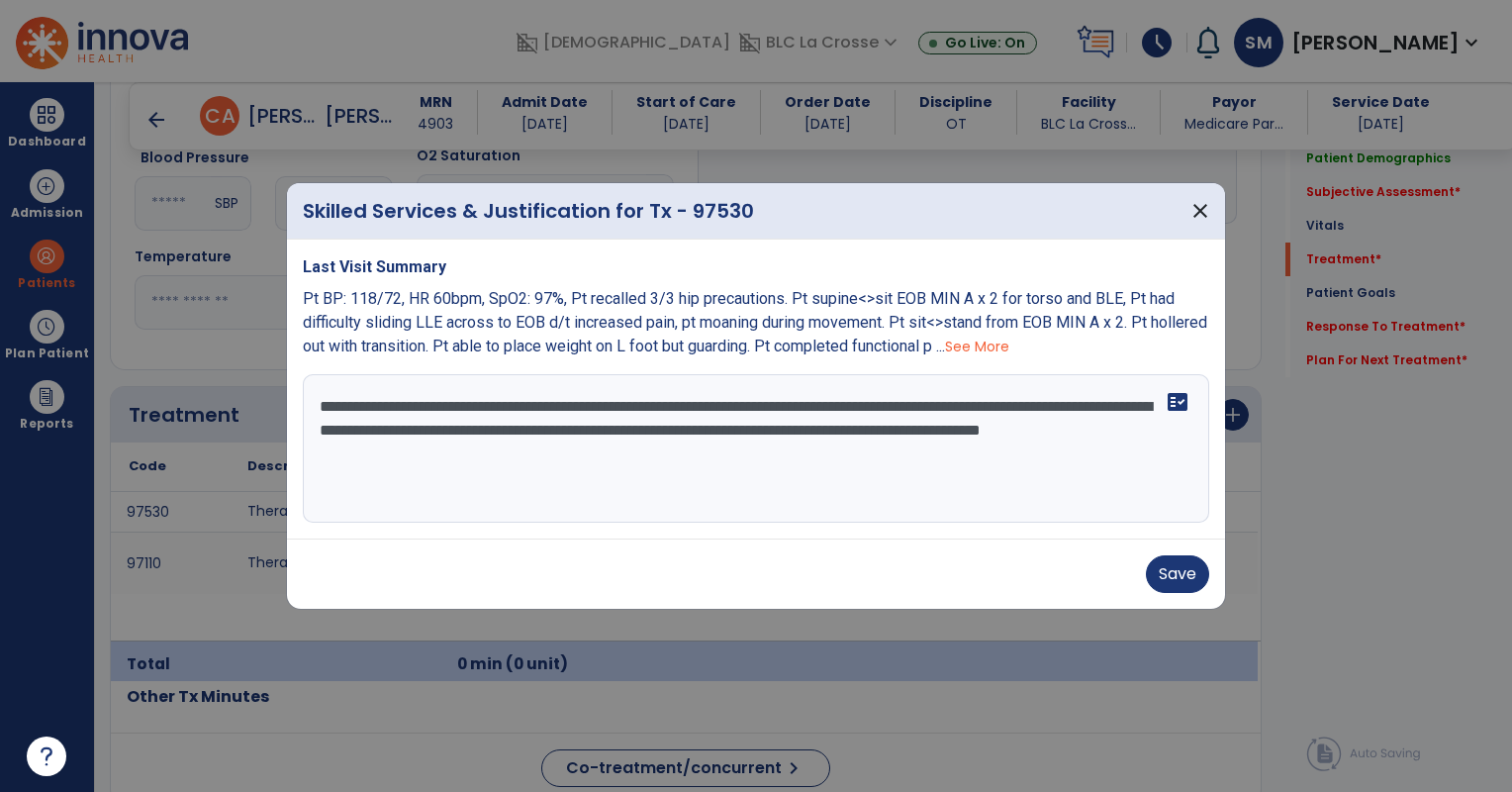 click on "**********" at bounding box center (756, 448) 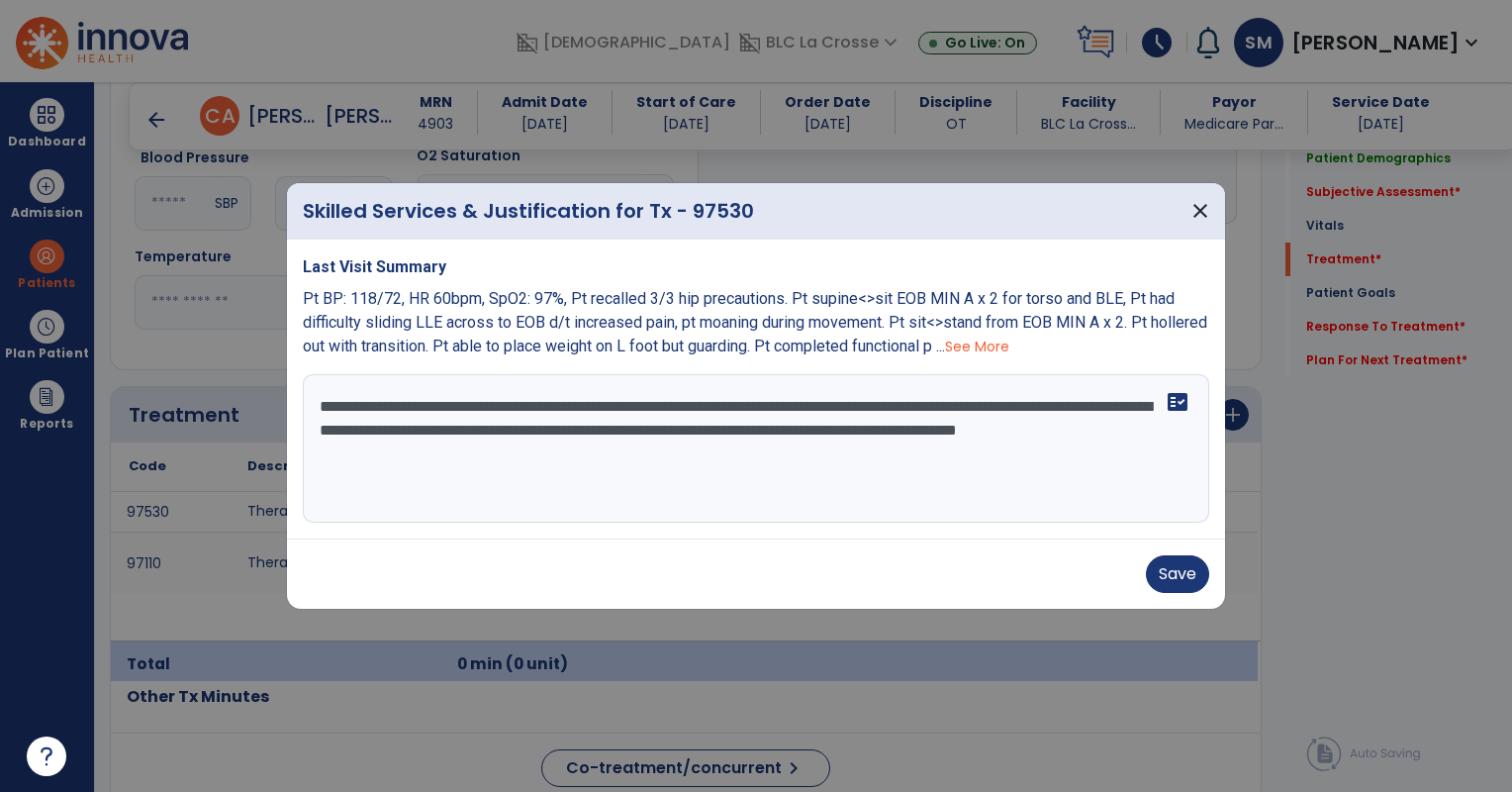 click on "**********" at bounding box center [756, 448] 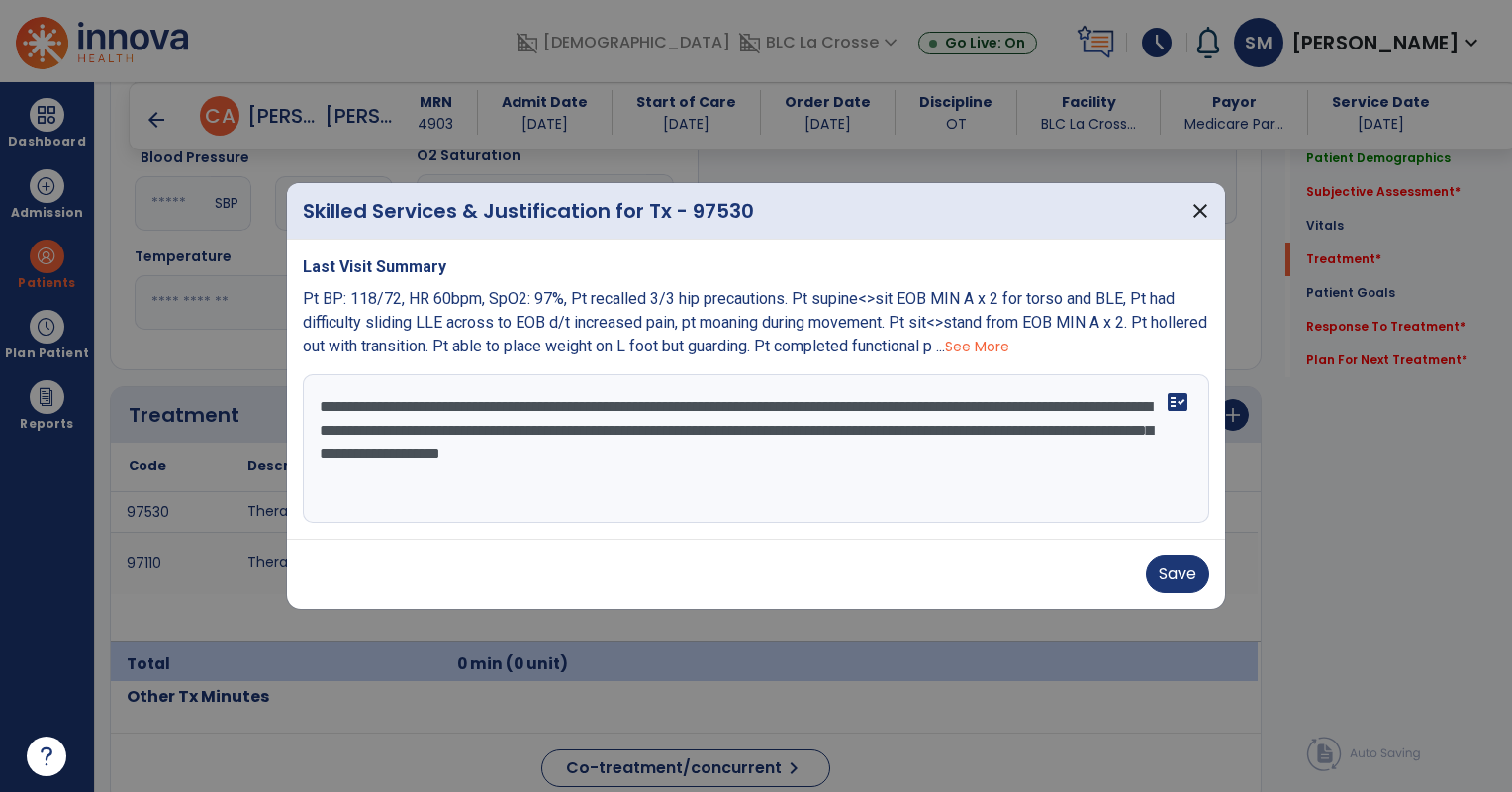 click on "**********" at bounding box center [756, 448] 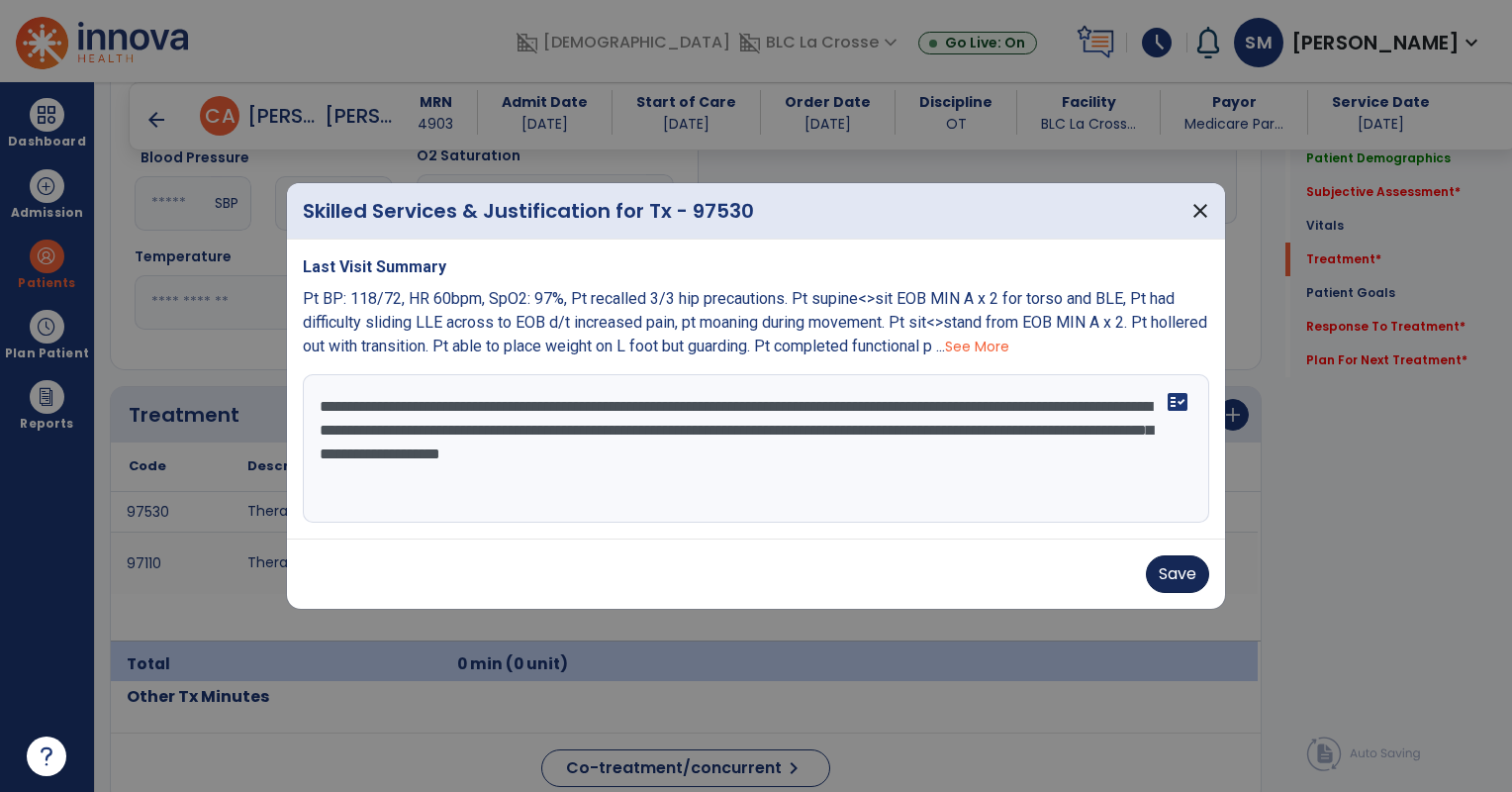 type on "**********" 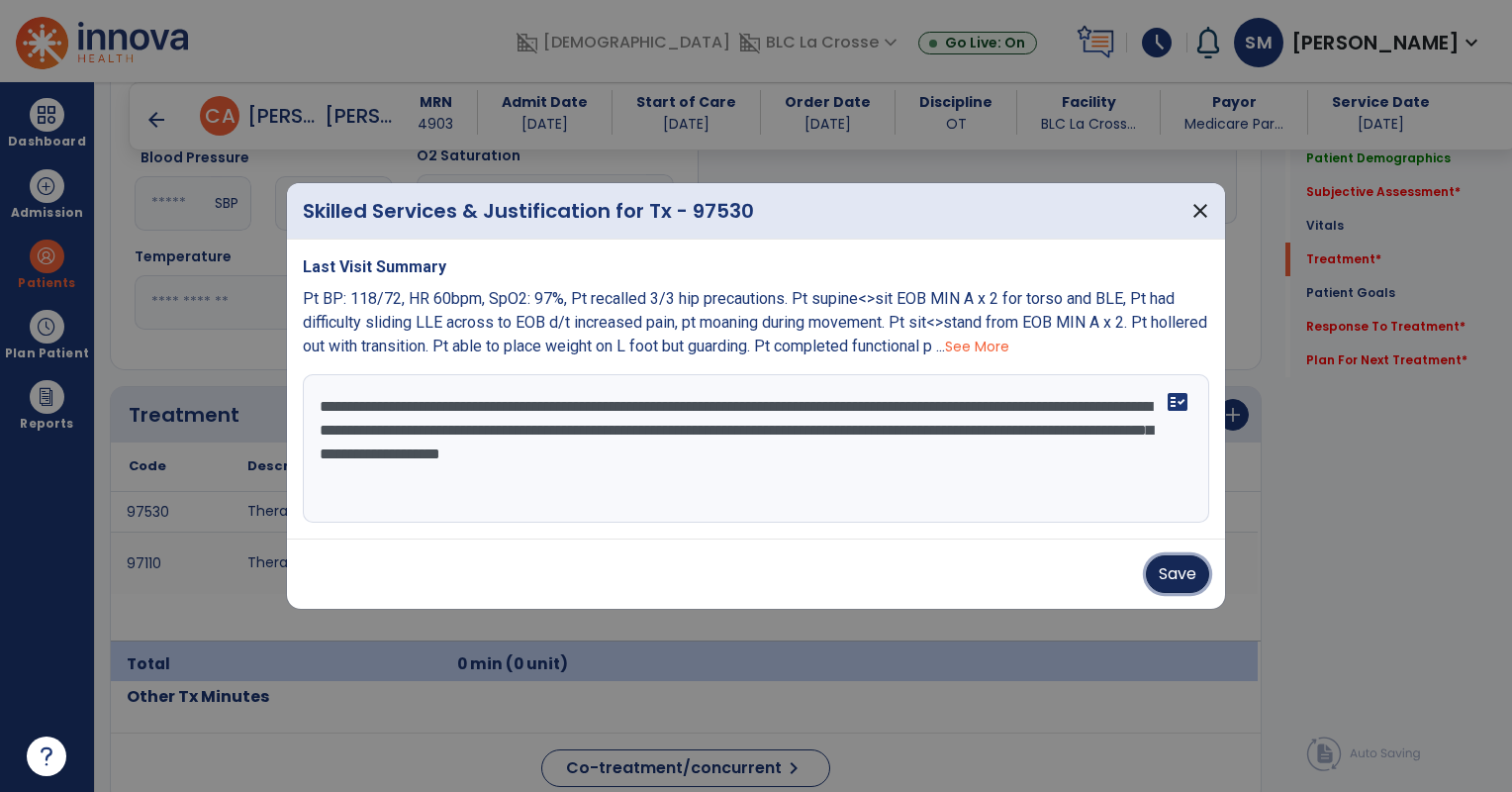 click on "Save" at bounding box center (1178, 574) 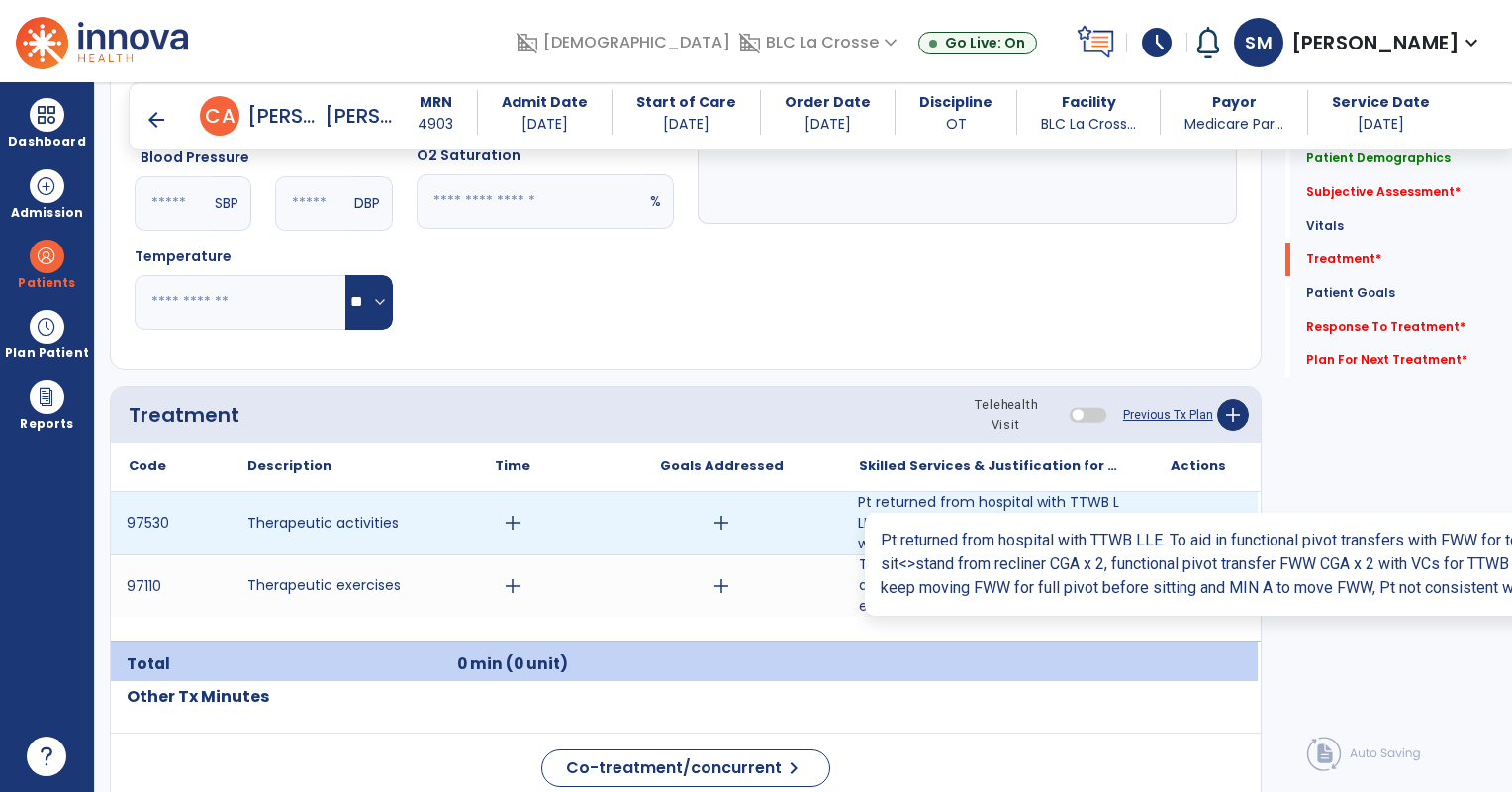 click on "Pt returned from hospital with TTWB LLE. To aid in functional pivot transfers with FWW for toileting..." at bounding box center [990, 523] 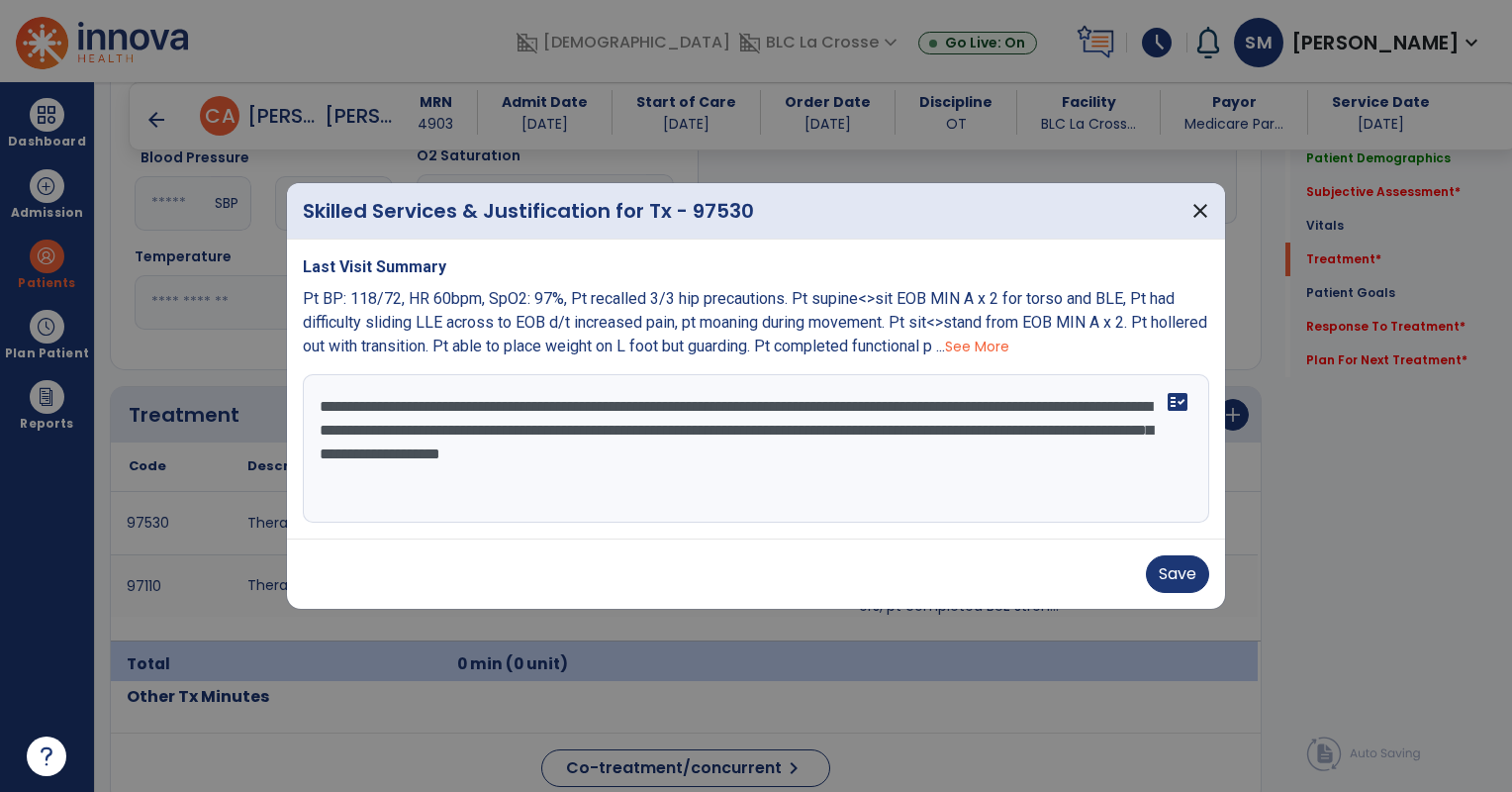 click on "**********" at bounding box center [756, 448] 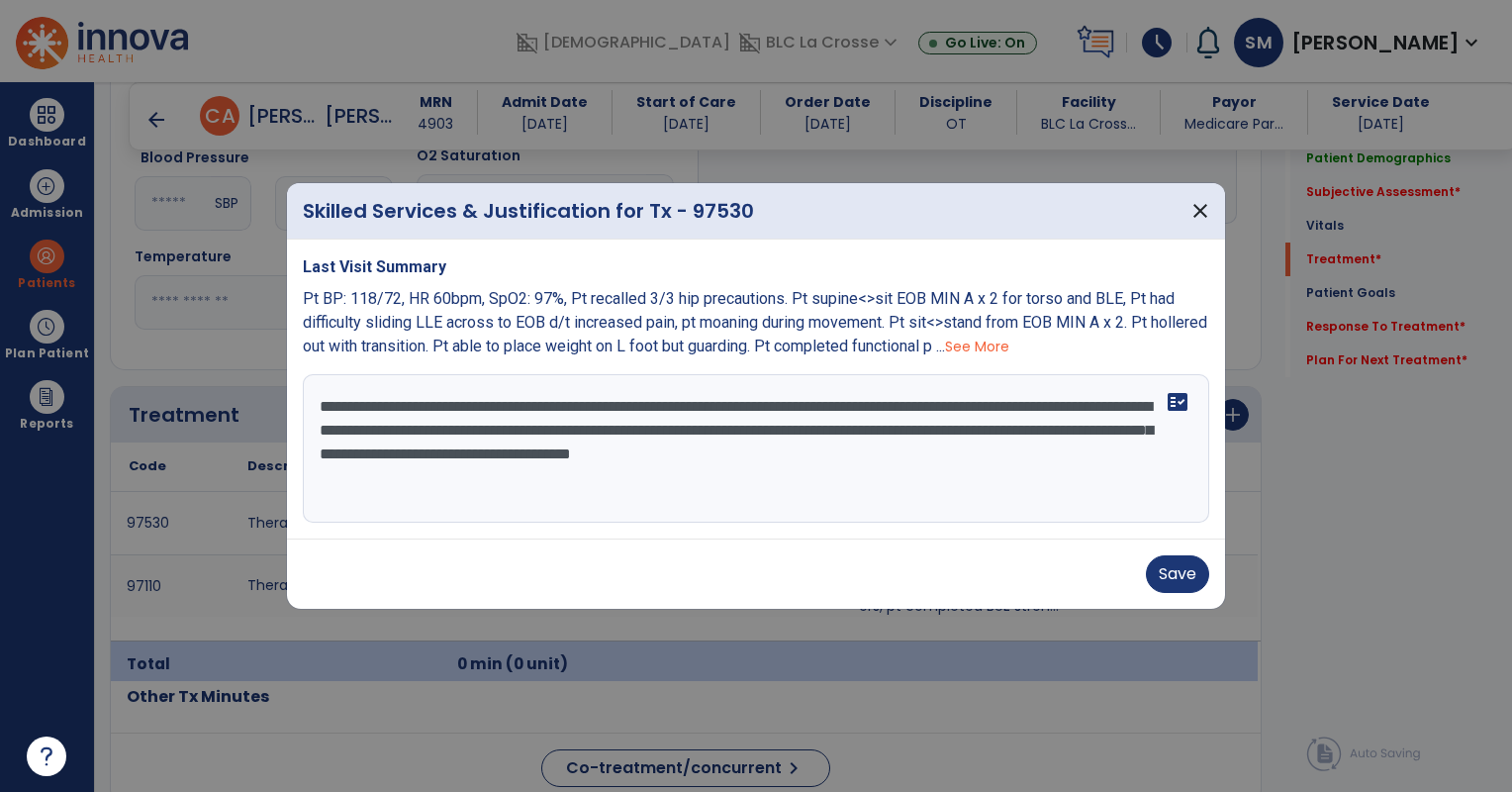 click on "**********" at bounding box center (756, 448) 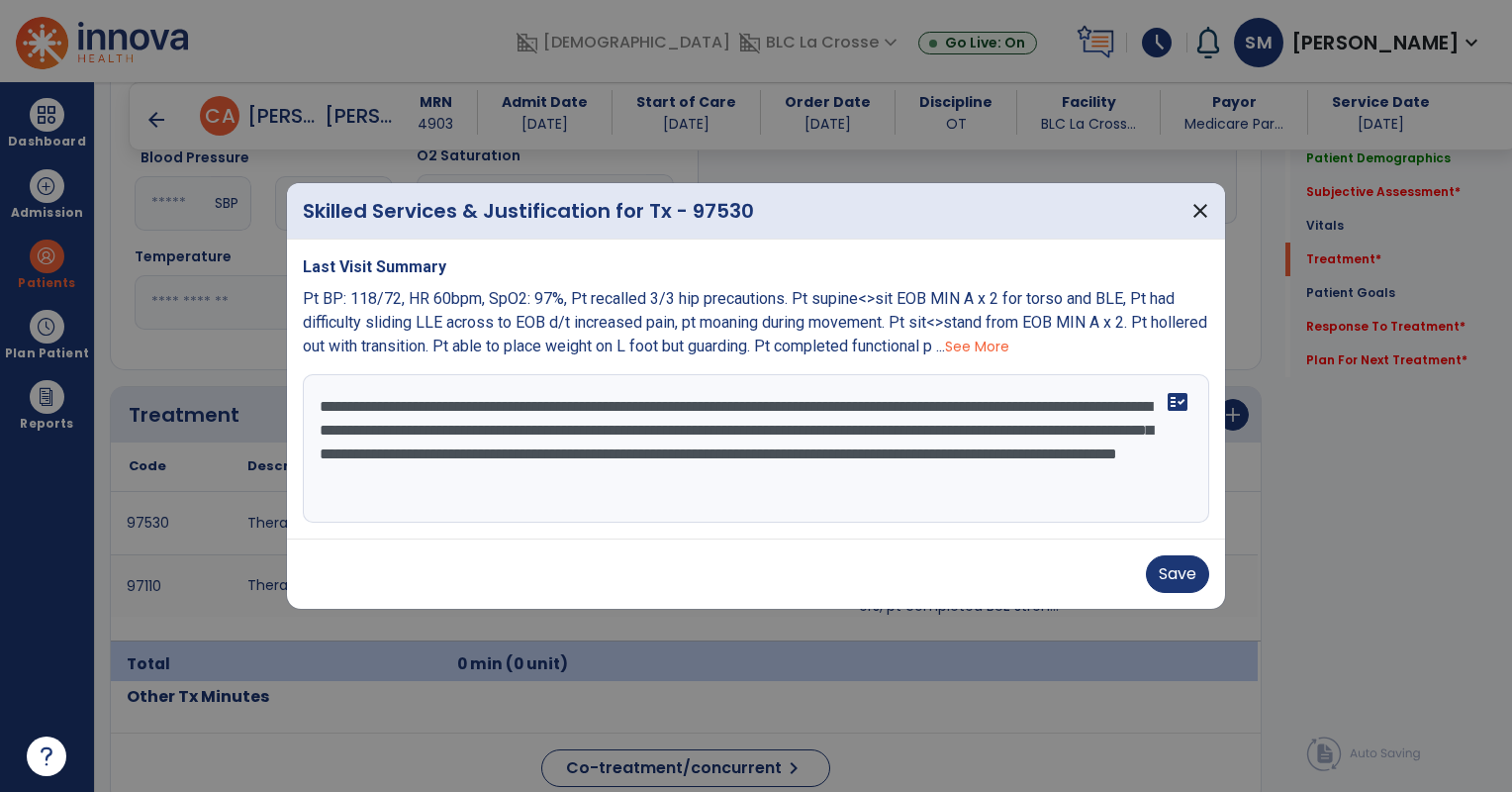 click on "**********" at bounding box center (756, 448) 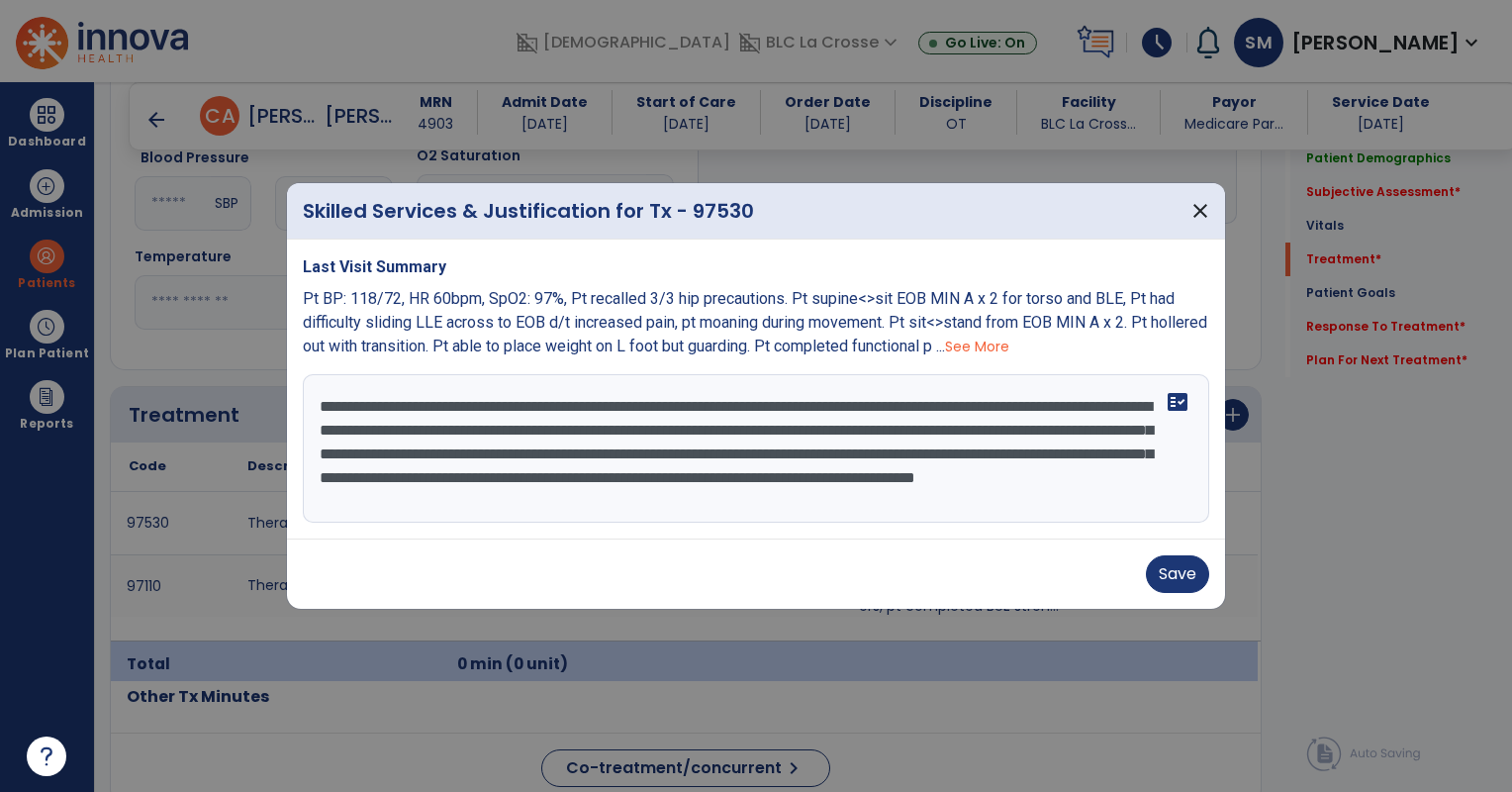 scroll, scrollTop: 16, scrollLeft: 0, axis: vertical 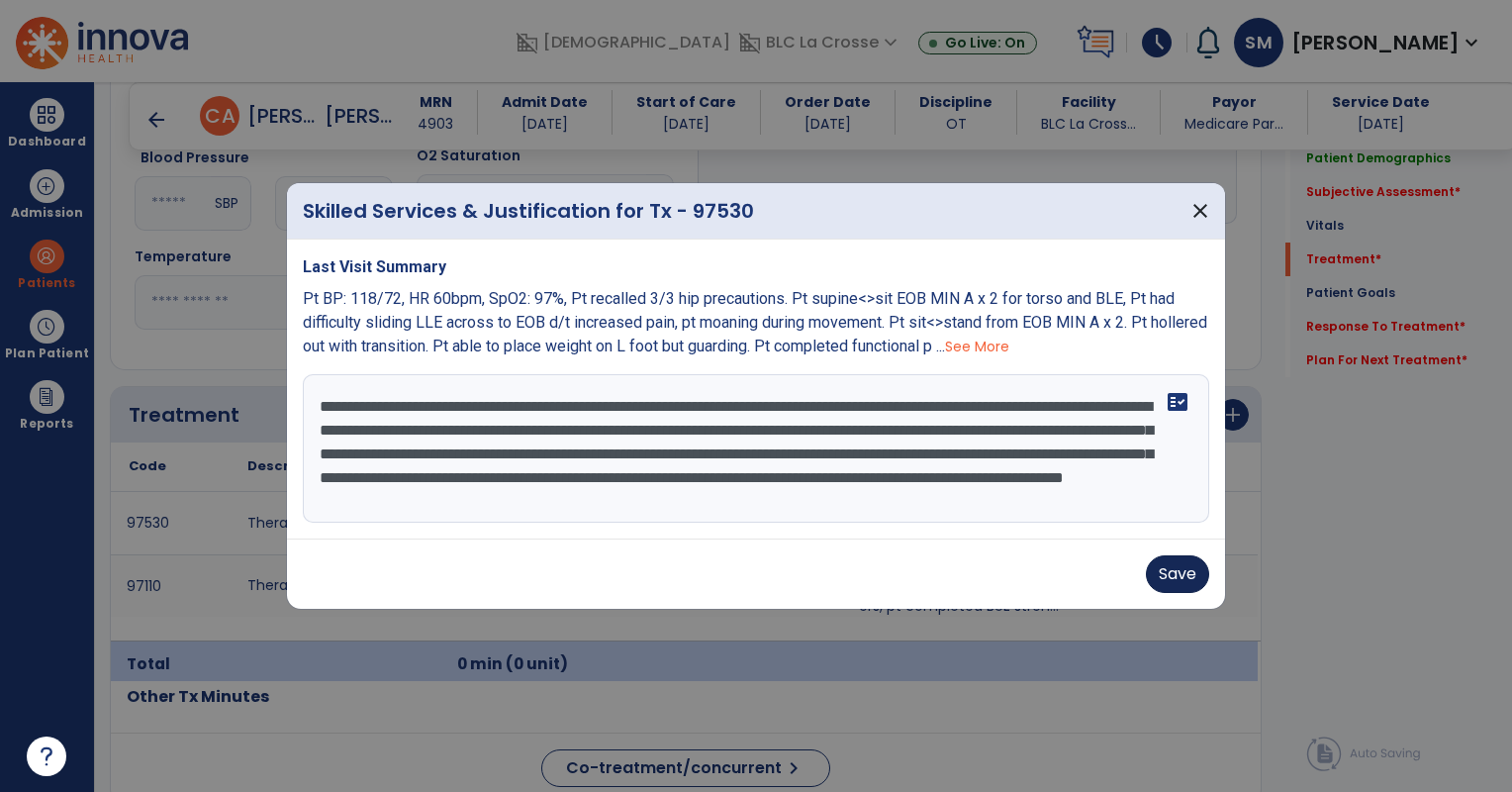 type on "**********" 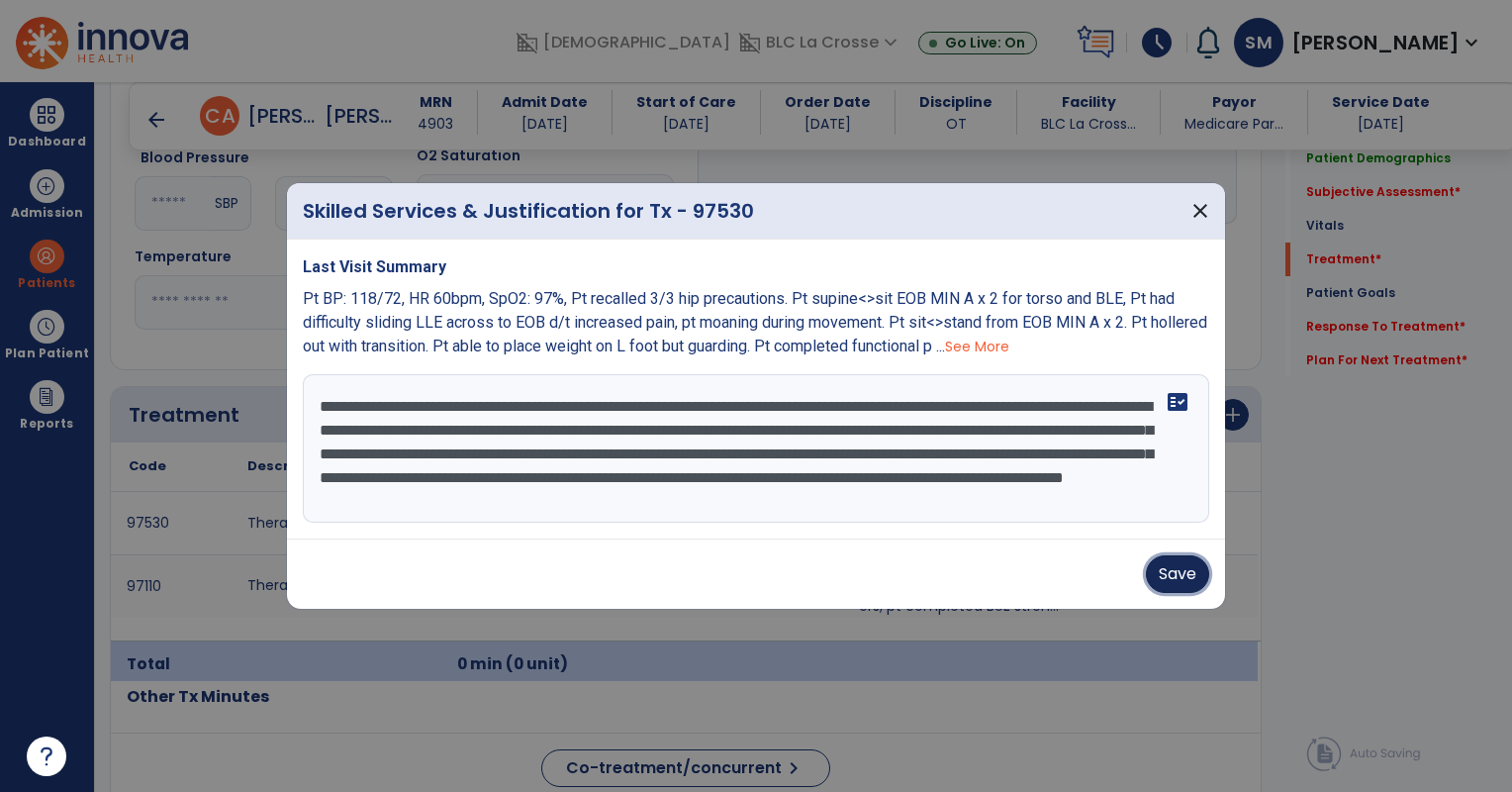 click on "Save" at bounding box center [1178, 574] 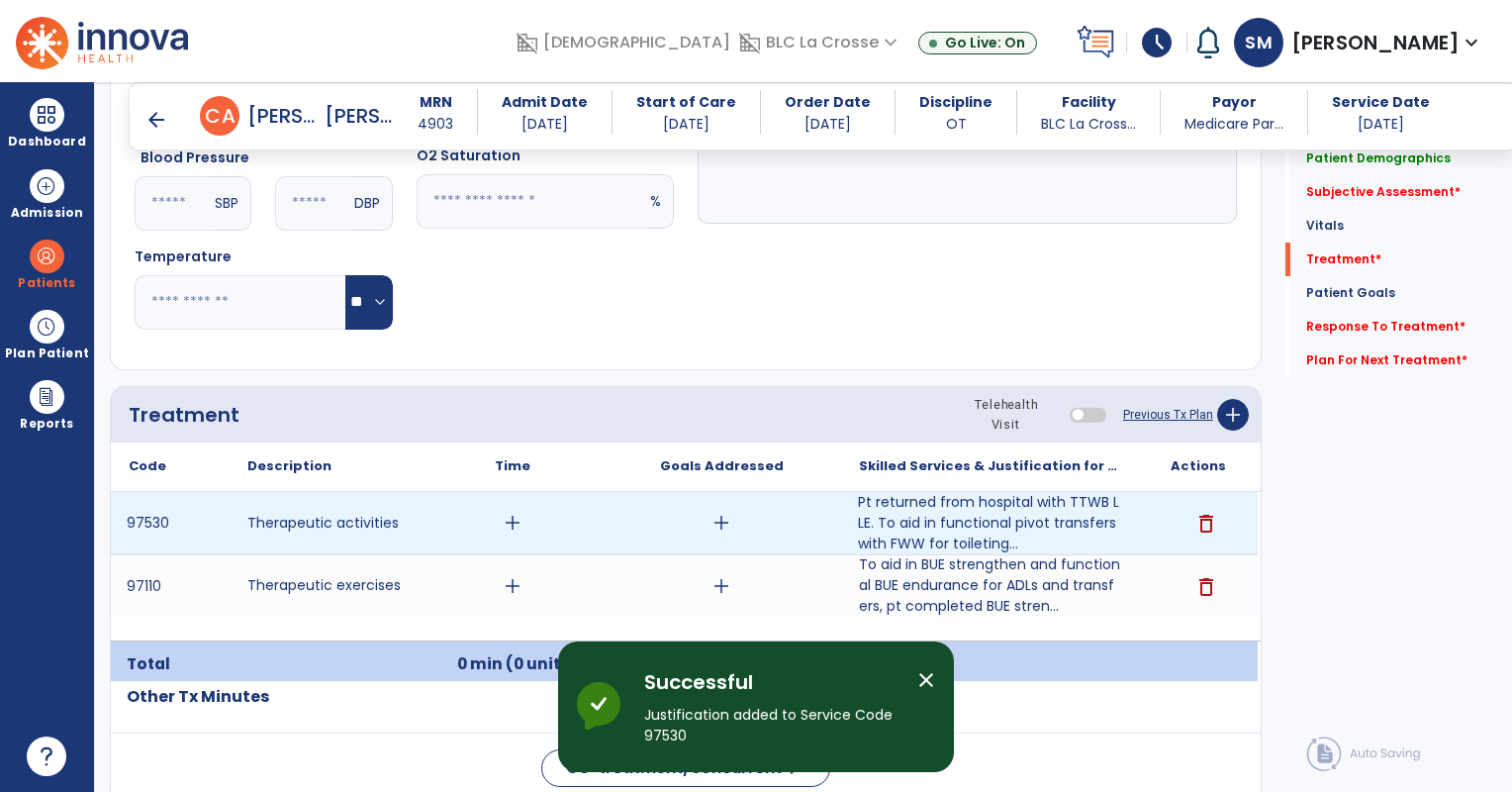 click on "add" at bounding box center [513, 523] 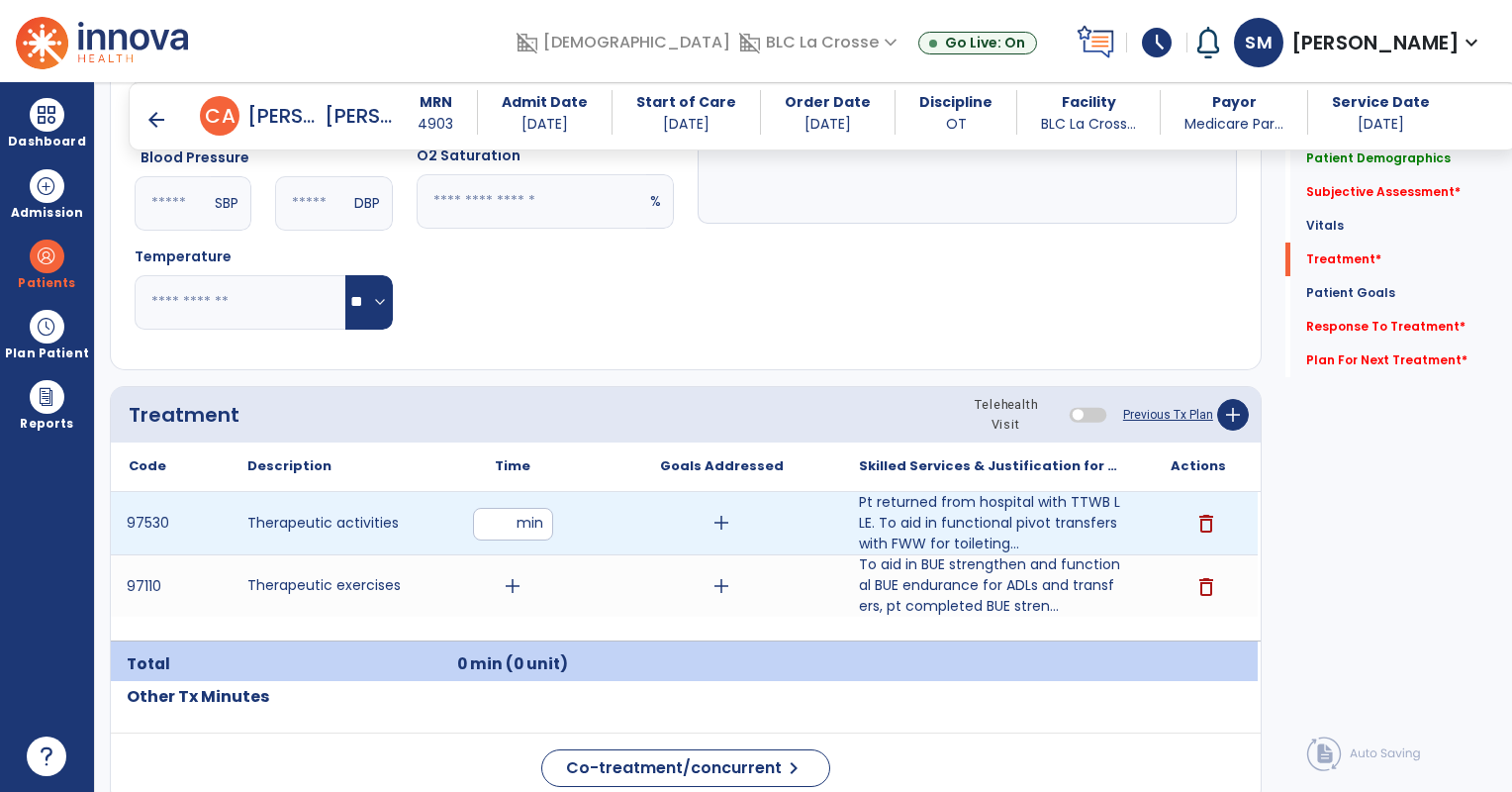 type on "*" 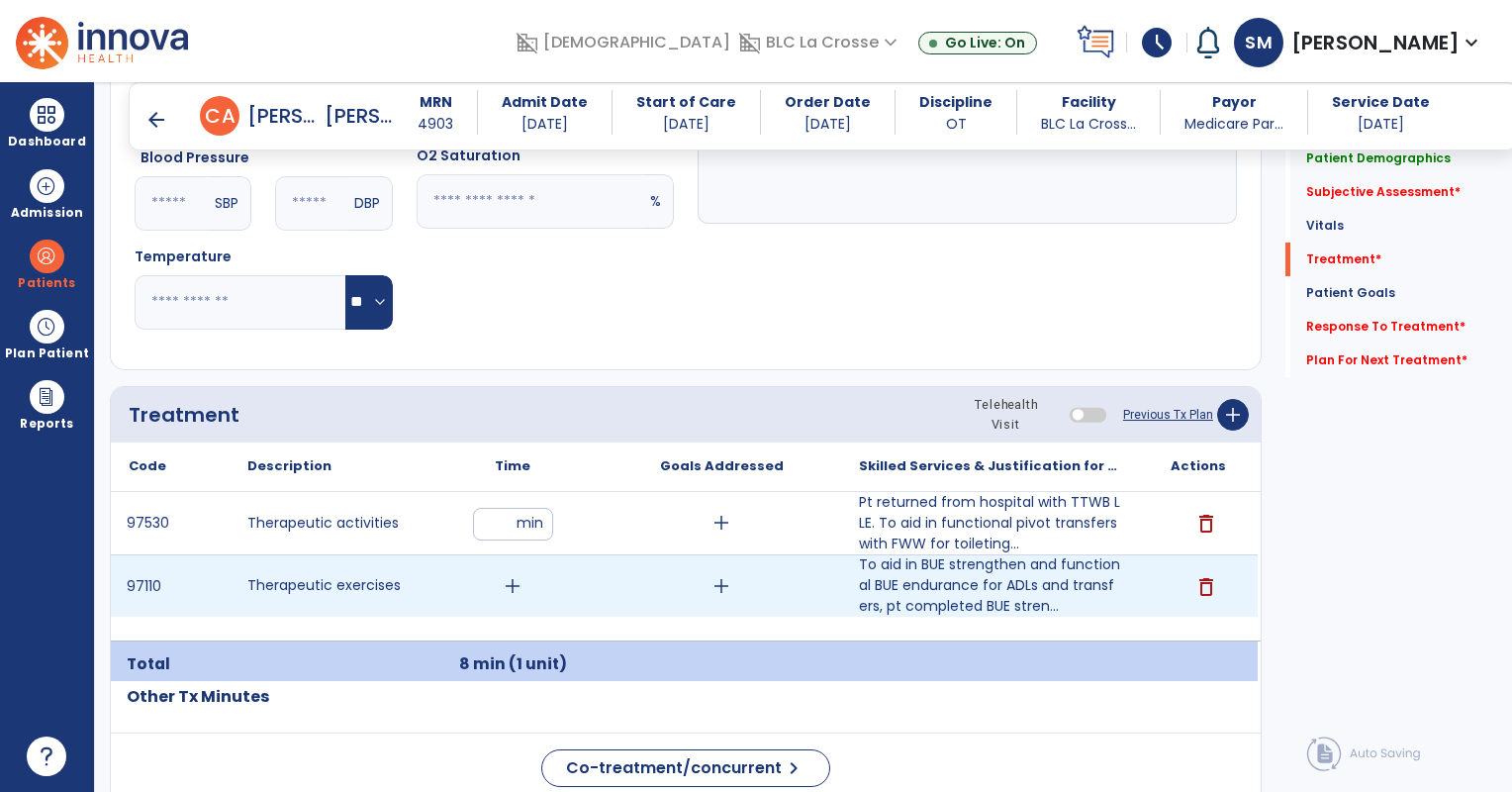click on "add" at bounding box center [513, 586] 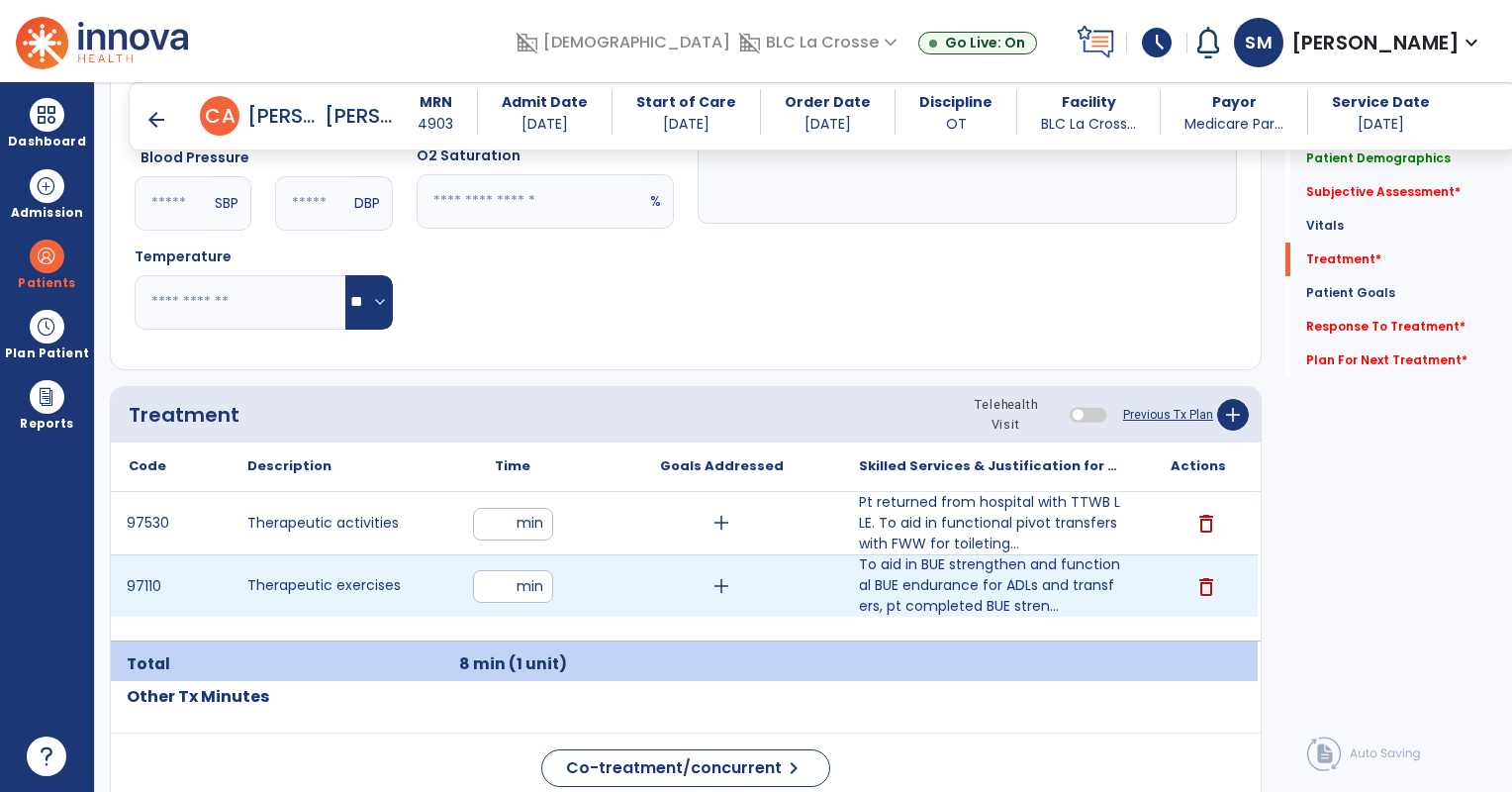 type on "**" 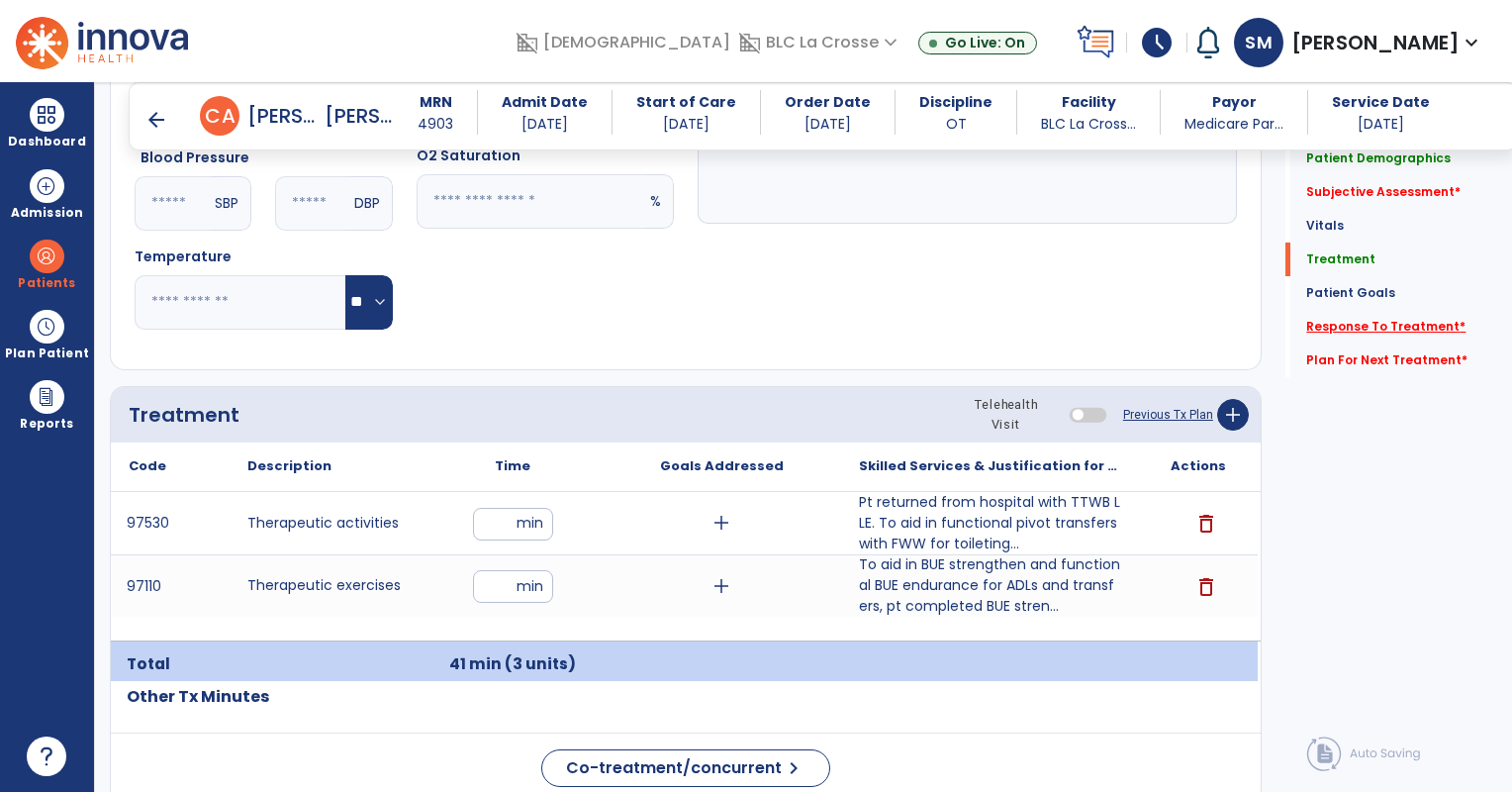 click on "Response To Treatment   *" 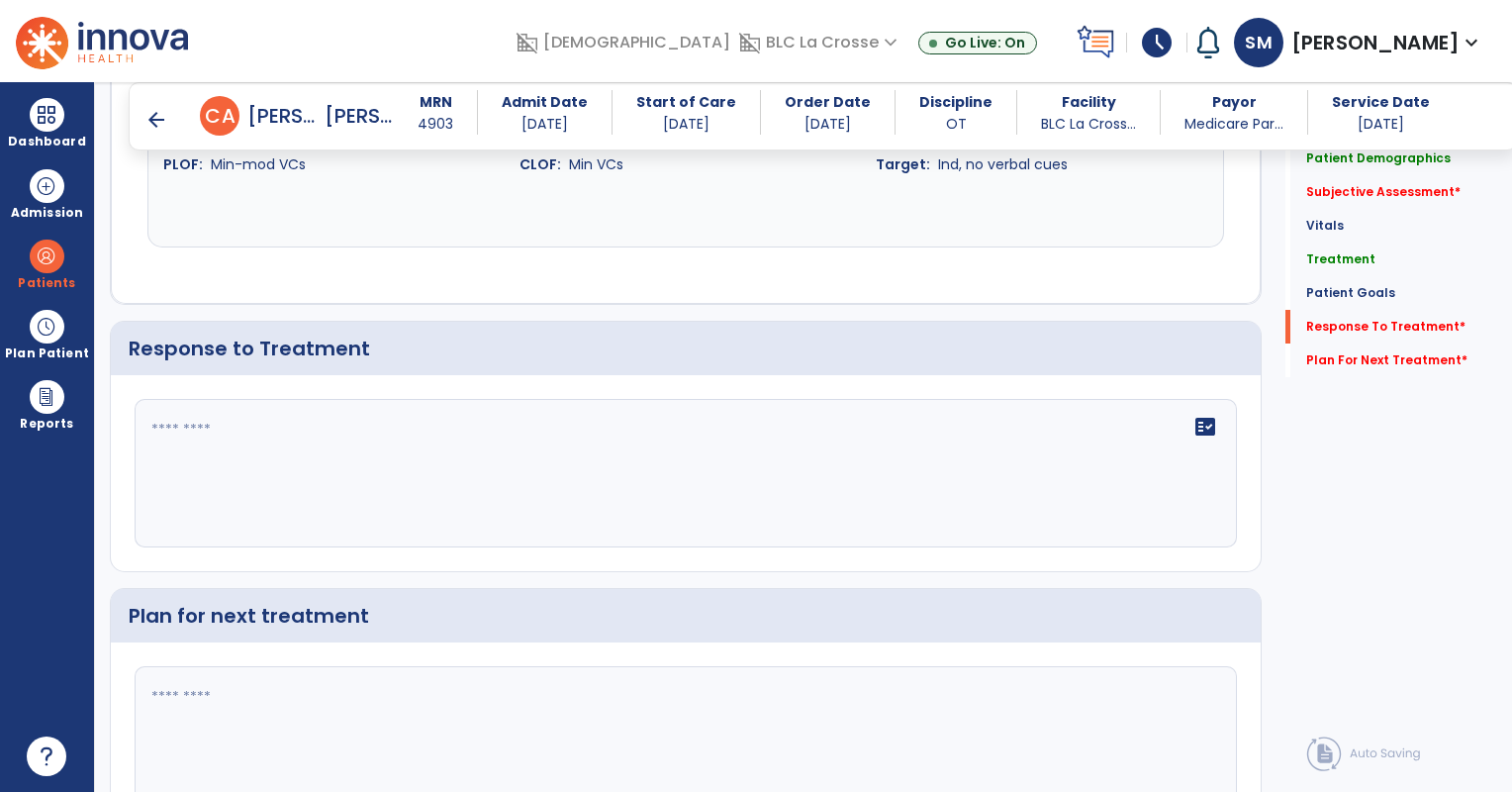 scroll, scrollTop: 2711, scrollLeft: 0, axis: vertical 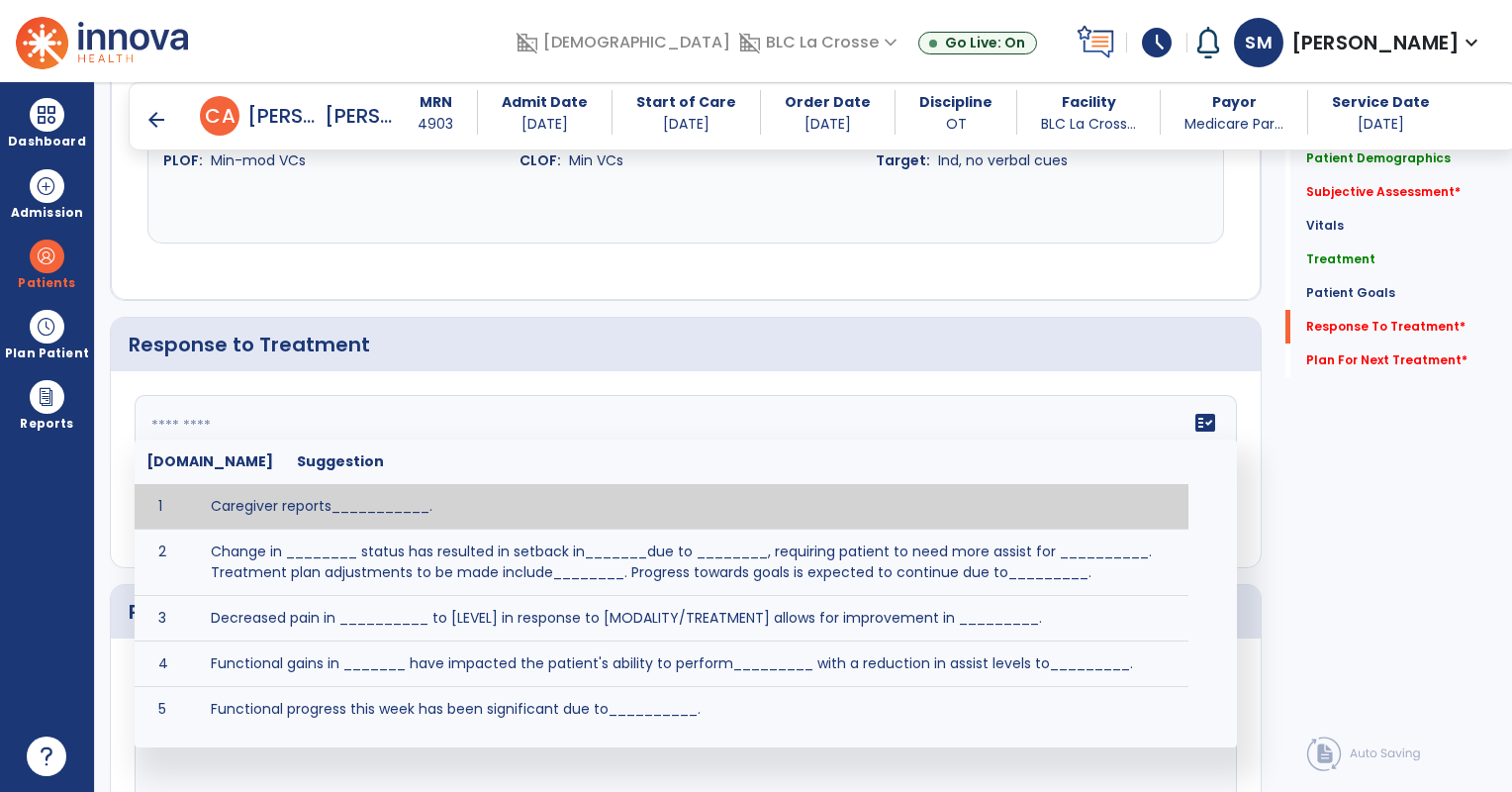 click on "fact_check  [DOMAIN_NAME] Suggestion 1 Caregiver reports___________. 2 Change in ________ status has resulted in setback in_______due to ________, requiring patient to need more assist for __________.   Treatment plan adjustments to be made include________.  Progress towards goals is expected to continue due to_________. 3 Decreased pain in __________ to [LEVEL] in response to [MODALITY/TREATMENT] allows for improvement in _________. 4 Functional gains in _______ have impacted the patient's ability to perform_________ with a reduction in assist levels to_________. 5 Functional progress this week has been significant due to__________. 6 Gains in ________ have improved the patient's ability to perform ______with decreased levels of assist to___________. 7 Improvement in ________allows patient to tolerate higher levels of challenges in_________. 8 Pain in [AREA] has decreased to [LEVEL] in response to [TREATMENT/MODALITY], allowing fore ease in completing__________. 9 10 11 12 13 14 15 16 17 18 19 20 21" 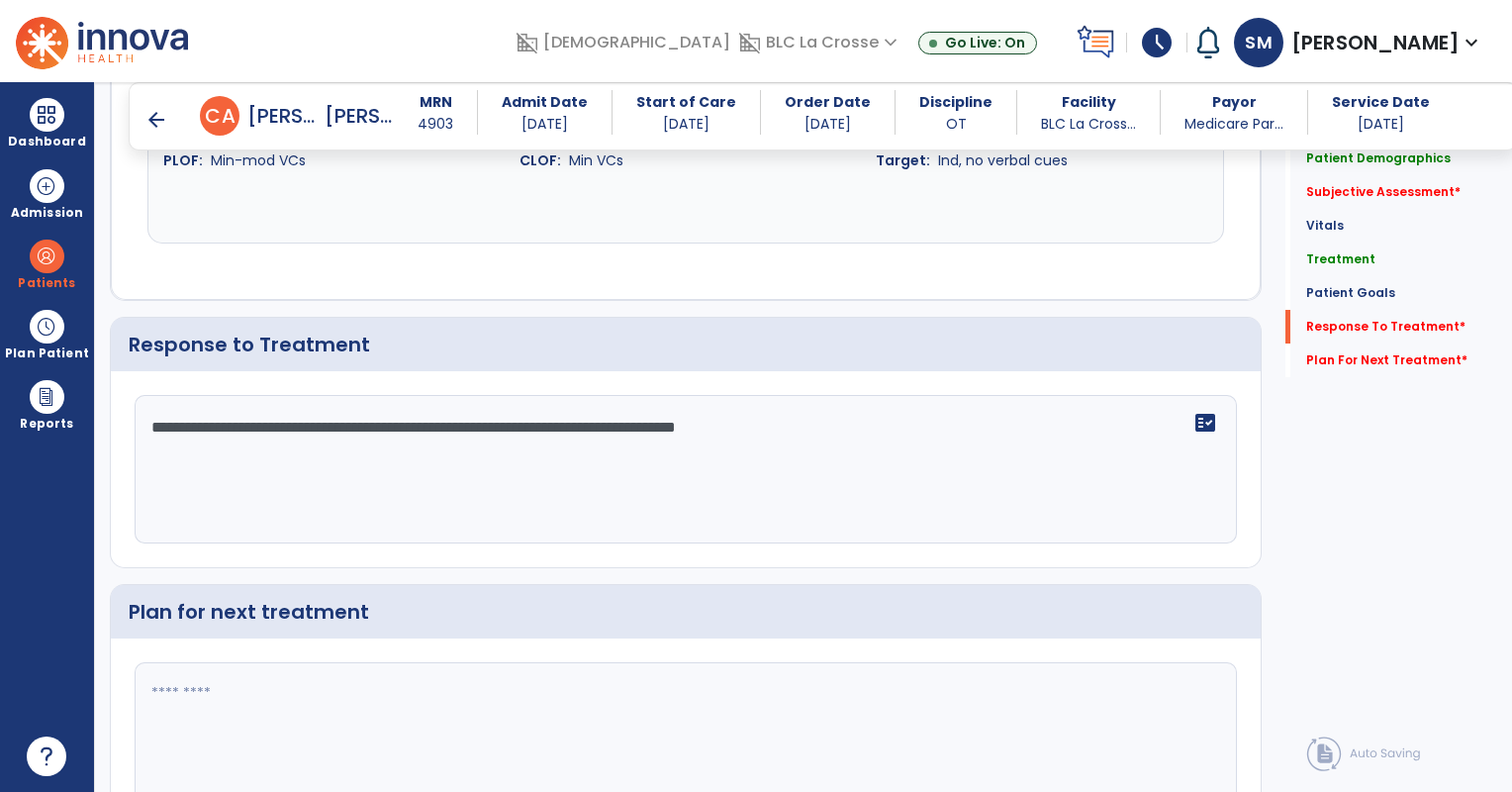 type on "**********" 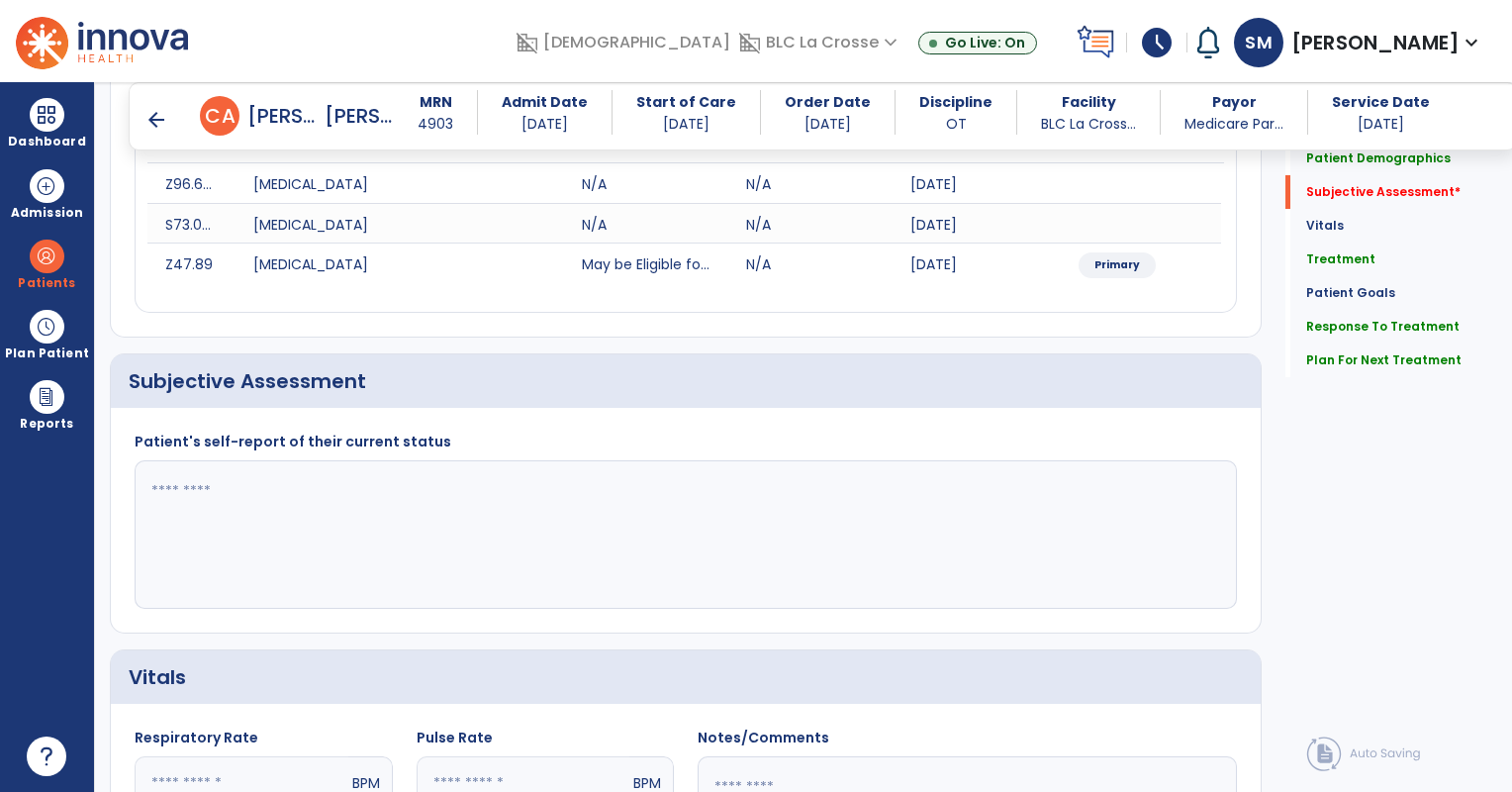 scroll, scrollTop: 259, scrollLeft: 0, axis: vertical 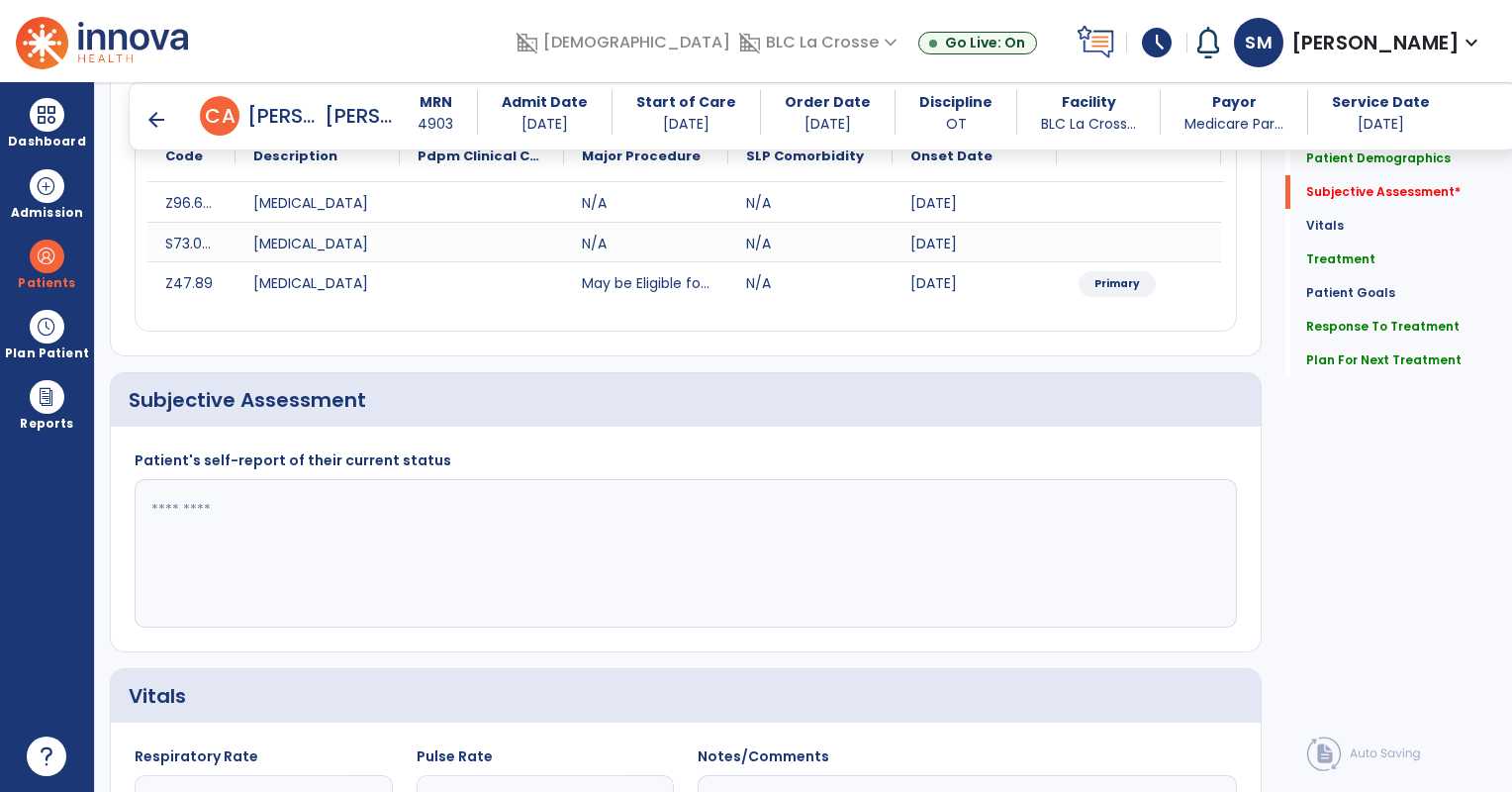 type on "**********" 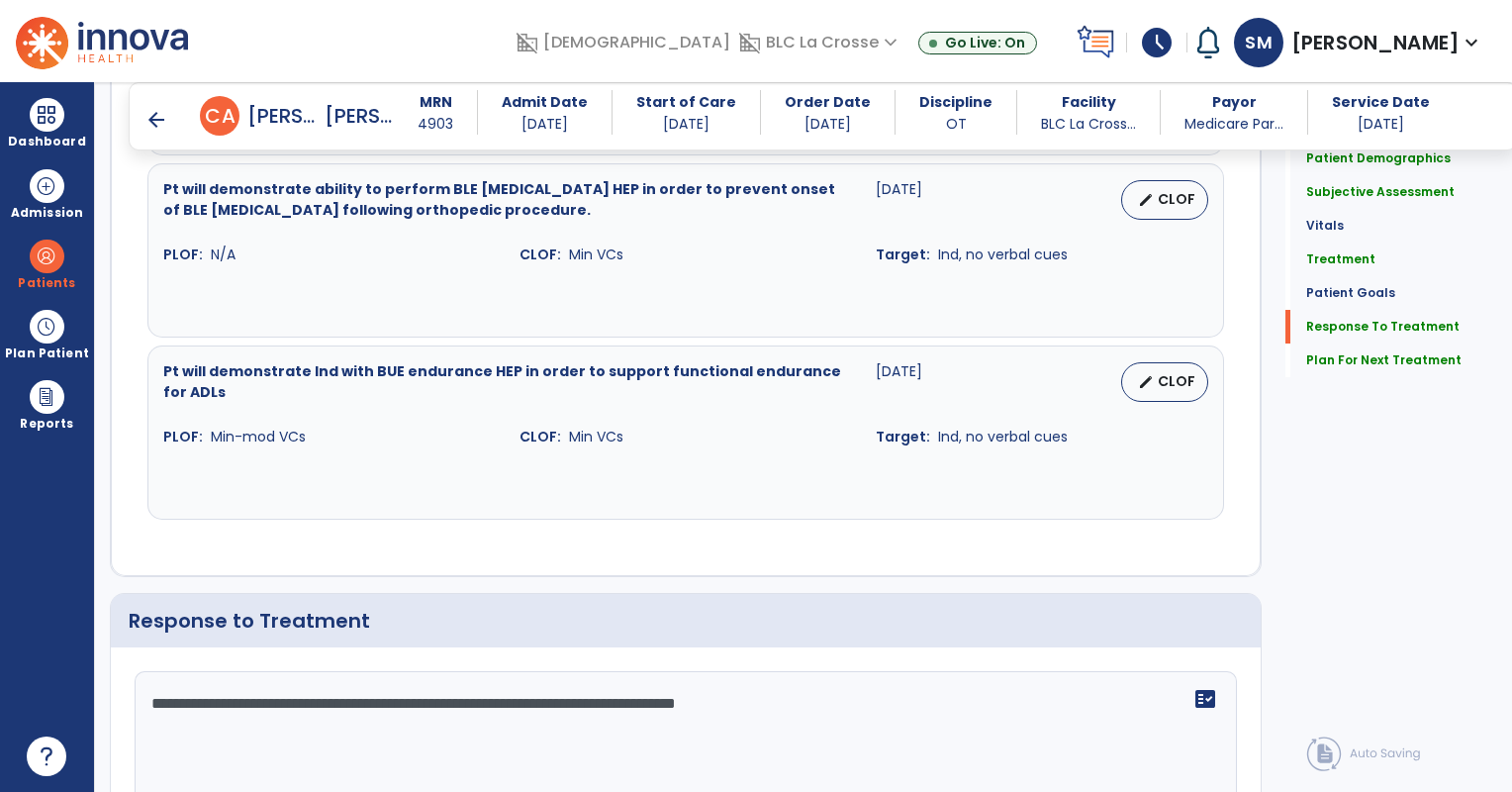 scroll, scrollTop: 2812, scrollLeft: 0, axis: vertical 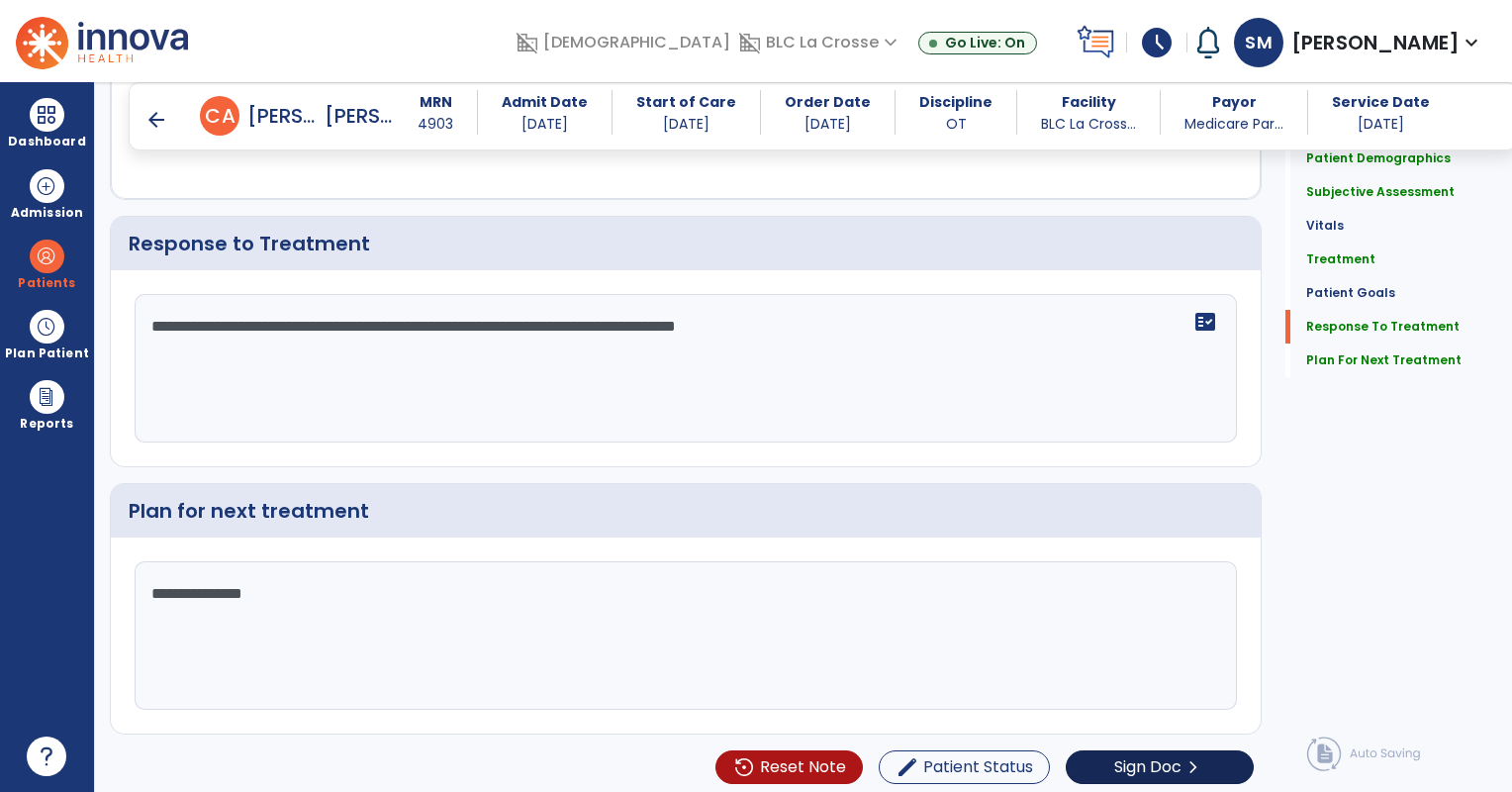 type on "**********" 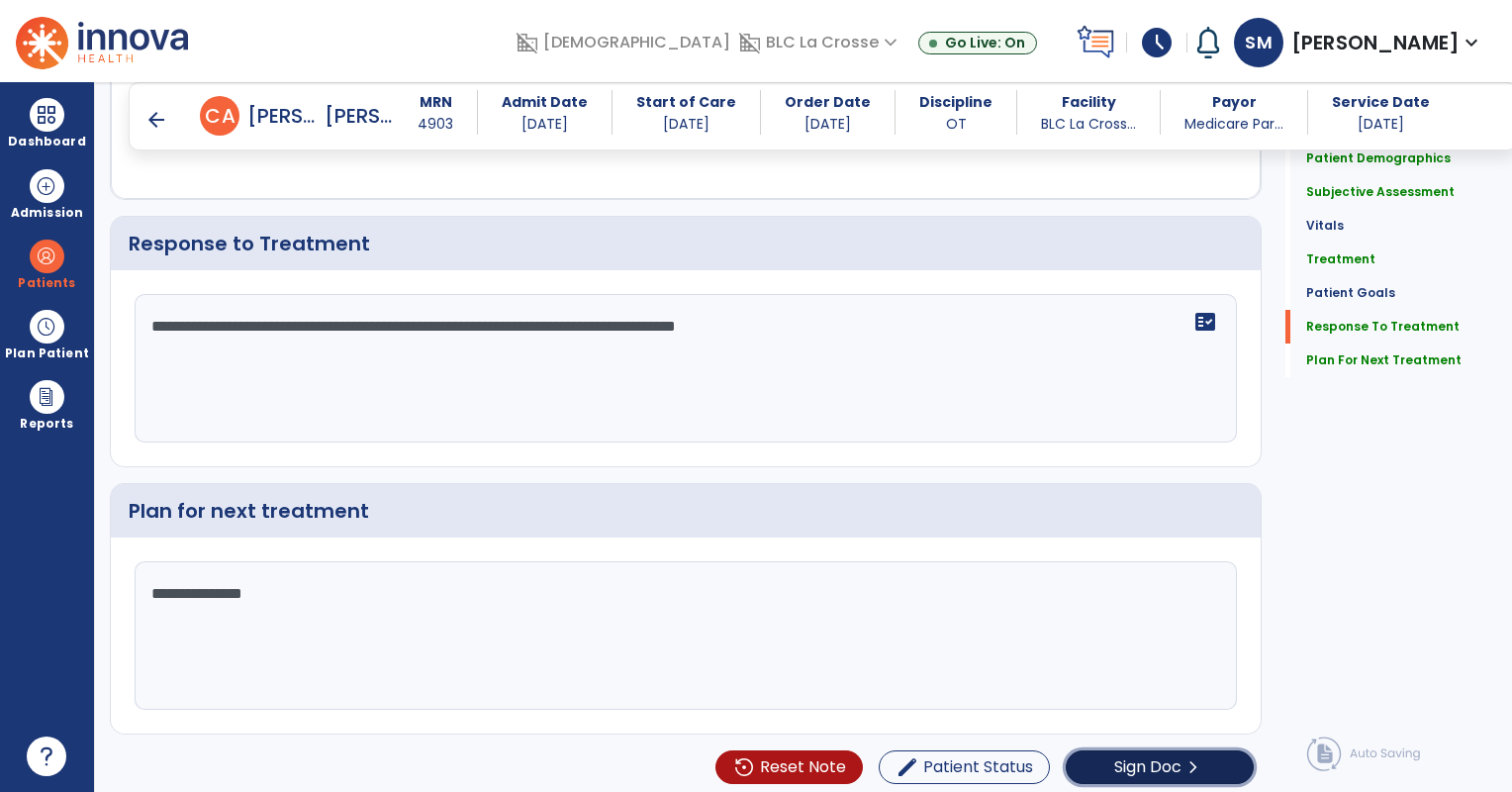 click on "Sign Doc" 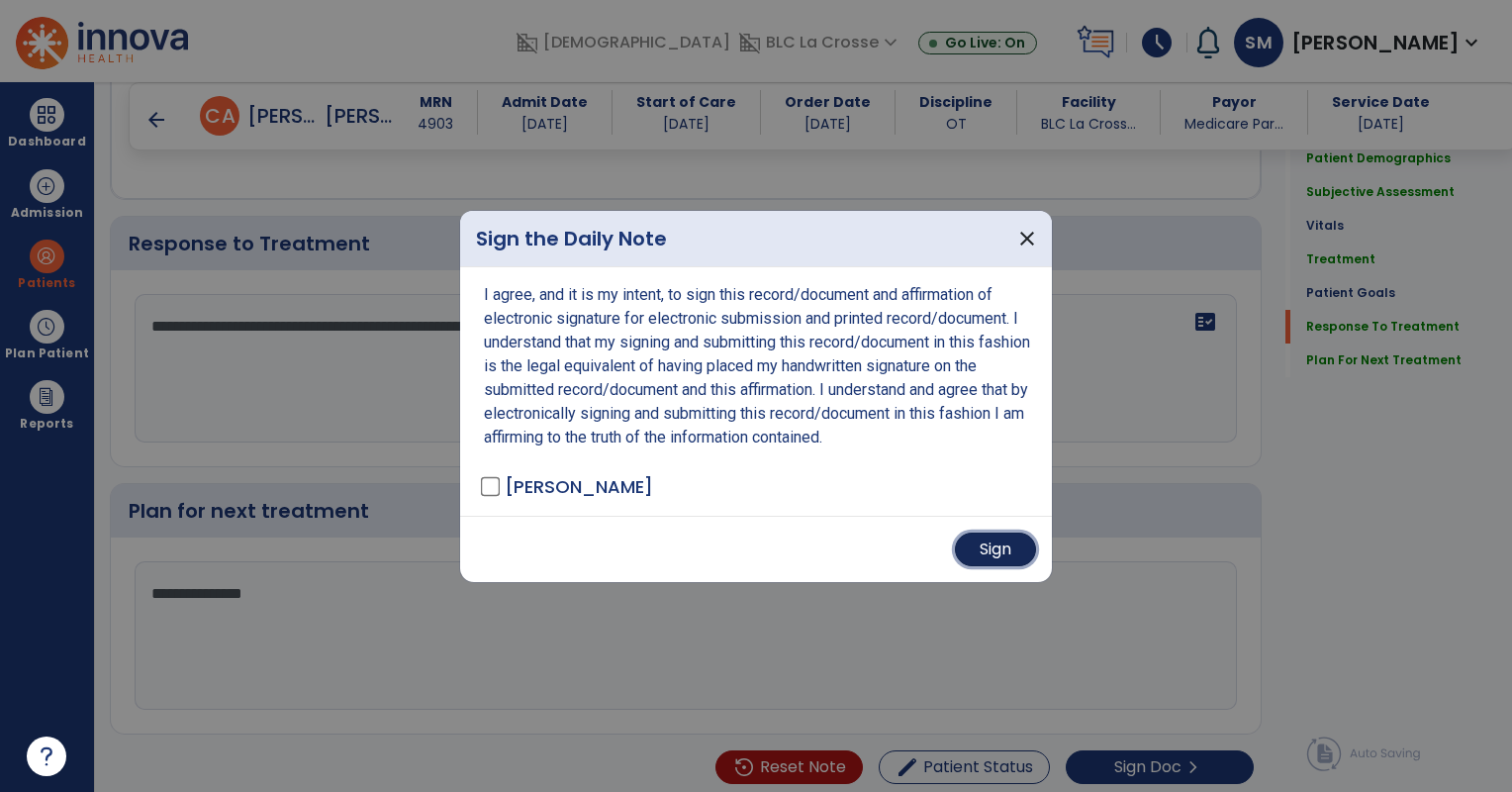 click on "Sign" at bounding box center (995, 549) 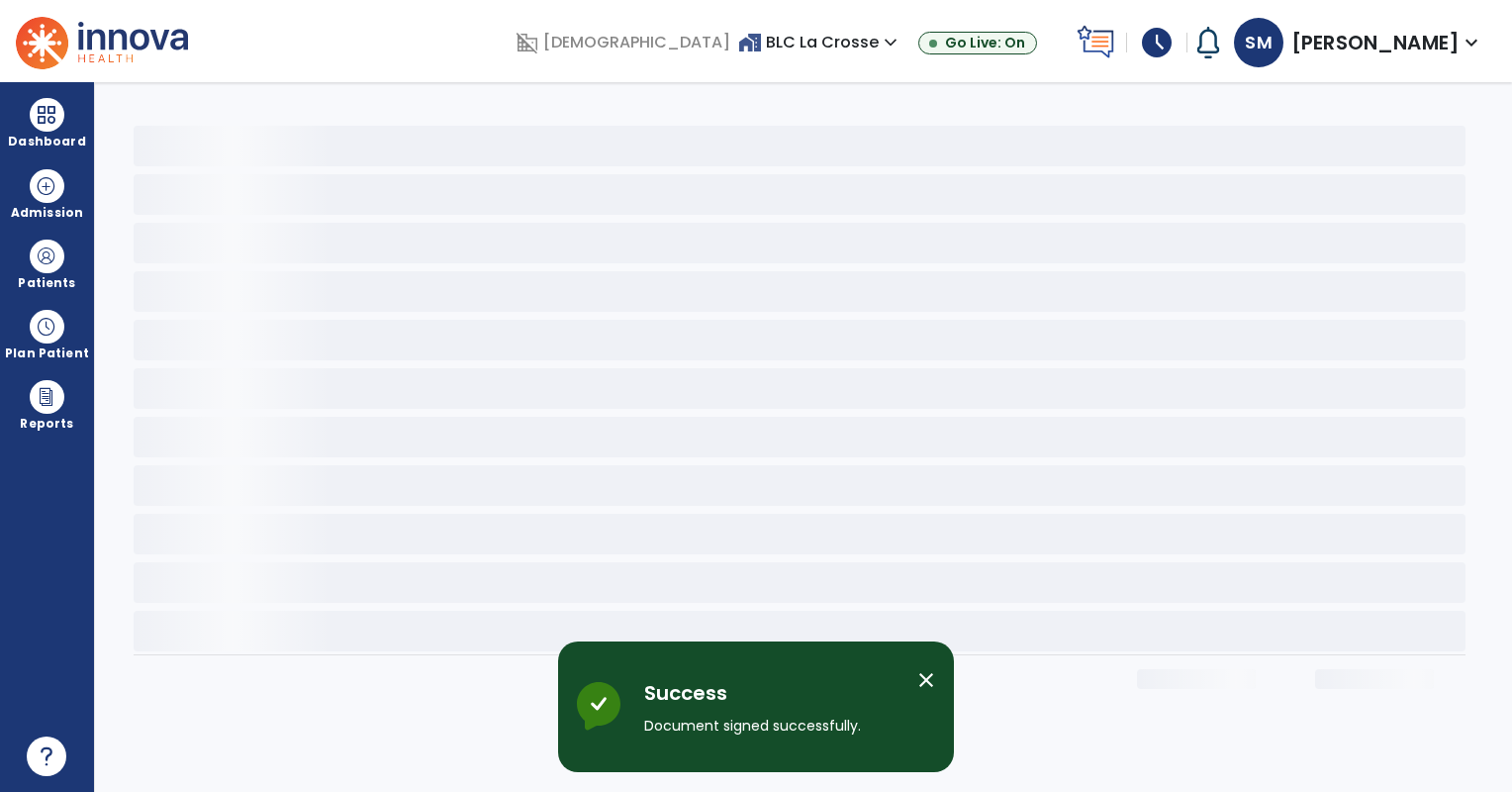 scroll, scrollTop: 0, scrollLeft: 0, axis: both 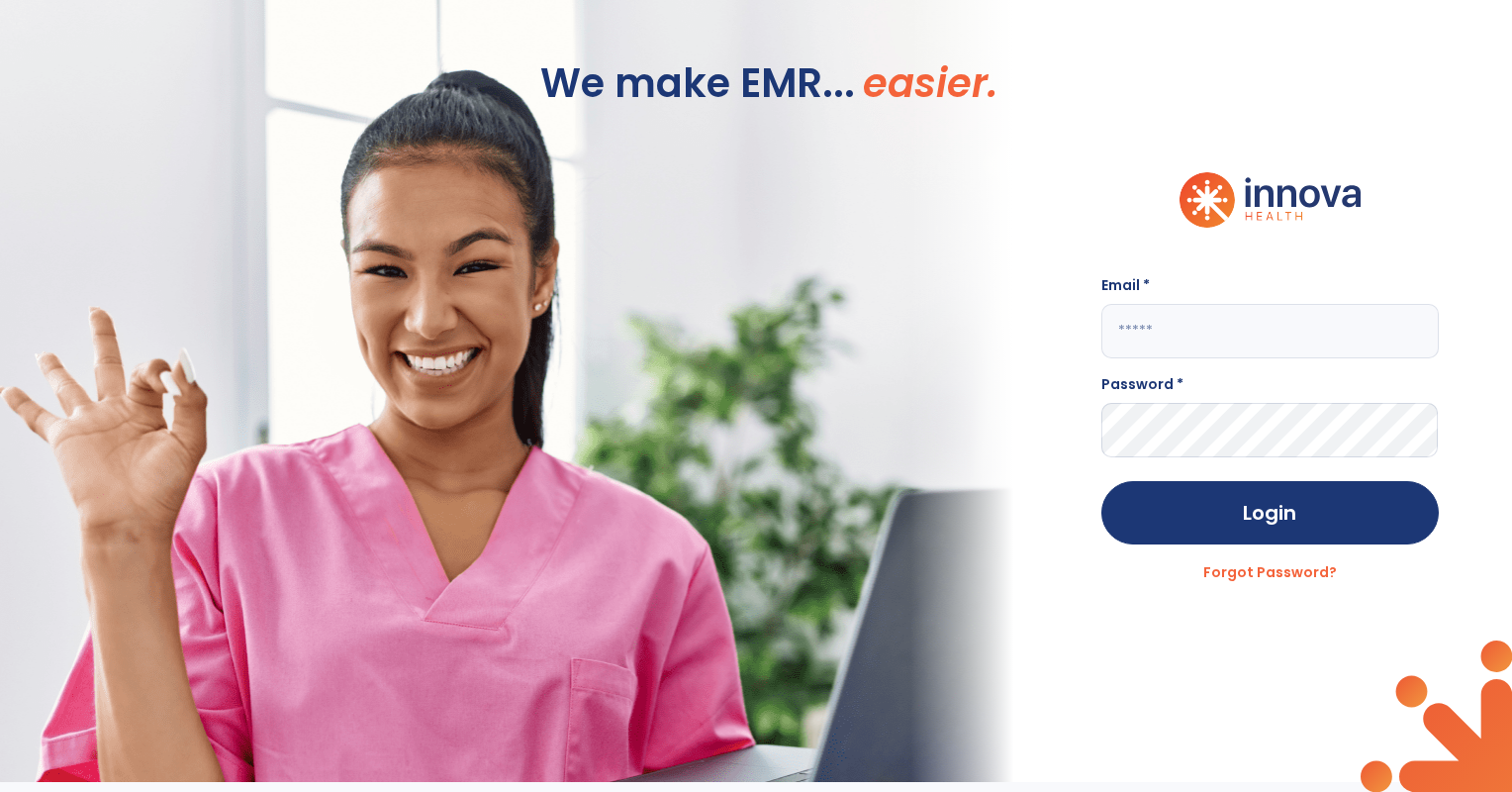click 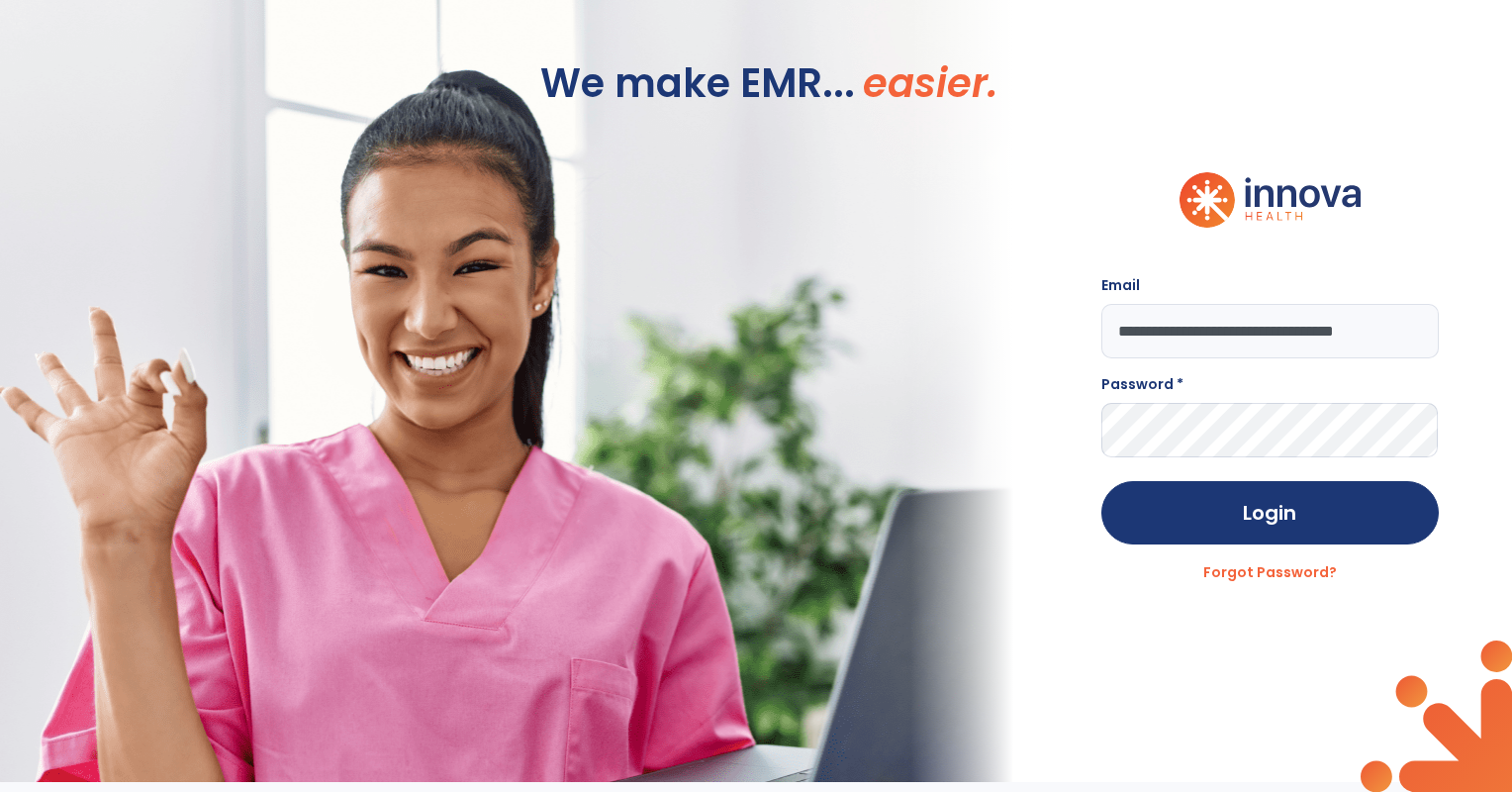 type on "**********" 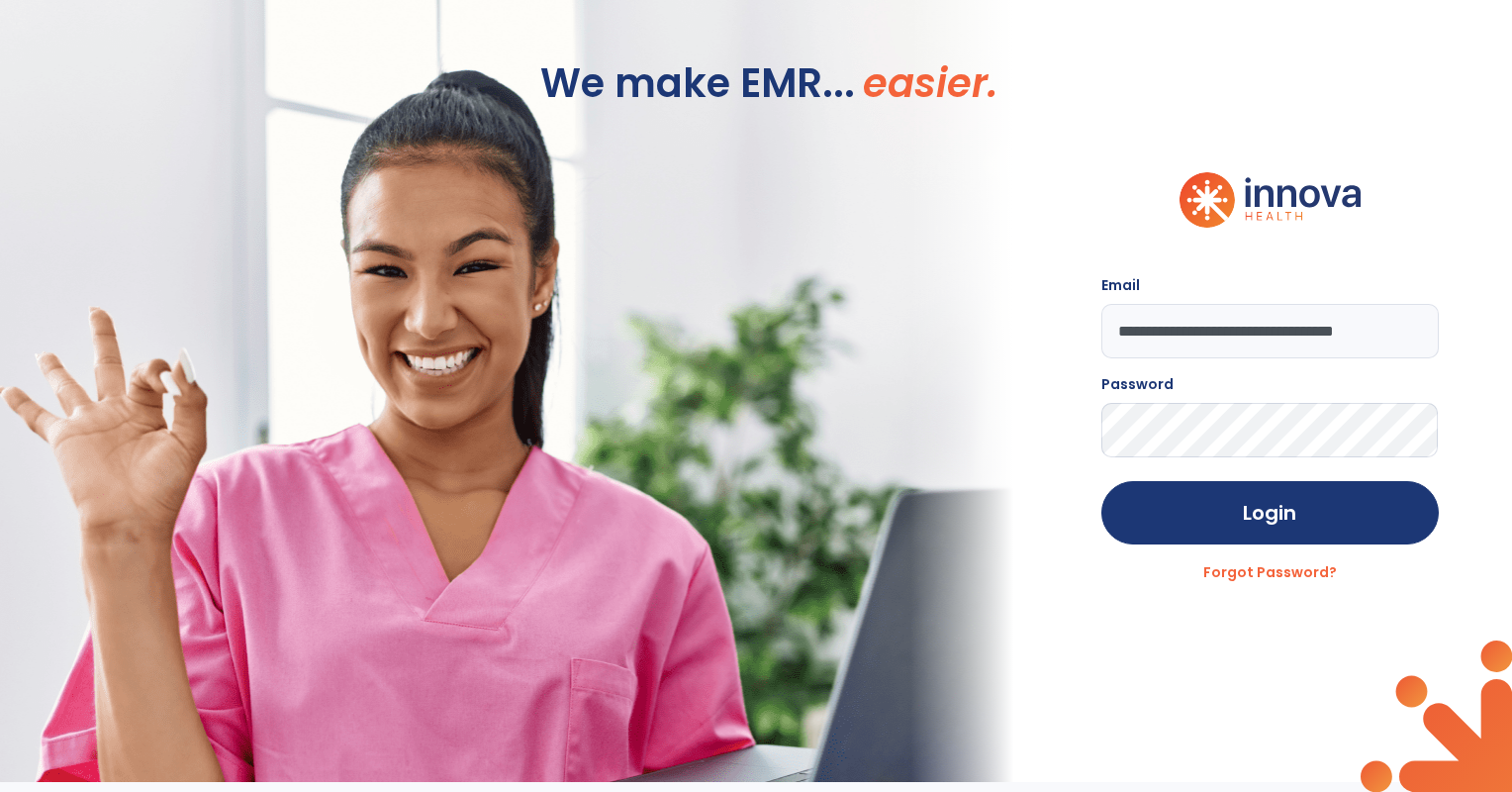 click on "Login" 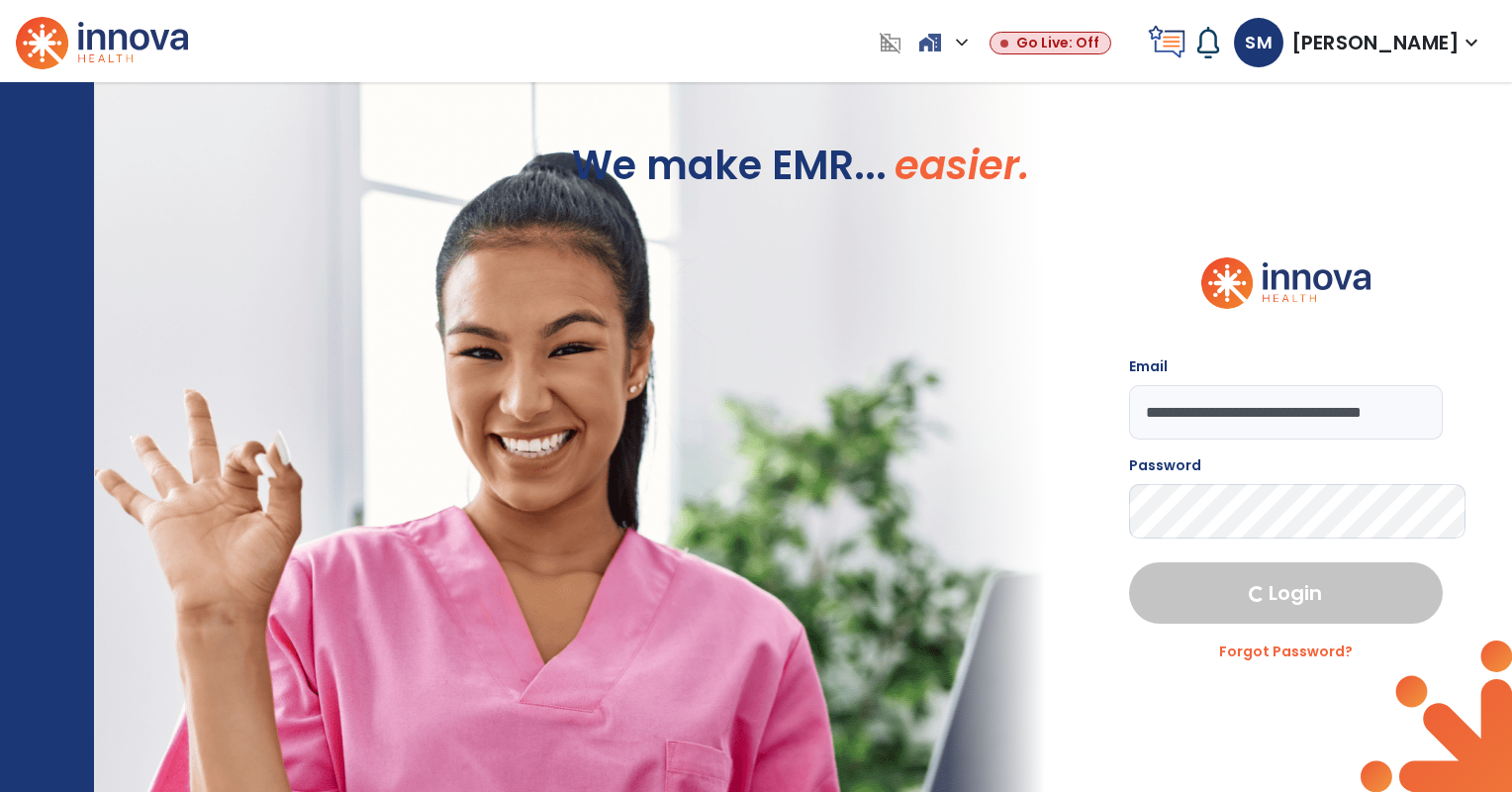select on "****" 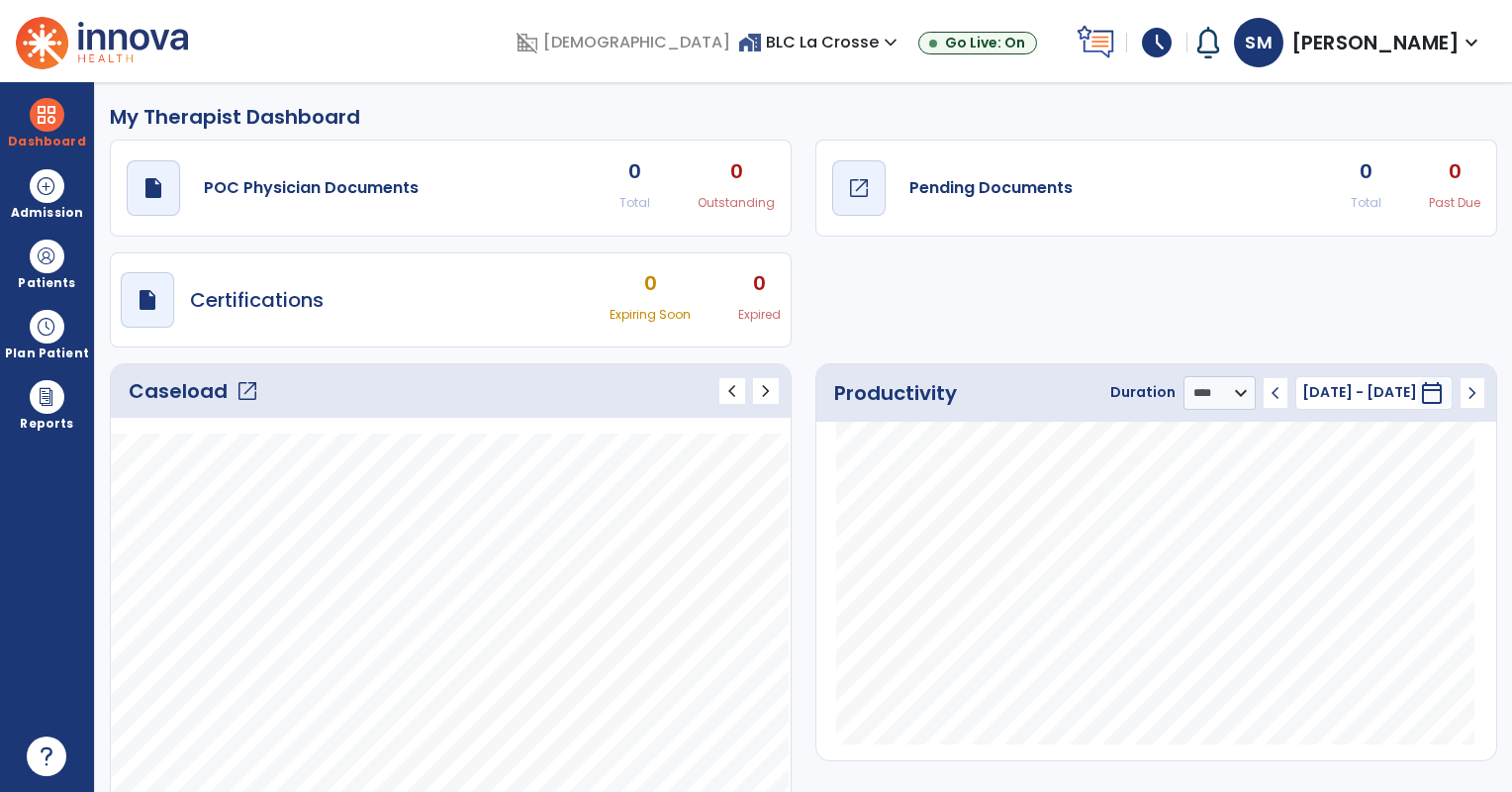 click on "Pending Documents" 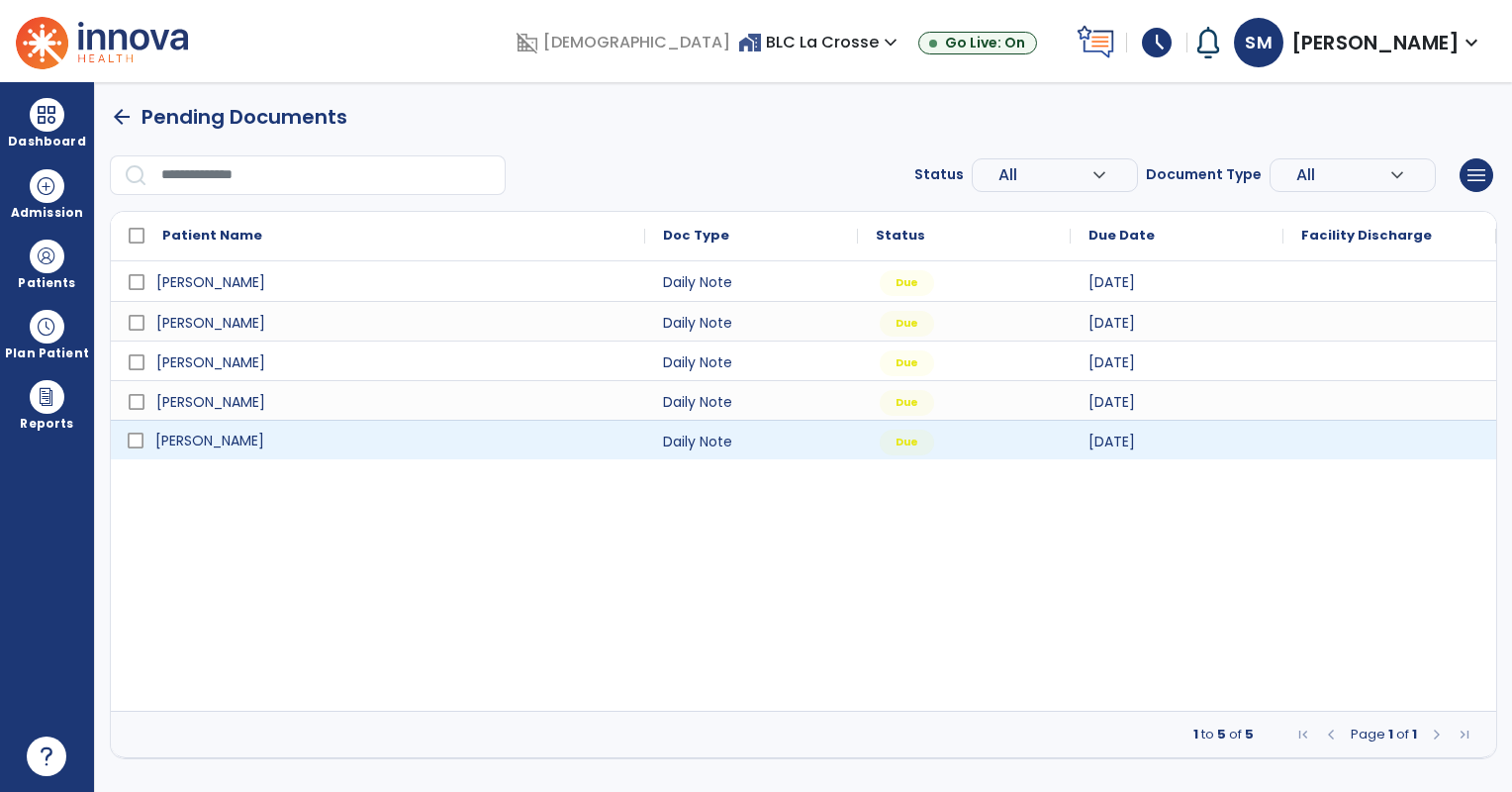 click on "[PERSON_NAME]" at bounding box center [392, 441] 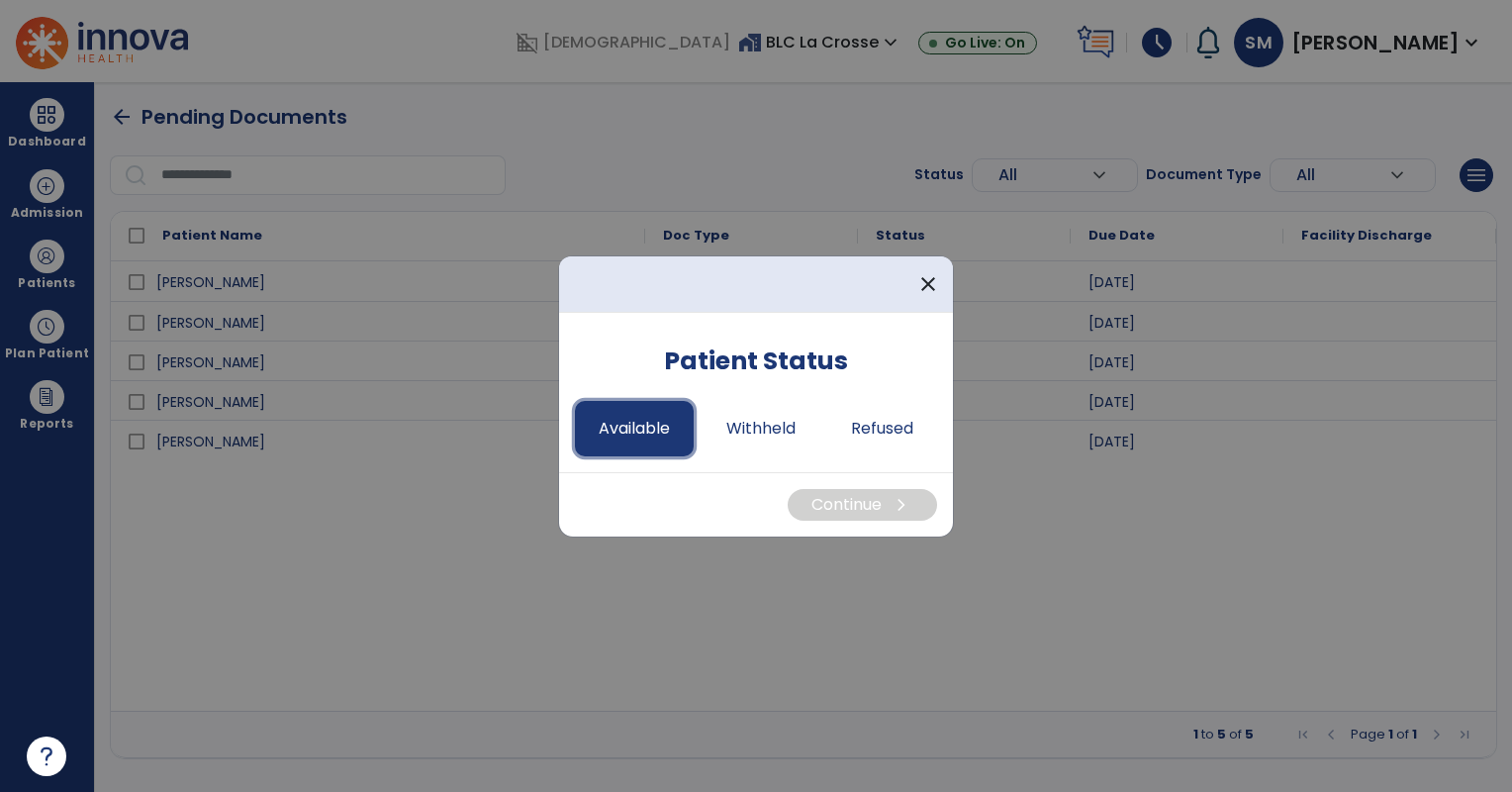 click on "Available" at bounding box center [634, 429] 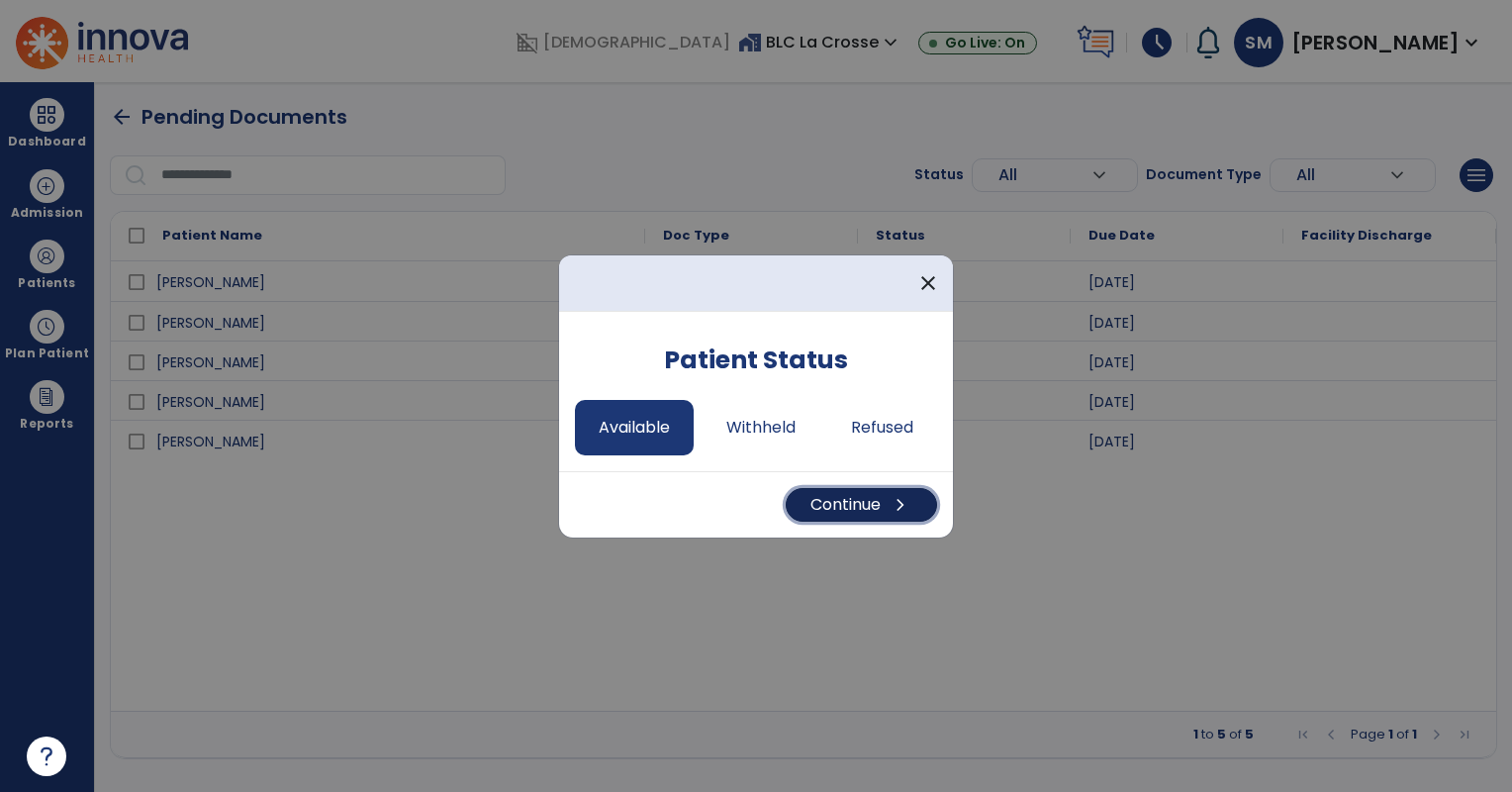 click on "Continue   chevron_right" at bounding box center (861, 505) 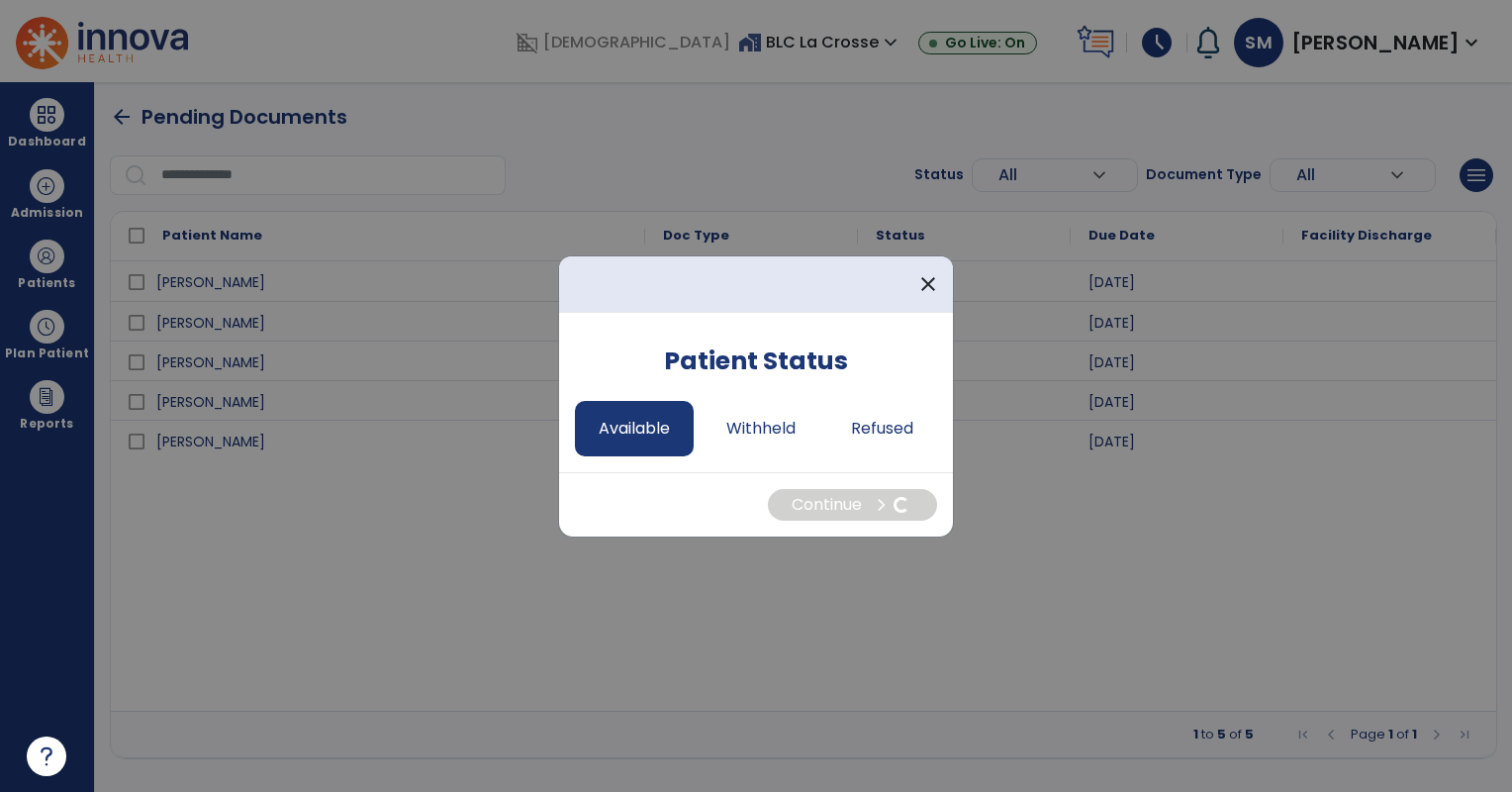 select on "*" 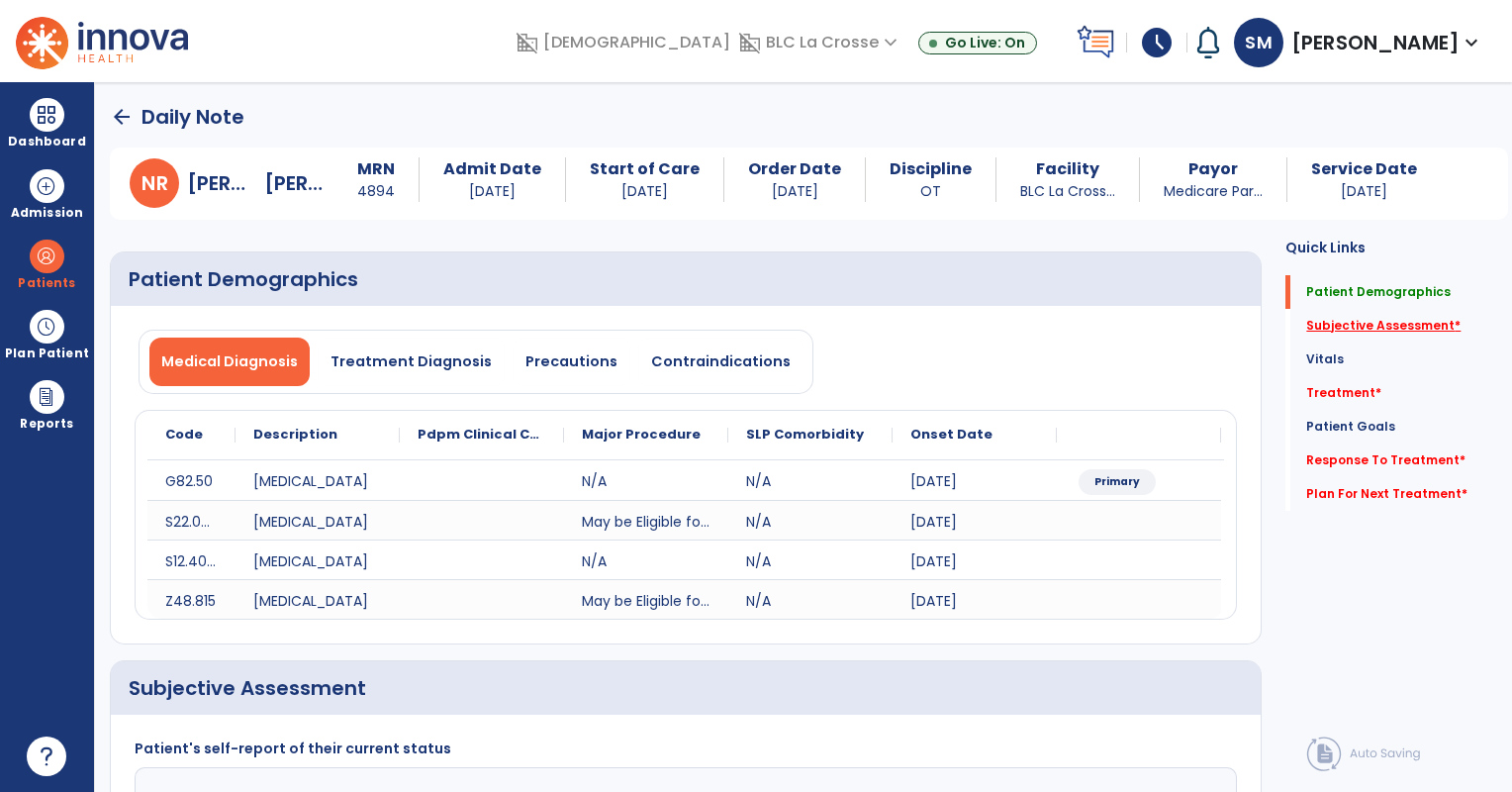 click on "Subjective Assessment   *" 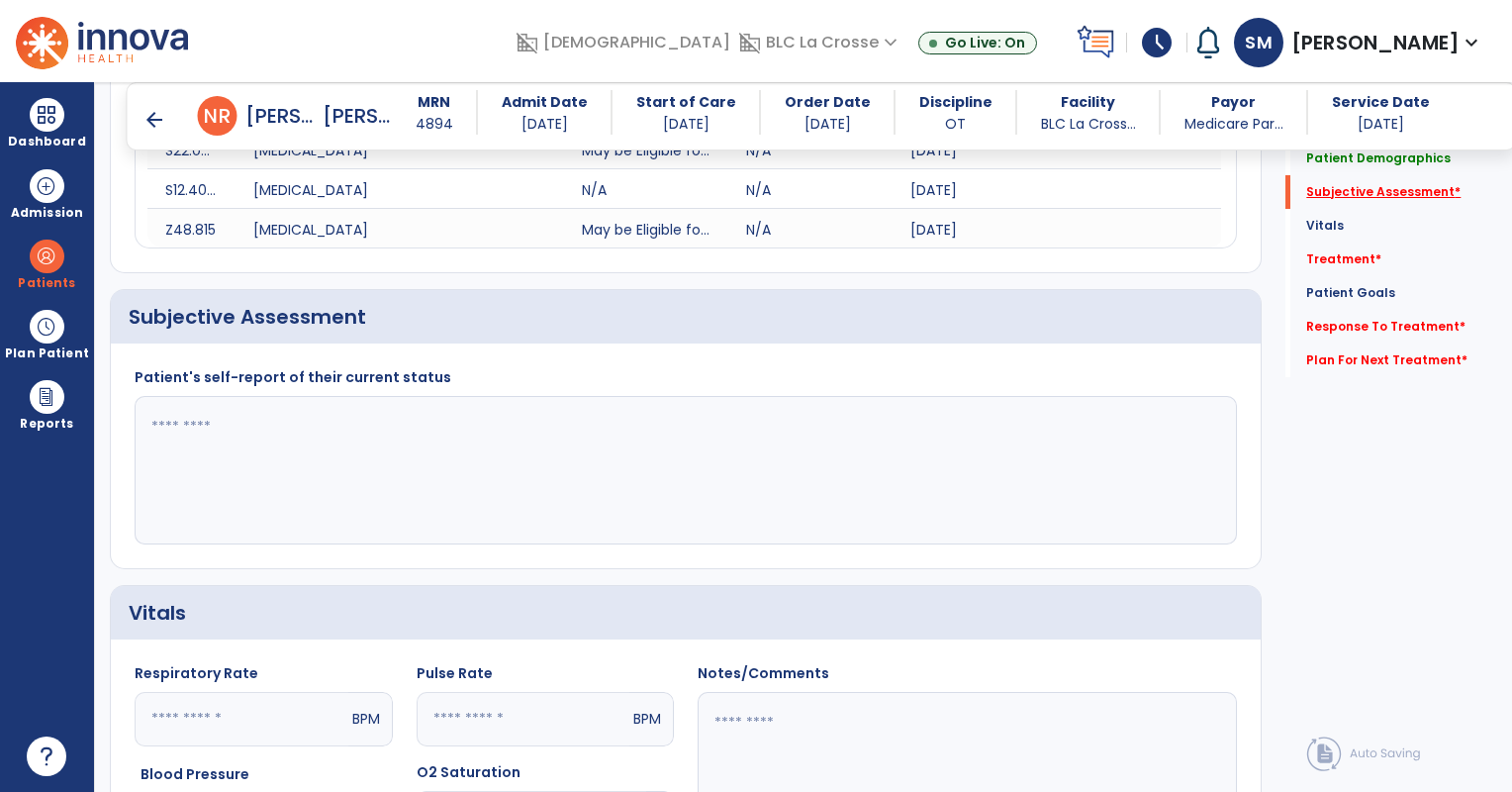 scroll, scrollTop: 361, scrollLeft: 0, axis: vertical 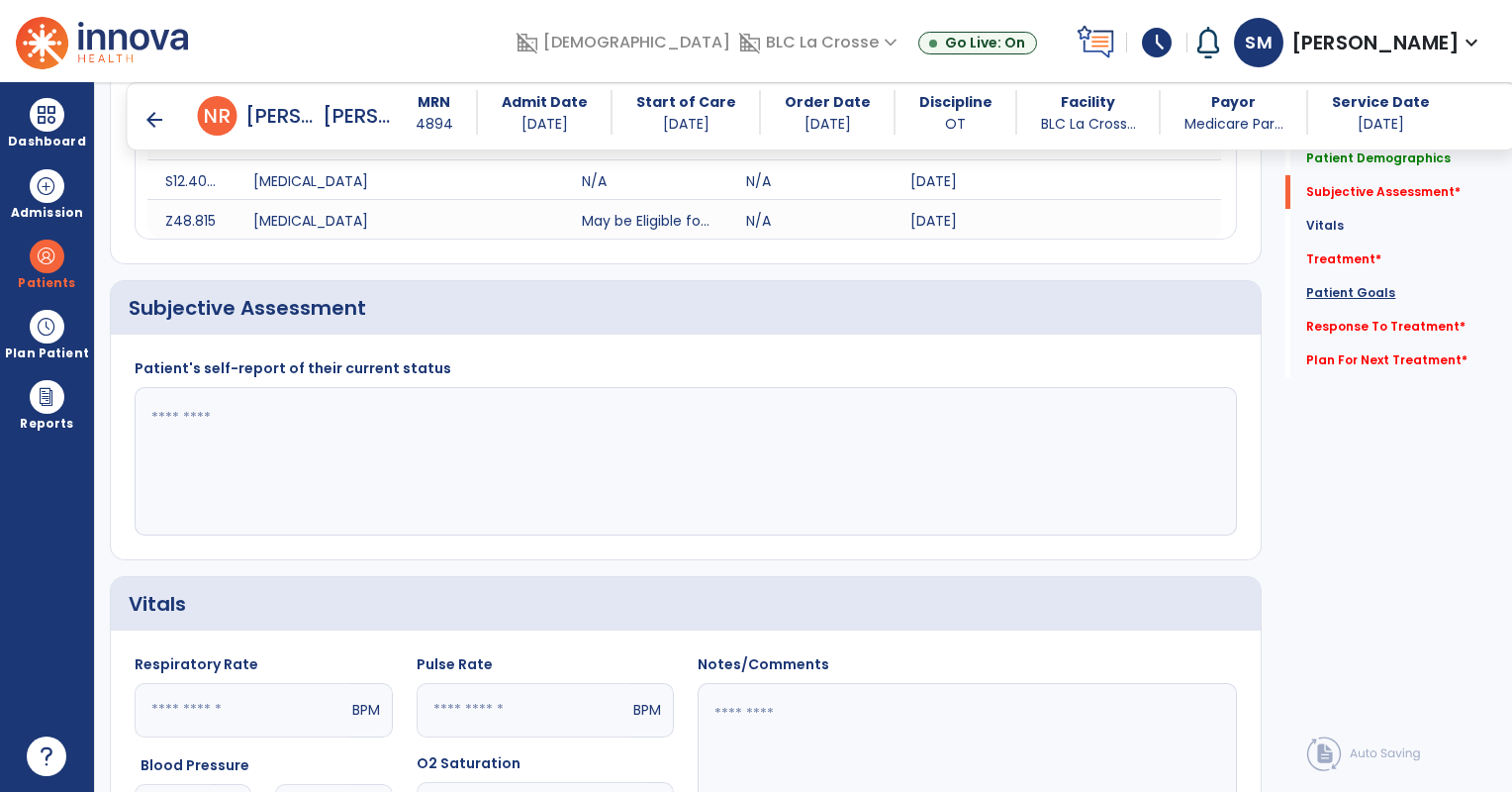 click on "Patient Goals" 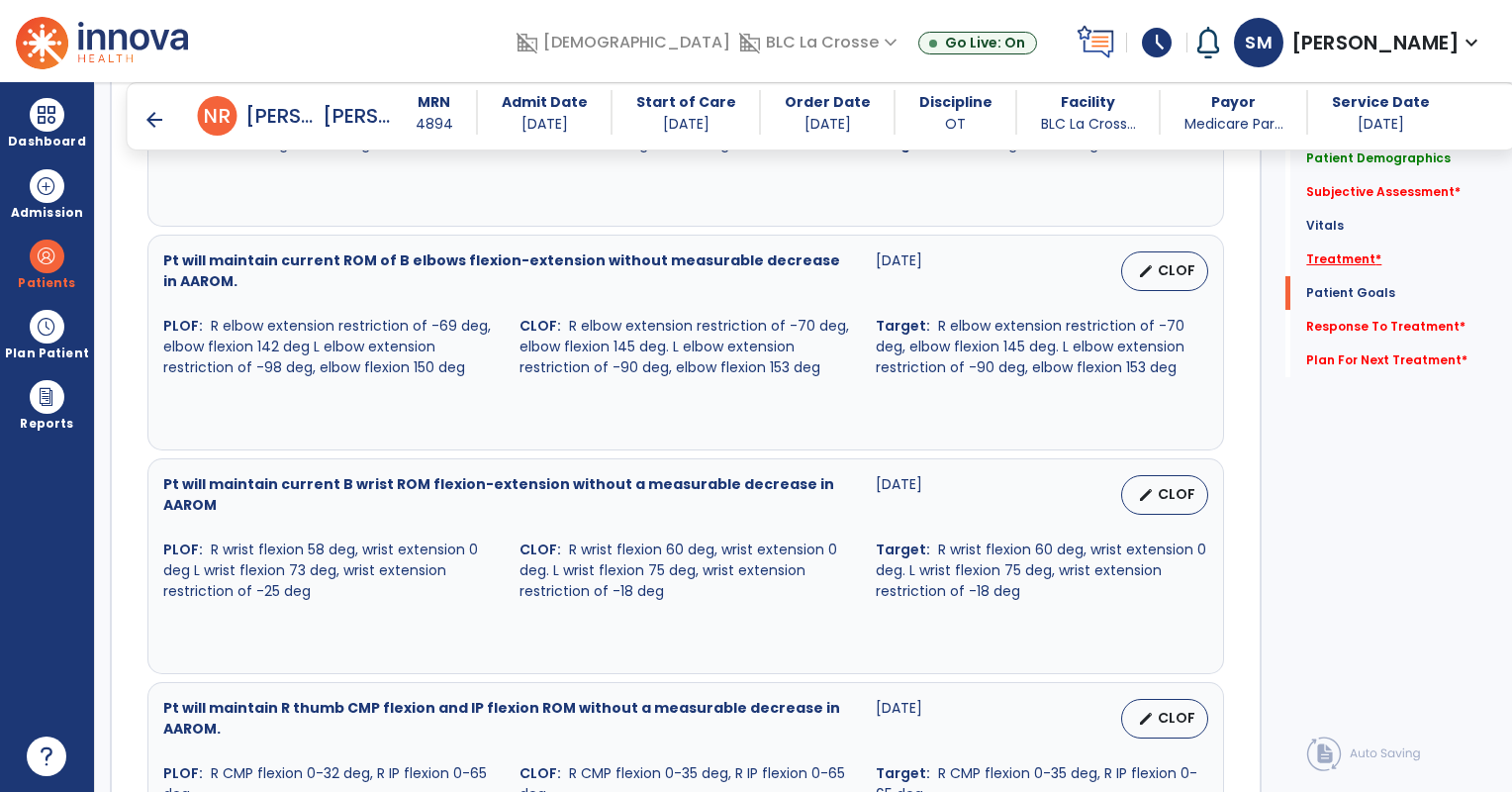 click on "Treatment   *" 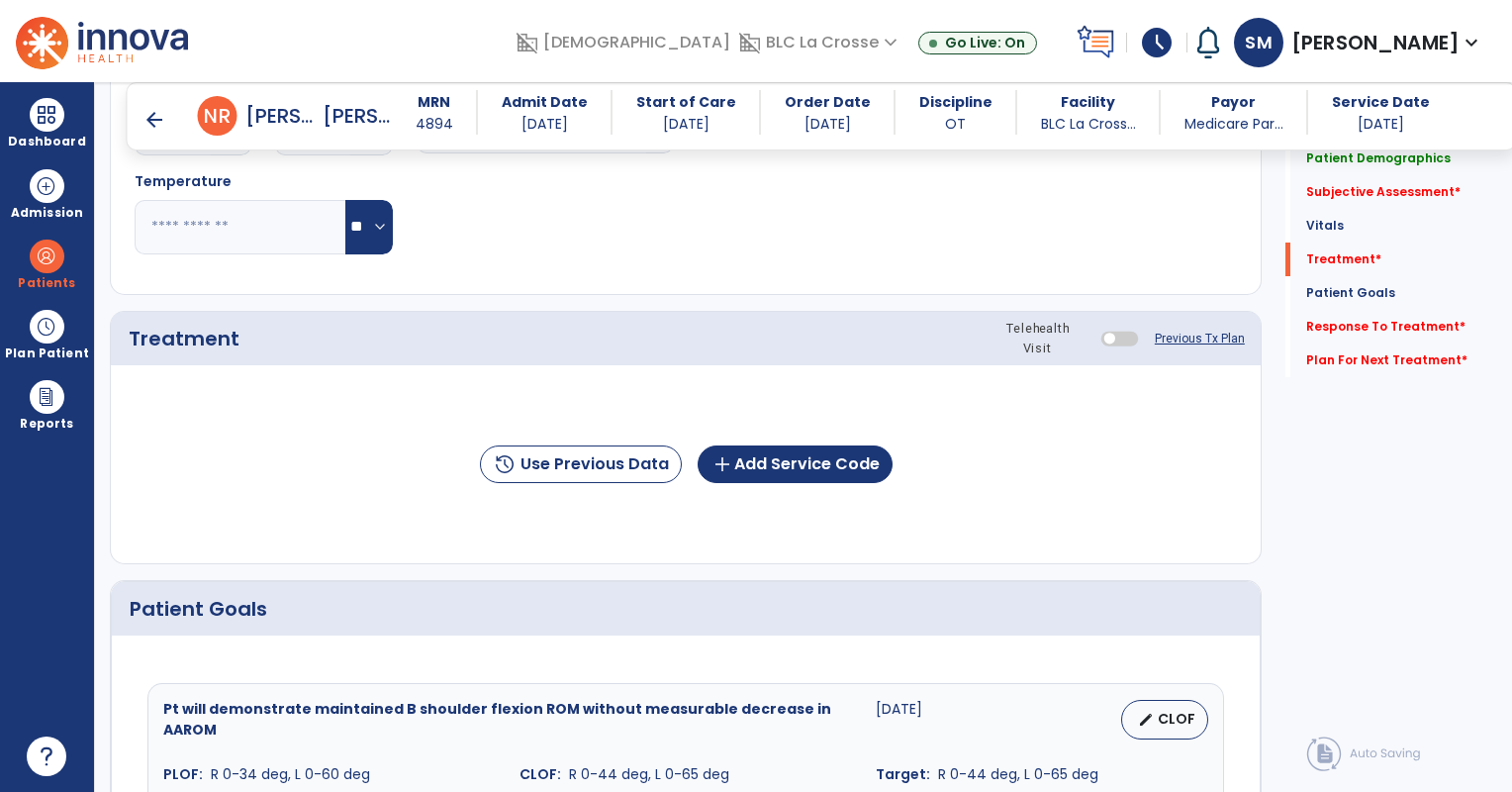 scroll, scrollTop: 1043, scrollLeft: 0, axis: vertical 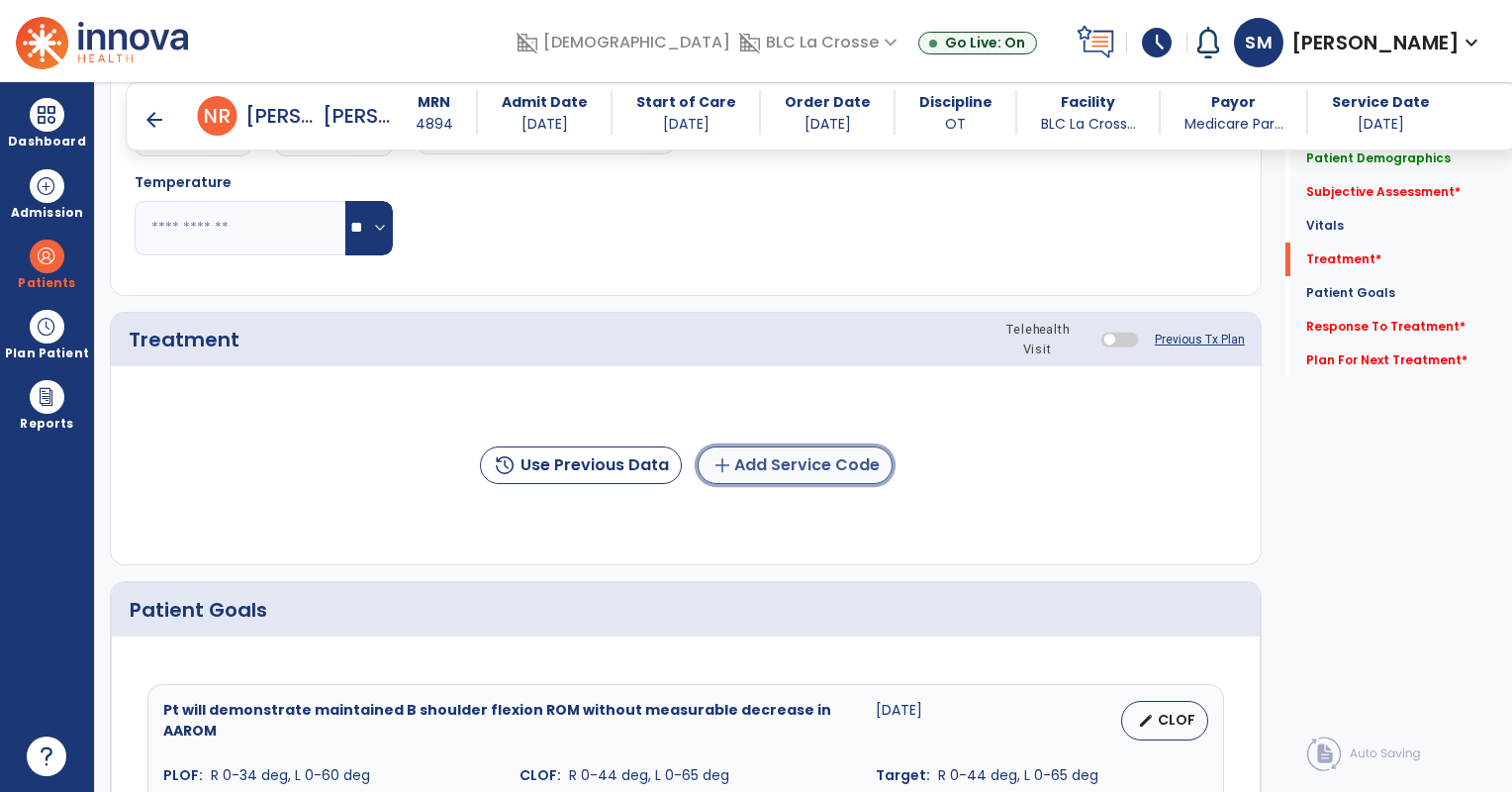 click on "add  Add Service Code" 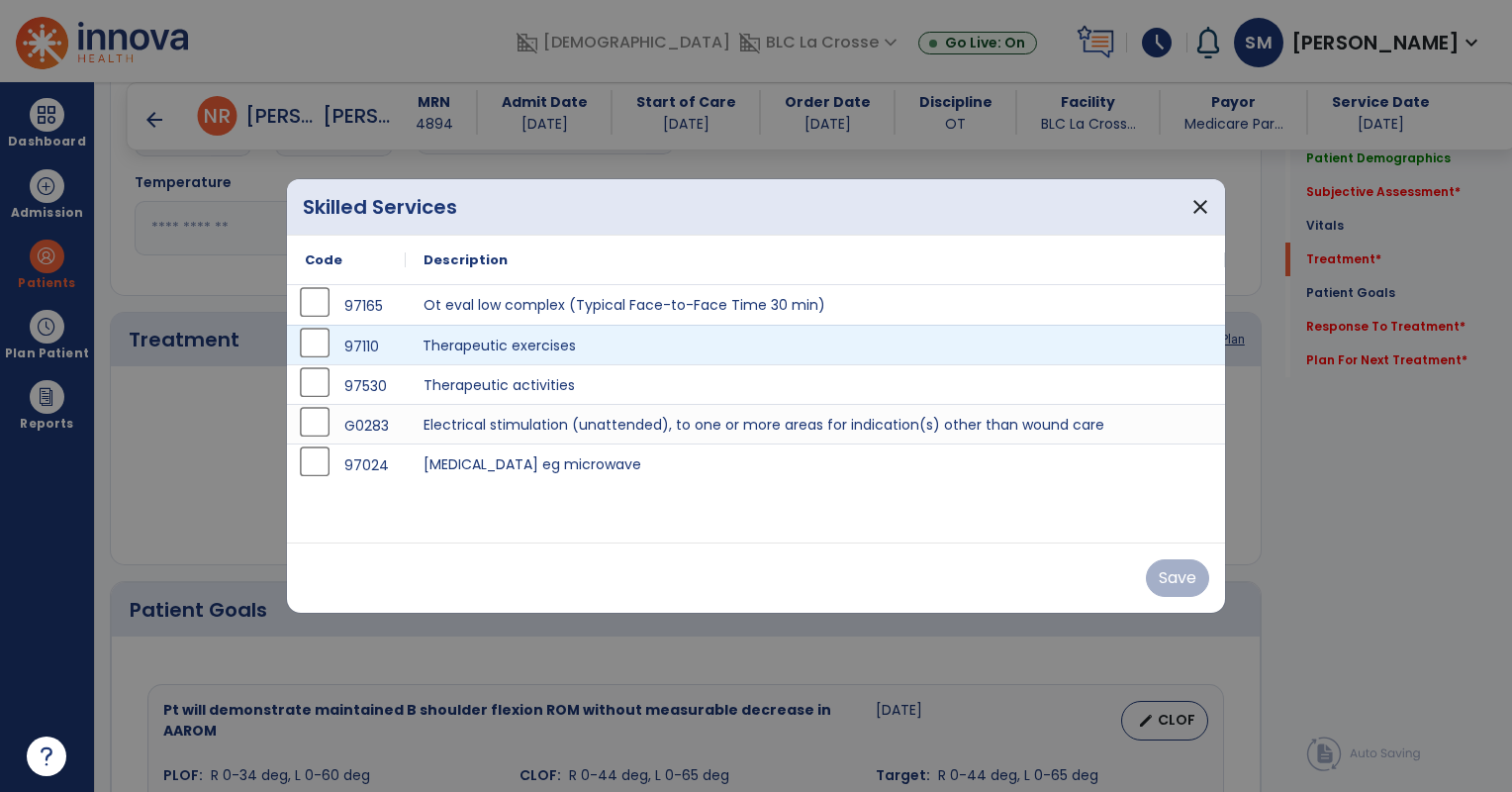 click on "Therapeutic exercises" at bounding box center (815, 345) 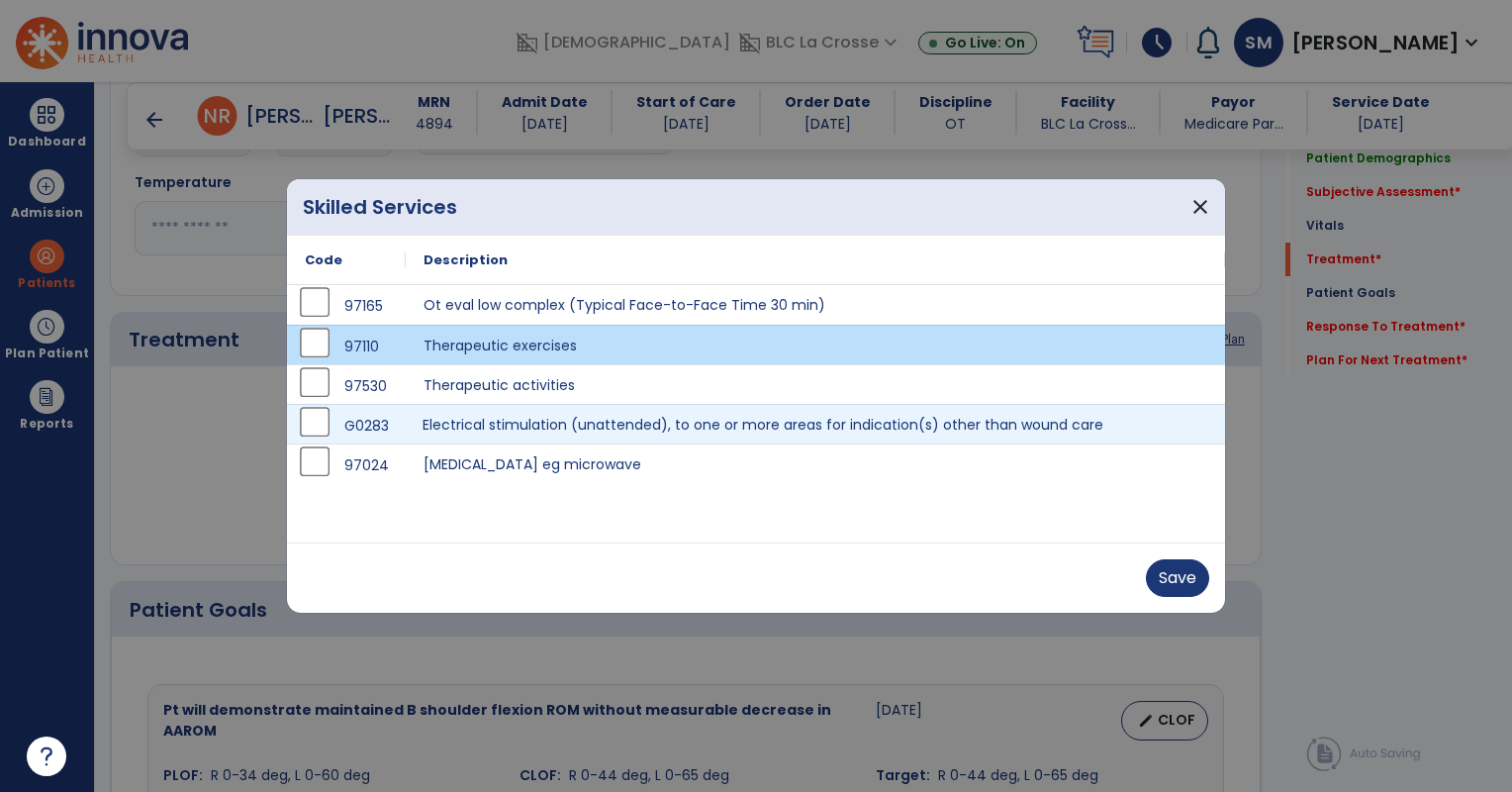 click on "Electrical stimulation (unattended), to one or more areas for indication(s) other than wound care" at bounding box center (815, 424) 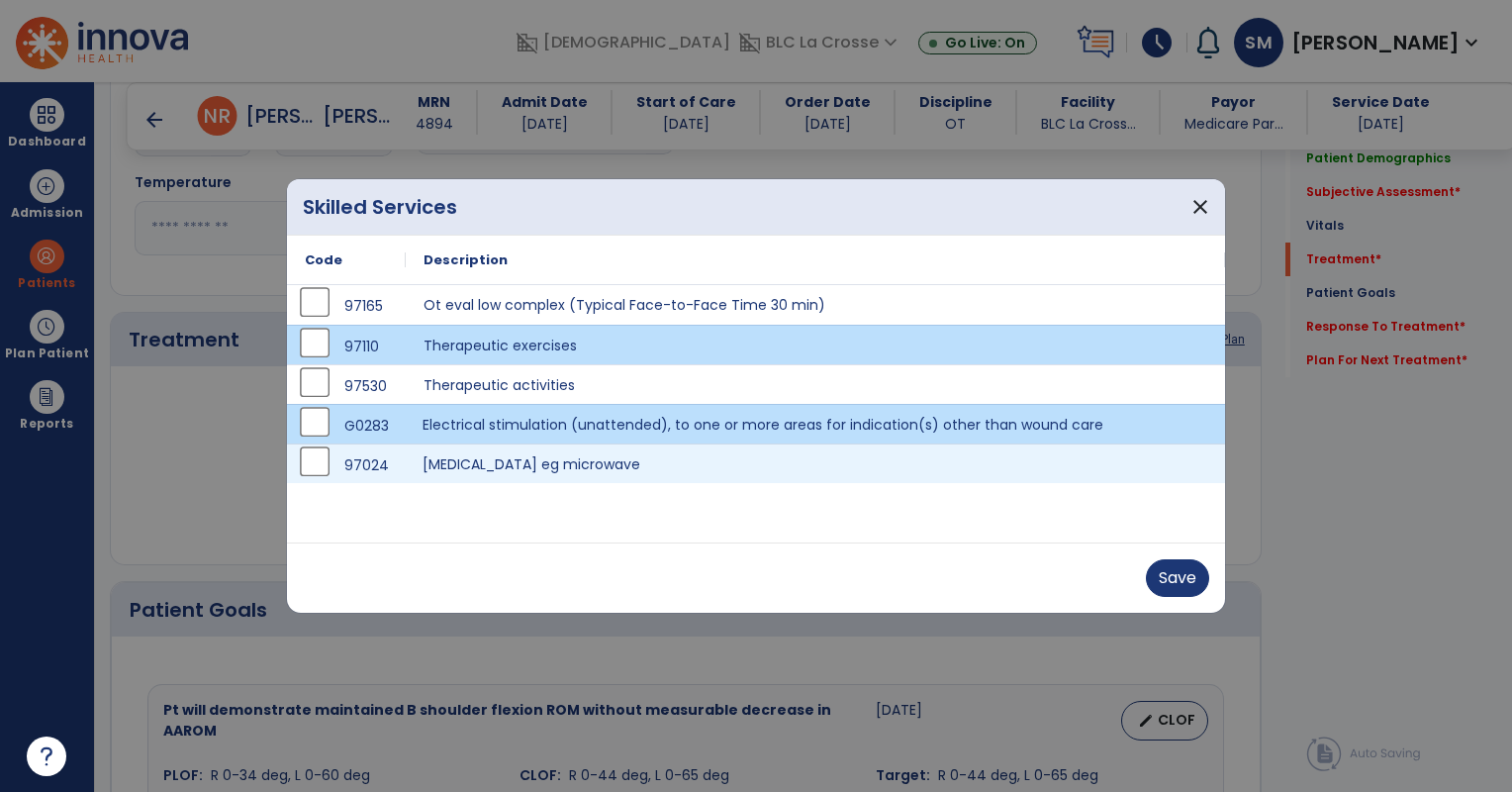 click on "[MEDICAL_DATA] eg microwave" at bounding box center (815, 463) 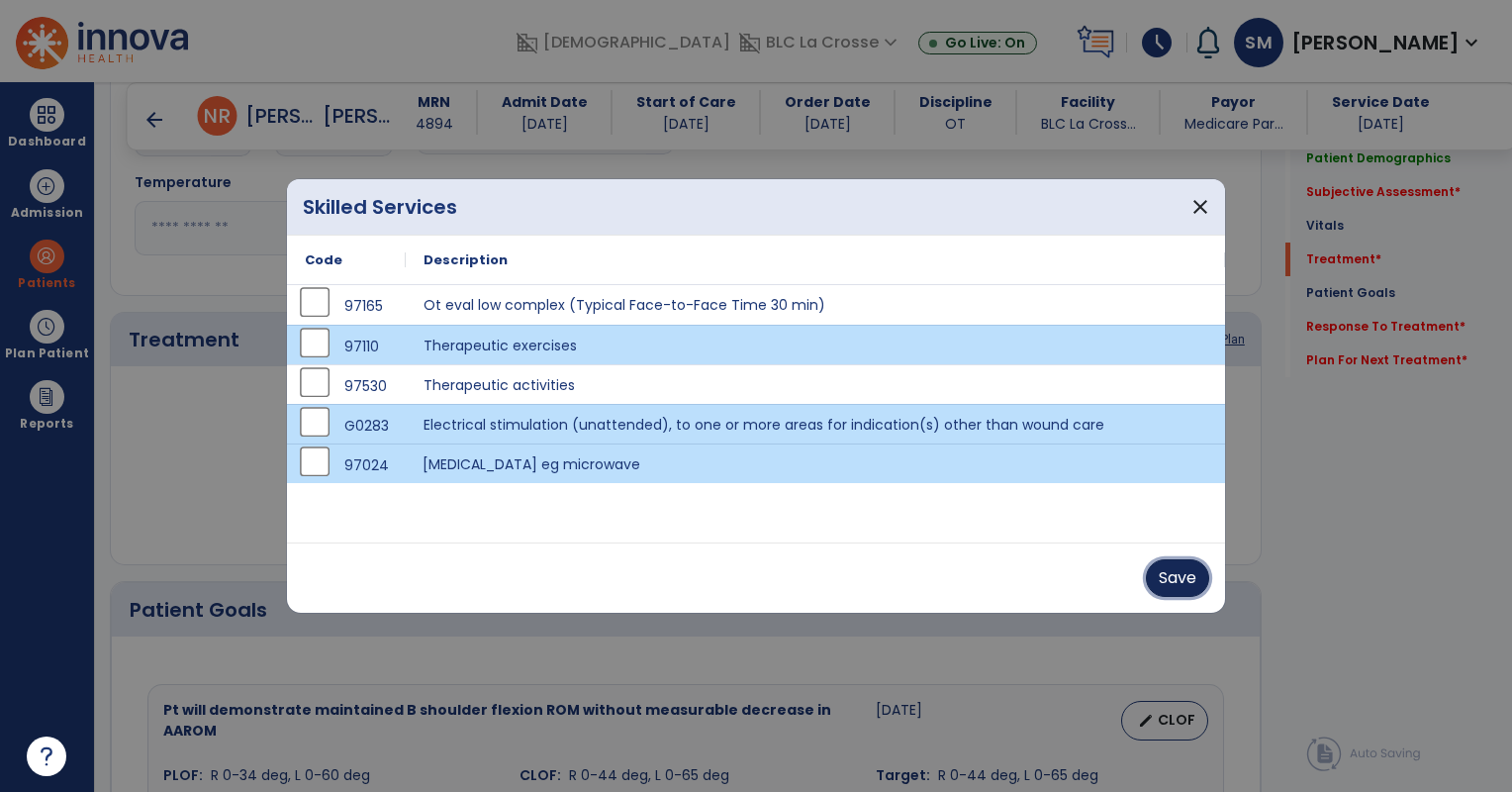 click on "Save" at bounding box center (1178, 578) 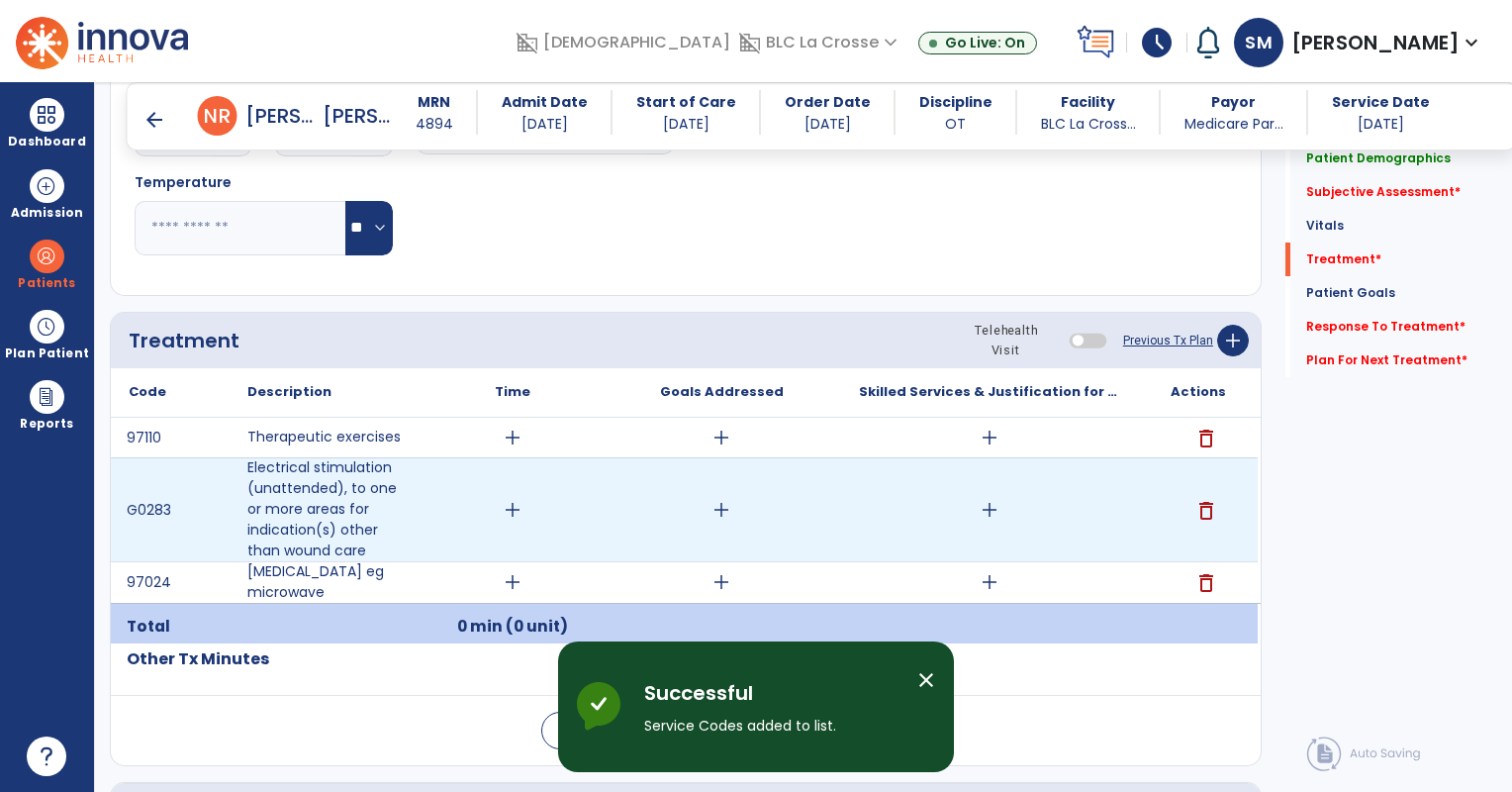 click on "add" at bounding box center (990, 510) 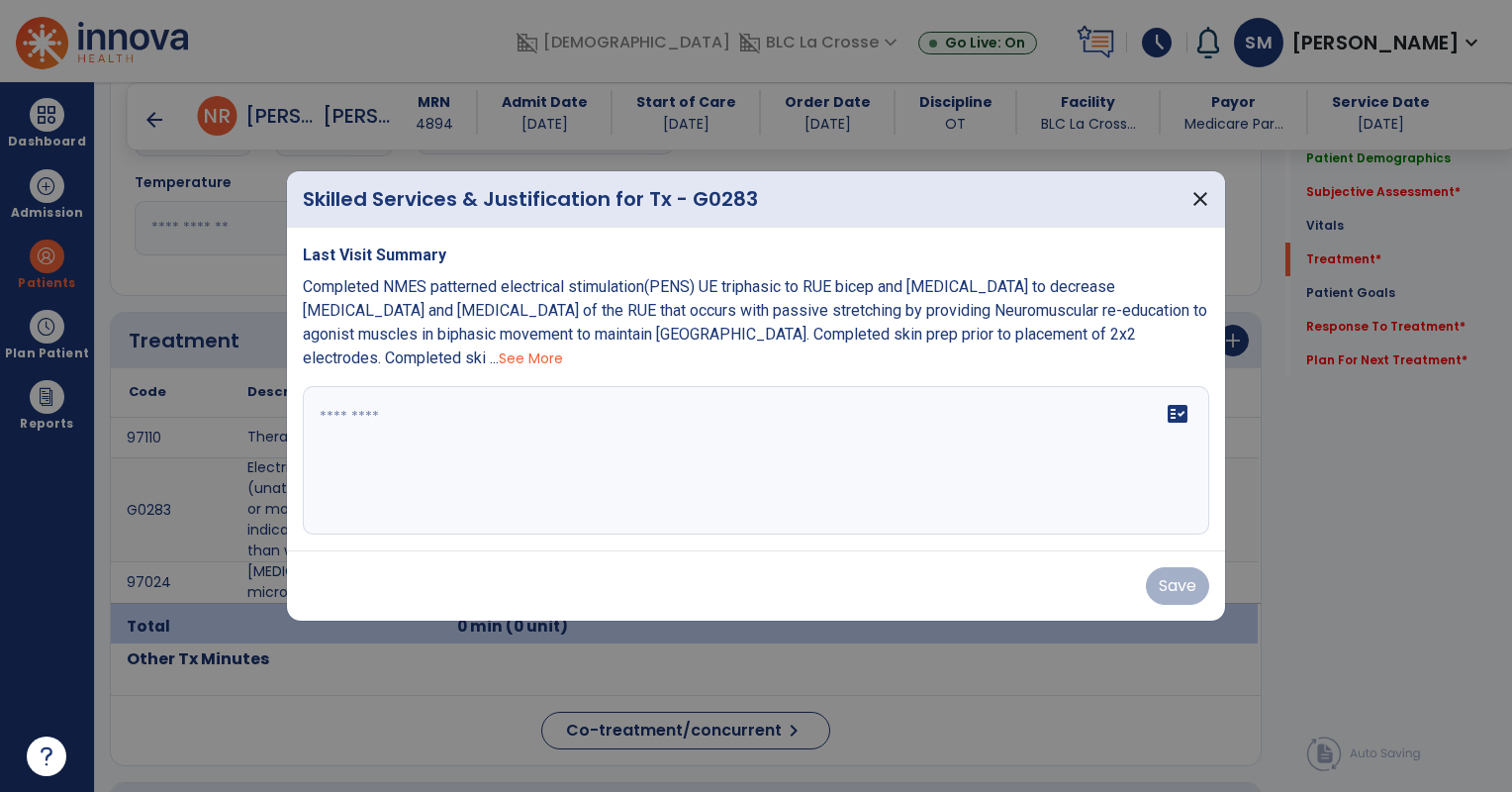 click on "See More" at bounding box center (530, 358) 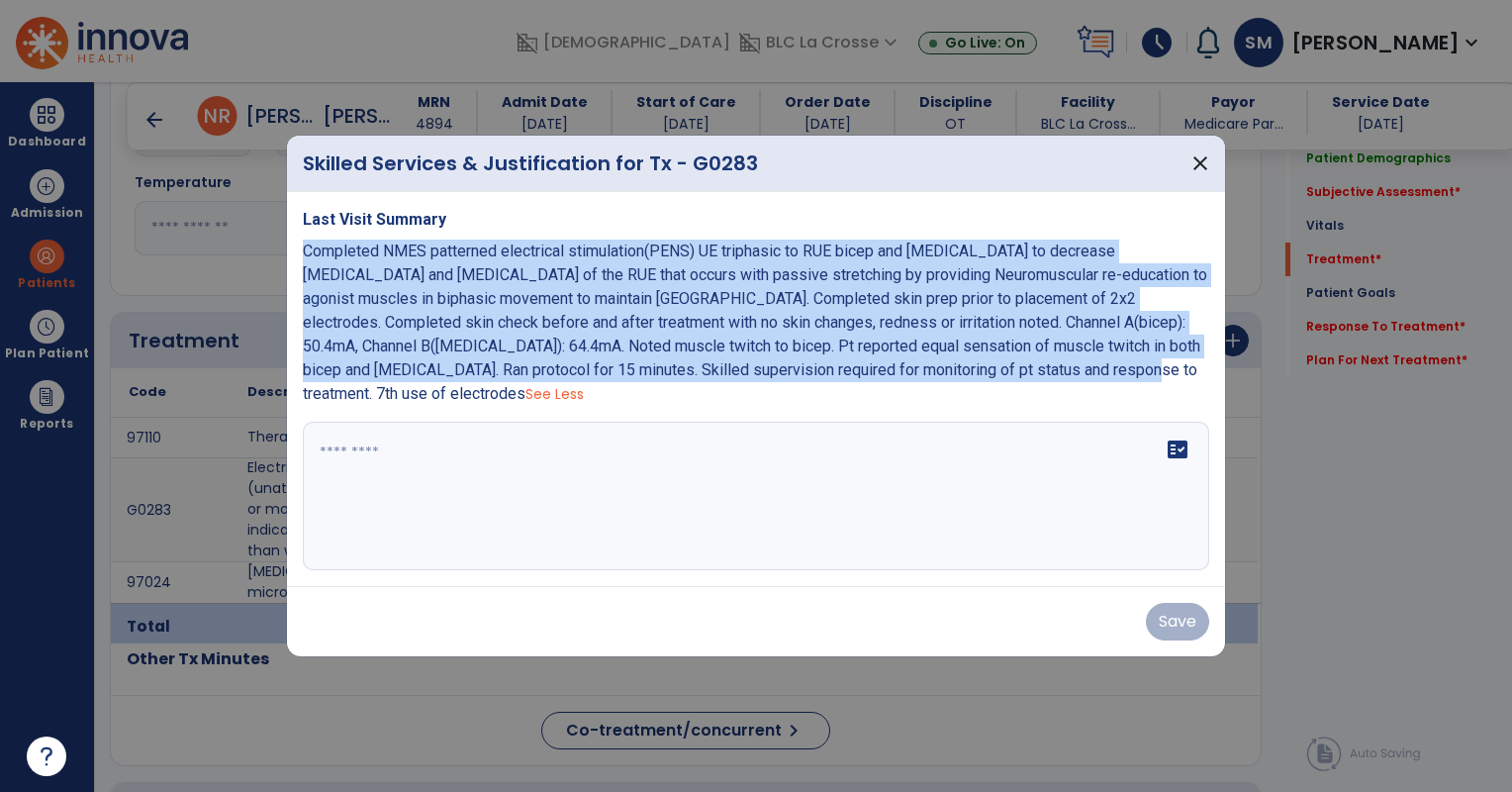 drag, startPoint x: 304, startPoint y: 260, endPoint x: 1026, endPoint y: 388, distance: 733.2585 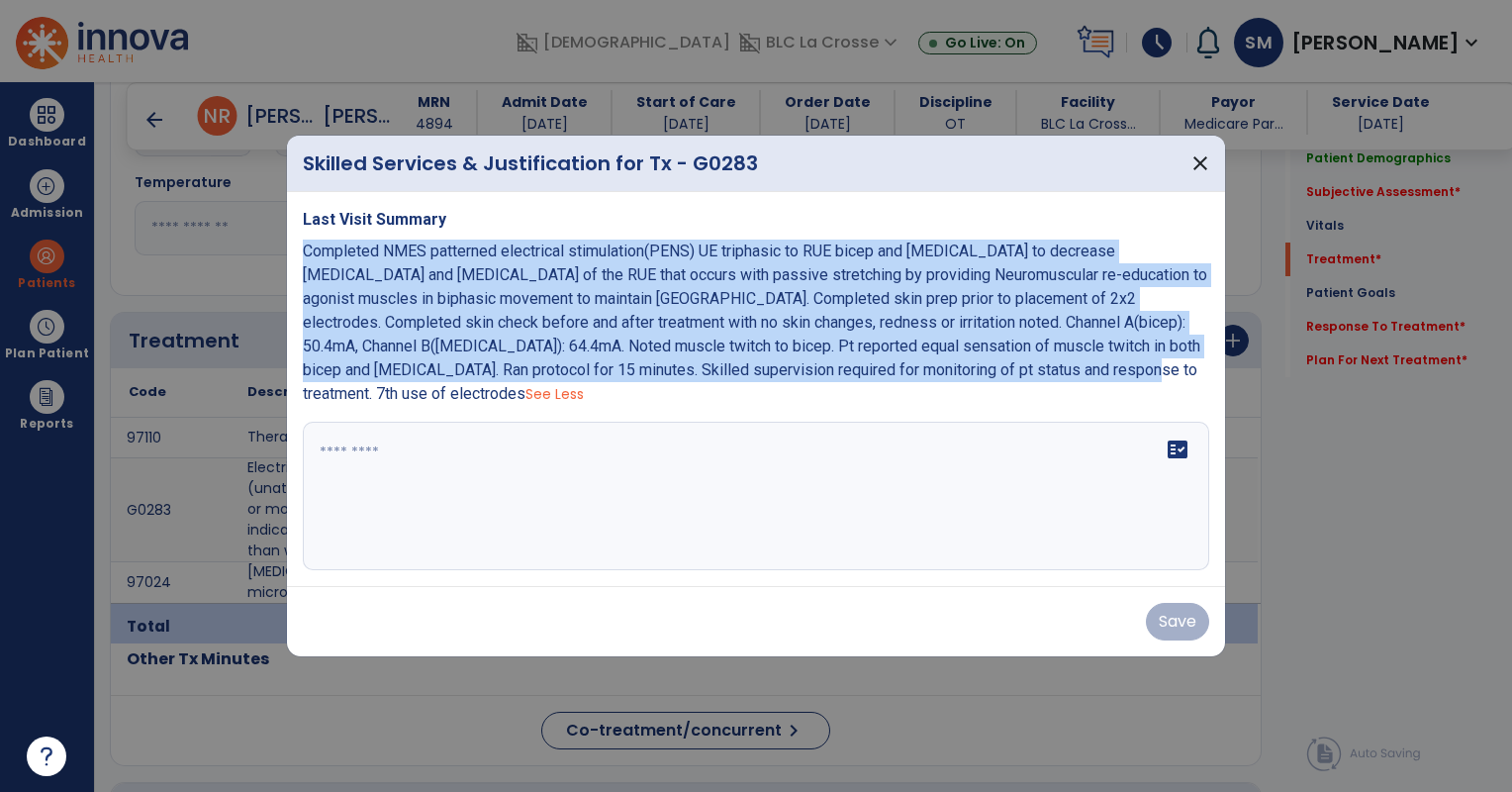 click on "Completed NMES patterned electrical stimulation(PENS) UE triphasic to RUE bicep and [MEDICAL_DATA] to decrease [MEDICAL_DATA] and [MEDICAL_DATA] of the RUE that occurs with passive stretching by providing Neuromuscular re-education to agonist muscles in biphasic movement to maintain [GEOGRAPHIC_DATA]. Completed skin prep prior to placement of 2x2 electrodes. Completed skin check before and after treatment with no skin changes, redness or irritation noted. Channel A(bicep): 50.4mA, Channel B([MEDICAL_DATA]): 64.4mA. Noted muscle twitch to bicep. Pt reported equal sensation of muscle twitch in both bicep and [MEDICAL_DATA]. Ran protocol for 15 minutes. Skilled supervision required for monitoring of pt status and response to treatment. 7th use of electrodes" at bounding box center (755, 322) 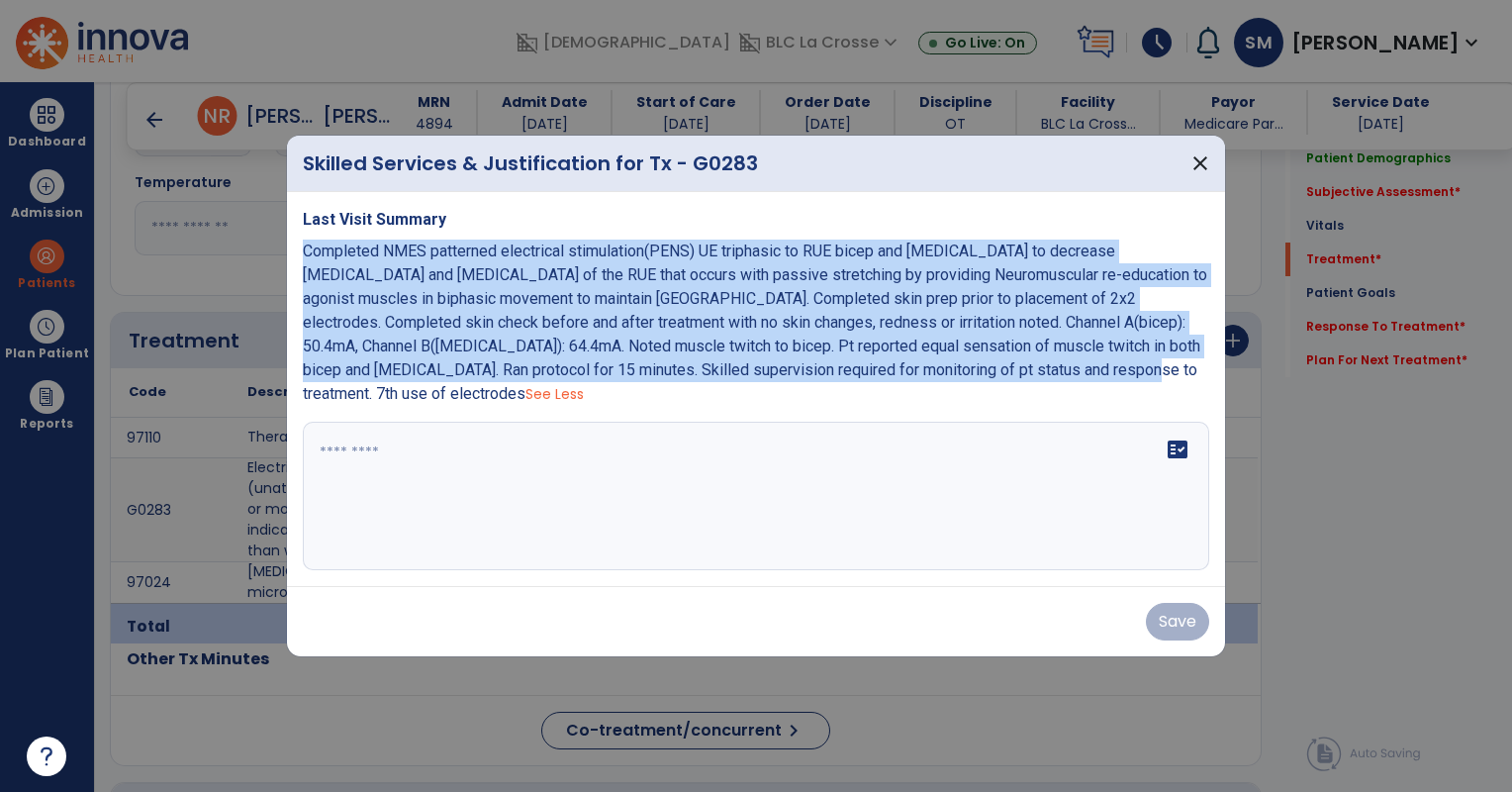 copy on "Completed NMES patterned electrical stimulation(PENS) UE triphasic to RUE bicep and [MEDICAL_DATA] to decrease [MEDICAL_DATA] and [MEDICAL_DATA] of the RUE that occurs with passive stretching by providing Neuromuscular re-education to agonist muscles in biphasic movement to maintain [GEOGRAPHIC_DATA]. Completed skin prep prior to placement of 2x2 electrodes. Completed skin check before and after treatment with no skin changes, redness or irritation noted. Channel A(bicep): 50.4mA, Channel B([MEDICAL_DATA]): 64.4mA. Noted muscle twitch to bicep. Pt reported equal sensation of muscle twitch in both bicep and [MEDICAL_DATA]. Ran protocol for 15 minutes. Skilled supervision required for monitoring of pt status and response to treatment. 7th use of electrodes" 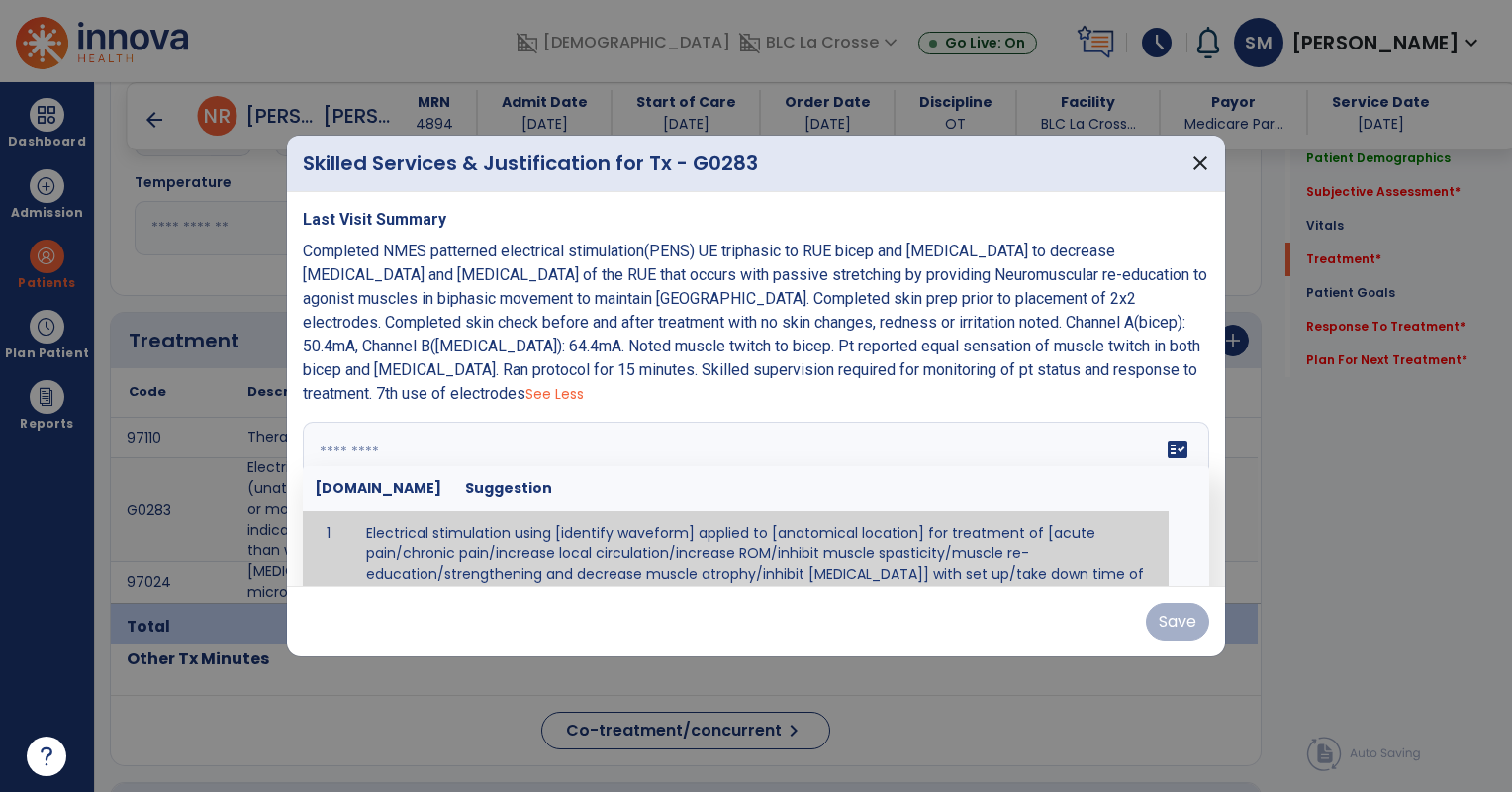 paste on "**********" 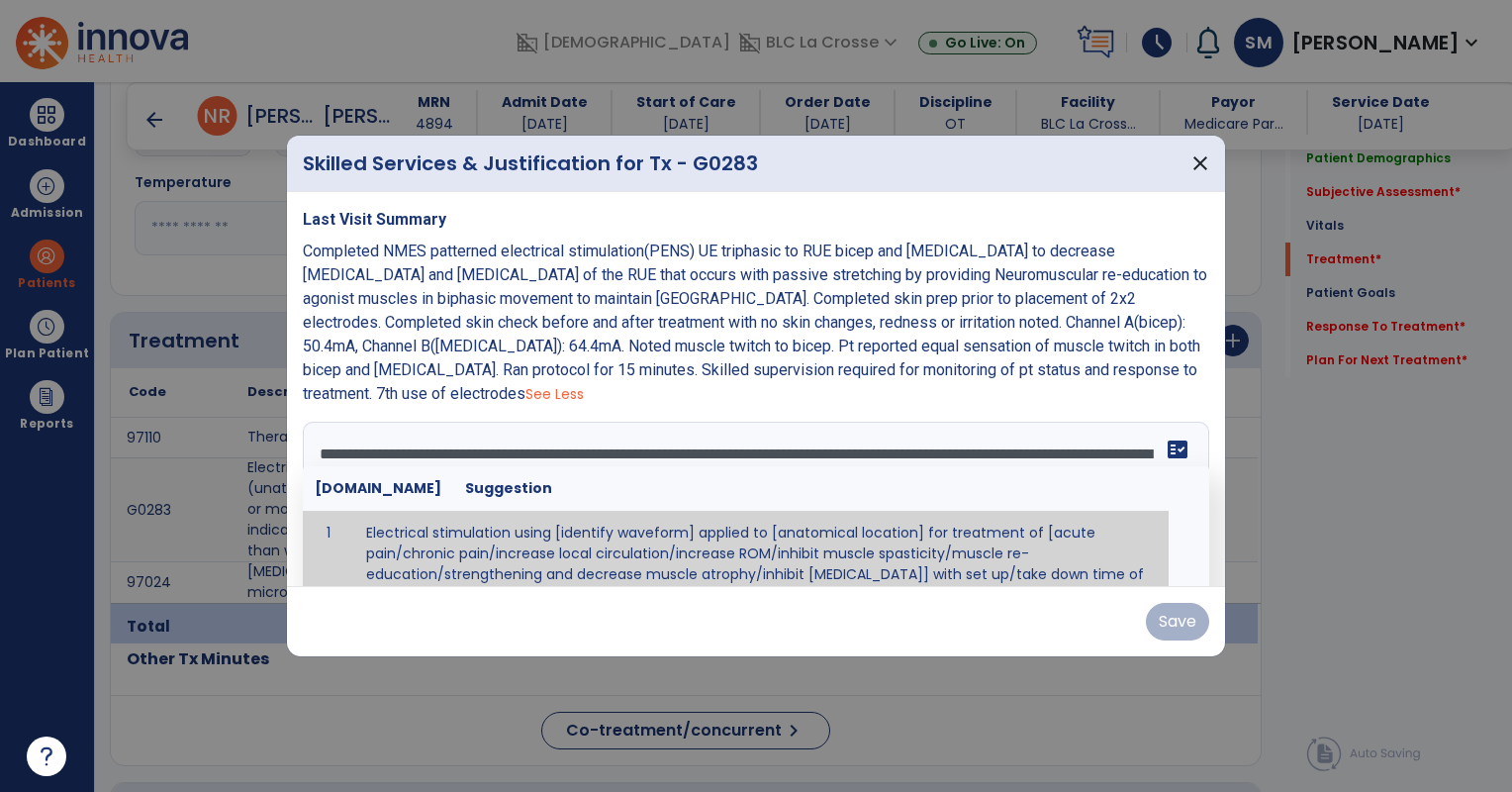 scroll, scrollTop: 63, scrollLeft: 0, axis: vertical 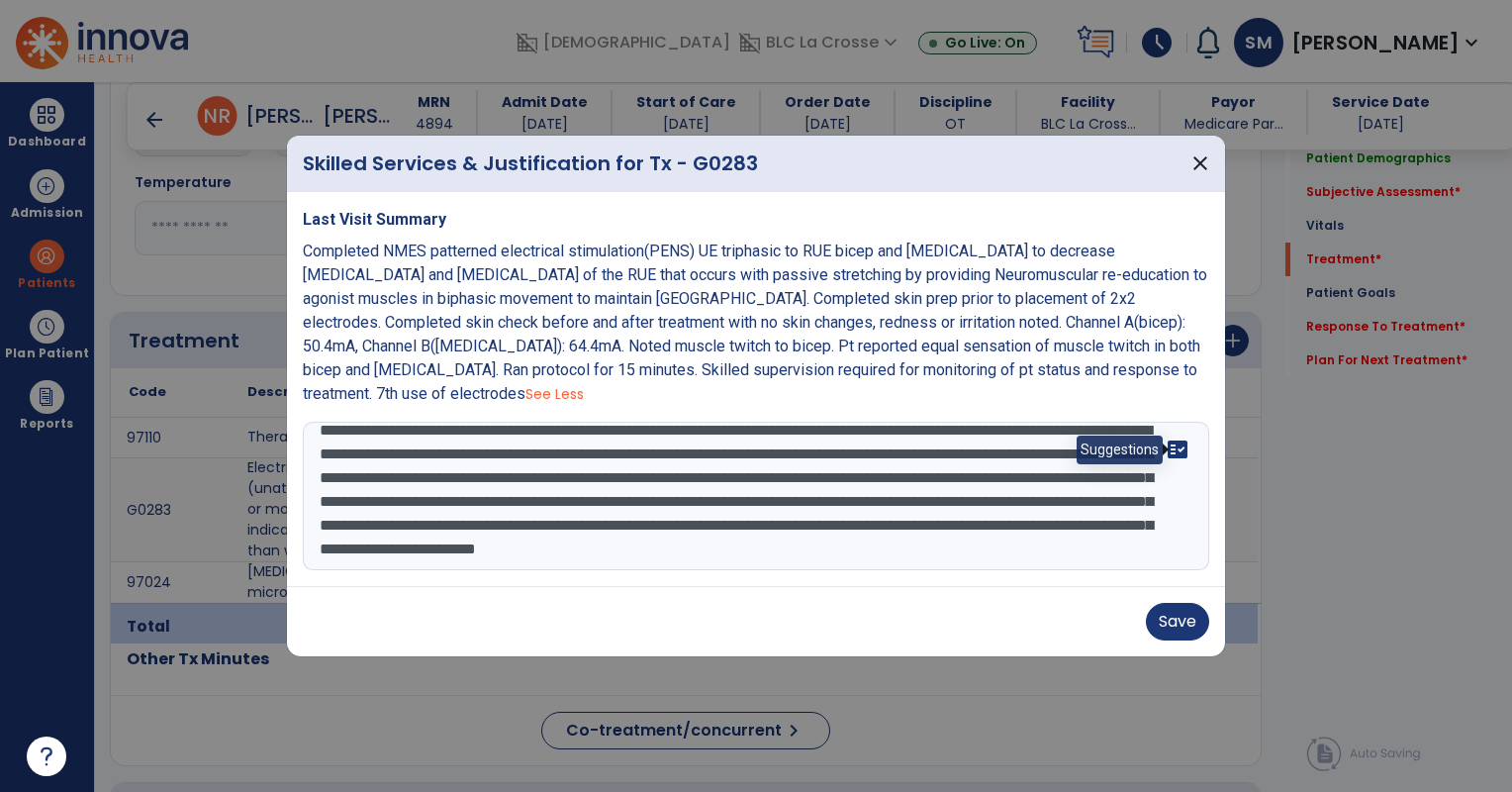 click on "fact_check" at bounding box center [1178, 449] 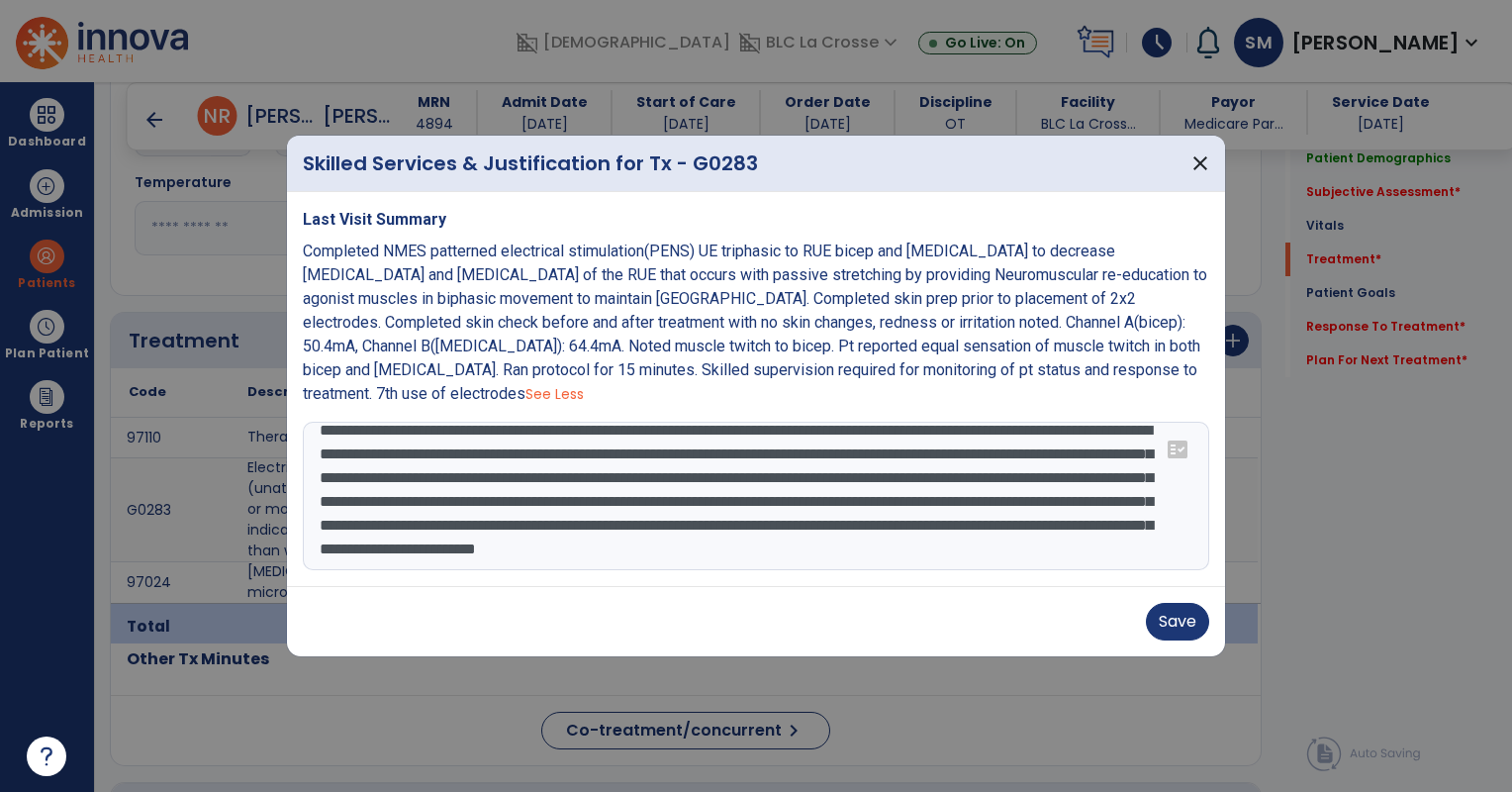 click on "**********" at bounding box center [756, 496] 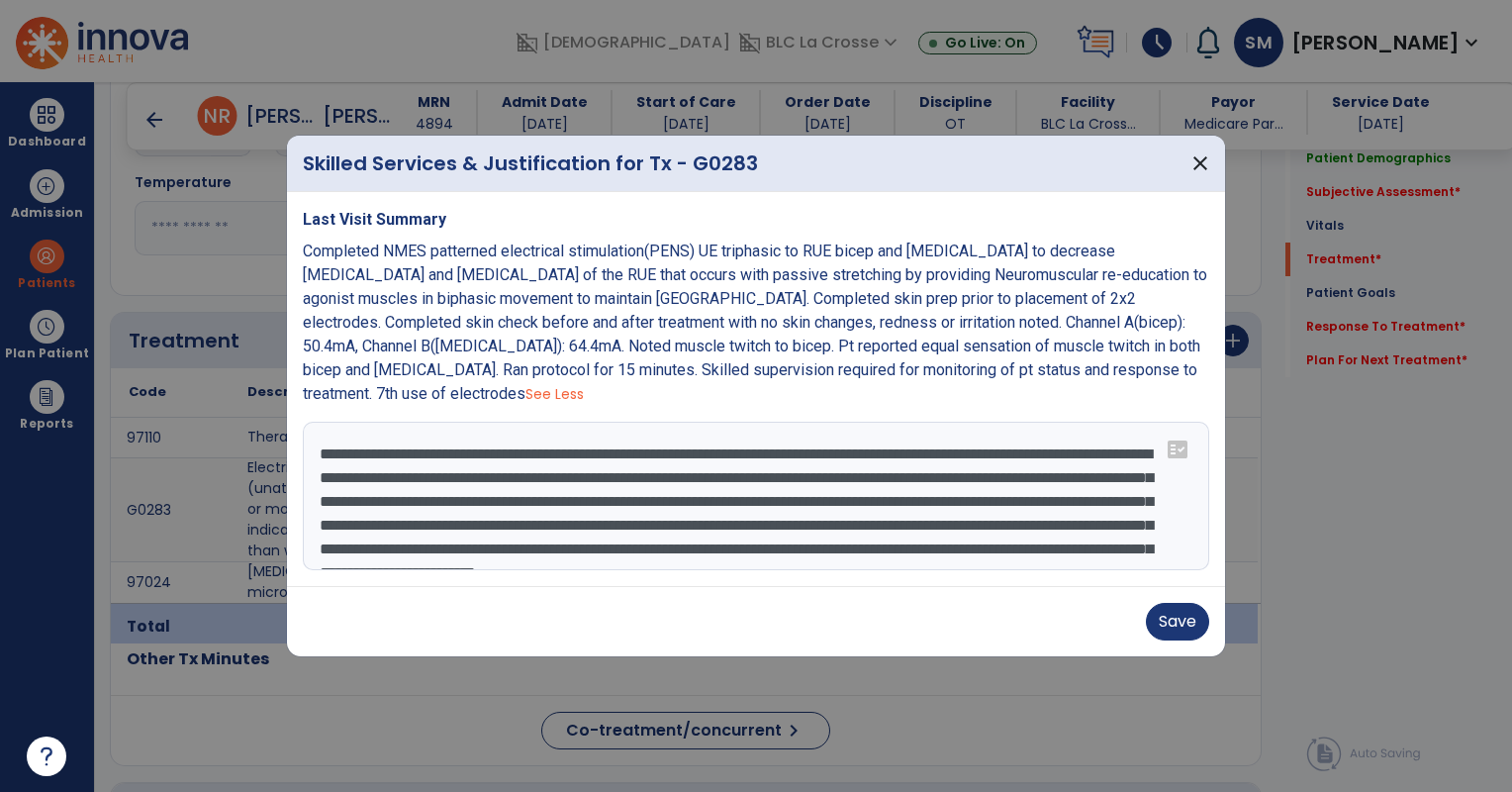 scroll, scrollTop: 0, scrollLeft: 0, axis: both 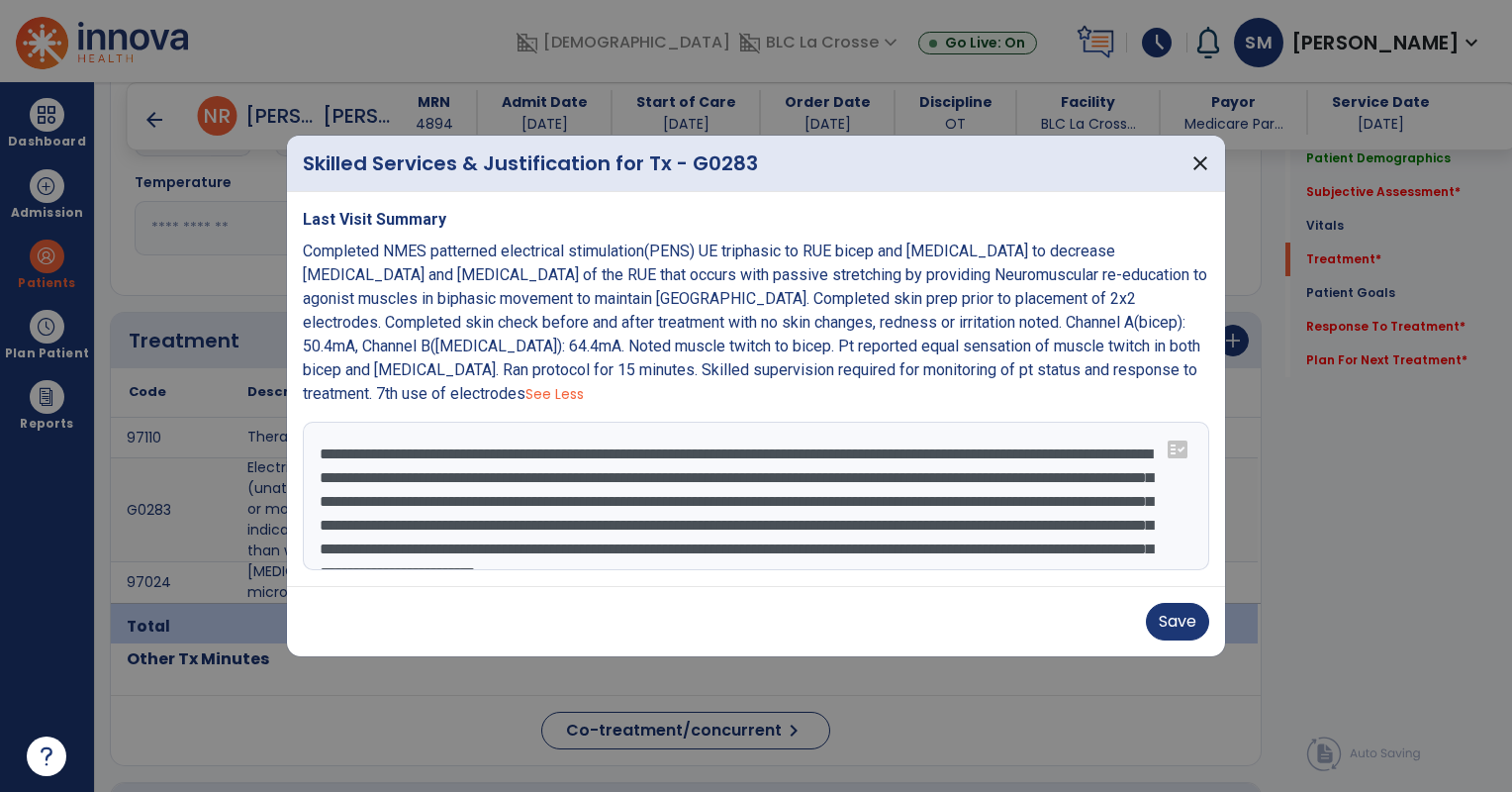 click on "**********" at bounding box center (756, 496) 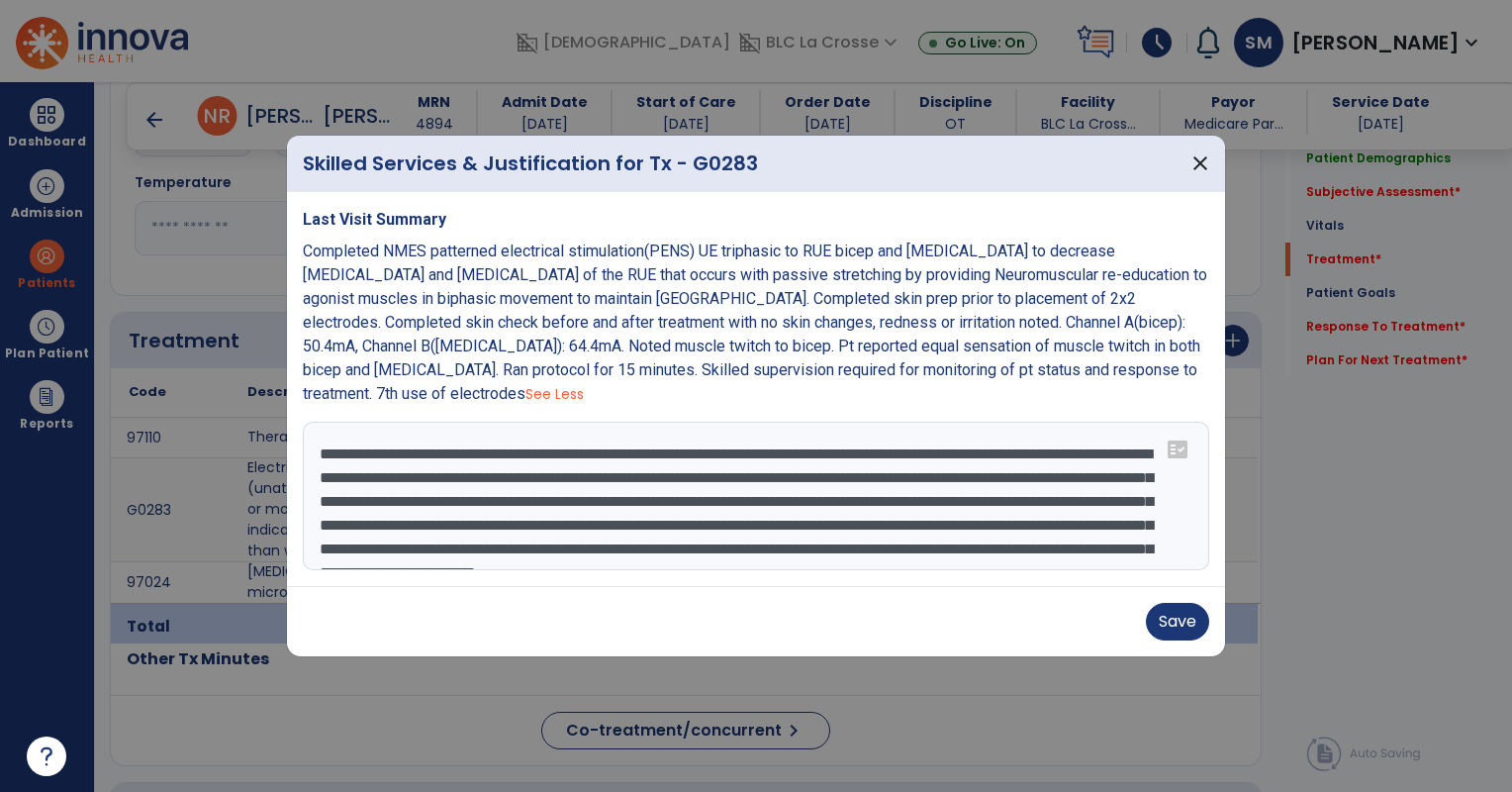 scroll, scrollTop: 30, scrollLeft: 0, axis: vertical 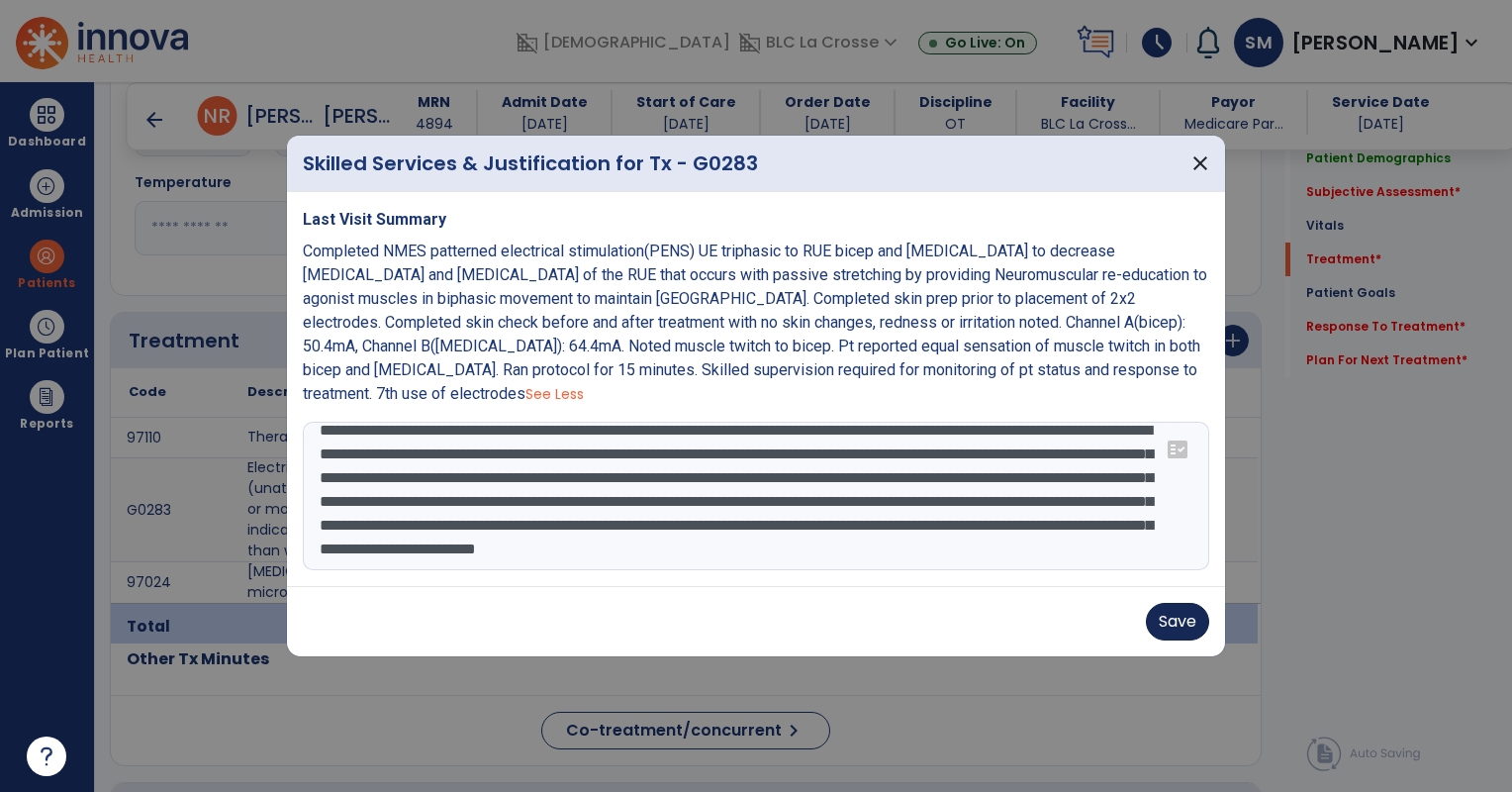 type on "**********" 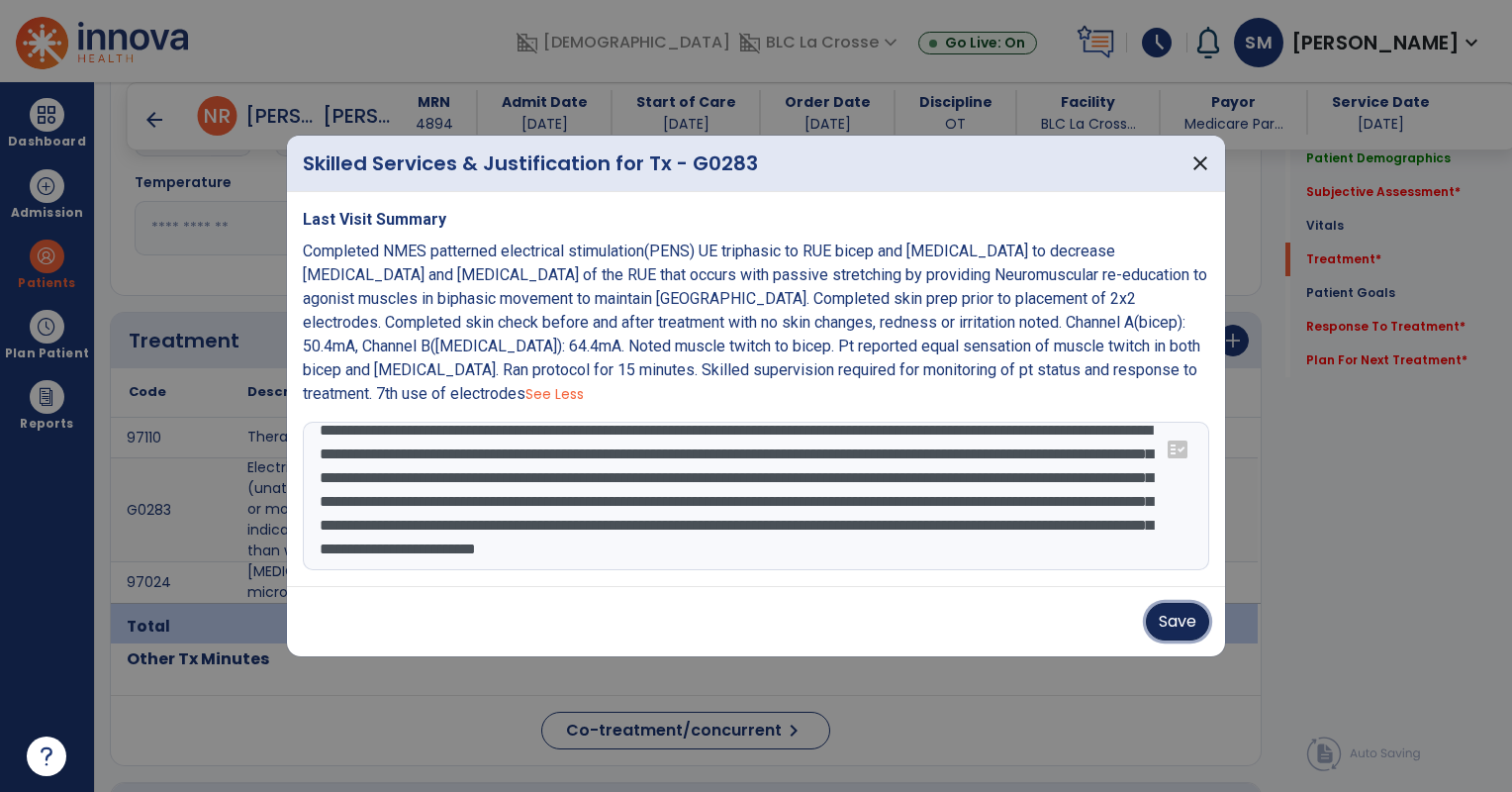 click on "Save" at bounding box center [1178, 622] 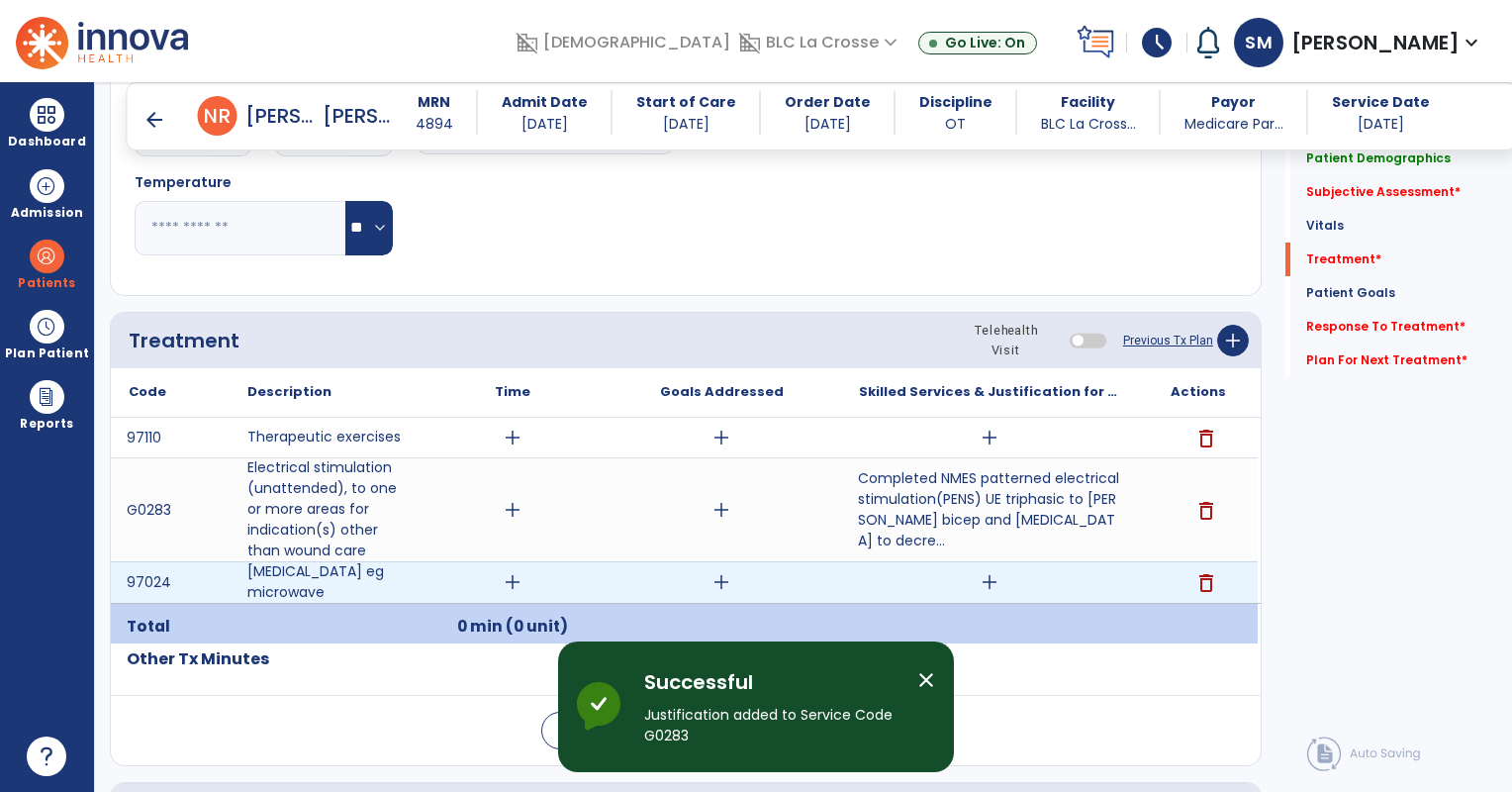 click on "add" at bounding box center [990, 582] 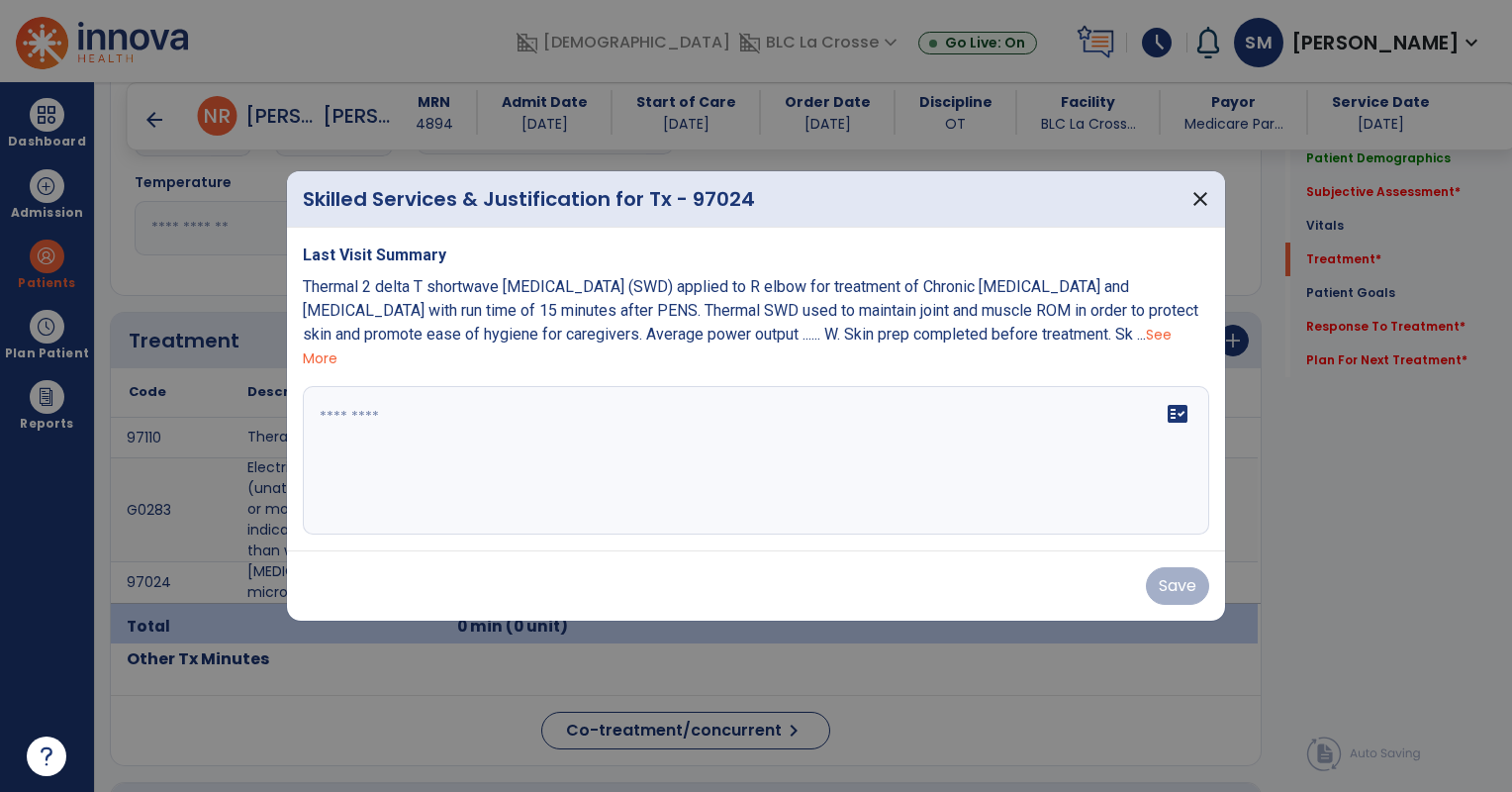 click on "See More" at bounding box center [737, 346] 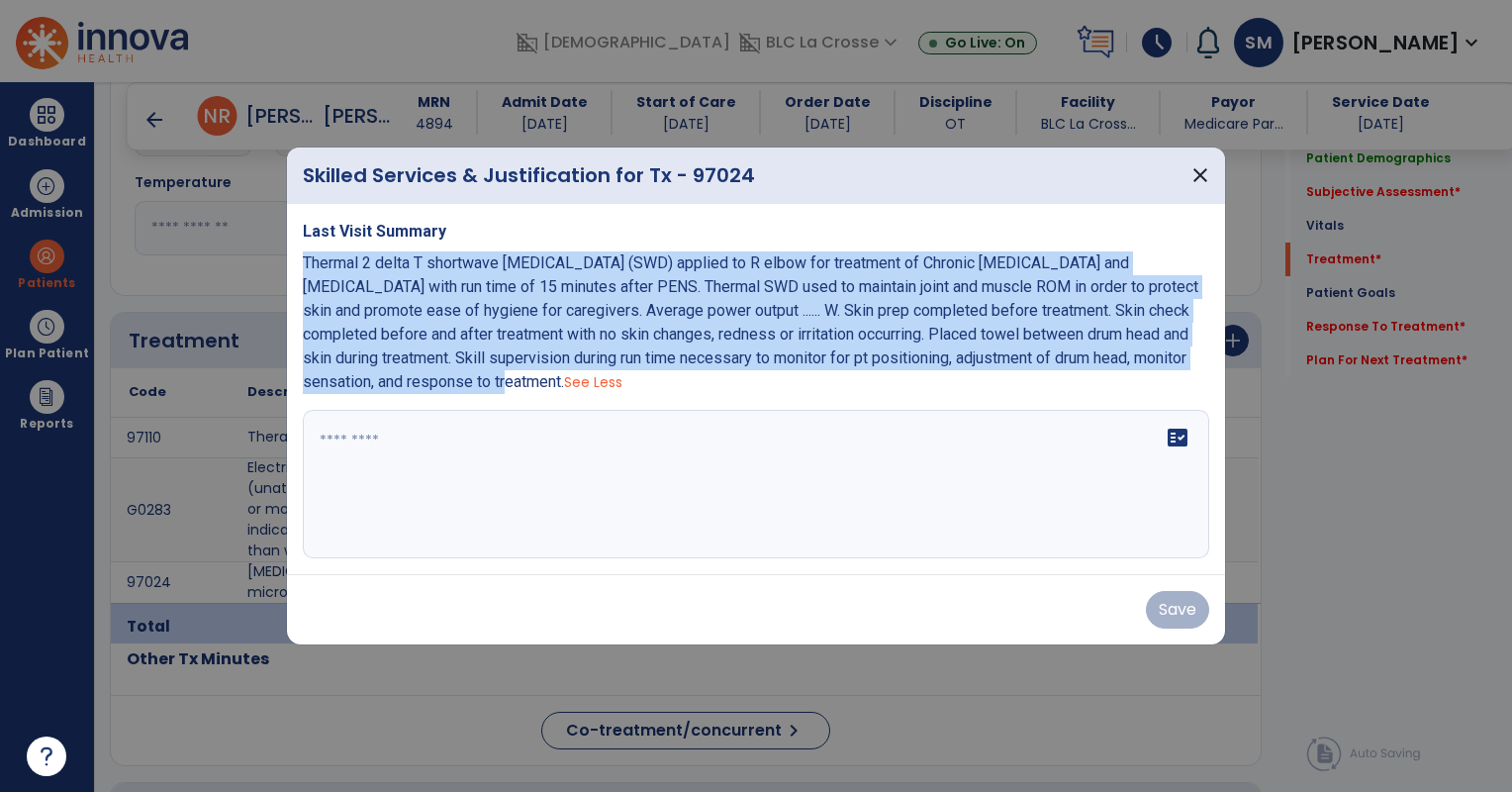 drag, startPoint x: 455, startPoint y: 382, endPoint x: 305, endPoint y: 265, distance: 190.2341 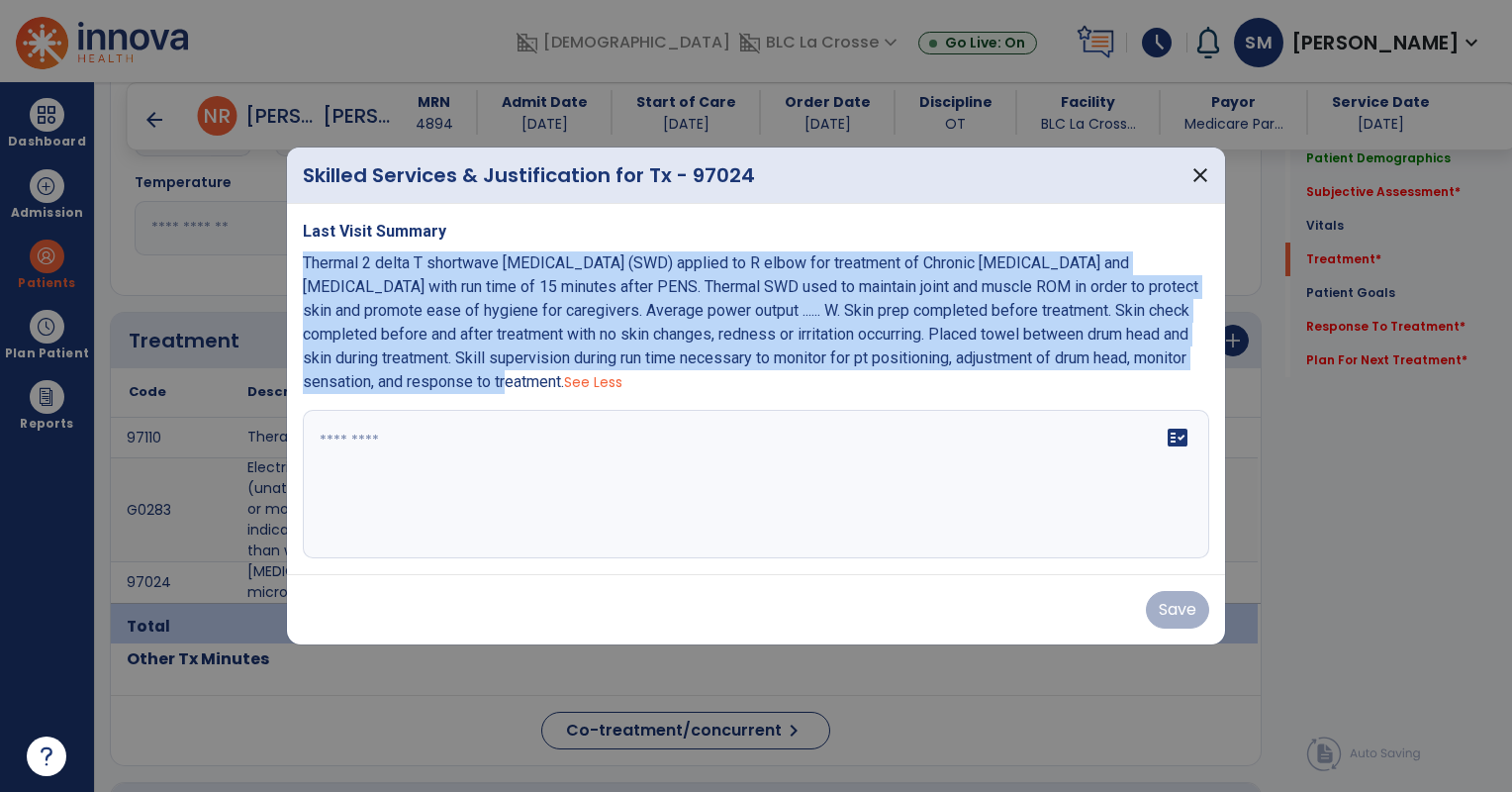 click on "Thermal 2 delta T shortwave [MEDICAL_DATA] (SWD) applied to R elbow for treatment of Chronic [MEDICAL_DATA] and [MEDICAL_DATA] with run time of 15 minutes after PENS. Thermal SWD used to maintain joint and muscle ROM in order to protect skin and promote ease of hygiene for caregivers. Average power output ...... W. Skin prep completed before treatment. Skin check completed before and after treatment with no skin changes, redness or irritation occurring. Placed towel between drum head and skin during treatment. Skill supervision during run time necessary to monitor for pt positioning, adjustment of drum head, monitor sensation, and response to treatment." at bounding box center (750, 322) 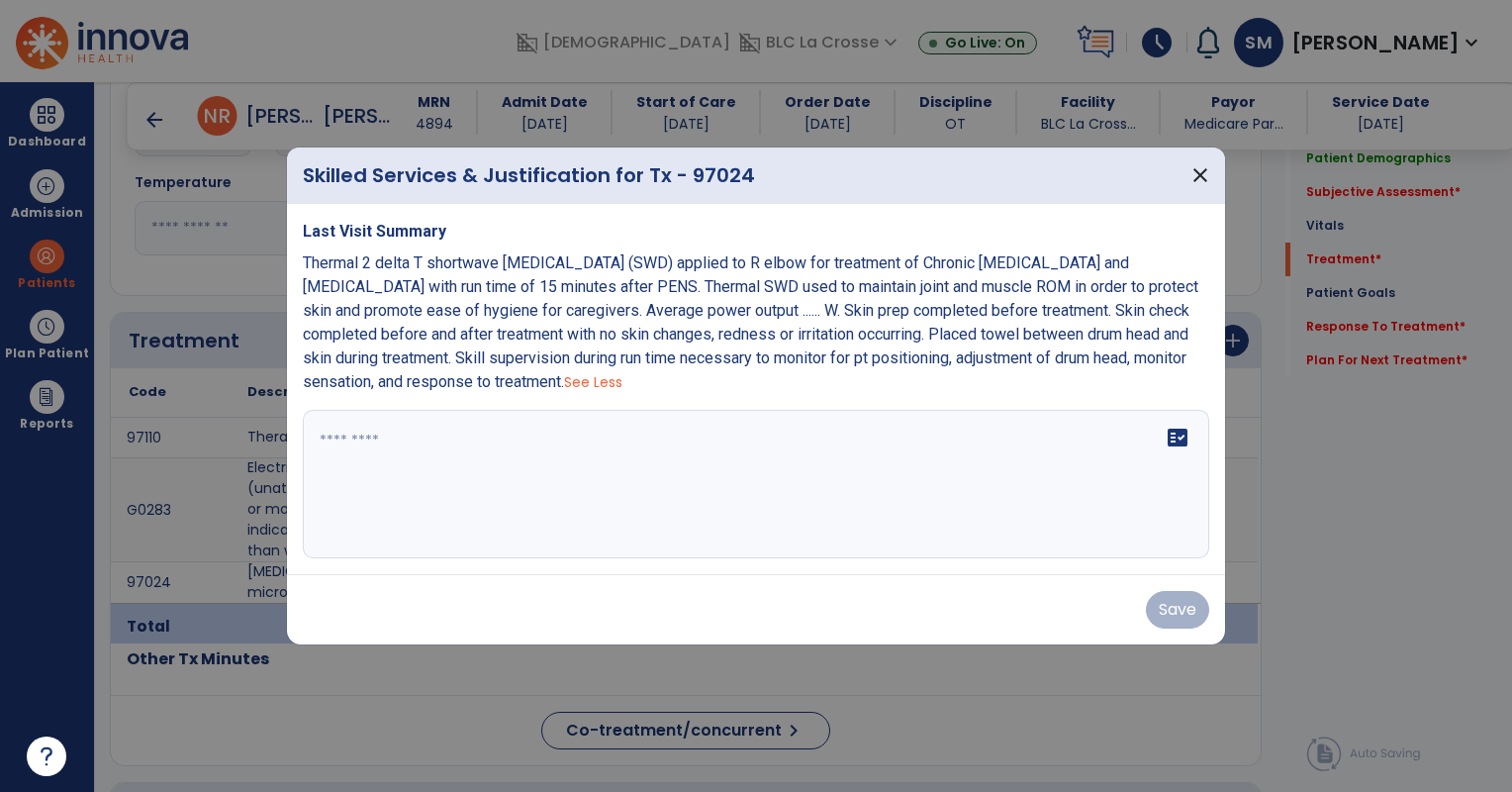 click at bounding box center (756, 484) 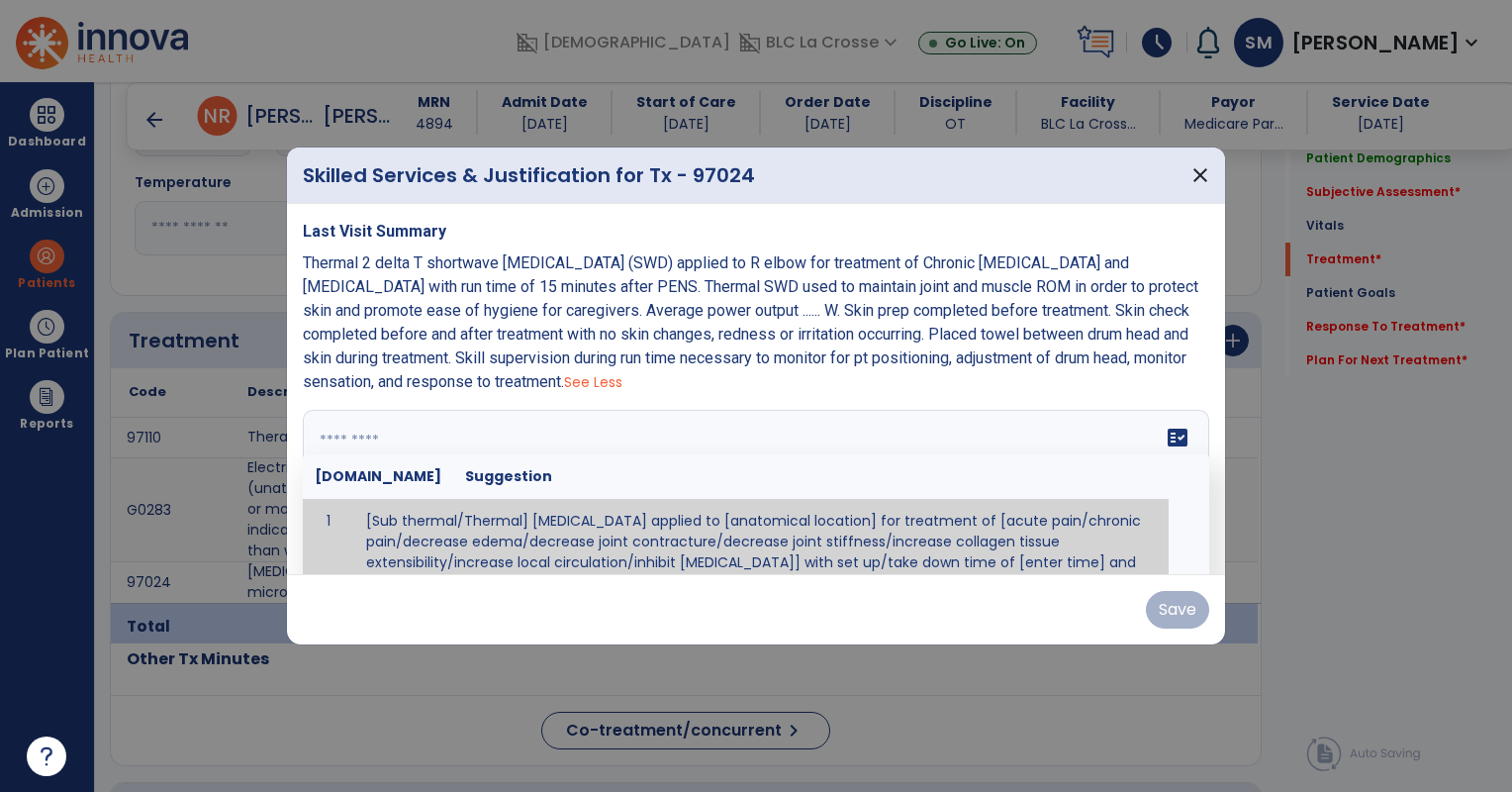 paste on "**********" 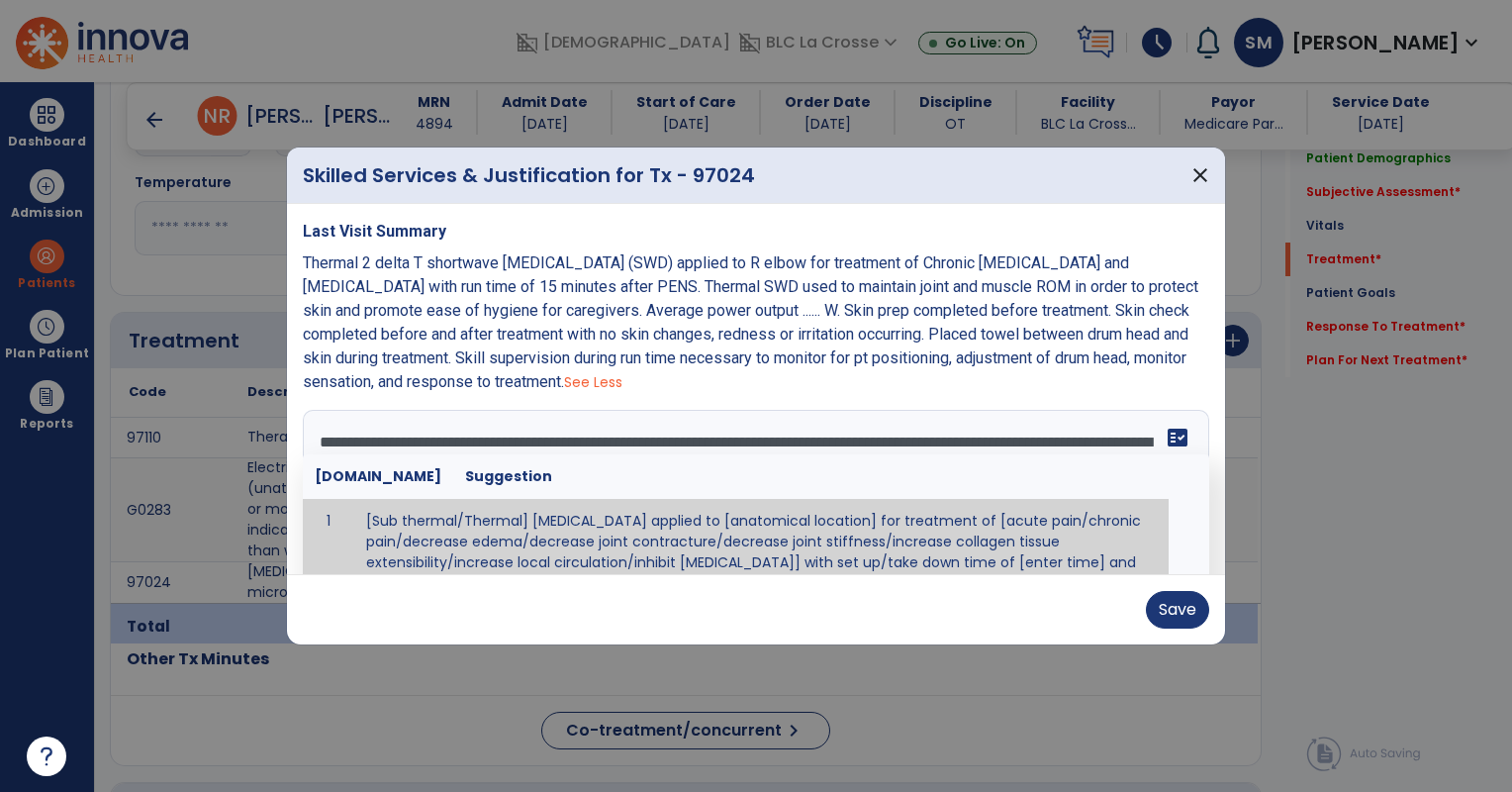 scroll, scrollTop: 40, scrollLeft: 0, axis: vertical 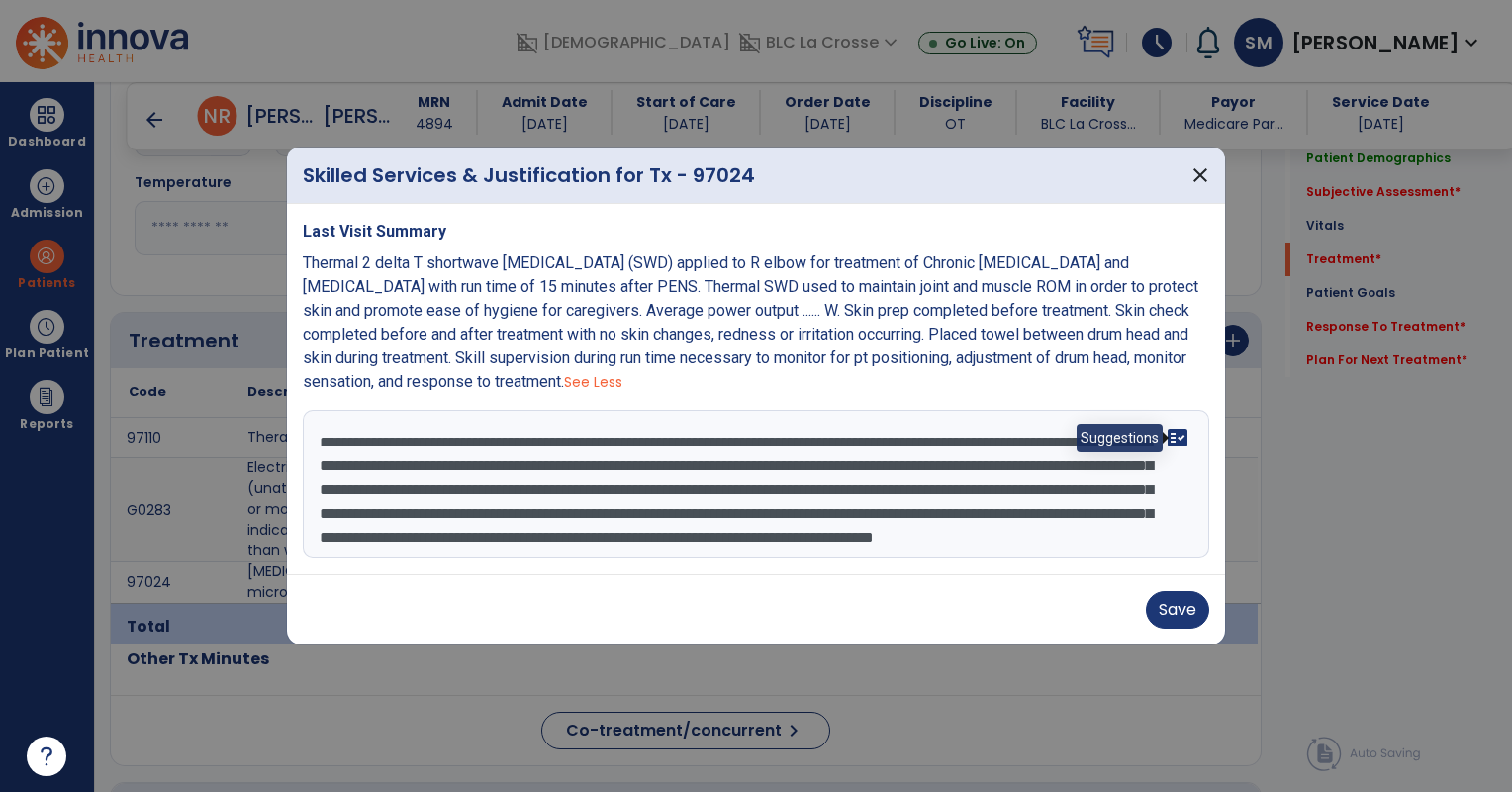 click on "fact_check" at bounding box center (1178, 438) 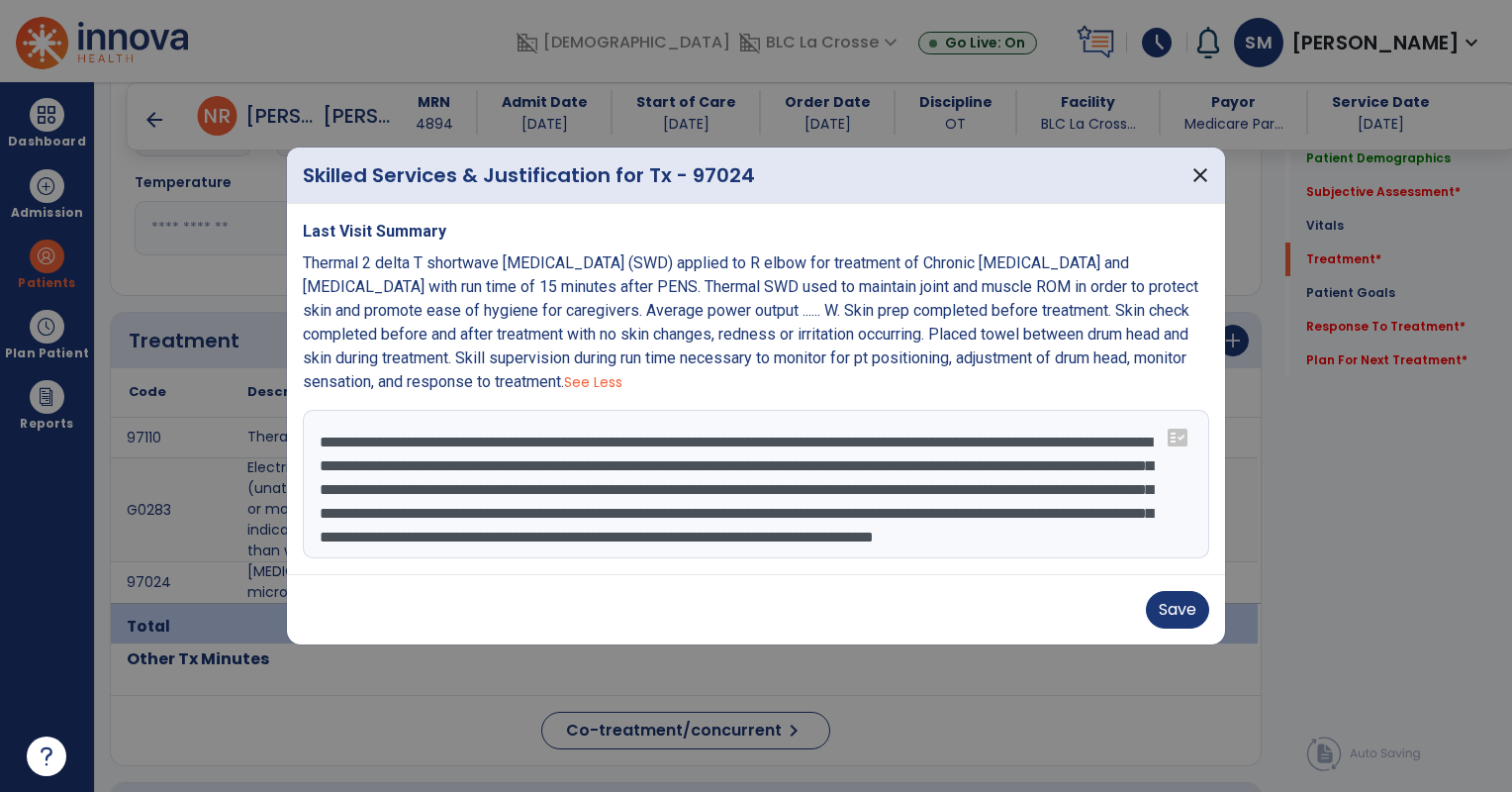 click on "**********" at bounding box center [756, 484] 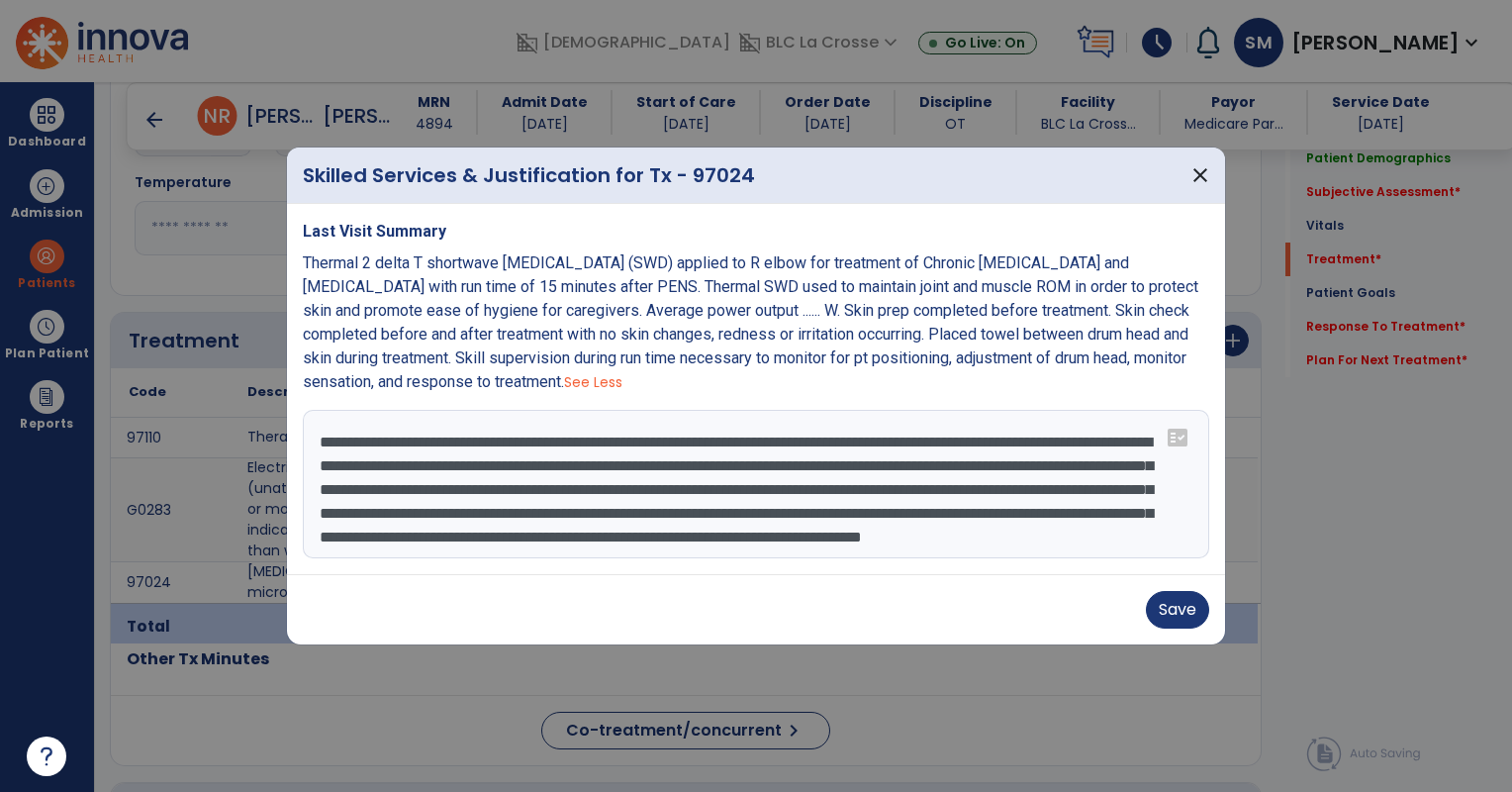 scroll, scrollTop: 0, scrollLeft: 0, axis: both 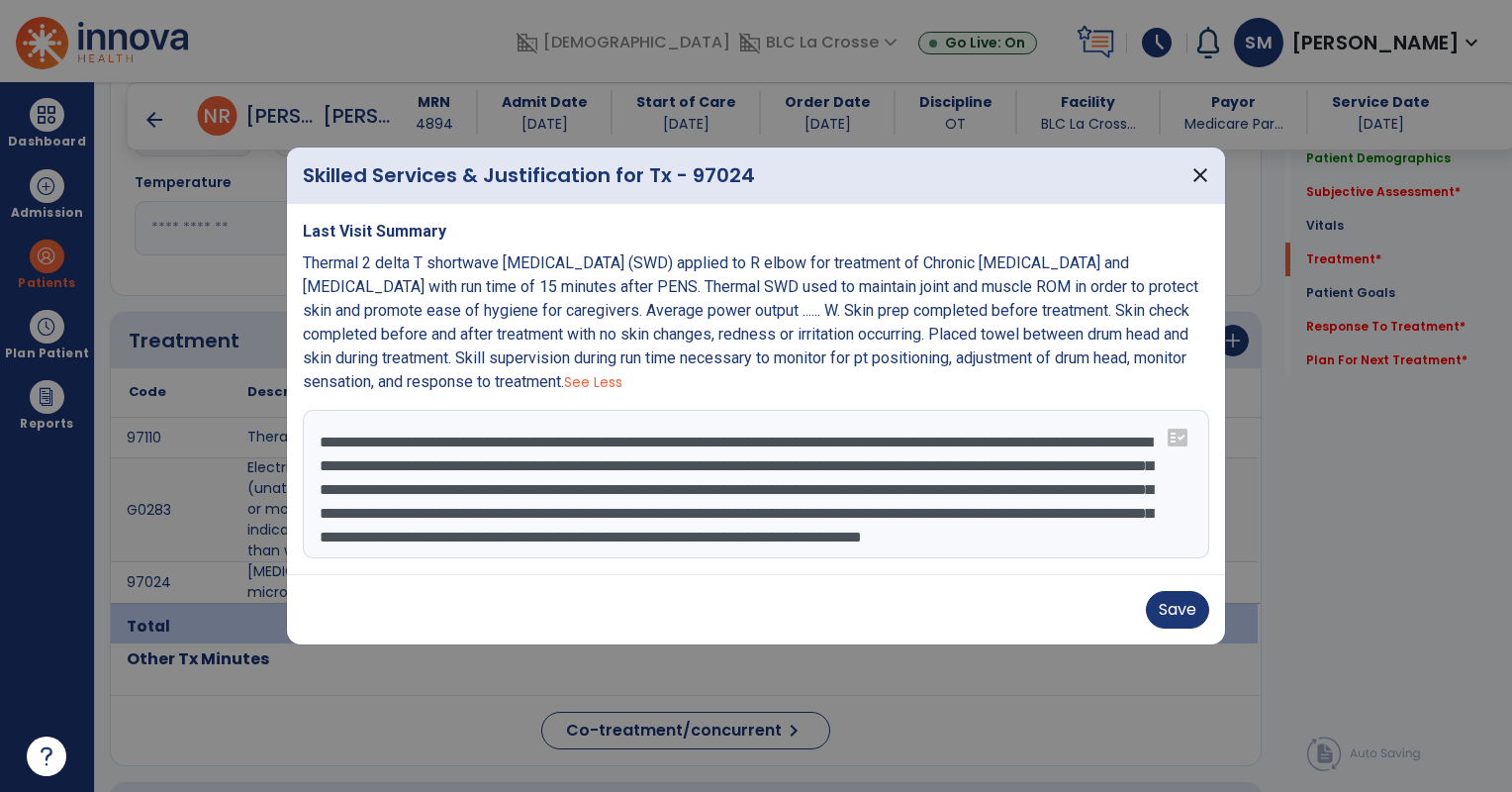 click on "**********" at bounding box center [756, 484] 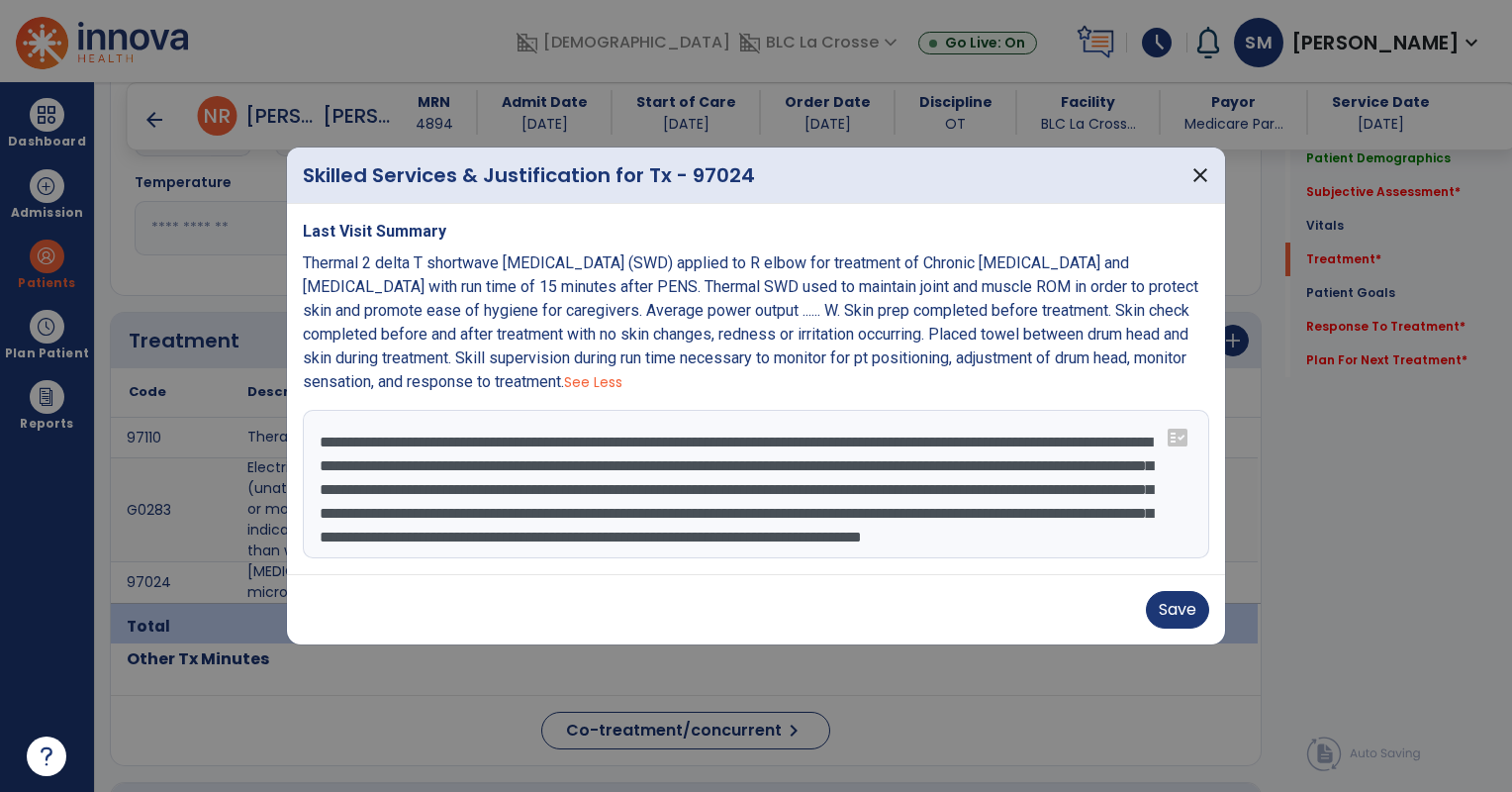 scroll, scrollTop: 17, scrollLeft: 0, axis: vertical 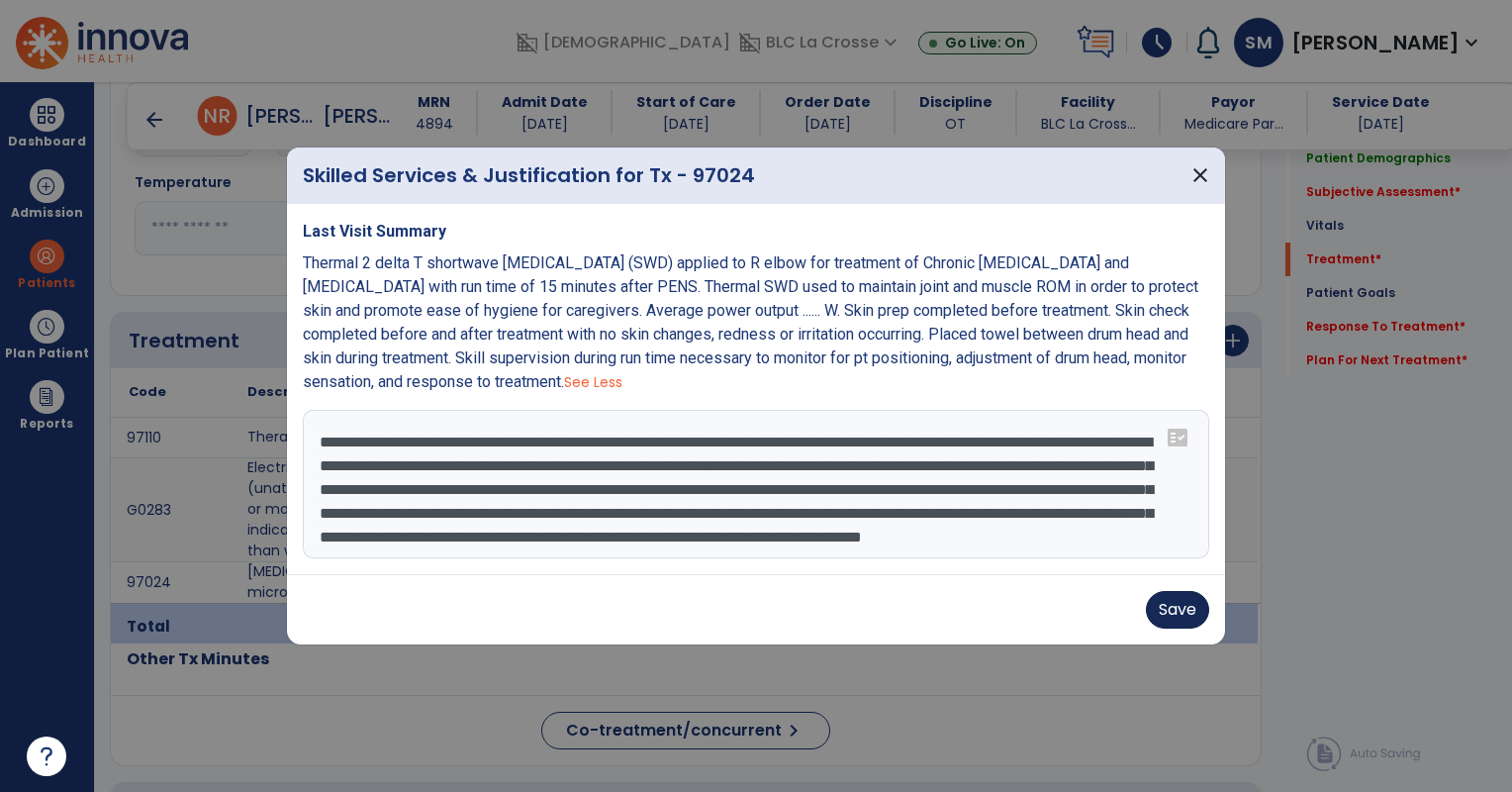 type on "**********" 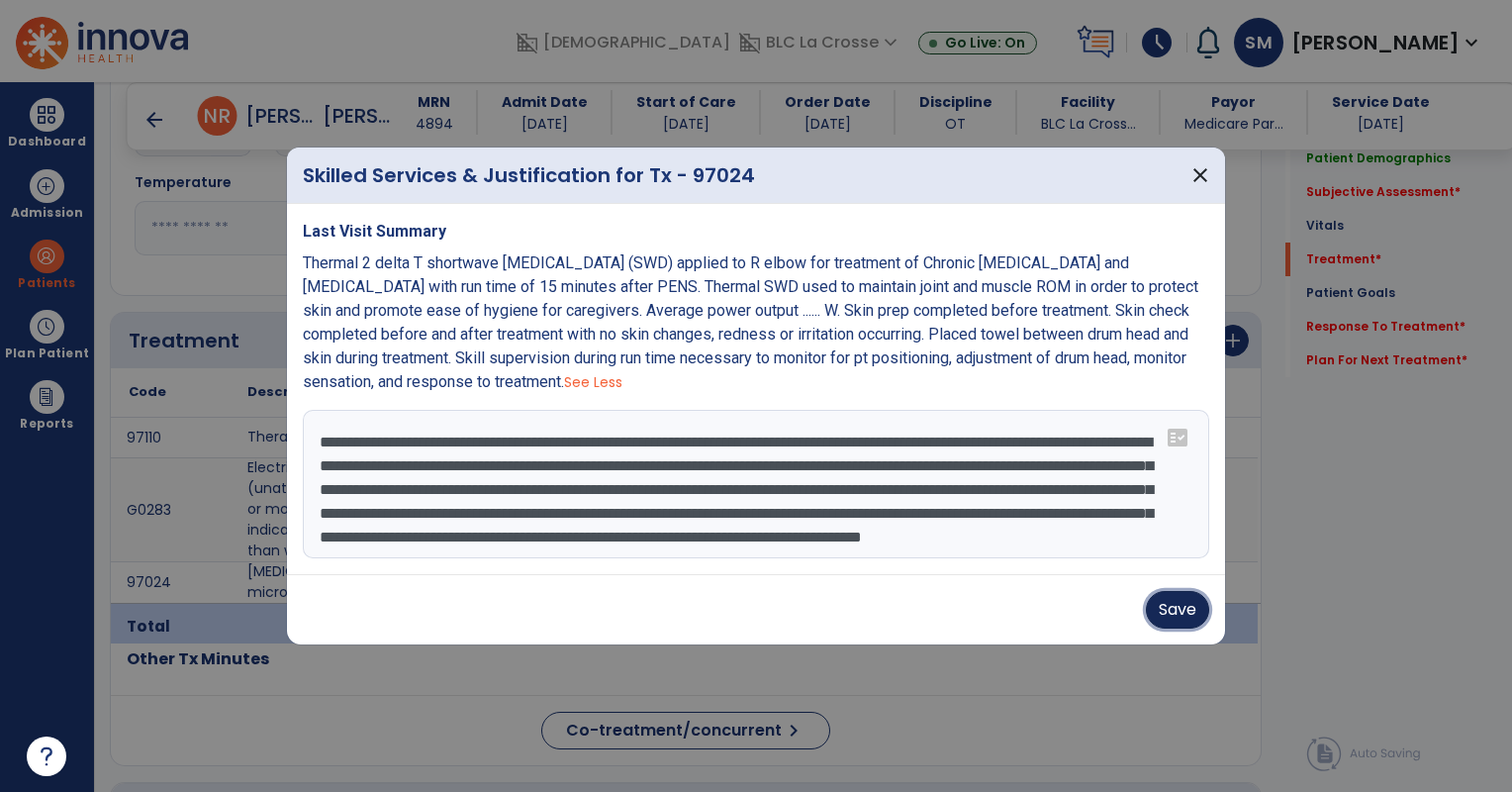click on "Save" at bounding box center (1178, 610) 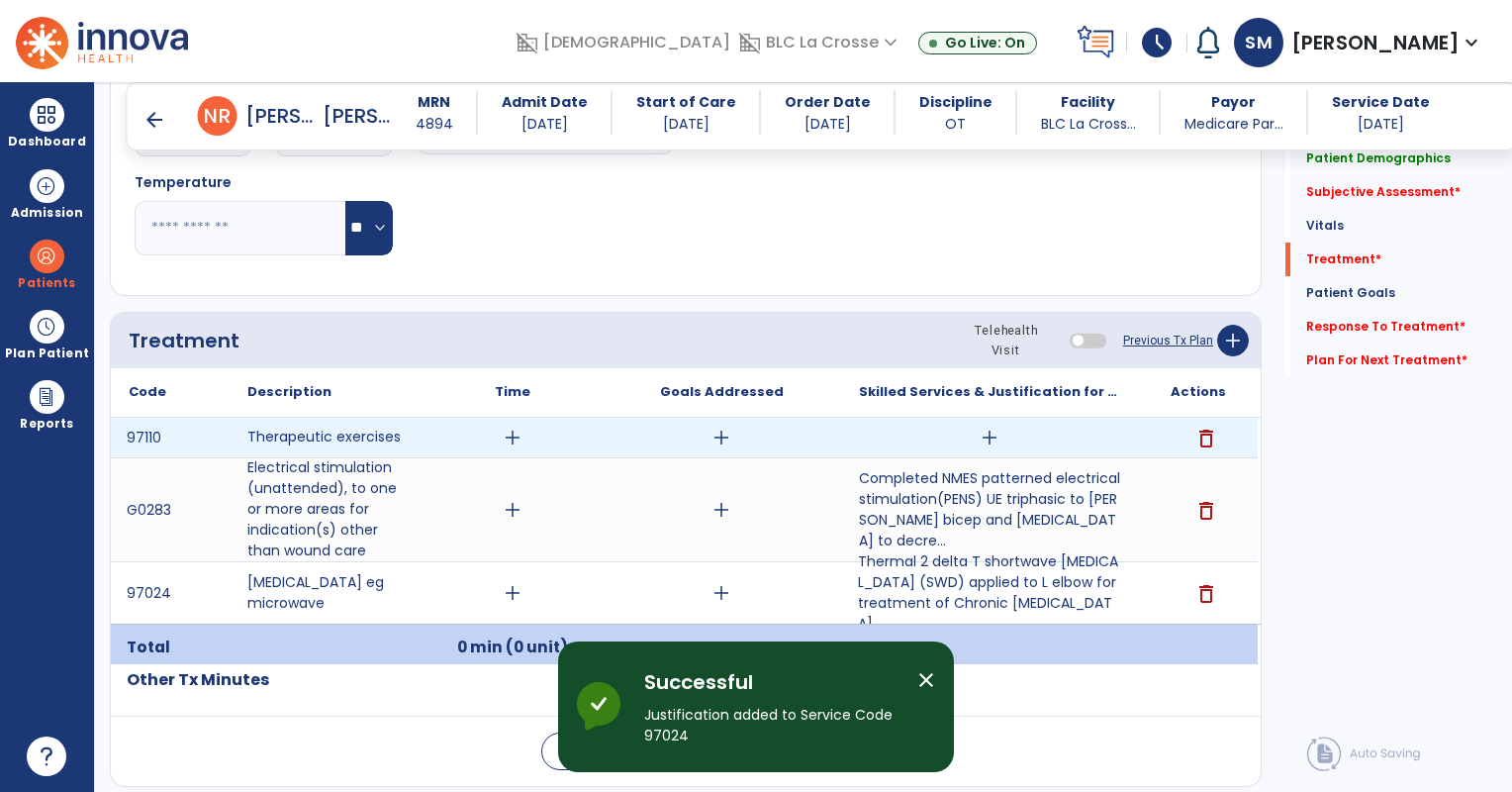 click on "add" at bounding box center [990, 438] 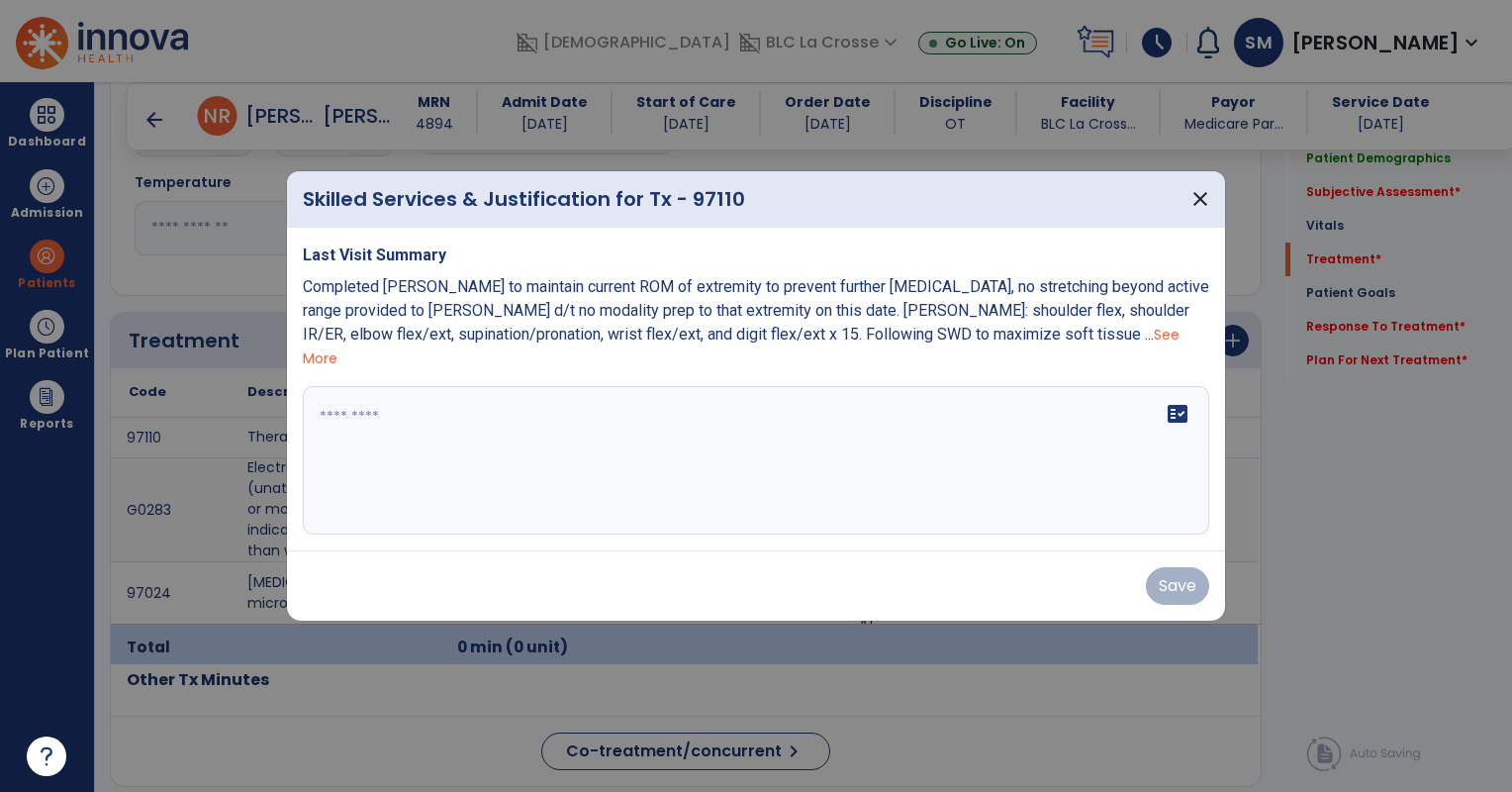 click on "See More" at bounding box center [741, 346] 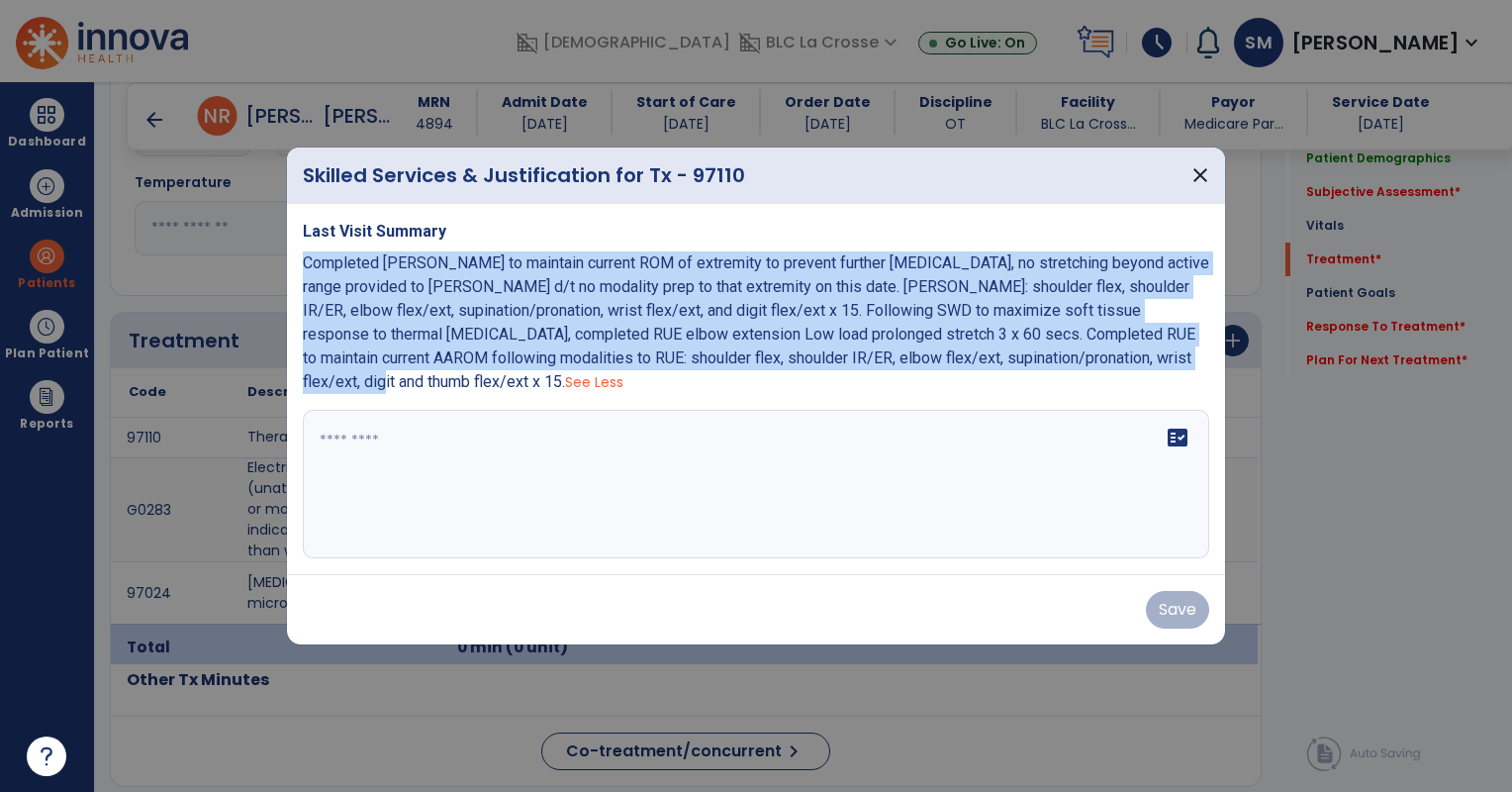 drag, startPoint x: 1200, startPoint y: 359, endPoint x: 293, endPoint y: 261, distance: 912.27901 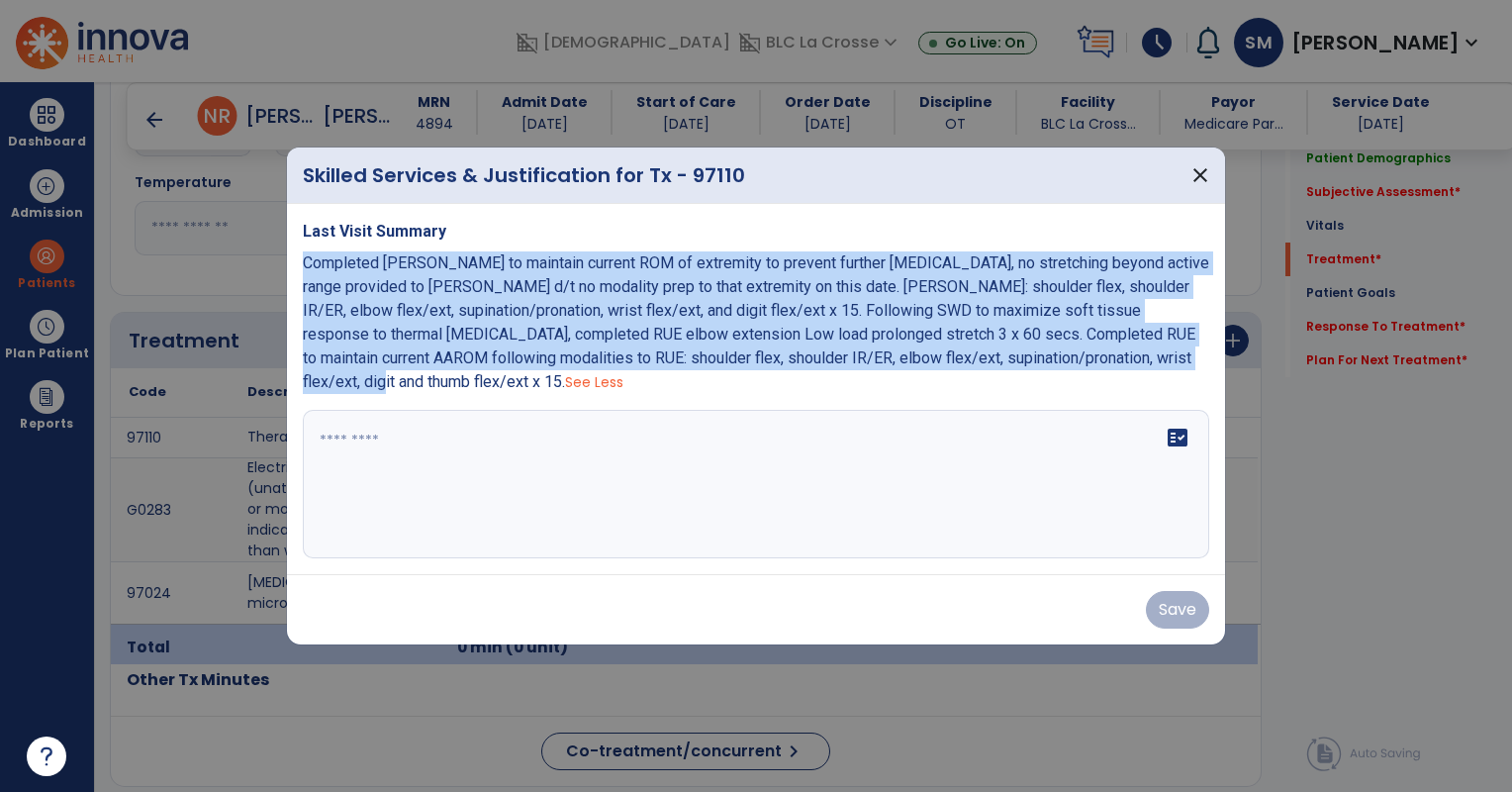 click on "Last Visit Summary Completed [PERSON_NAME] to maintain current ROM of extremity to prevent further [MEDICAL_DATA], no stretching beyond active range provided to [PERSON_NAME] d/t no modality prep to that extremity on this date. [PERSON_NAME]: shoulder flex, shoulder IR/ER, elbow flex/ext, supination/pronation, wrist flex/ext, and digit flex/ext x 15. Following SWD to maximize soft tissue response to thermal [MEDICAL_DATA], completed RUE elbow extension Low load prolonged stretch 3 x 60 secs. Completed RUE to maintain current AAROM following modalities to RUE: shoulder flex, shoulder IR/ER, elbow flex/ext, supination/pronation, wrist flex/ext, digit and thumb flex/ext x 15.  See Less   fact_check" at bounding box center (756, 389) 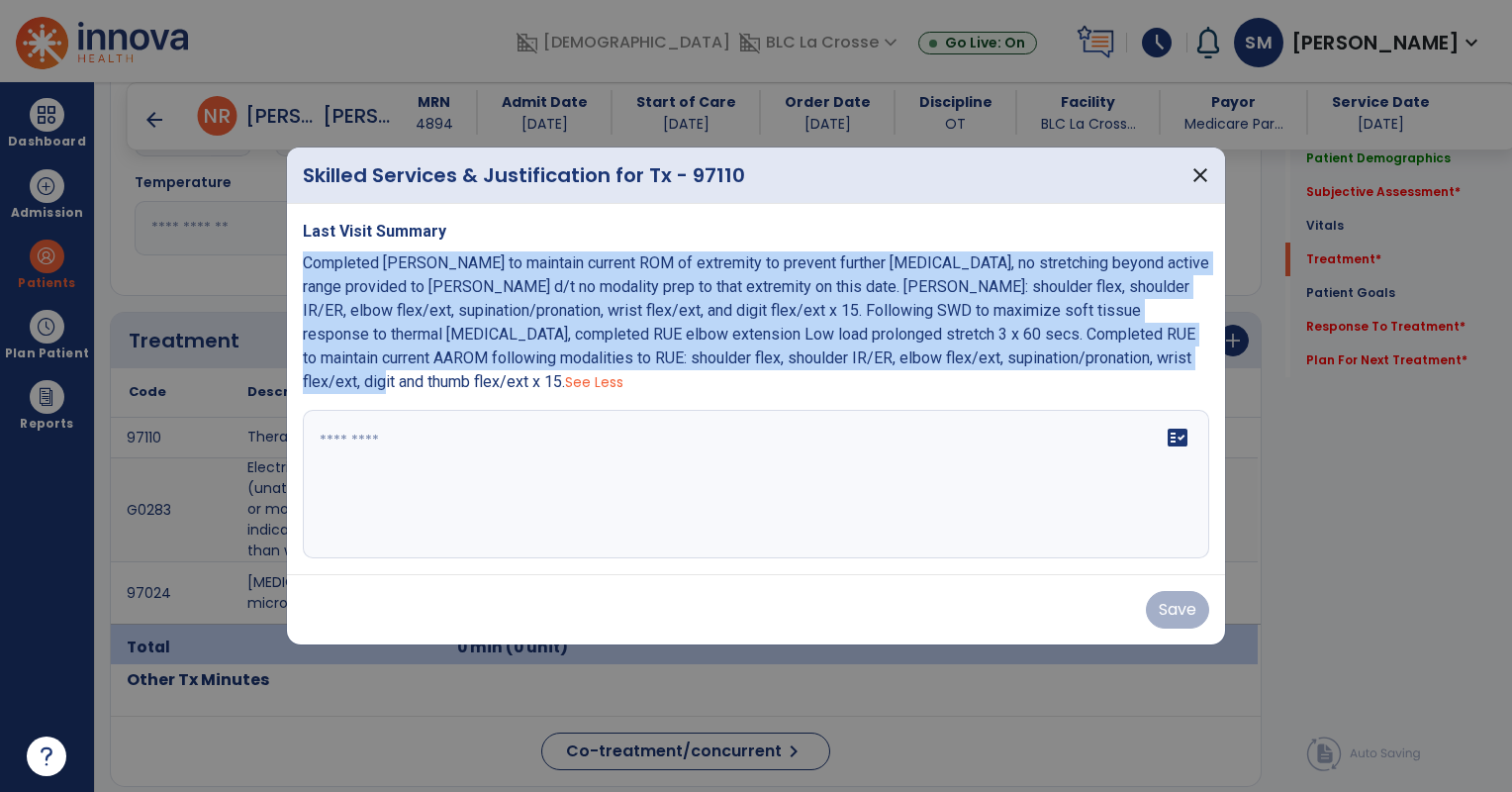 drag, startPoint x: 293, startPoint y: 261, endPoint x: 427, endPoint y: 259, distance: 134.01492 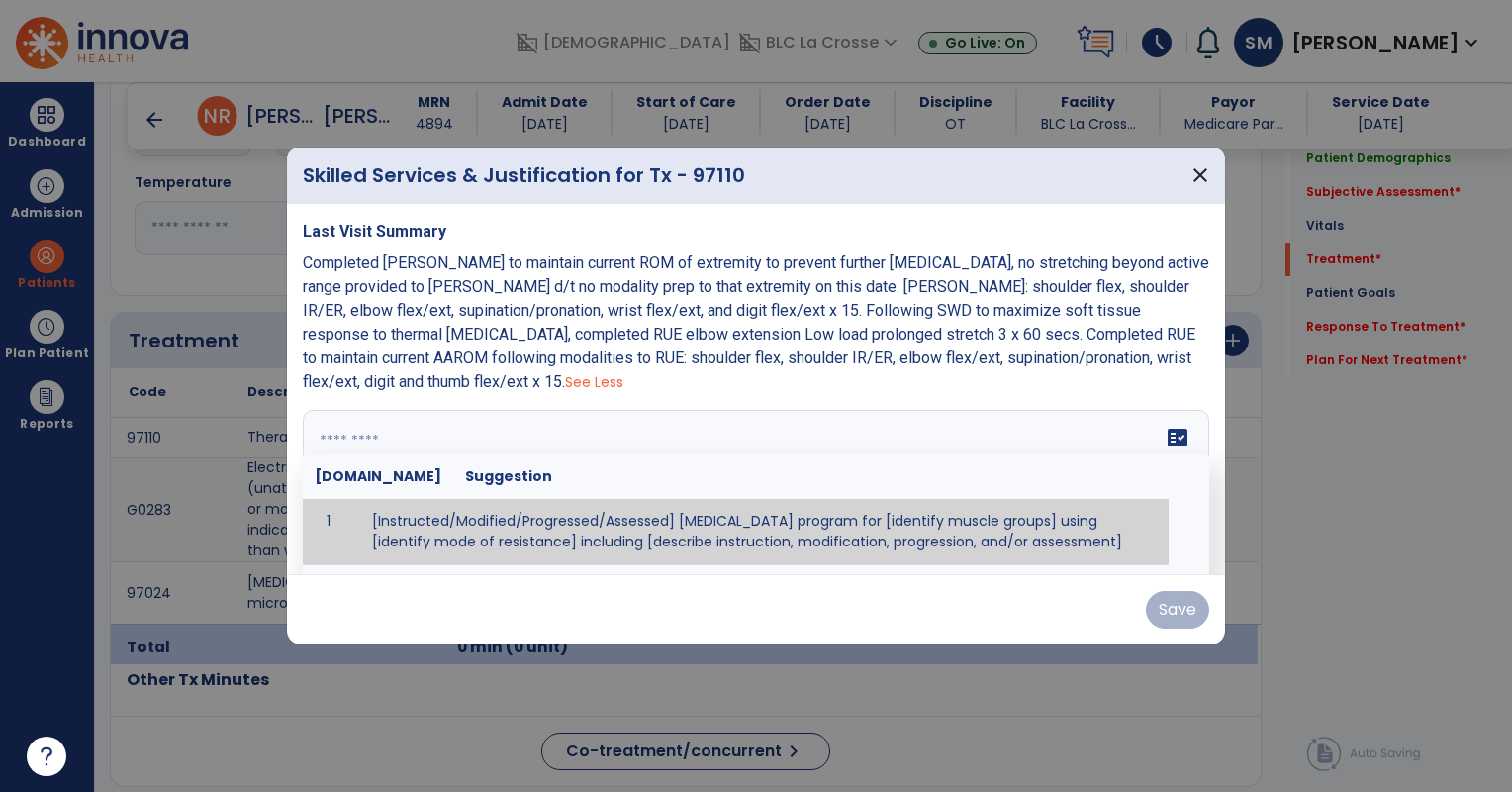 click at bounding box center (754, 484) 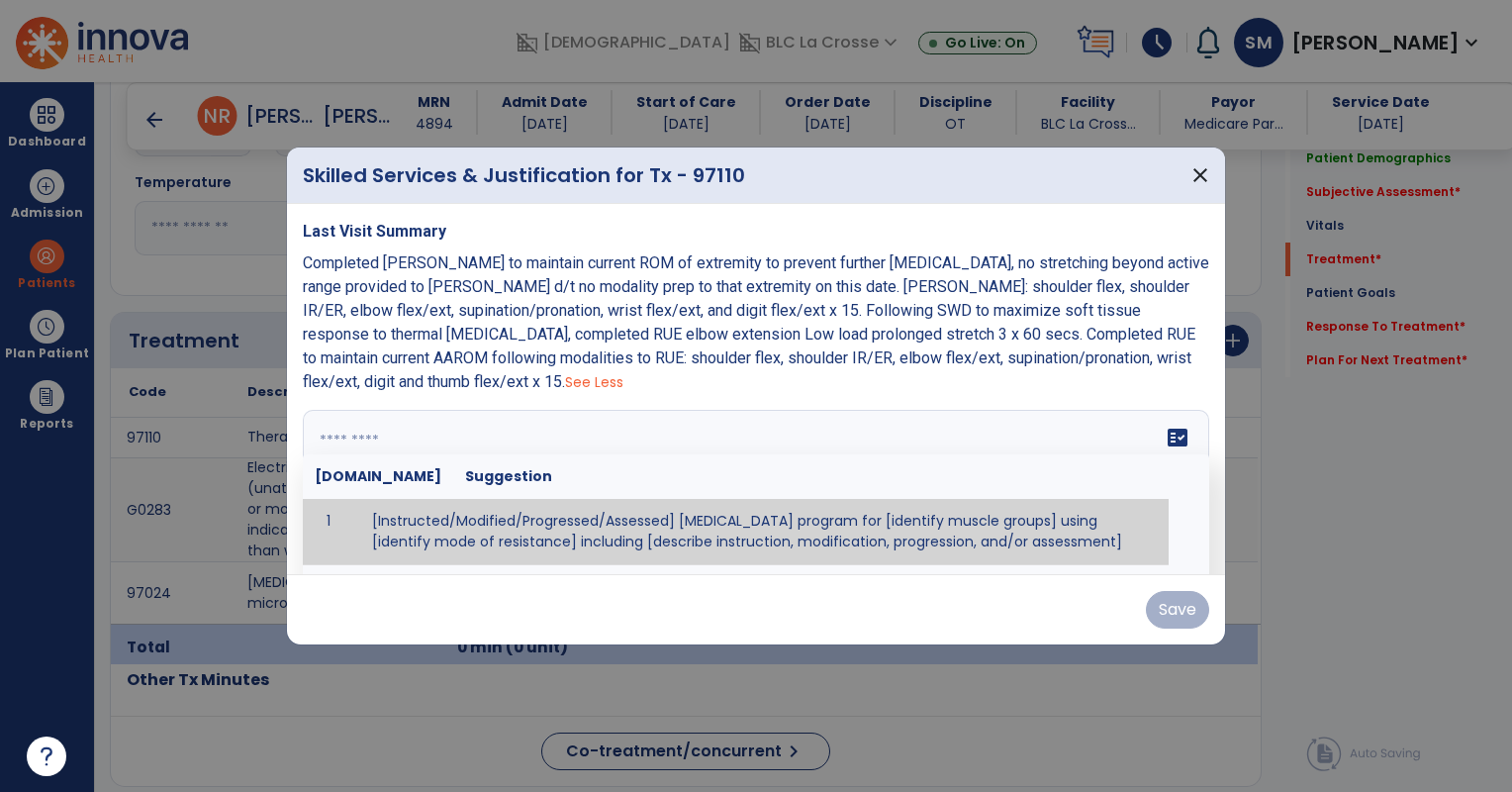 paste on "**********" 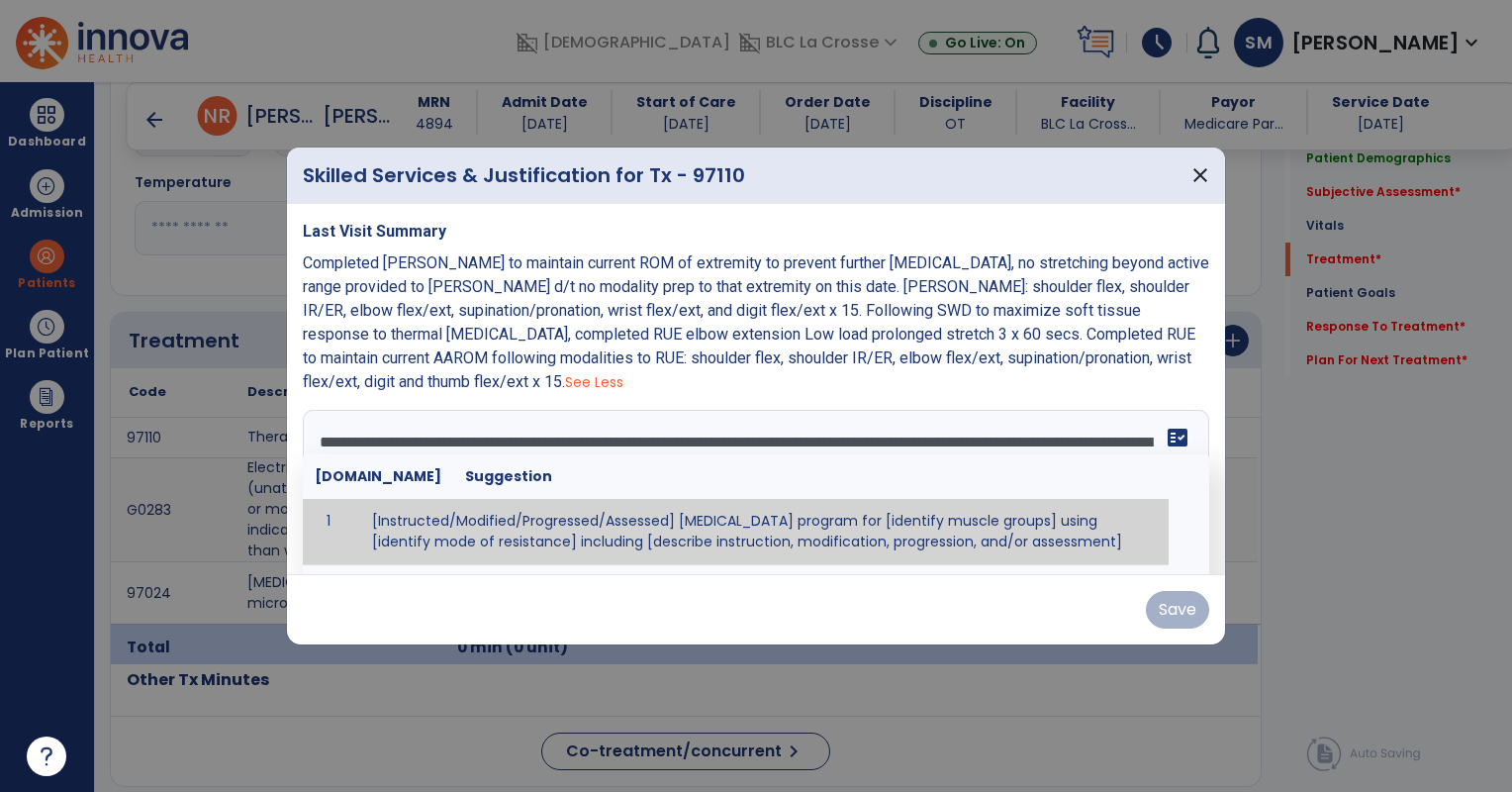 scroll, scrollTop: 40, scrollLeft: 0, axis: vertical 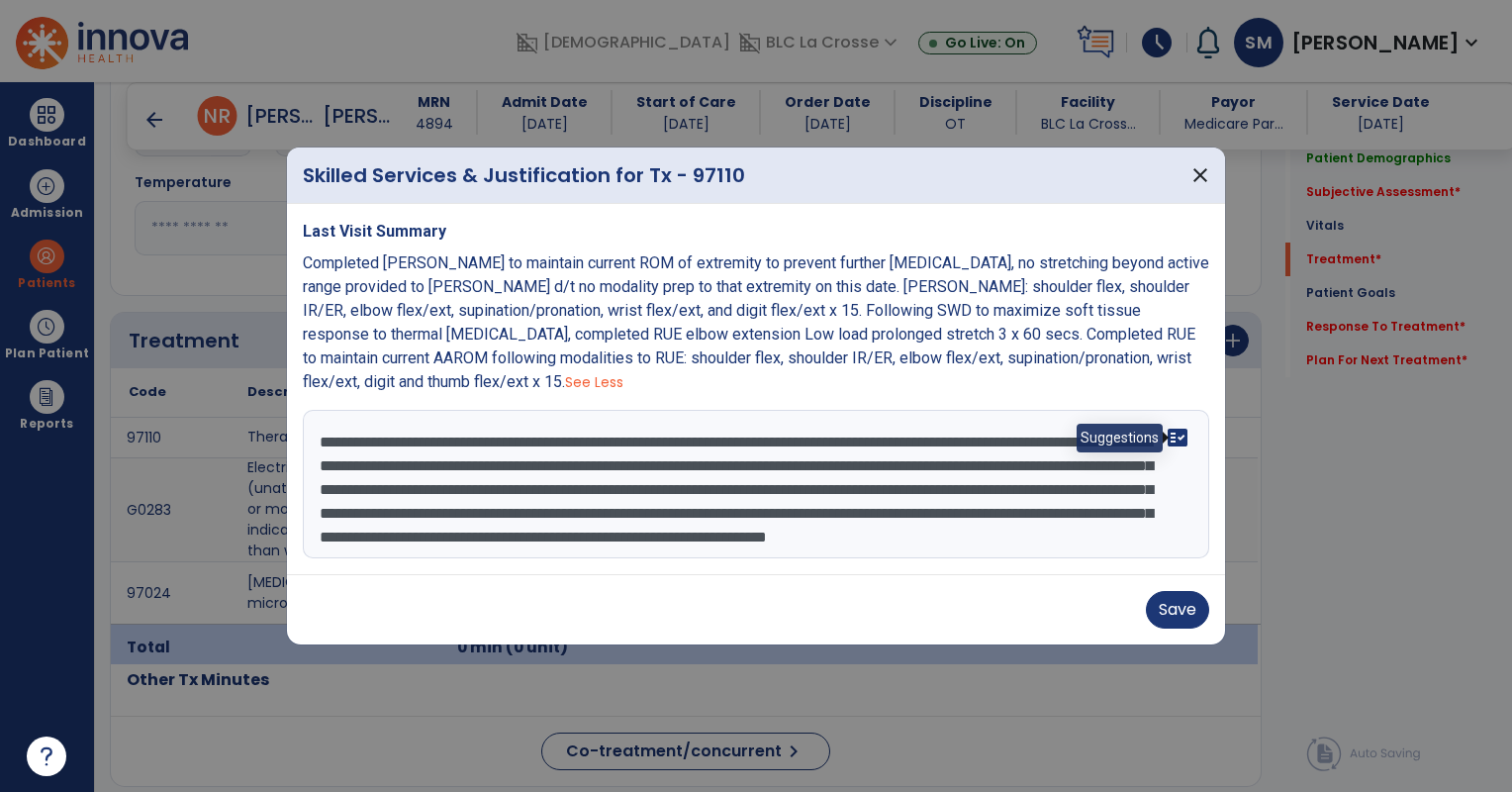 click on "fact_check" at bounding box center [1178, 438] 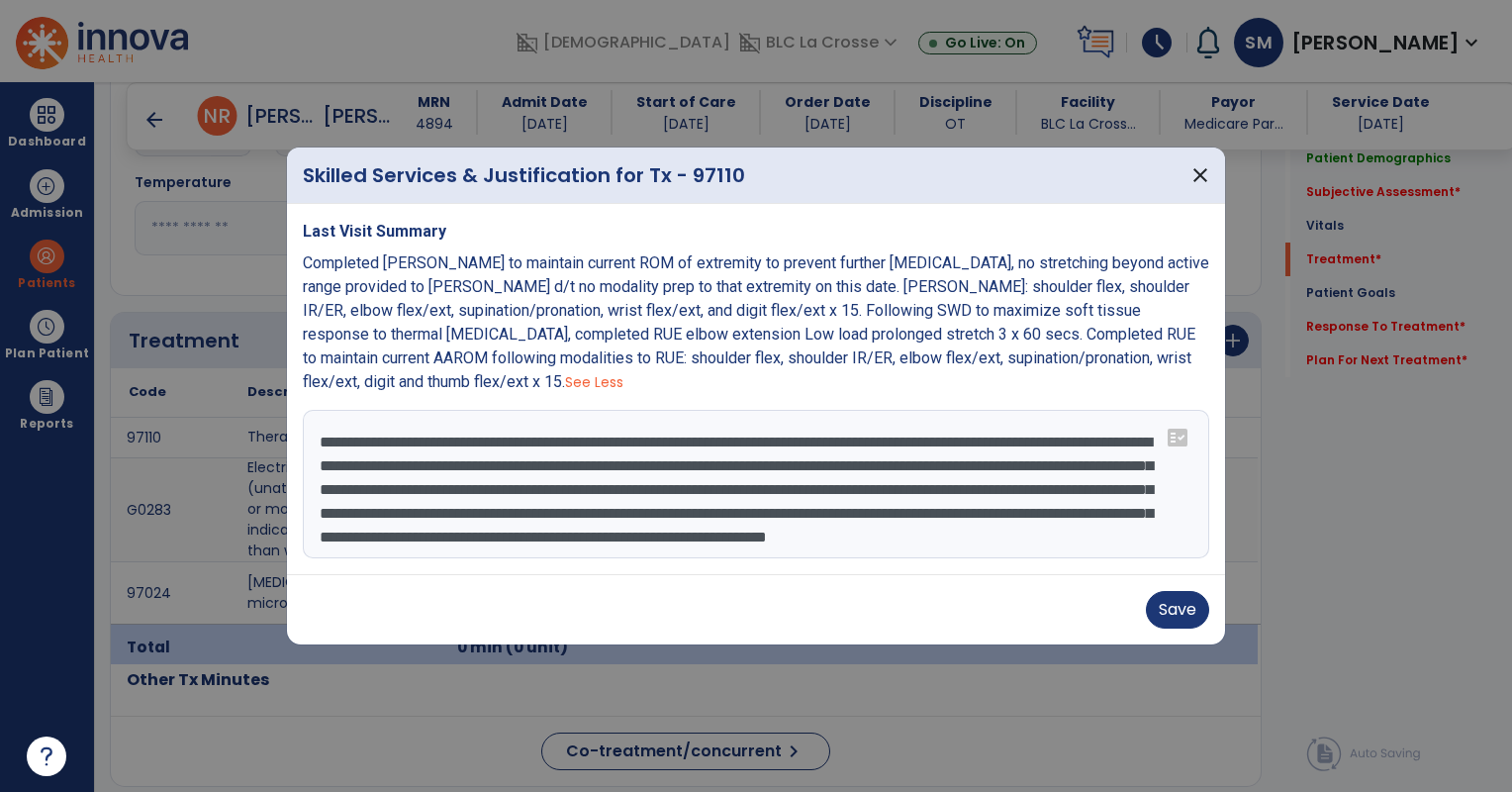 scroll, scrollTop: 0, scrollLeft: 0, axis: both 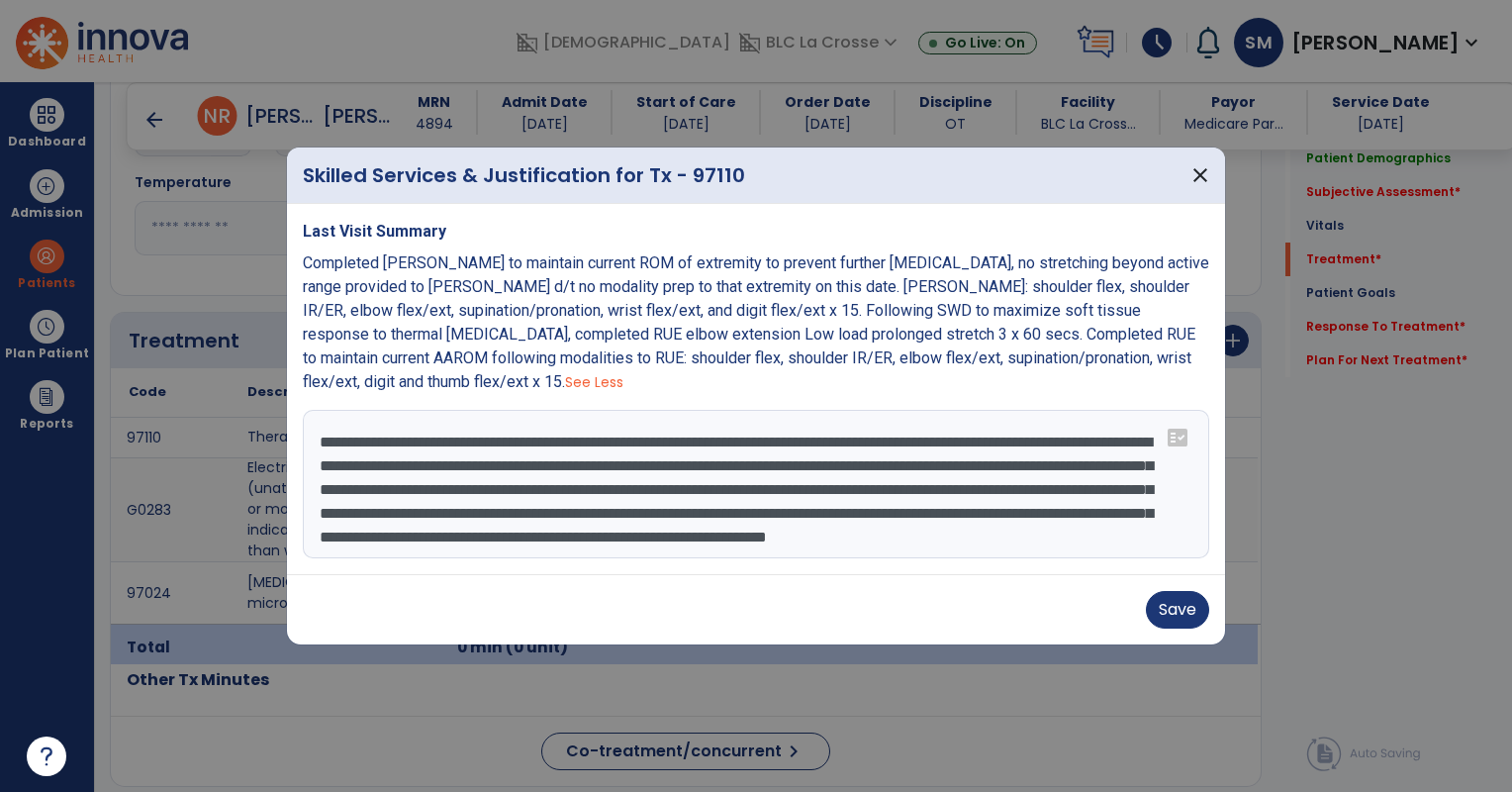 click on "**********" at bounding box center (756, 484) 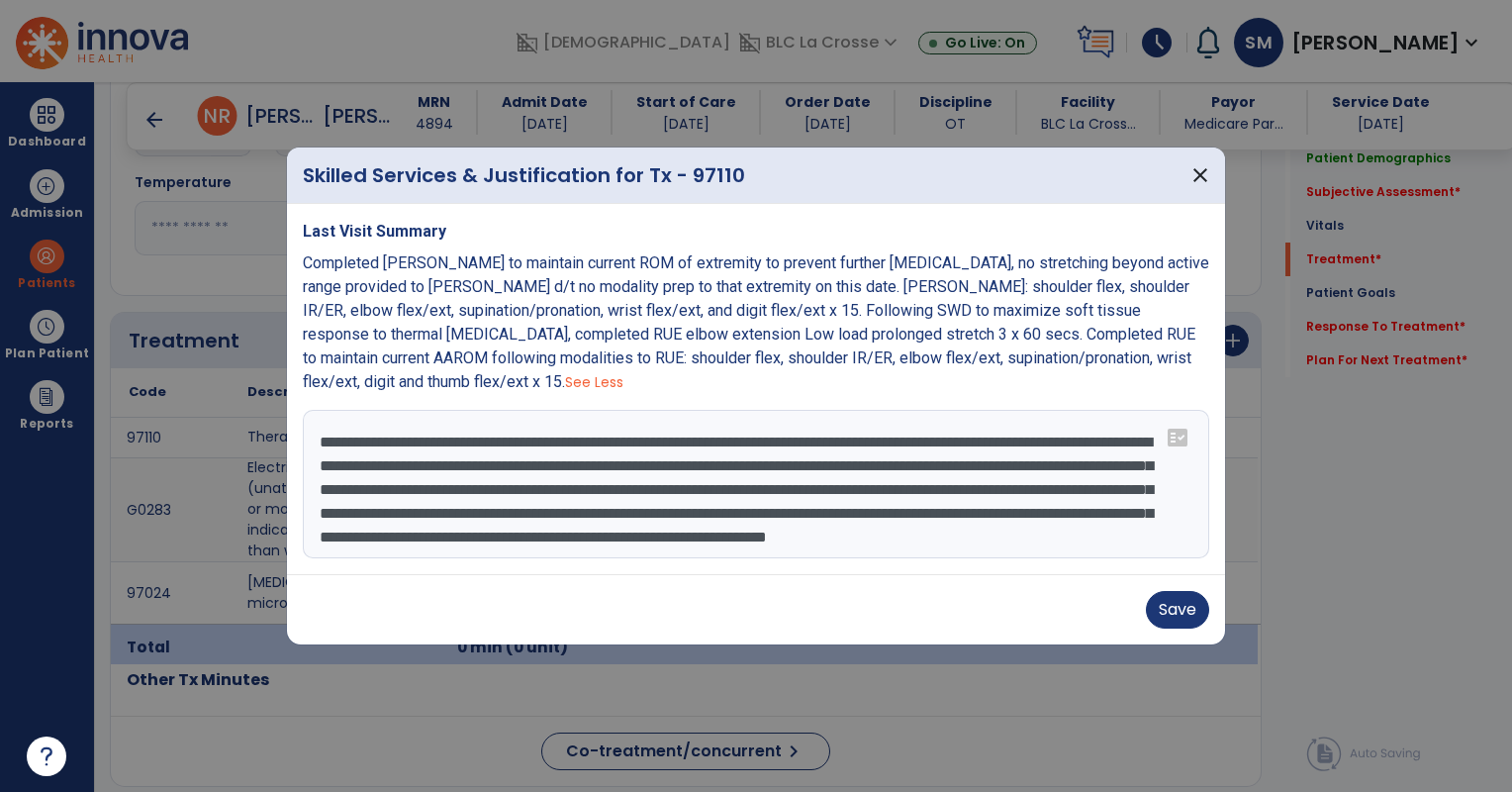 click on "**********" at bounding box center (756, 484) 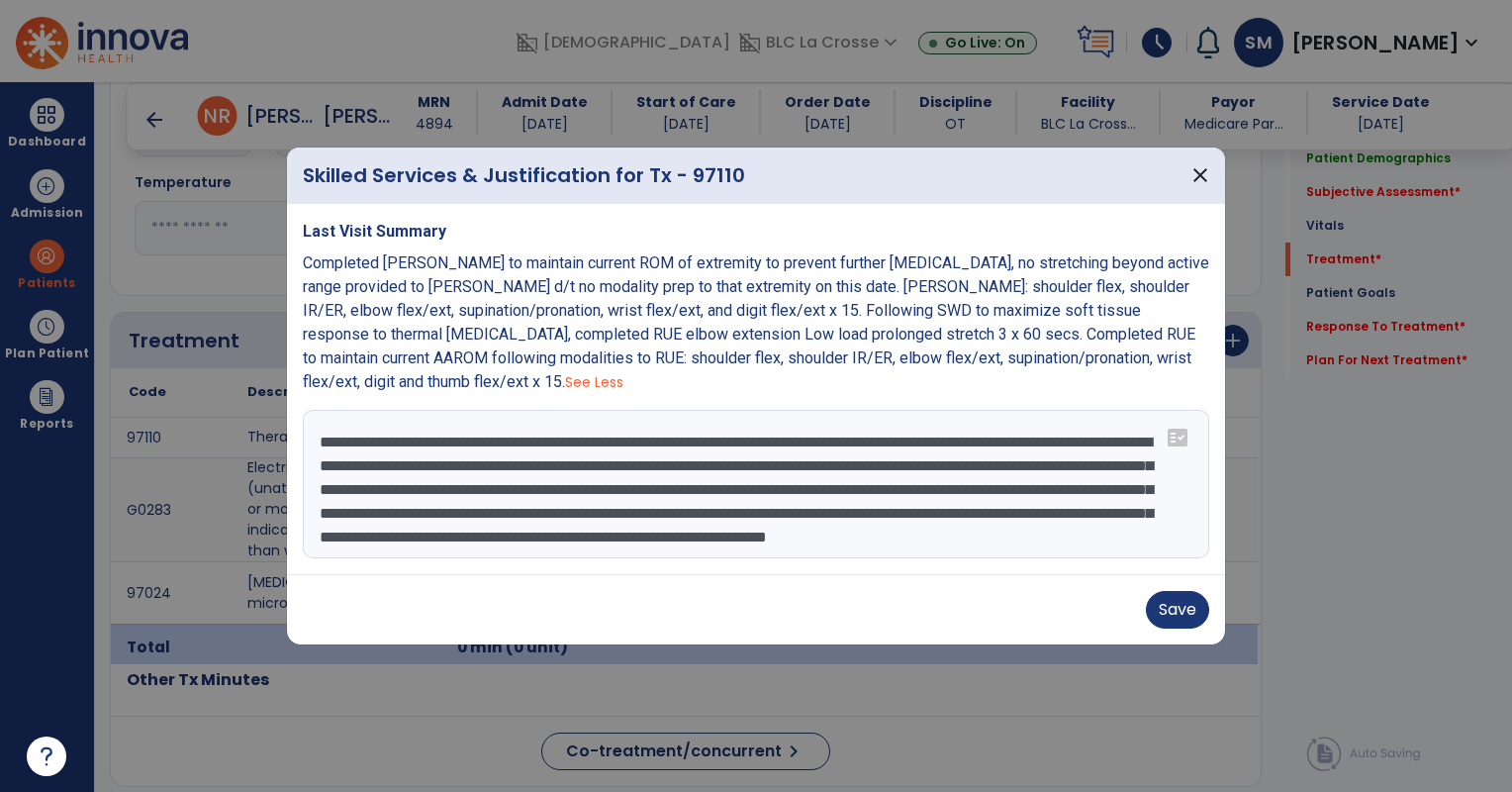click on "**********" at bounding box center (756, 484) 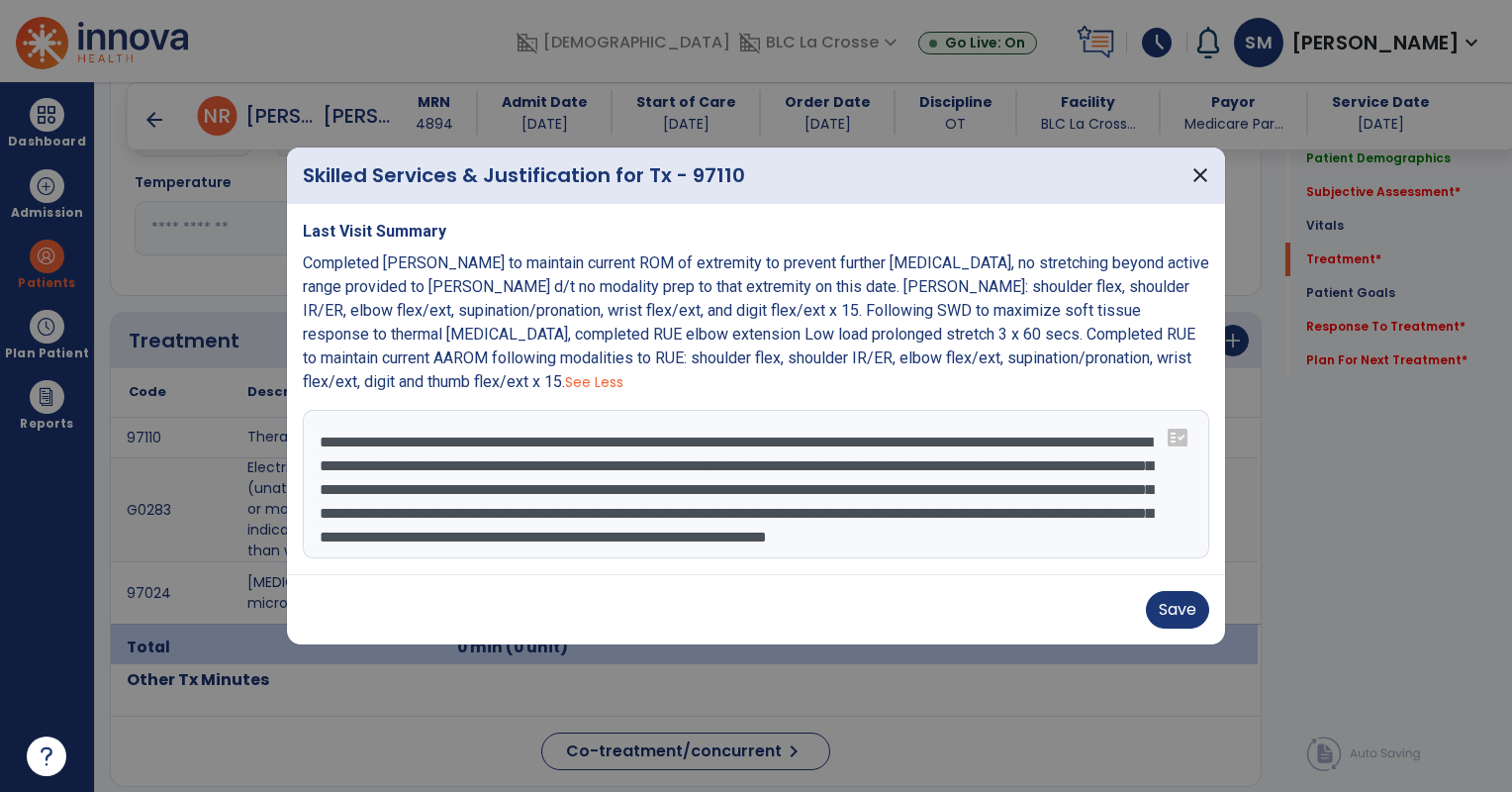 click on "**********" at bounding box center [756, 484] 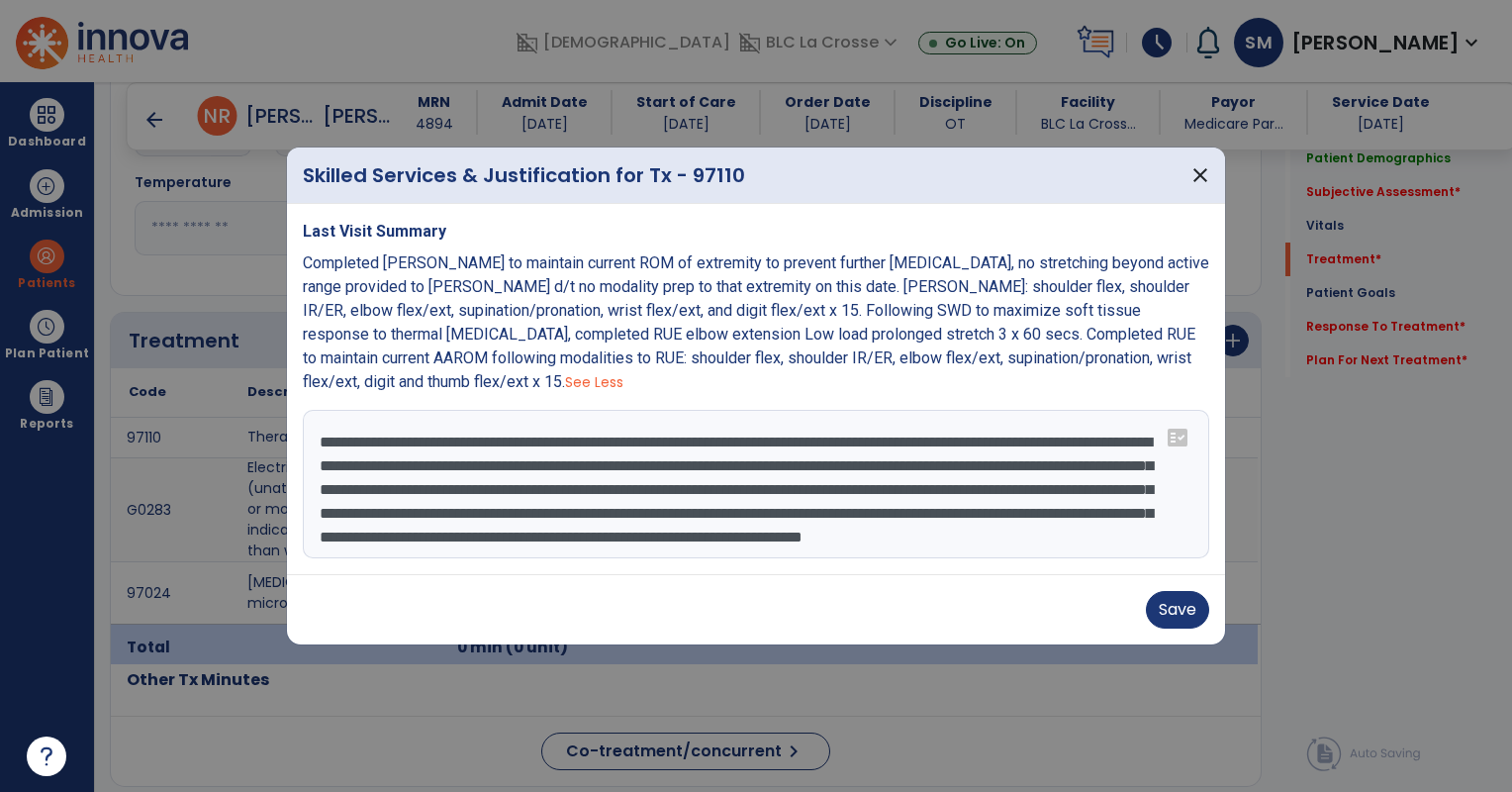 click on "**********" at bounding box center [756, 484] 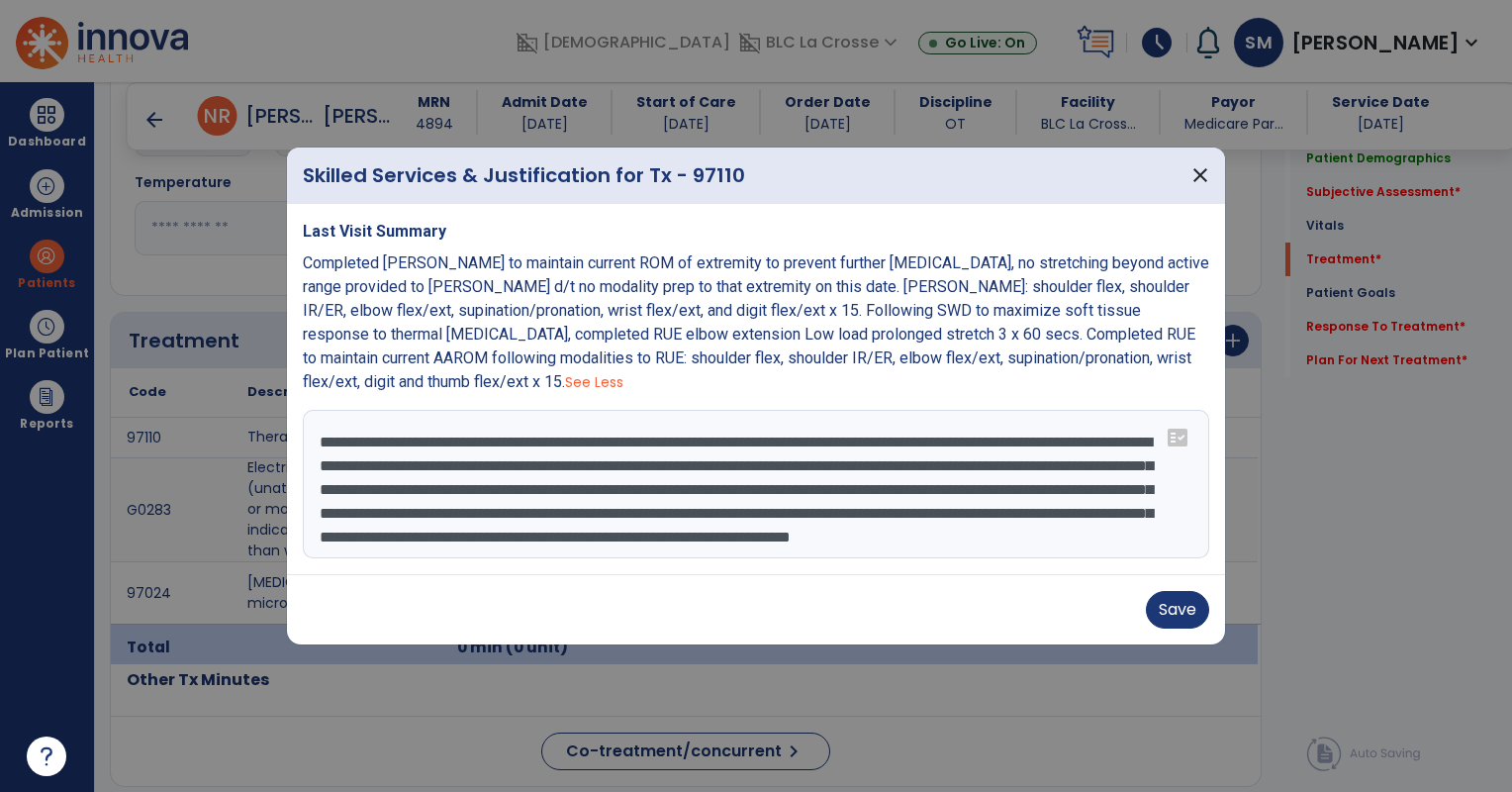 scroll, scrollTop: 42, scrollLeft: 0, axis: vertical 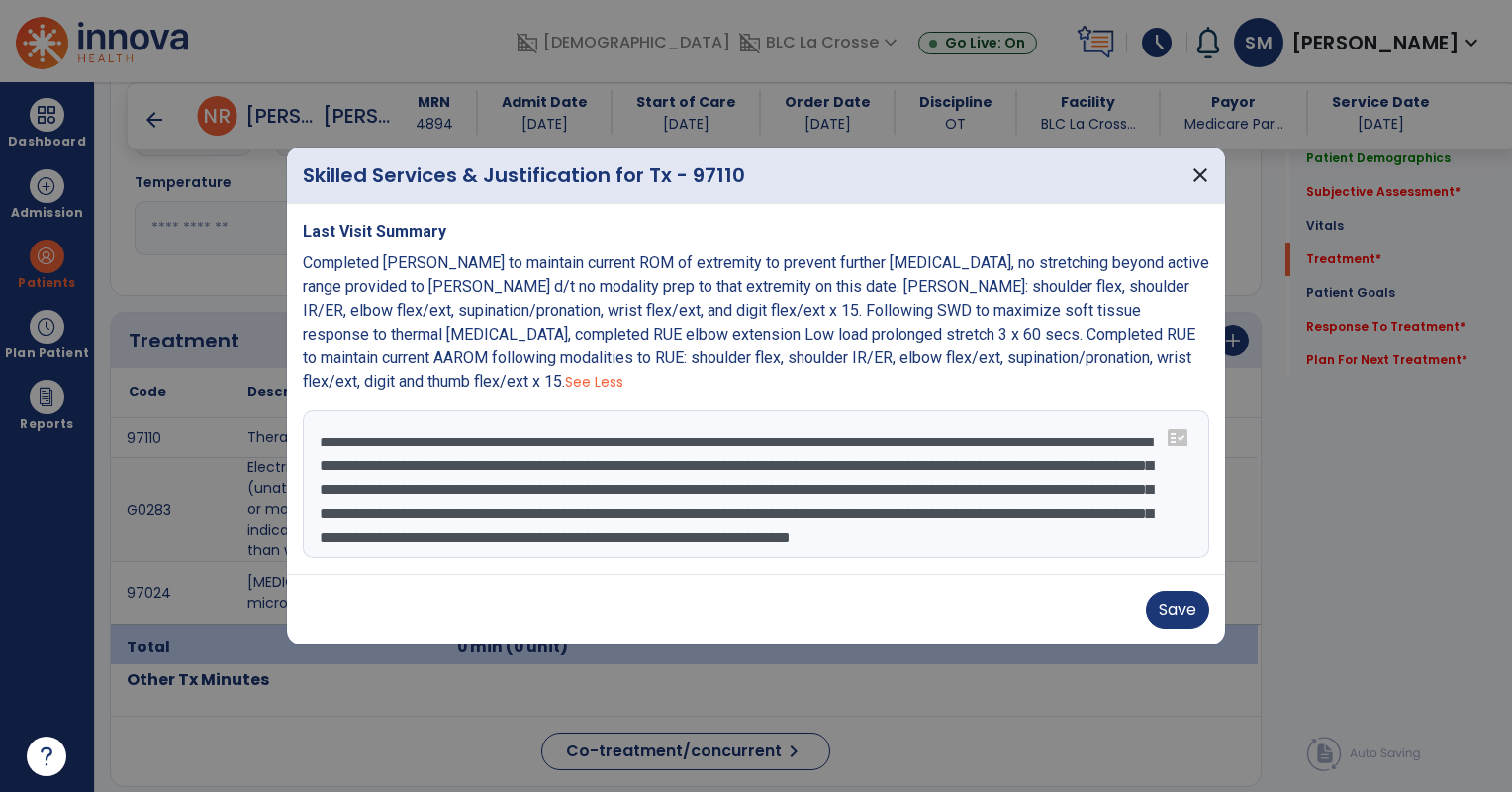 click on "**********" at bounding box center [756, 484] 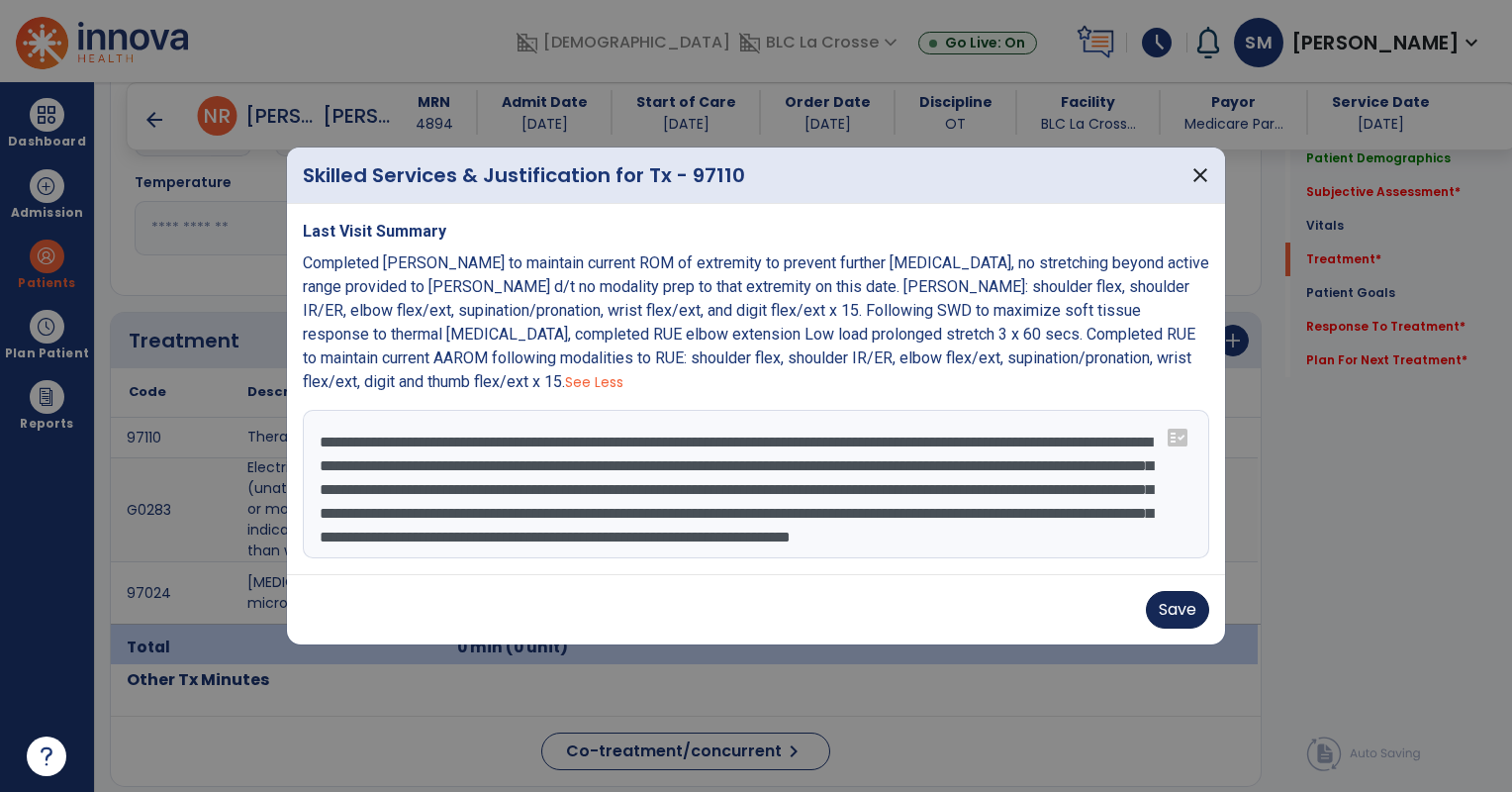 type on "**********" 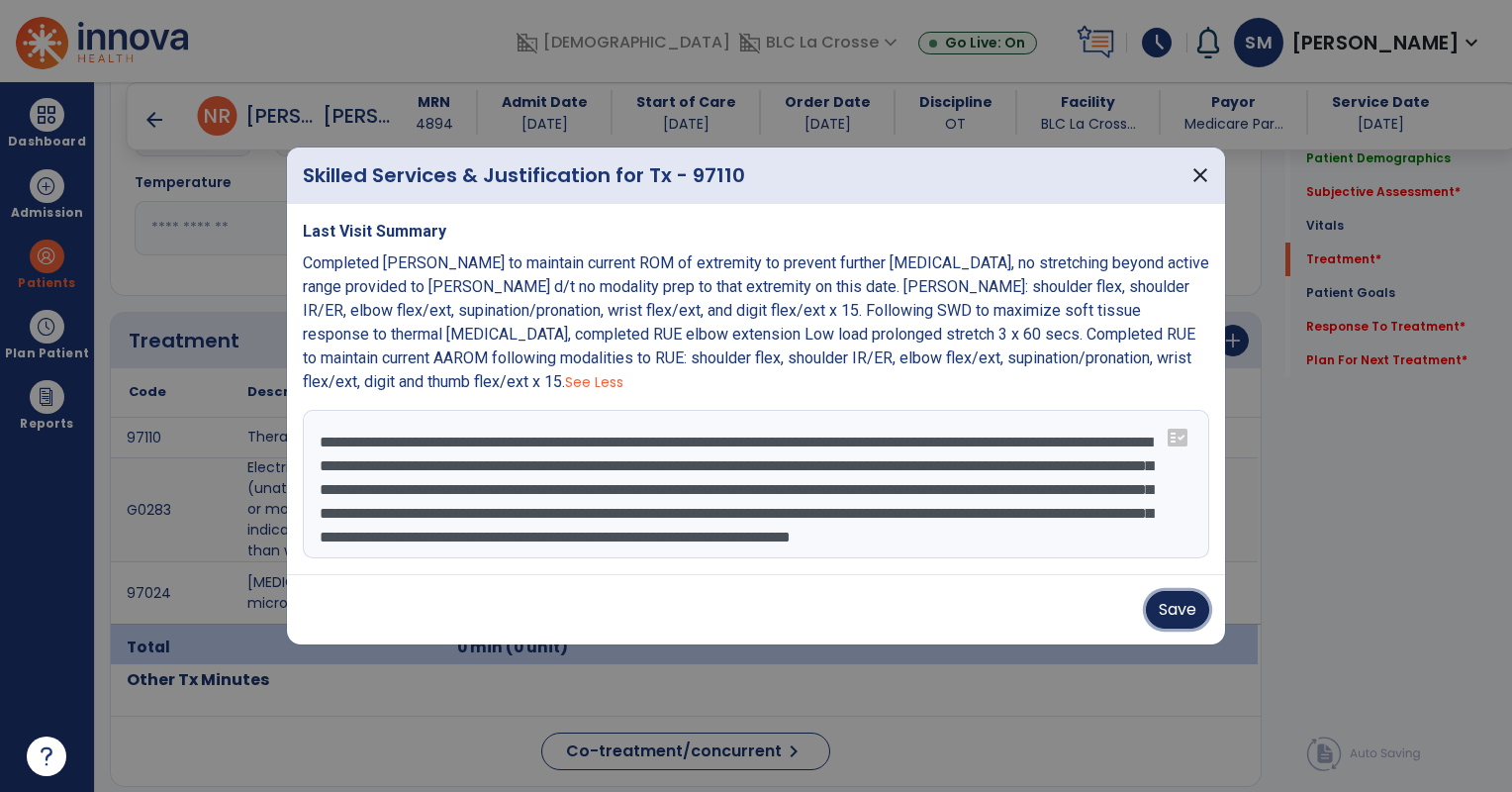 click on "Save" at bounding box center (1178, 610) 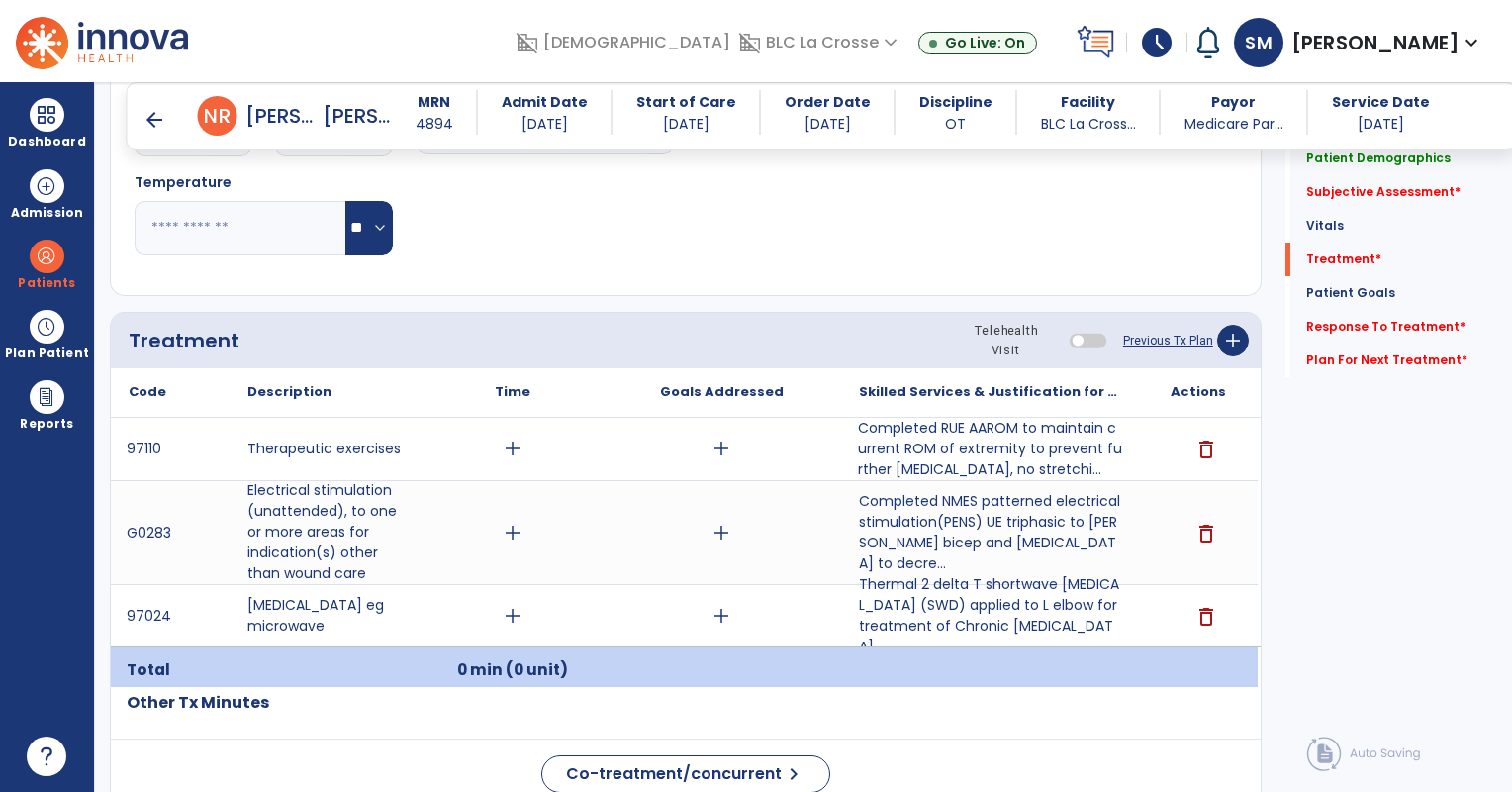 click on "arrow_back" at bounding box center (154, 120) 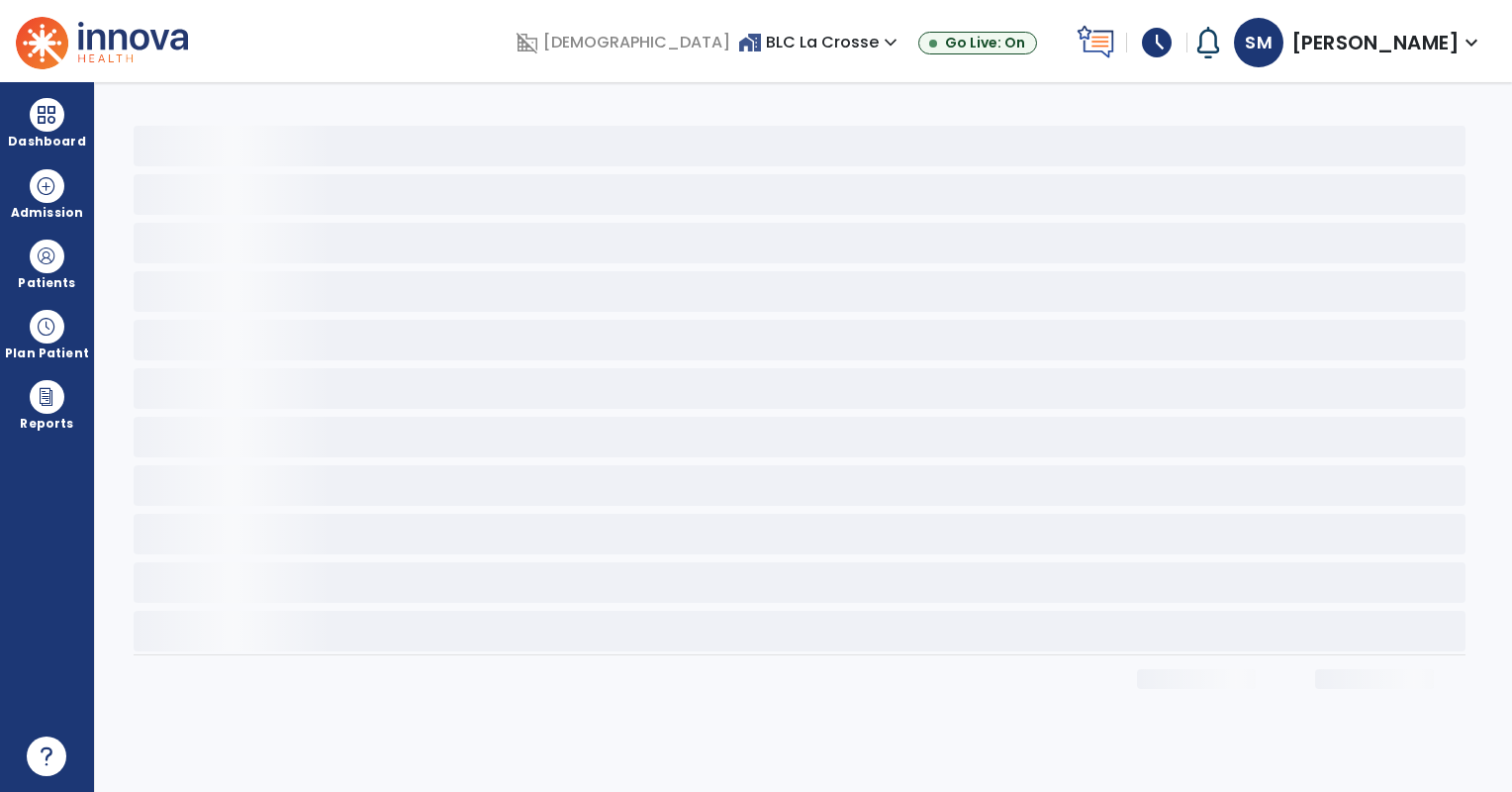 scroll, scrollTop: 0, scrollLeft: 0, axis: both 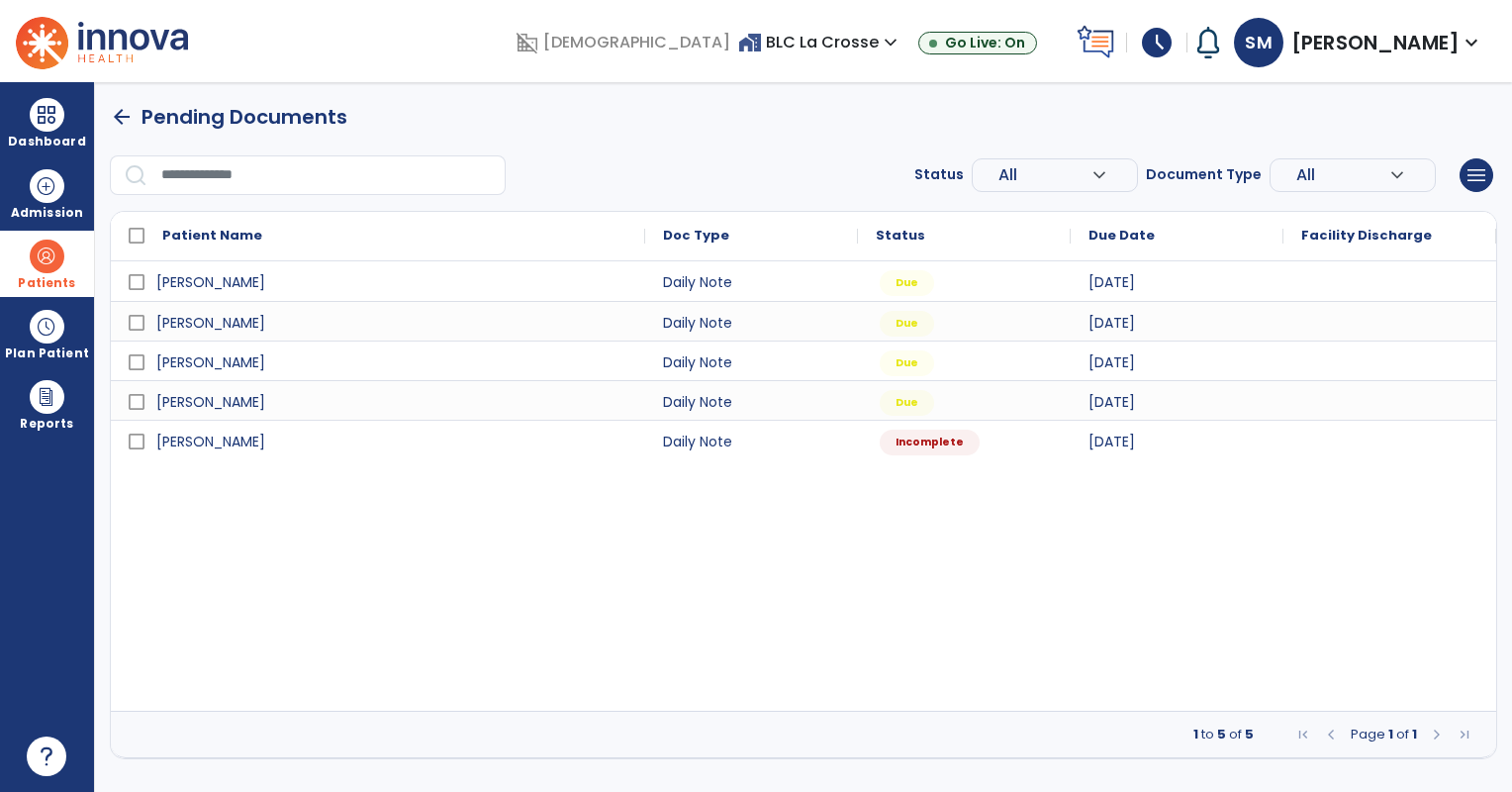 click at bounding box center (47, 256) 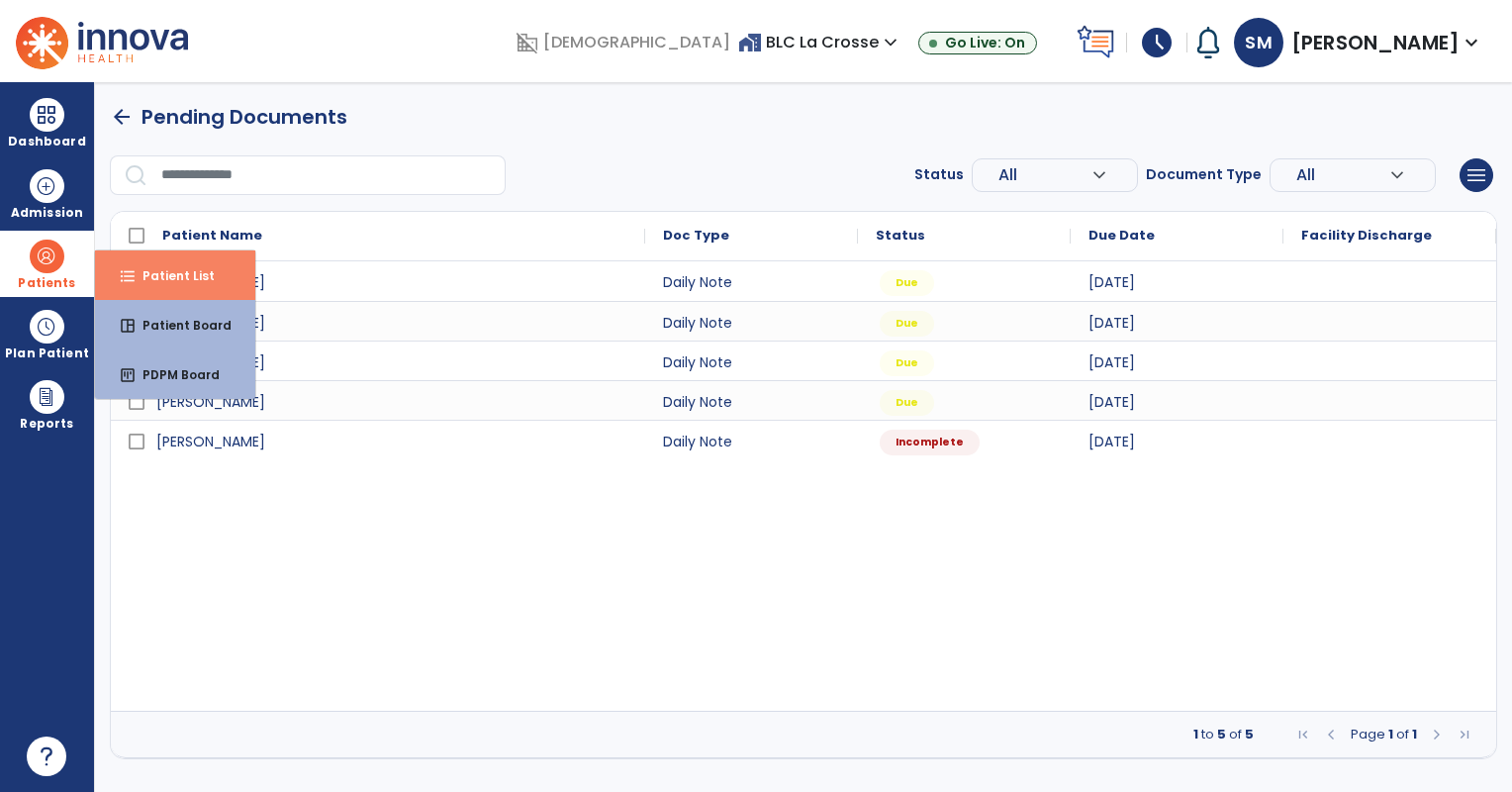 click on "Patient List" at bounding box center [170, 275] 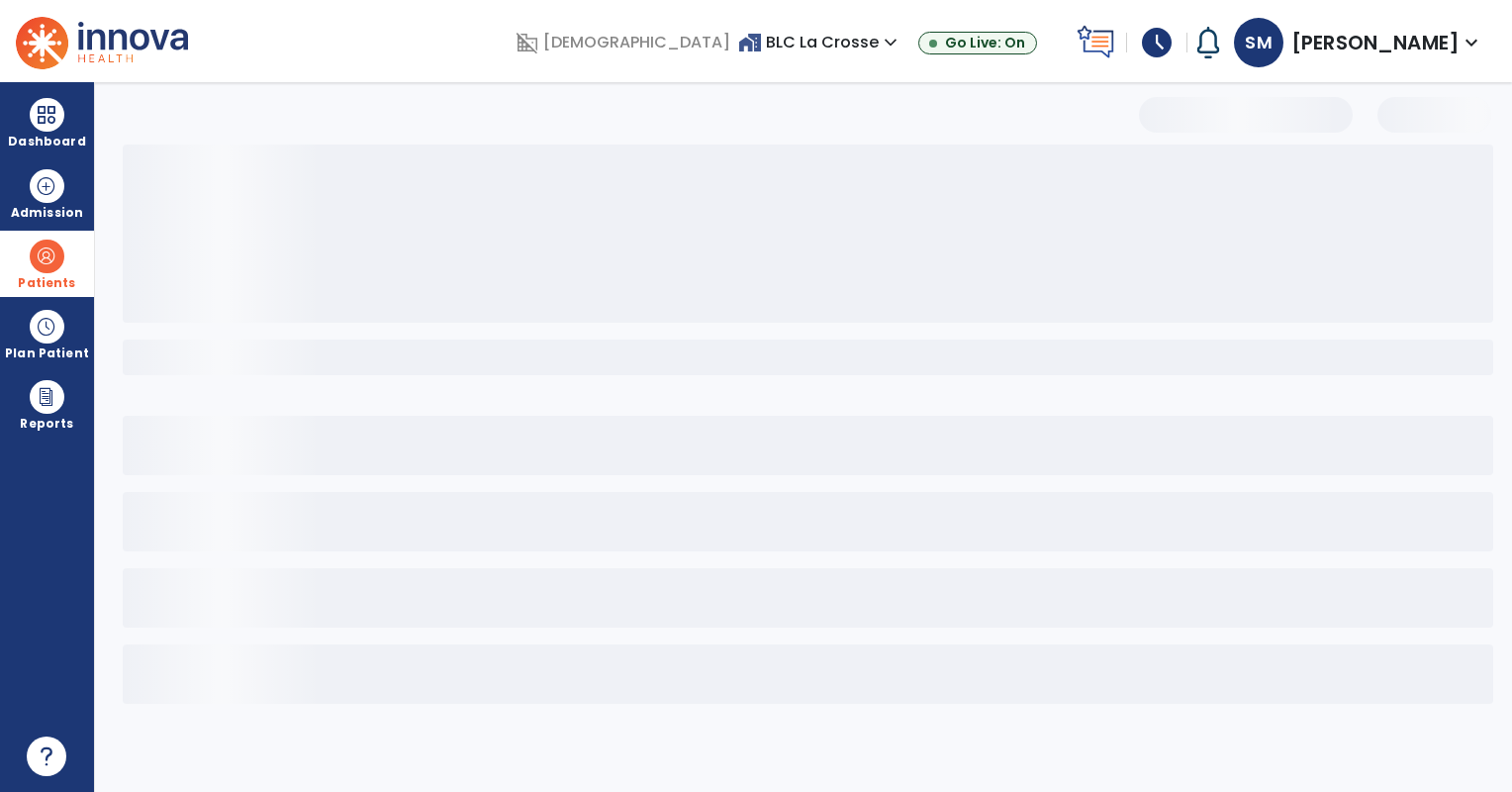 select on "***" 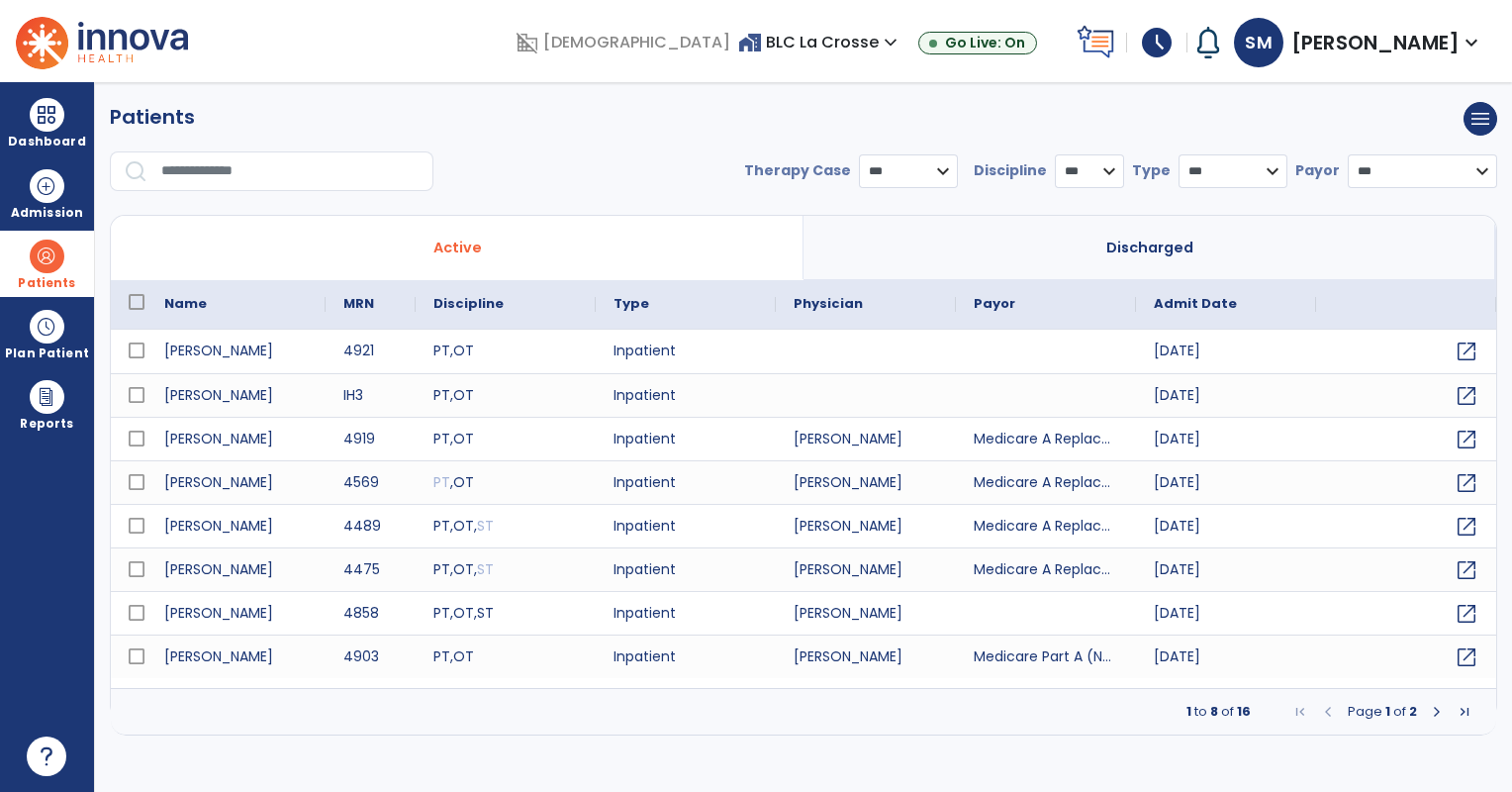 click at bounding box center [1437, 712] 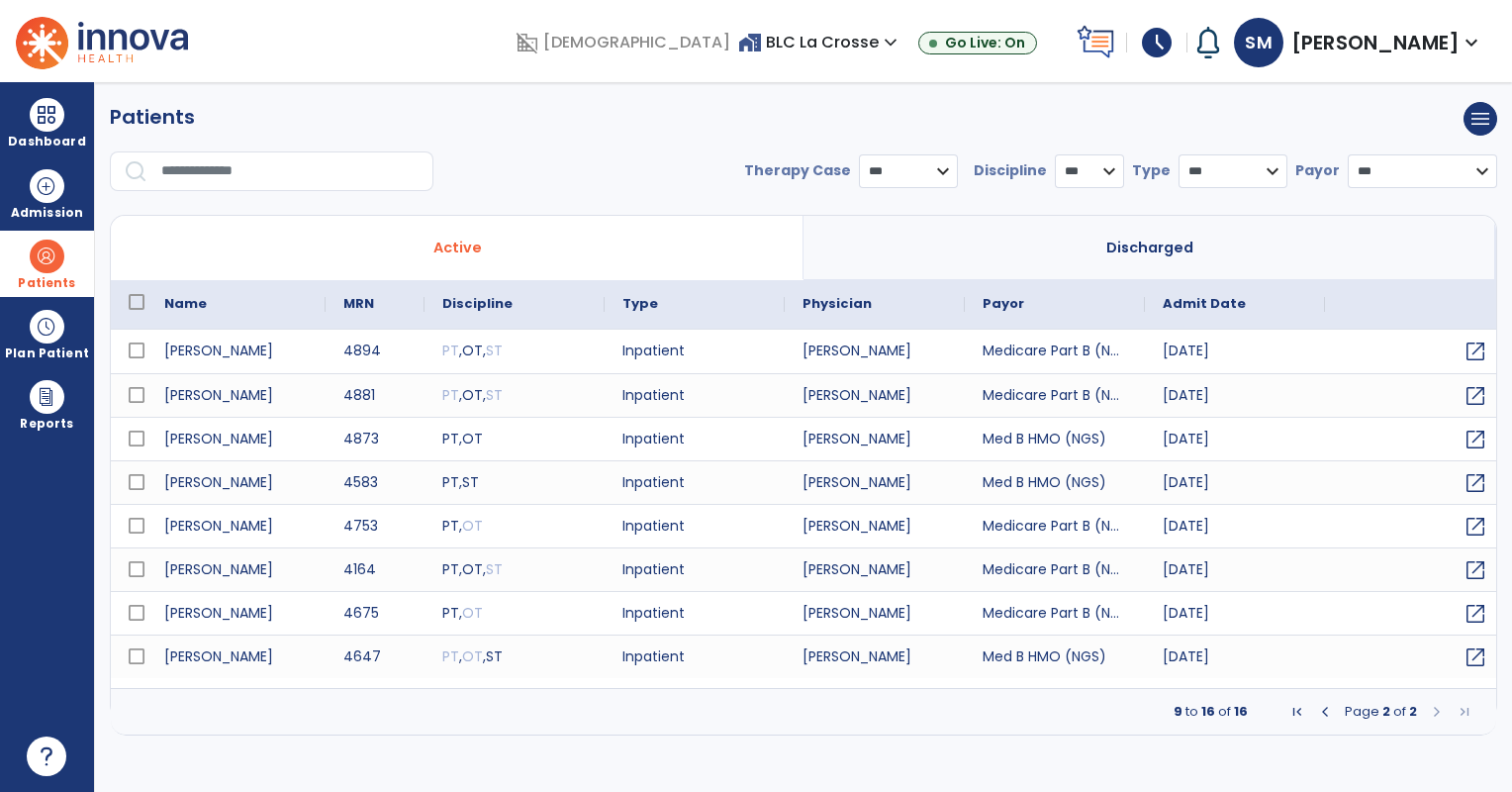 click at bounding box center [1325, 712] 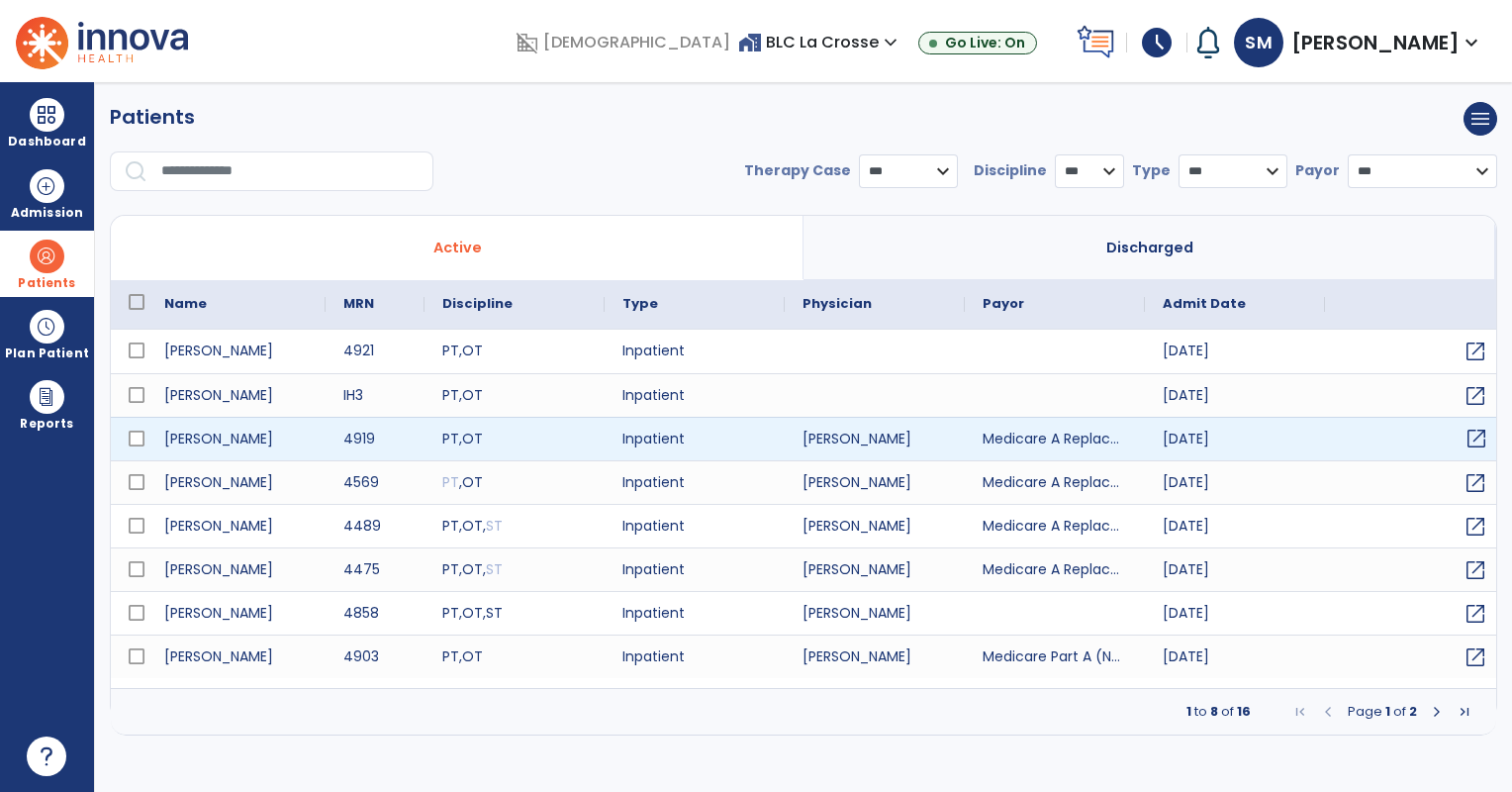 click on "open_in_new" at bounding box center [1476, 439] 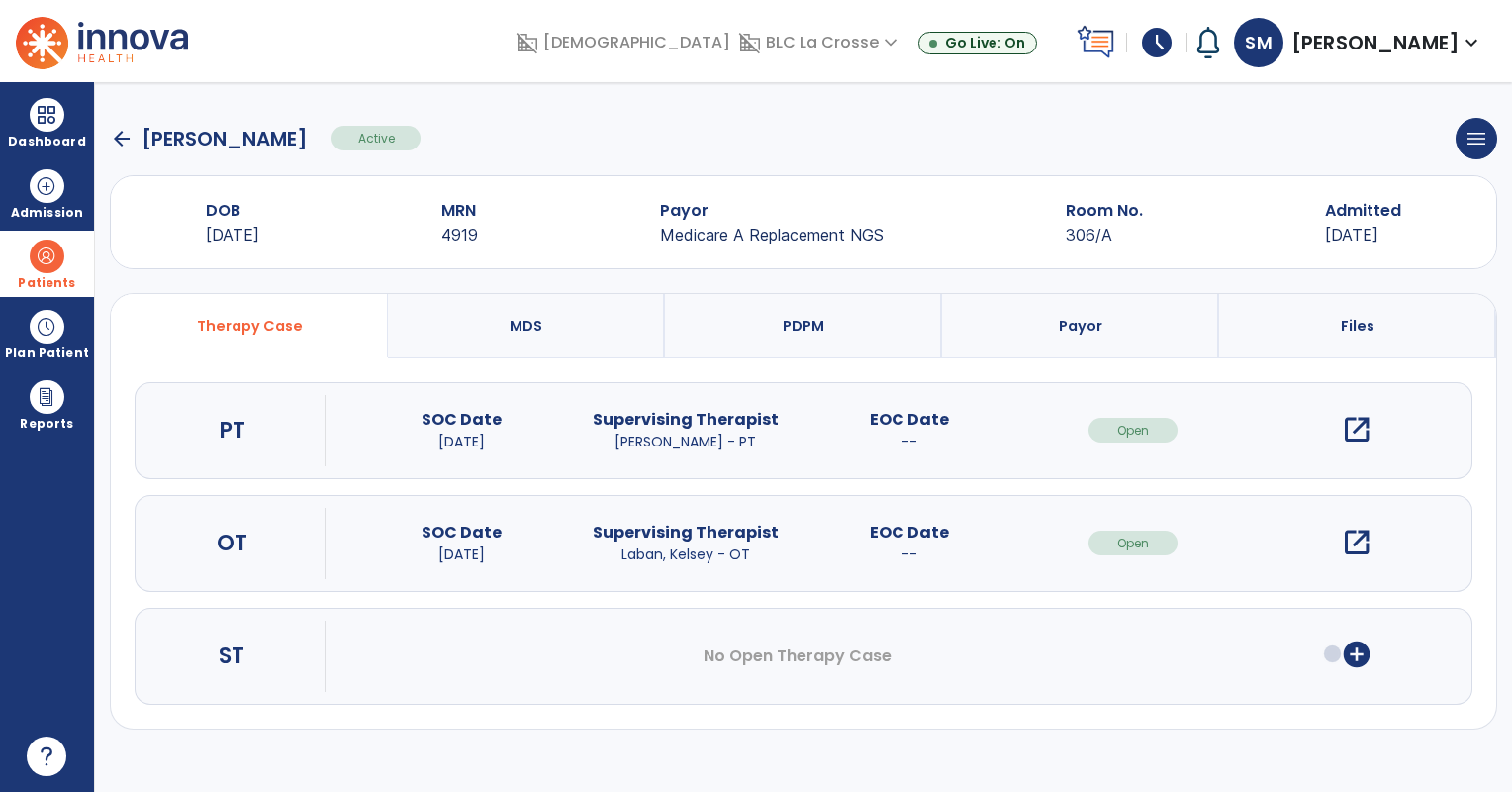 click on "open_in_new" at bounding box center [1357, 543] 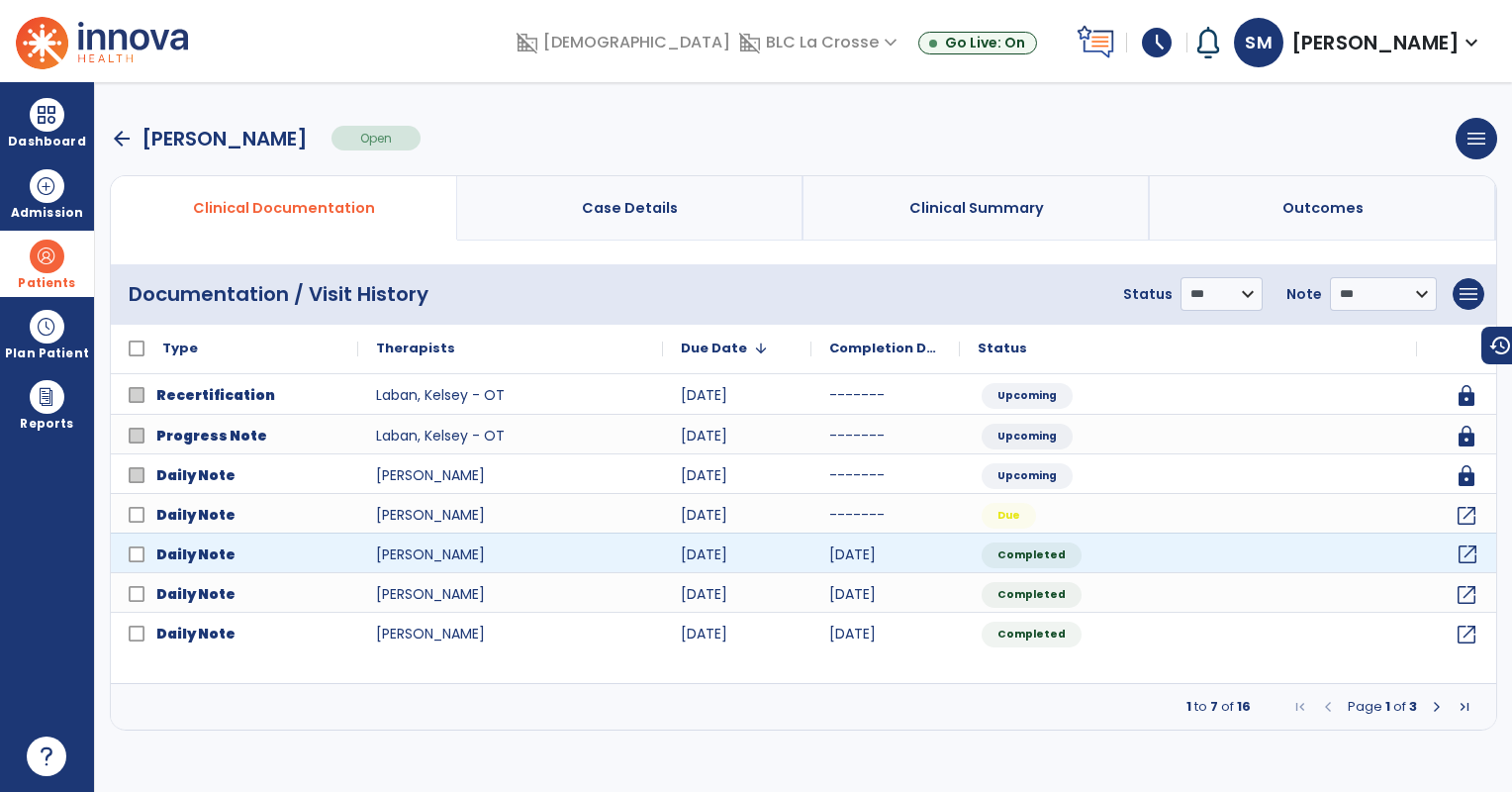 click on "open_in_new" 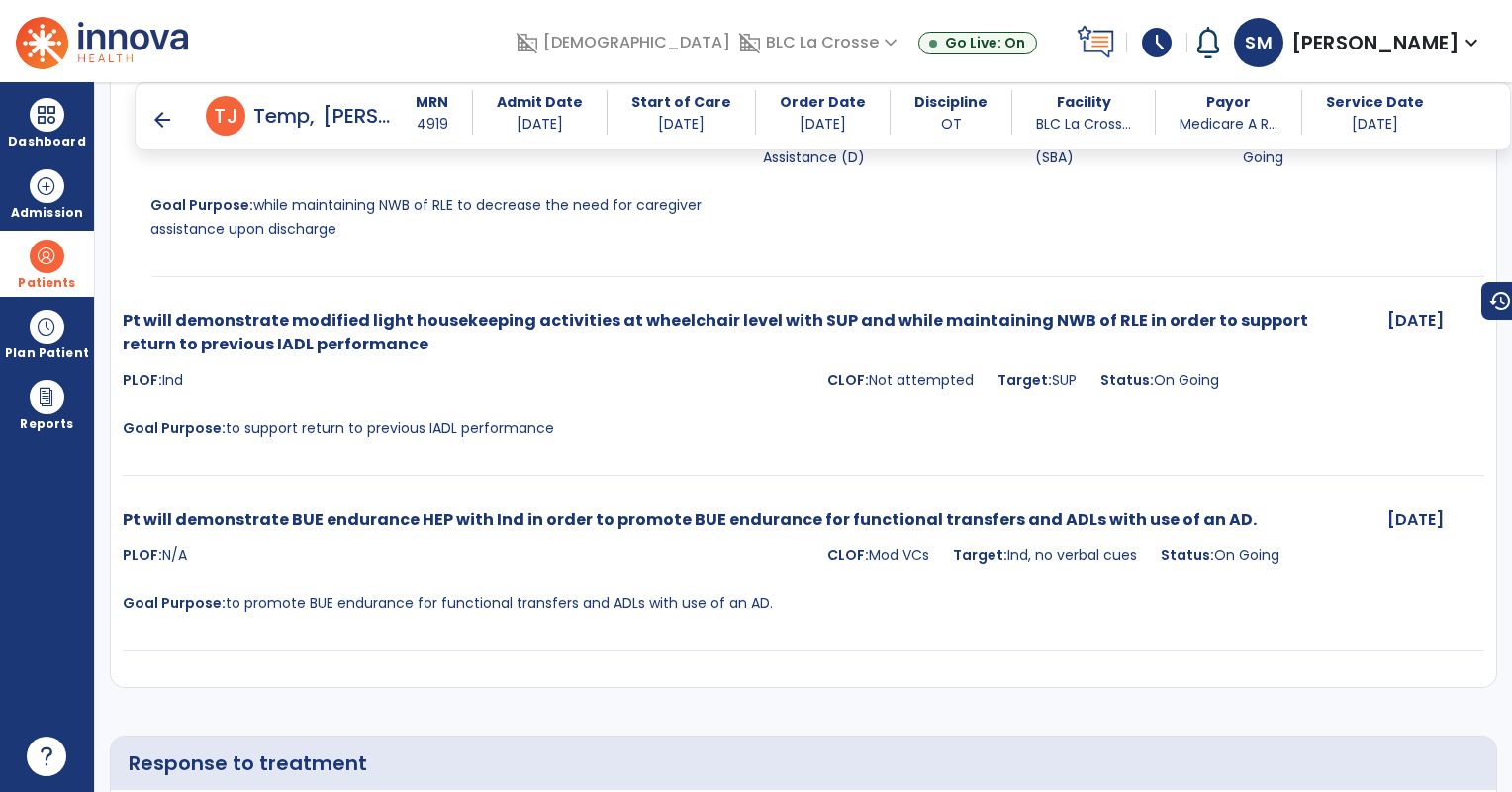 scroll, scrollTop: 3712, scrollLeft: 0, axis: vertical 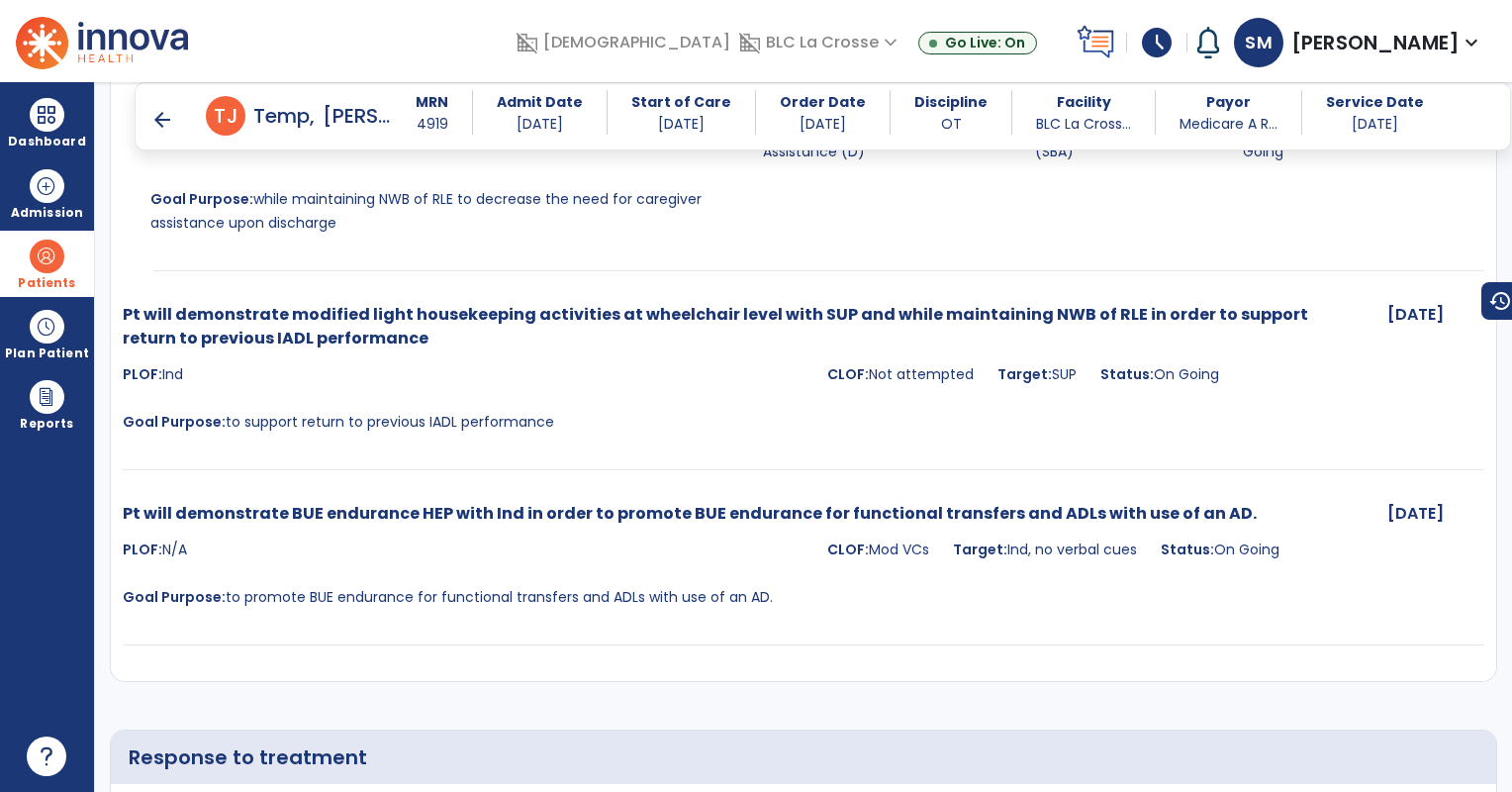 click on "arrow_back" at bounding box center (162, 120) 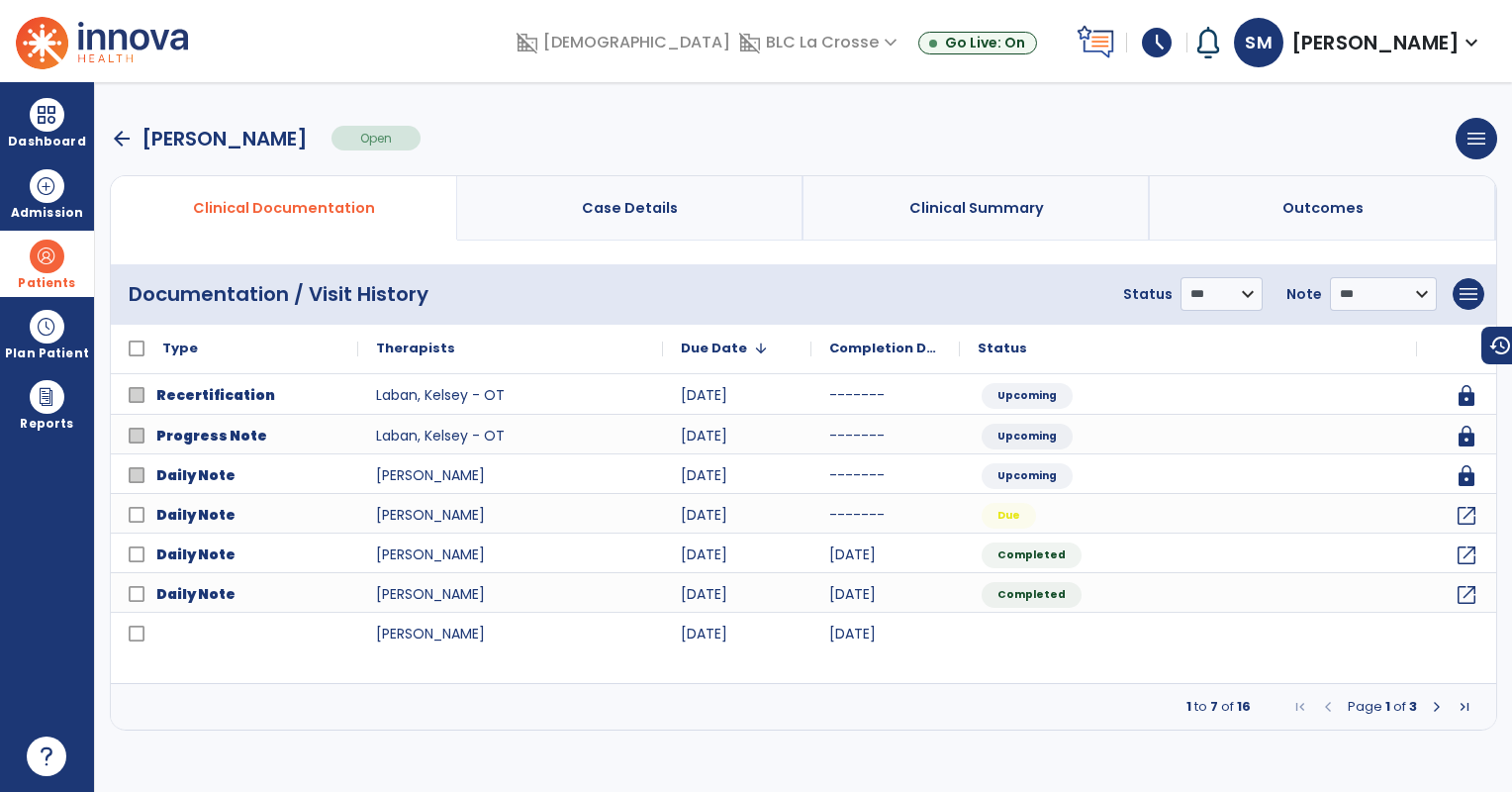 scroll, scrollTop: 0, scrollLeft: 0, axis: both 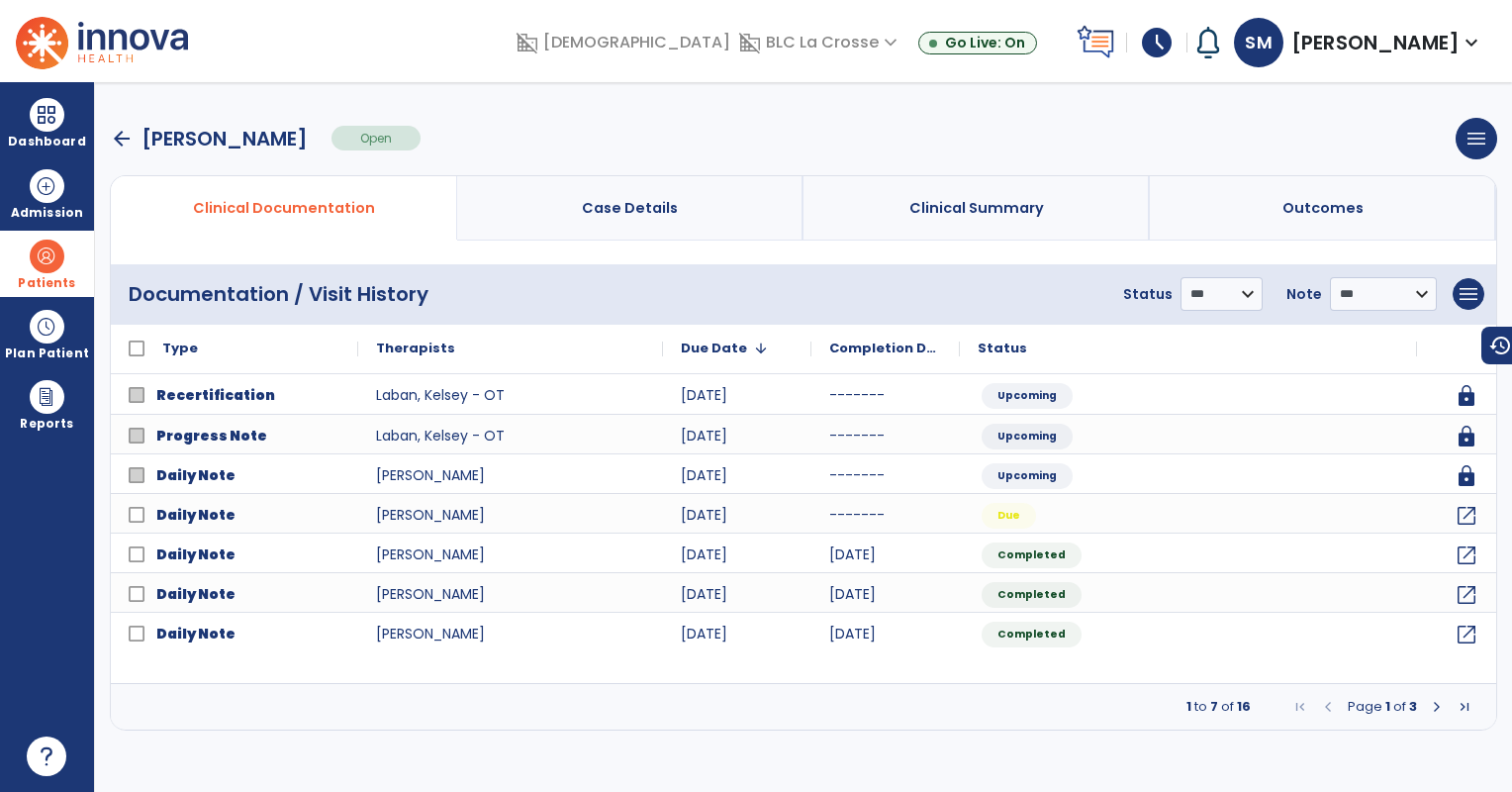 click at bounding box center (1437, 707) 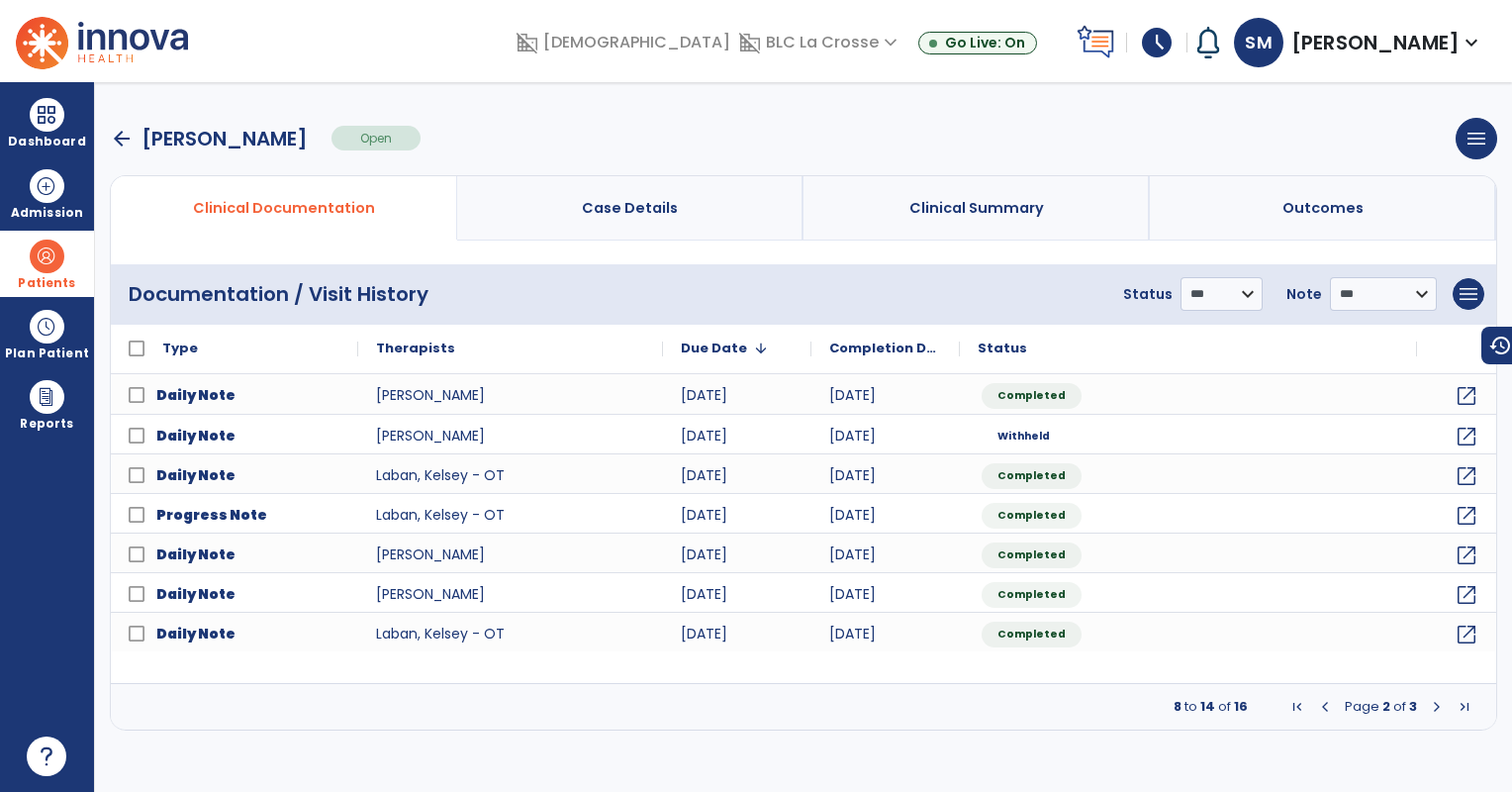 click at bounding box center [1437, 707] 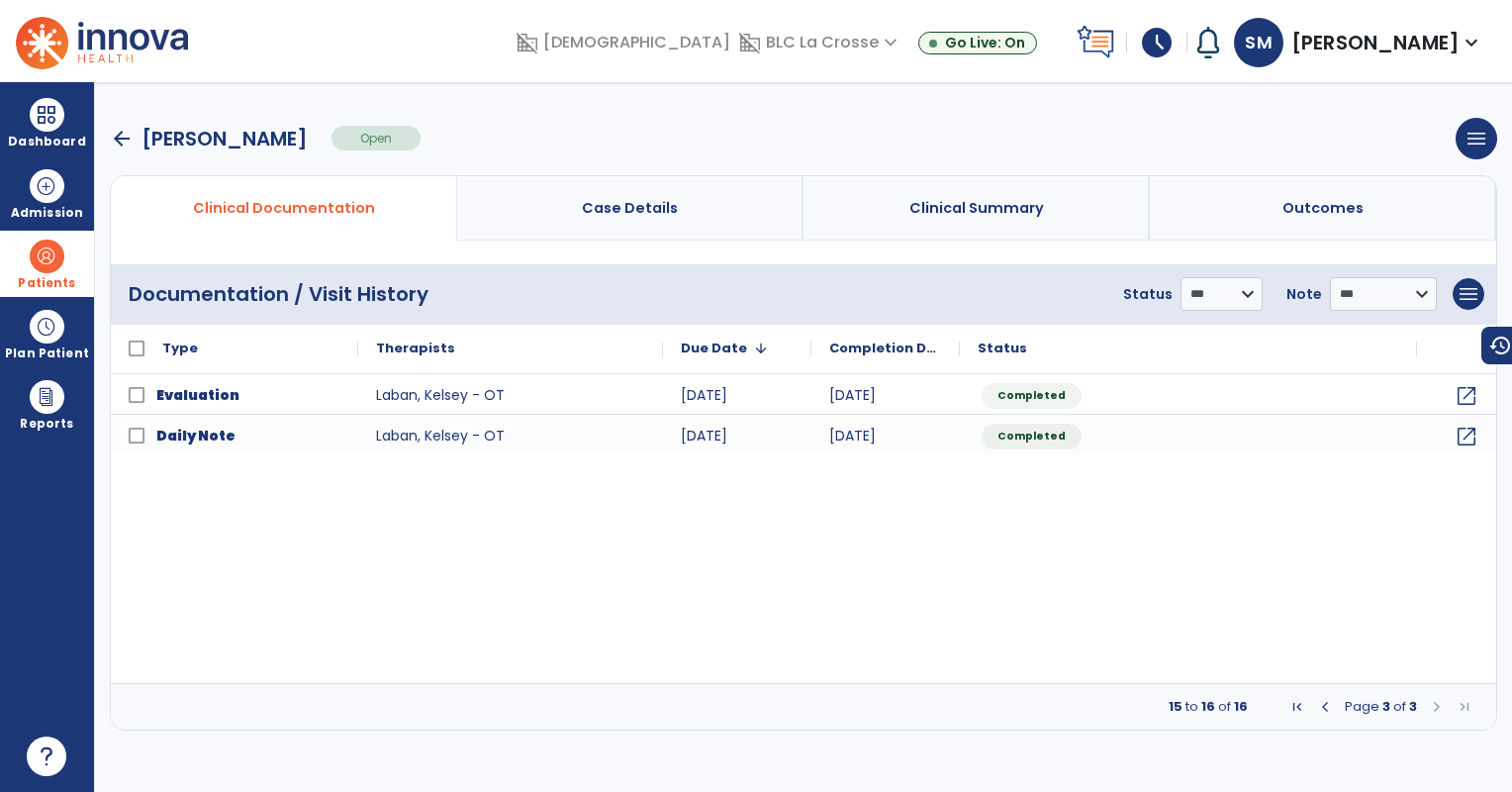 click at bounding box center [1325, 707] 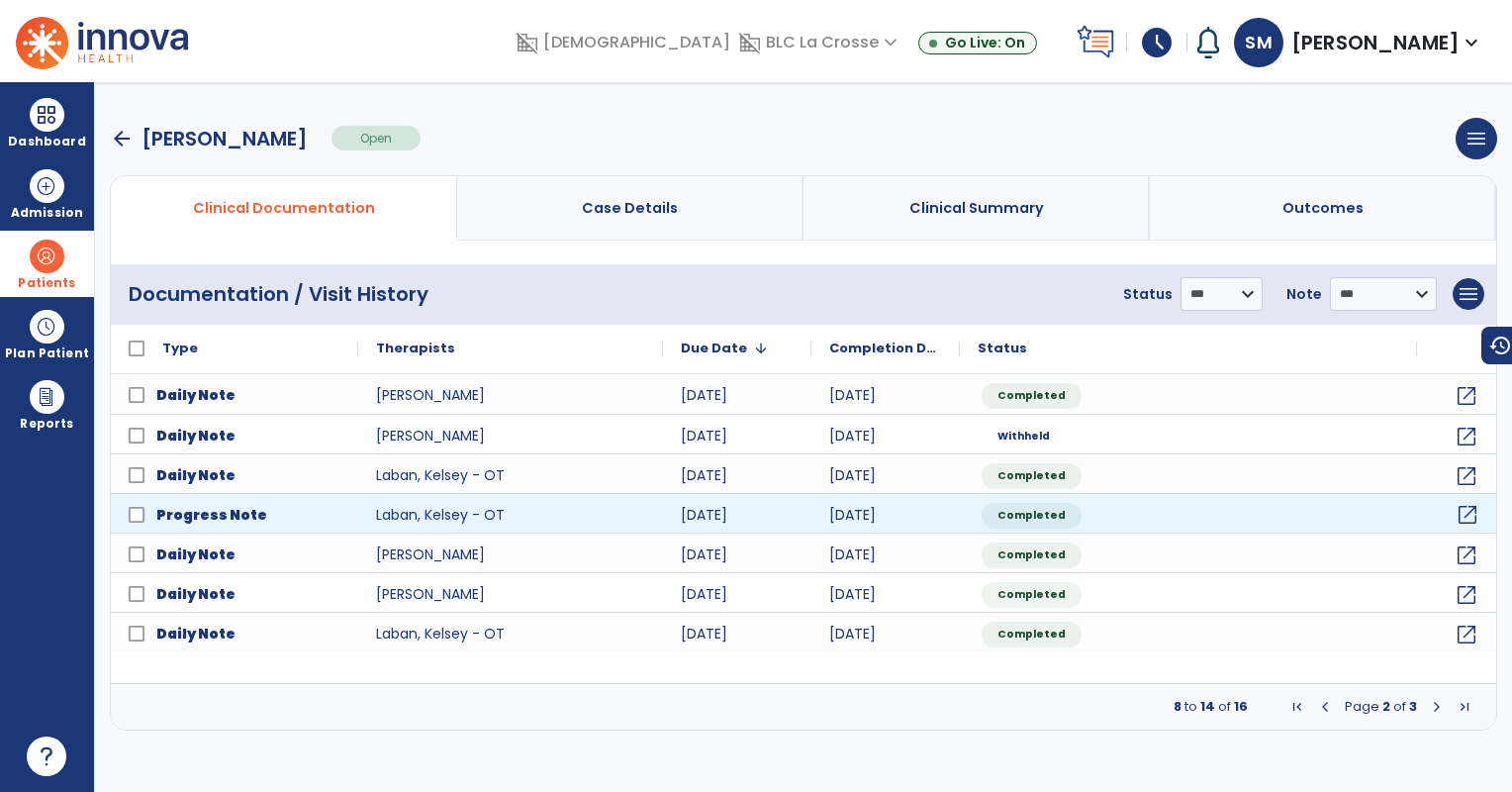 click on "open_in_new" 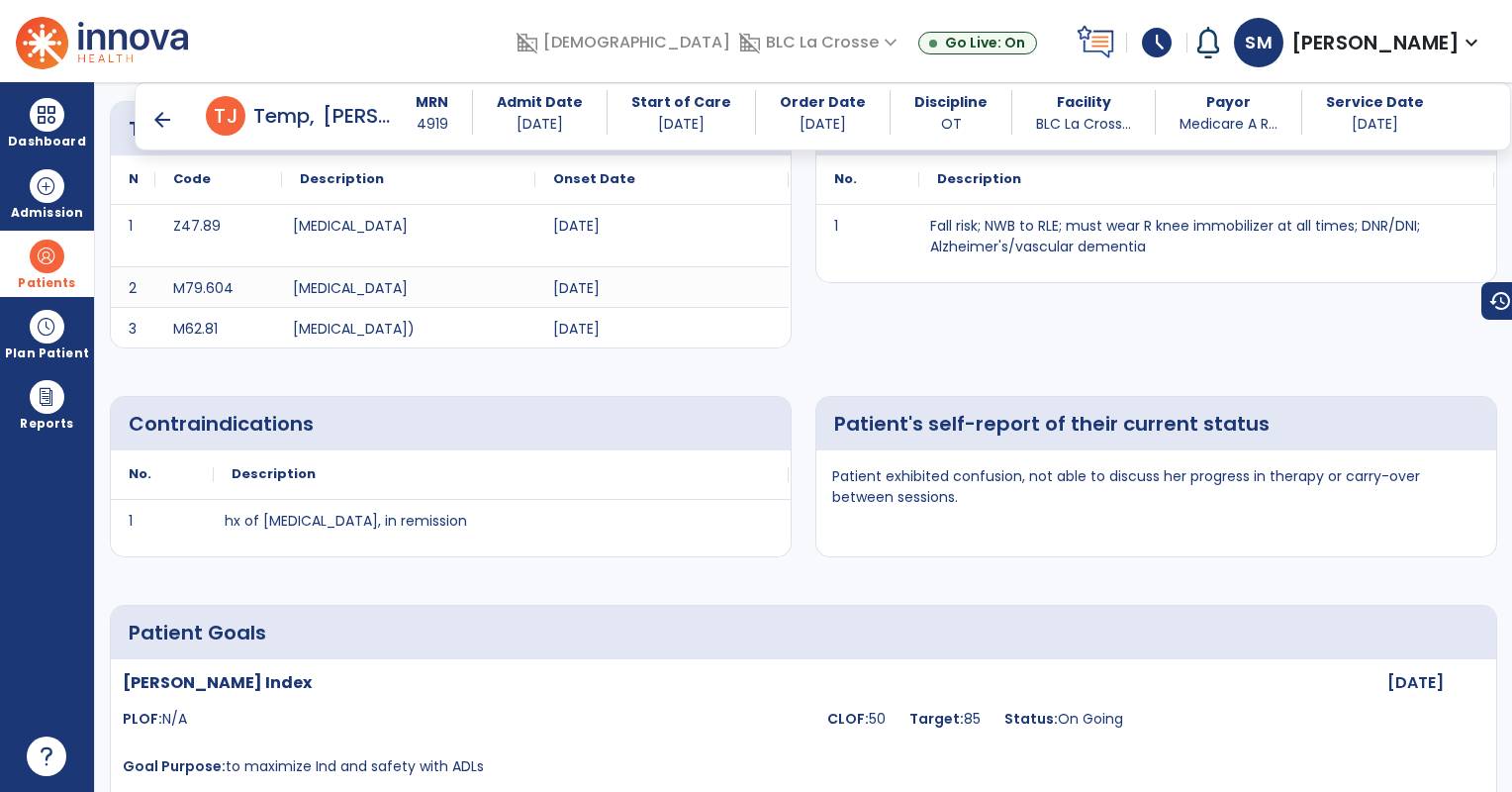 scroll, scrollTop: 642, scrollLeft: 0, axis: vertical 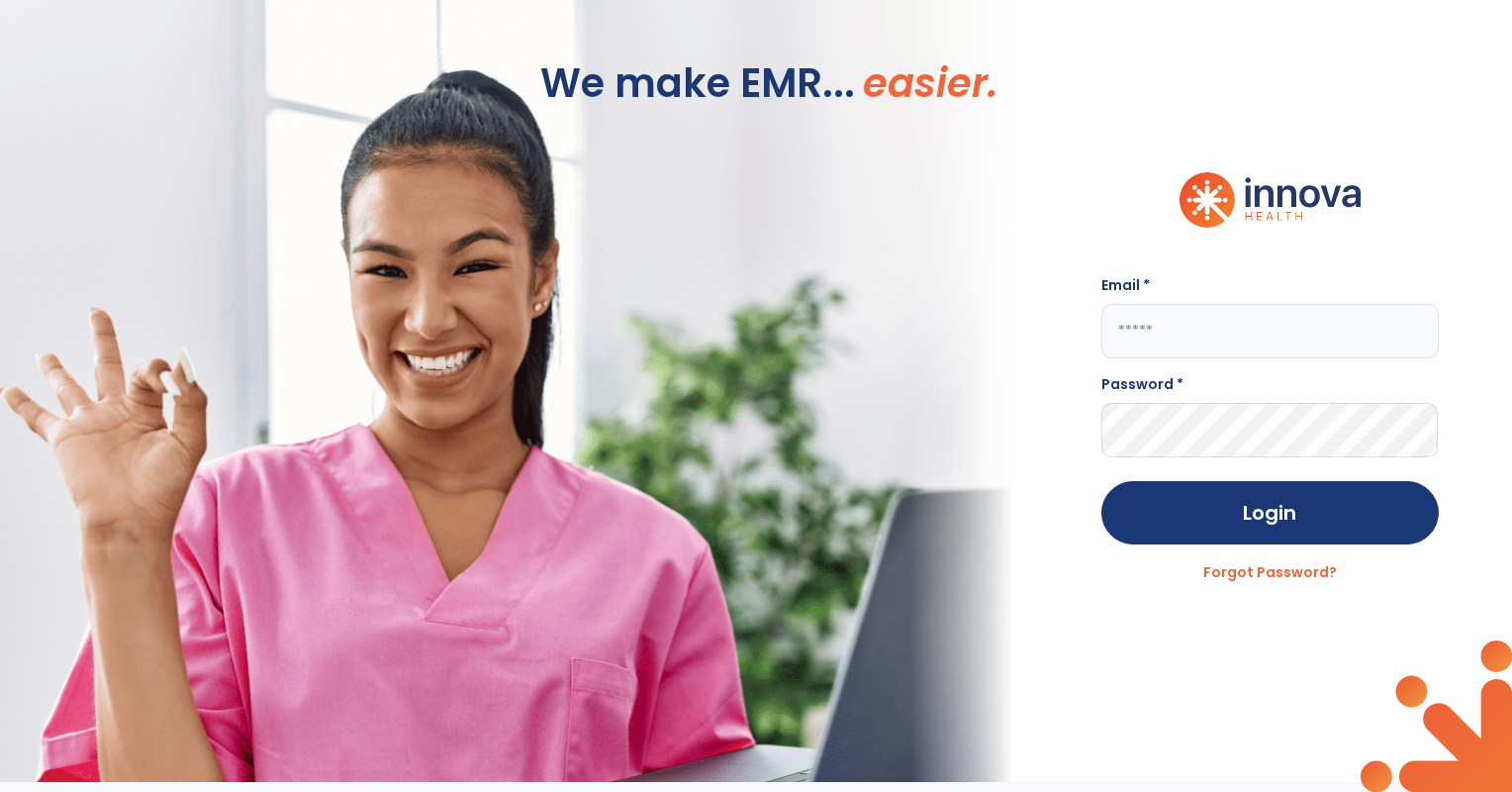 click 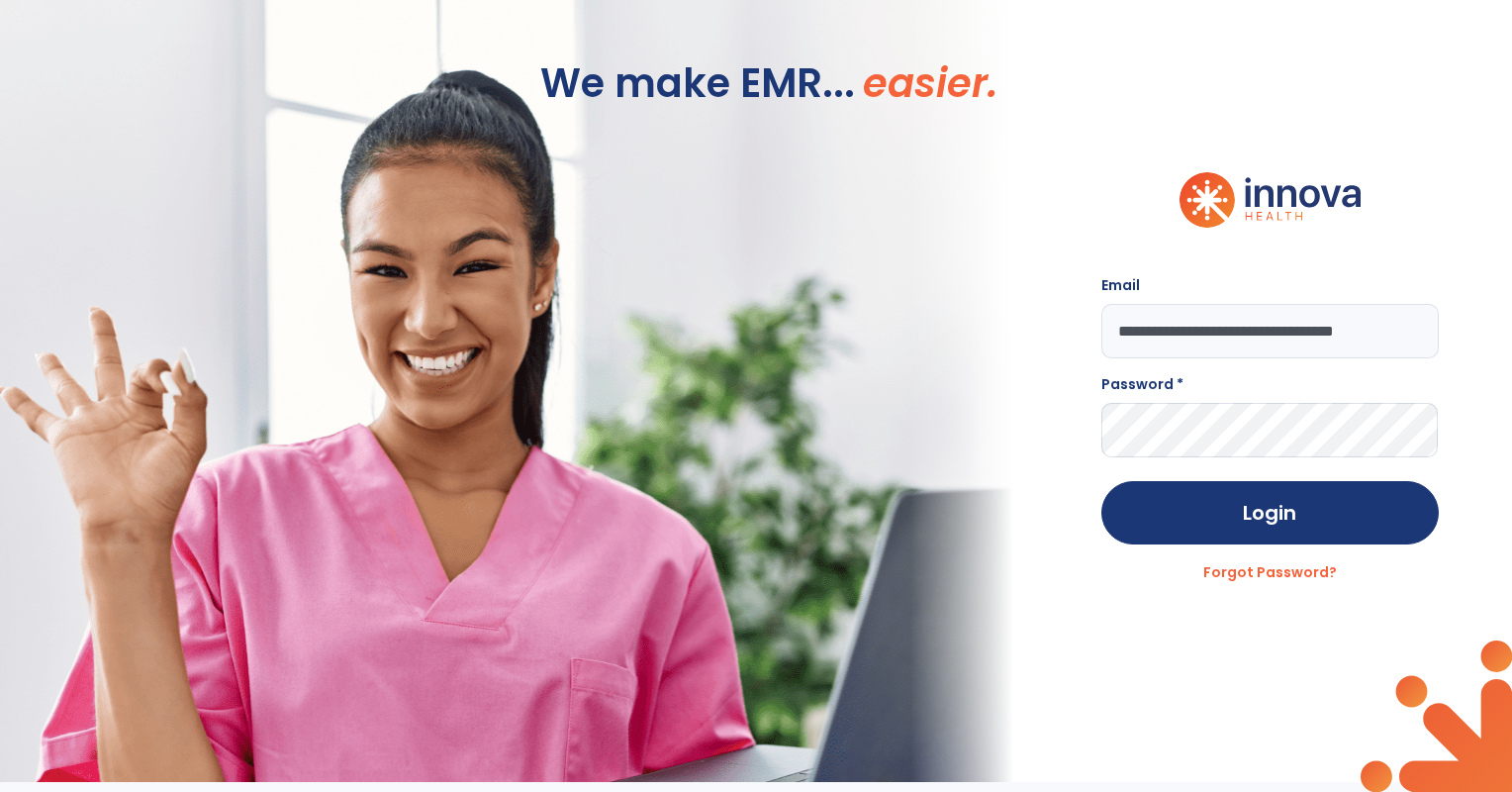 type on "**********" 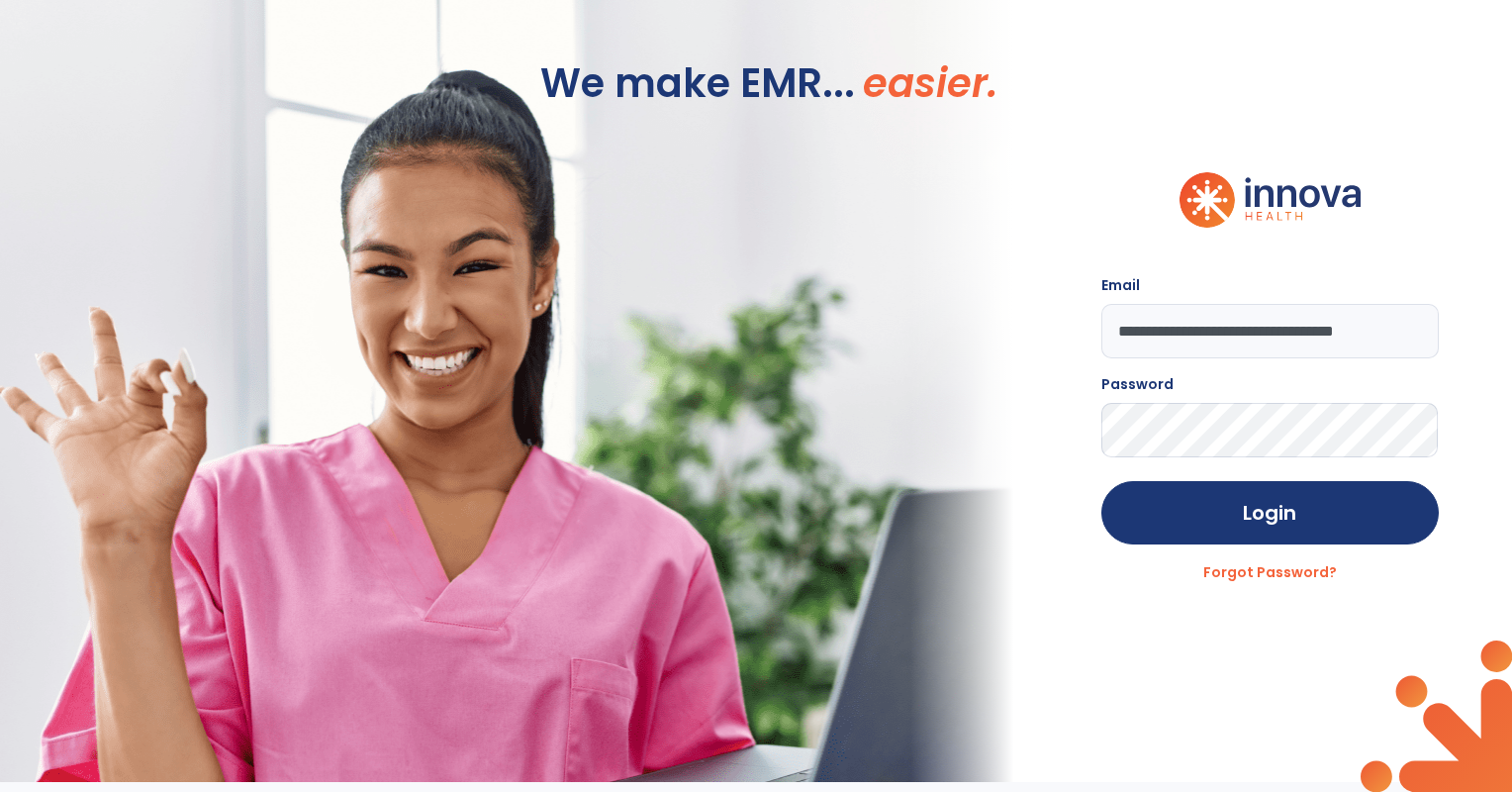 click on "Login" 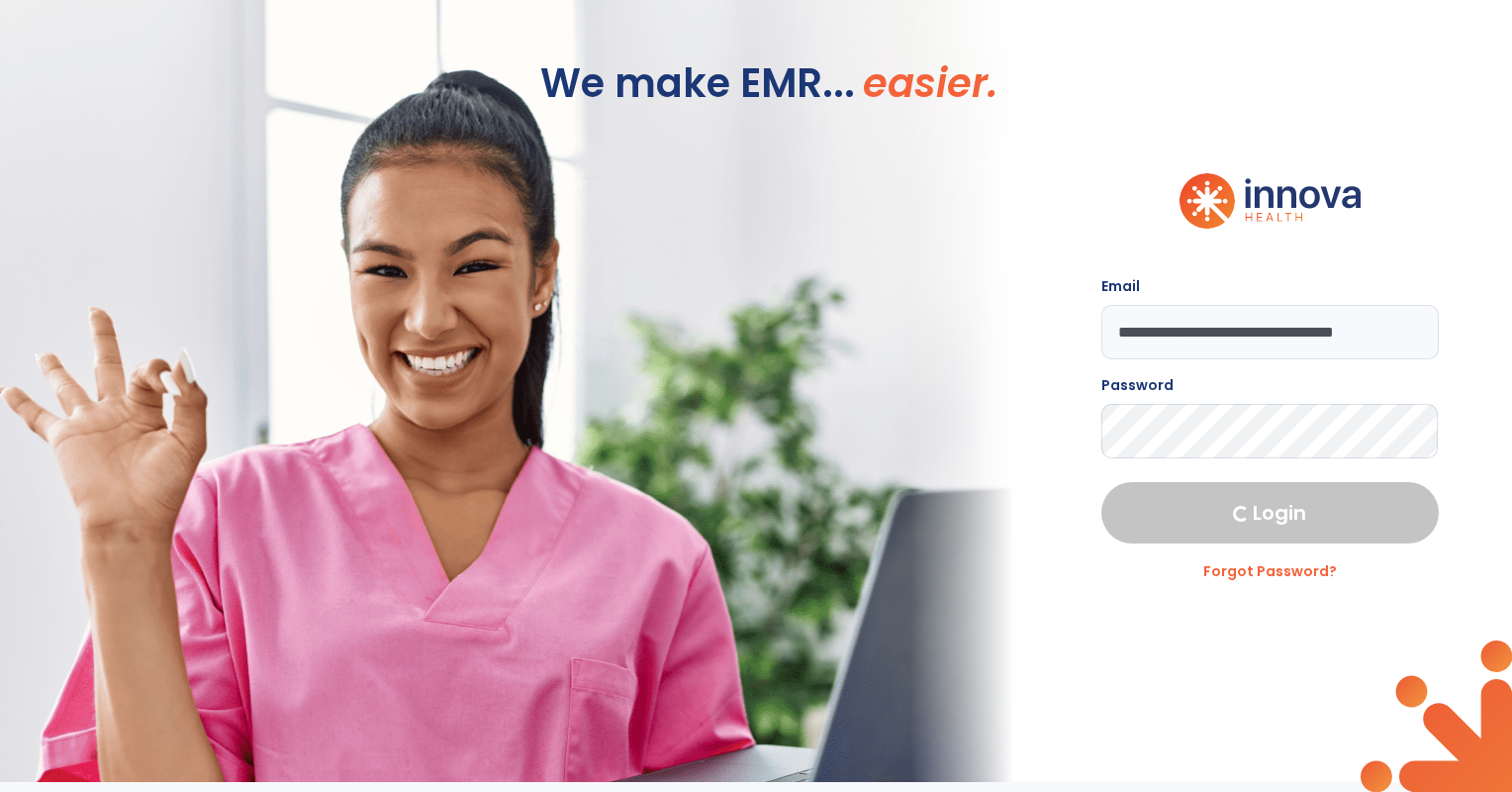 select on "****" 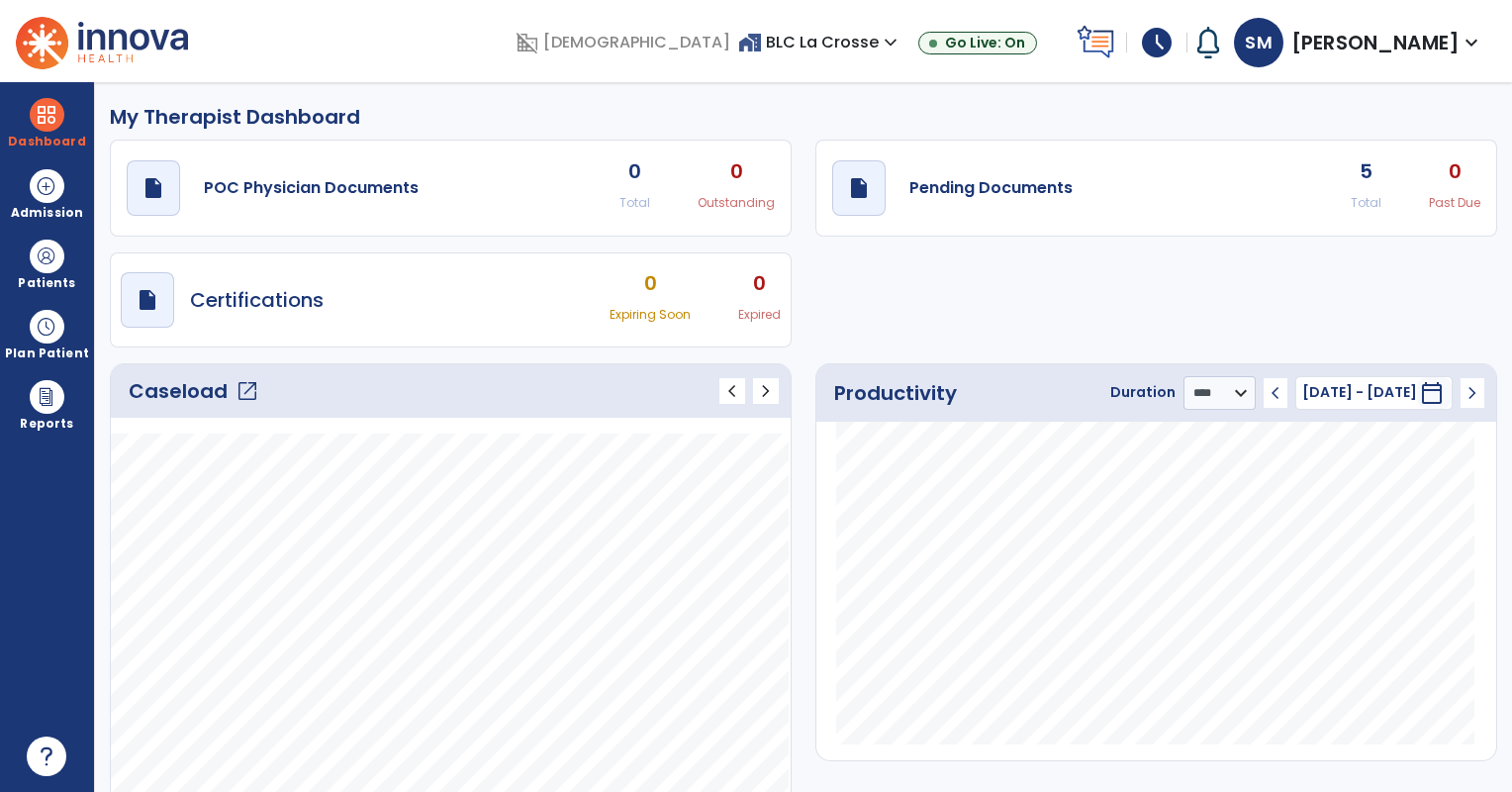 click on "draft   open_in_new  Pending Documents 5 Total 0 Past Due" 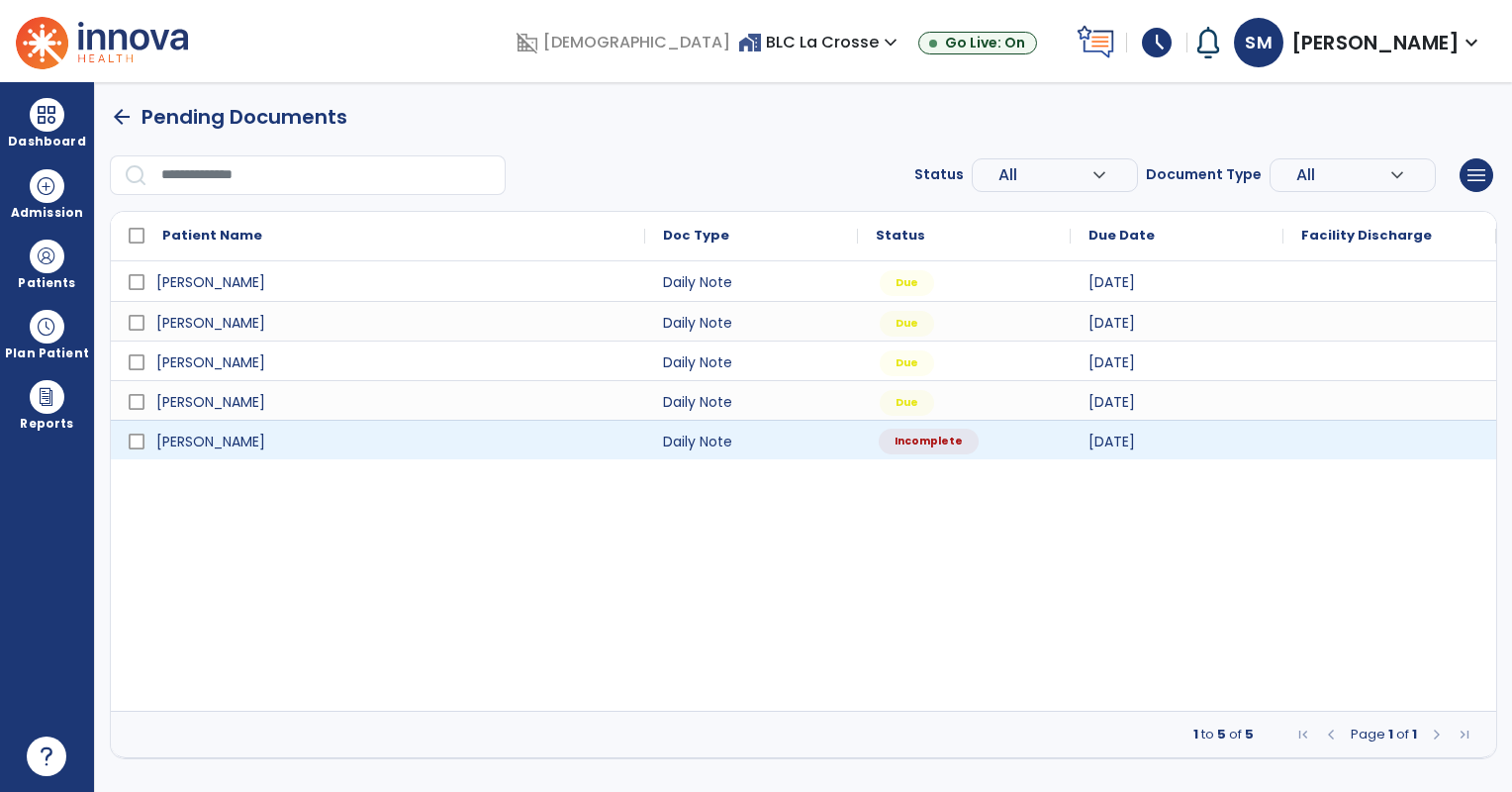 click on "Incomplete" at bounding box center [926, 441] 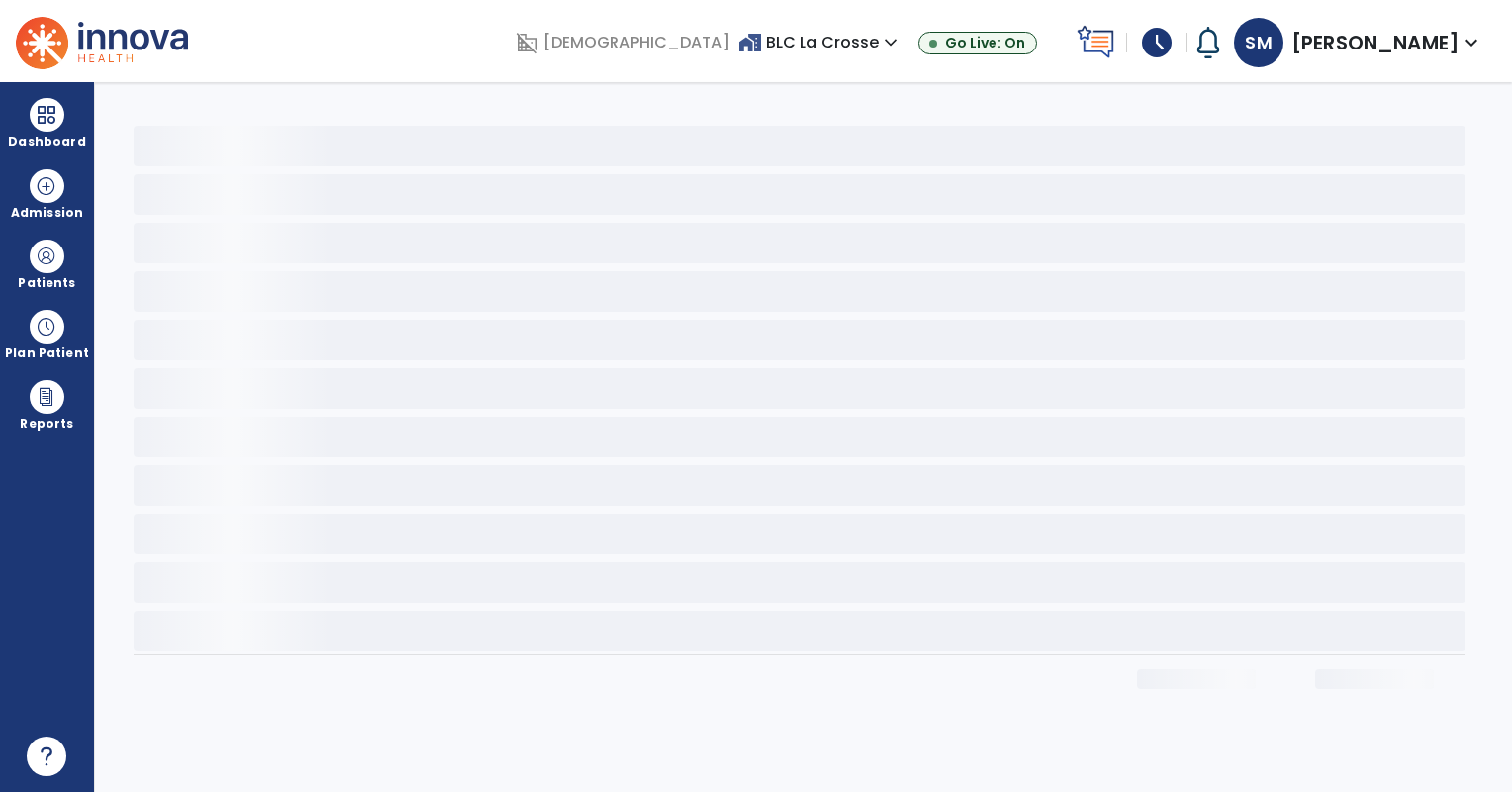 select on "*" 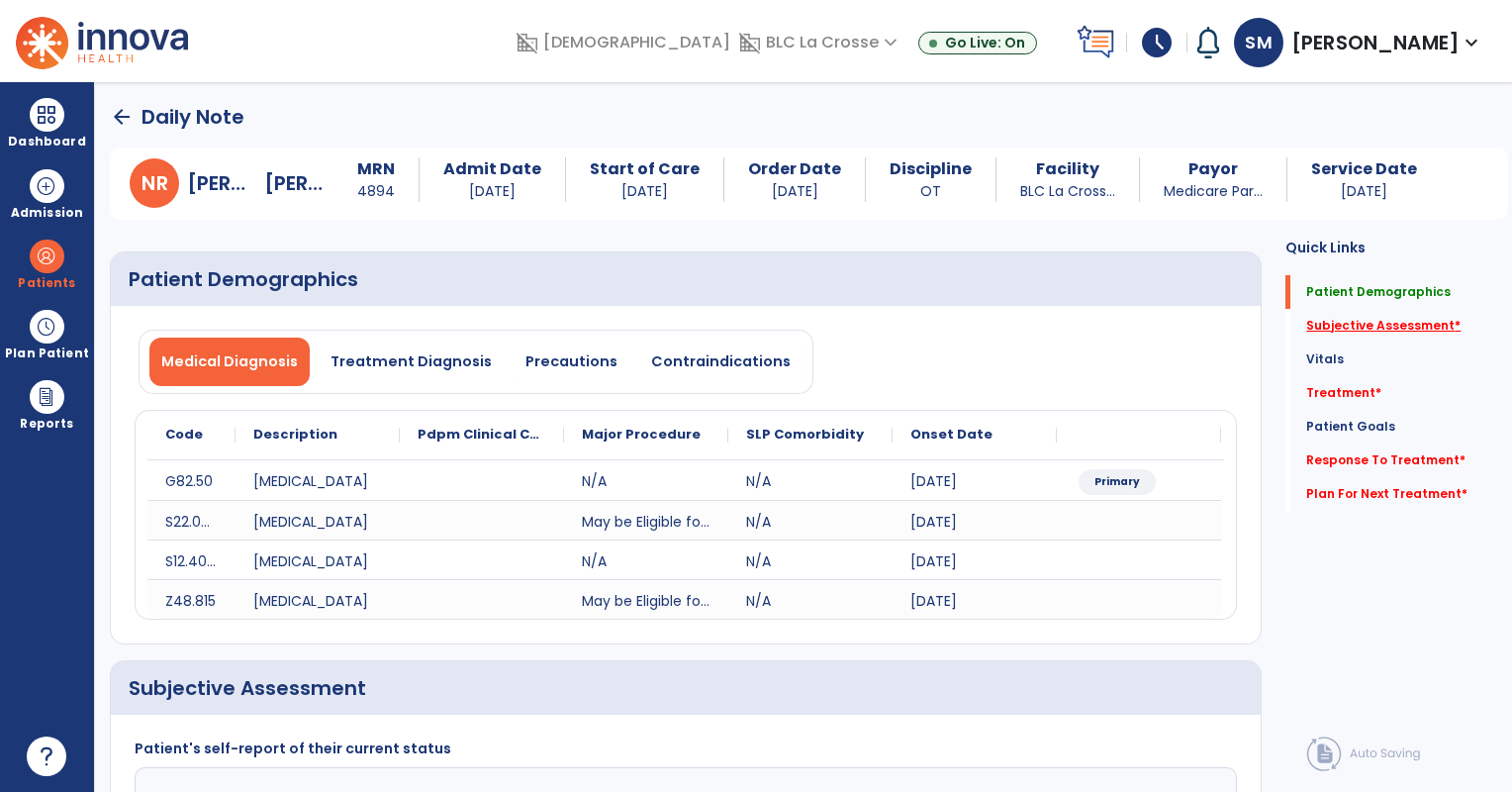 click on "Subjective Assessment   *" 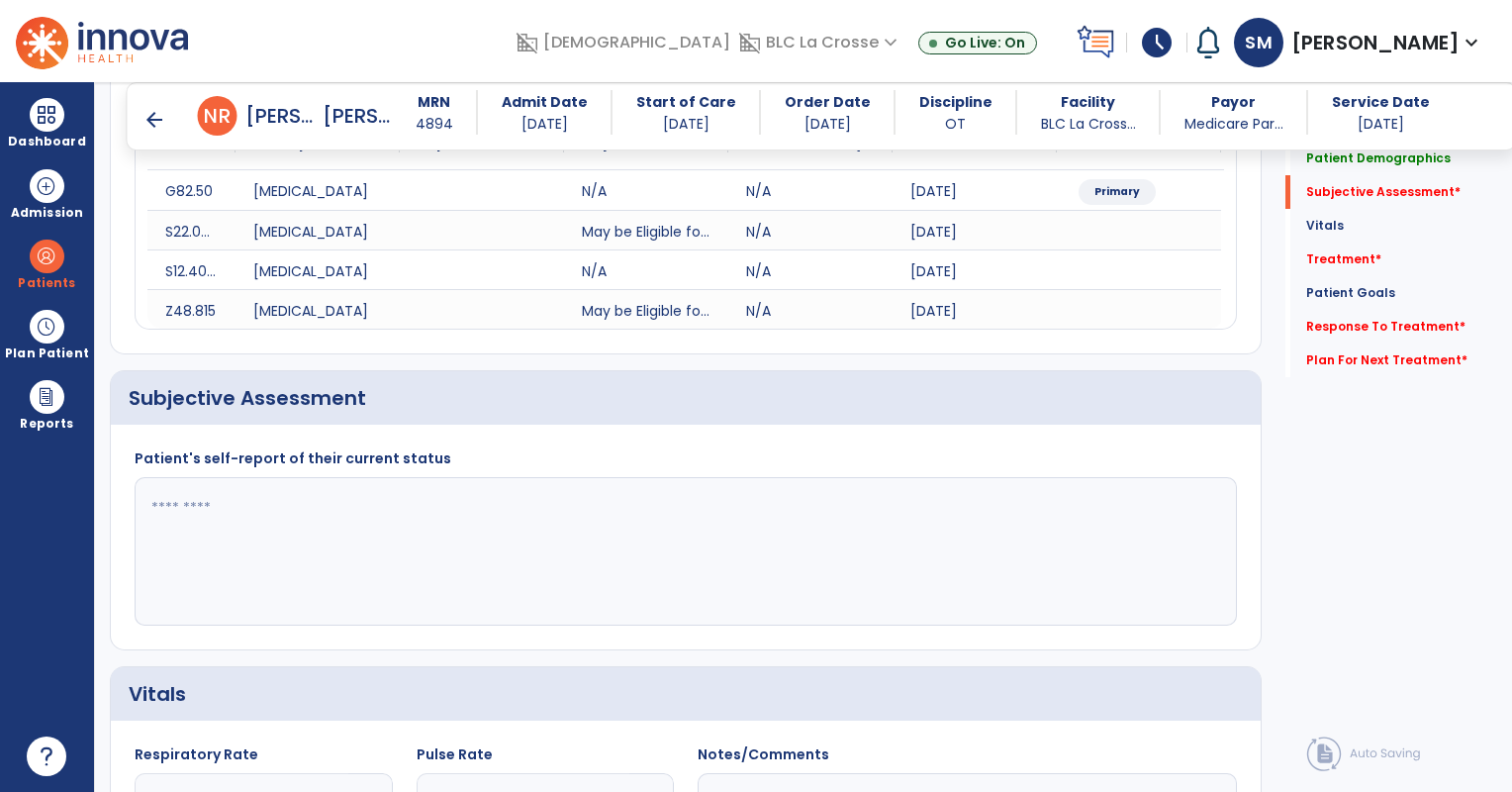 scroll, scrollTop: 361, scrollLeft: 0, axis: vertical 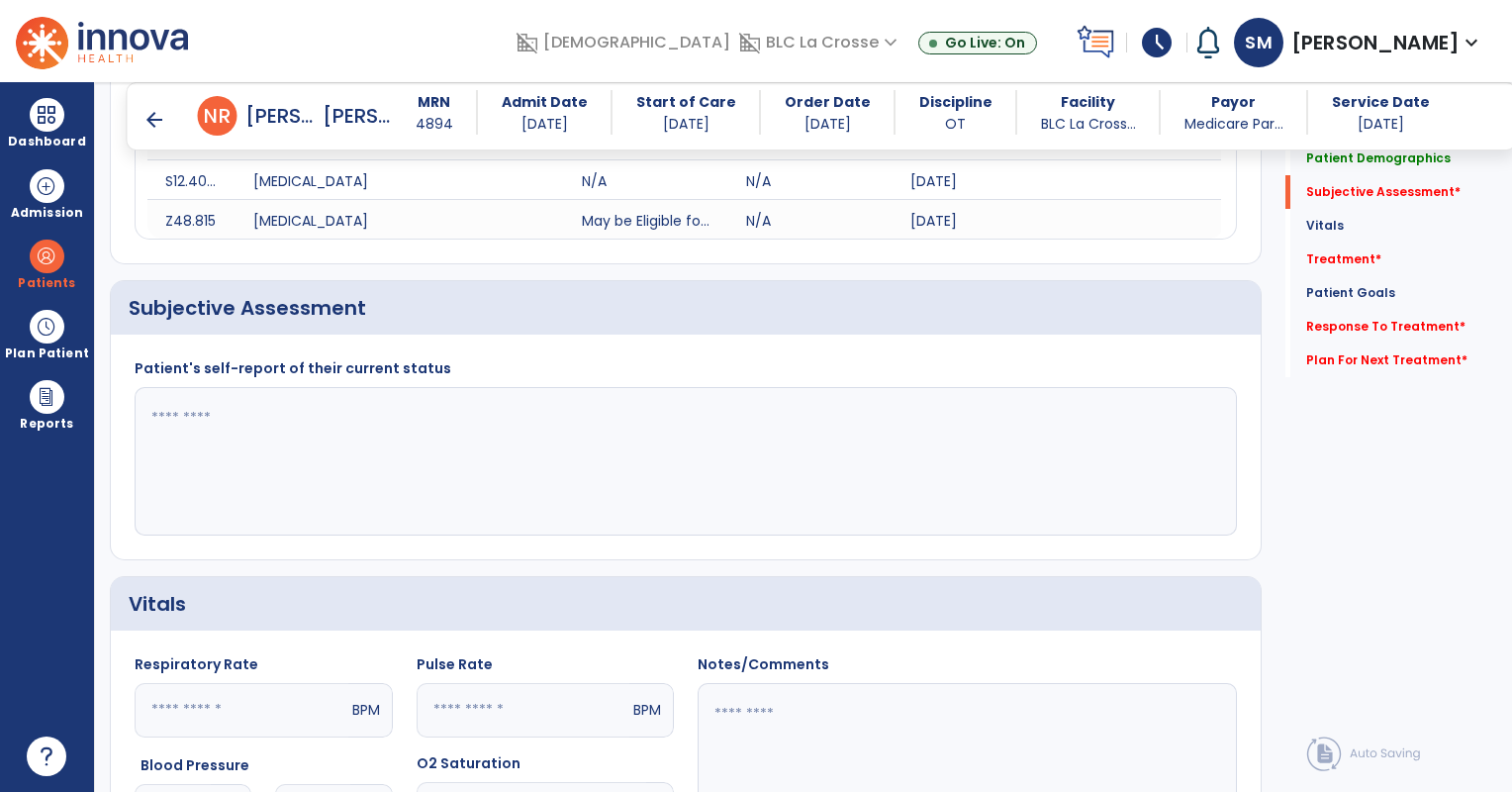 click 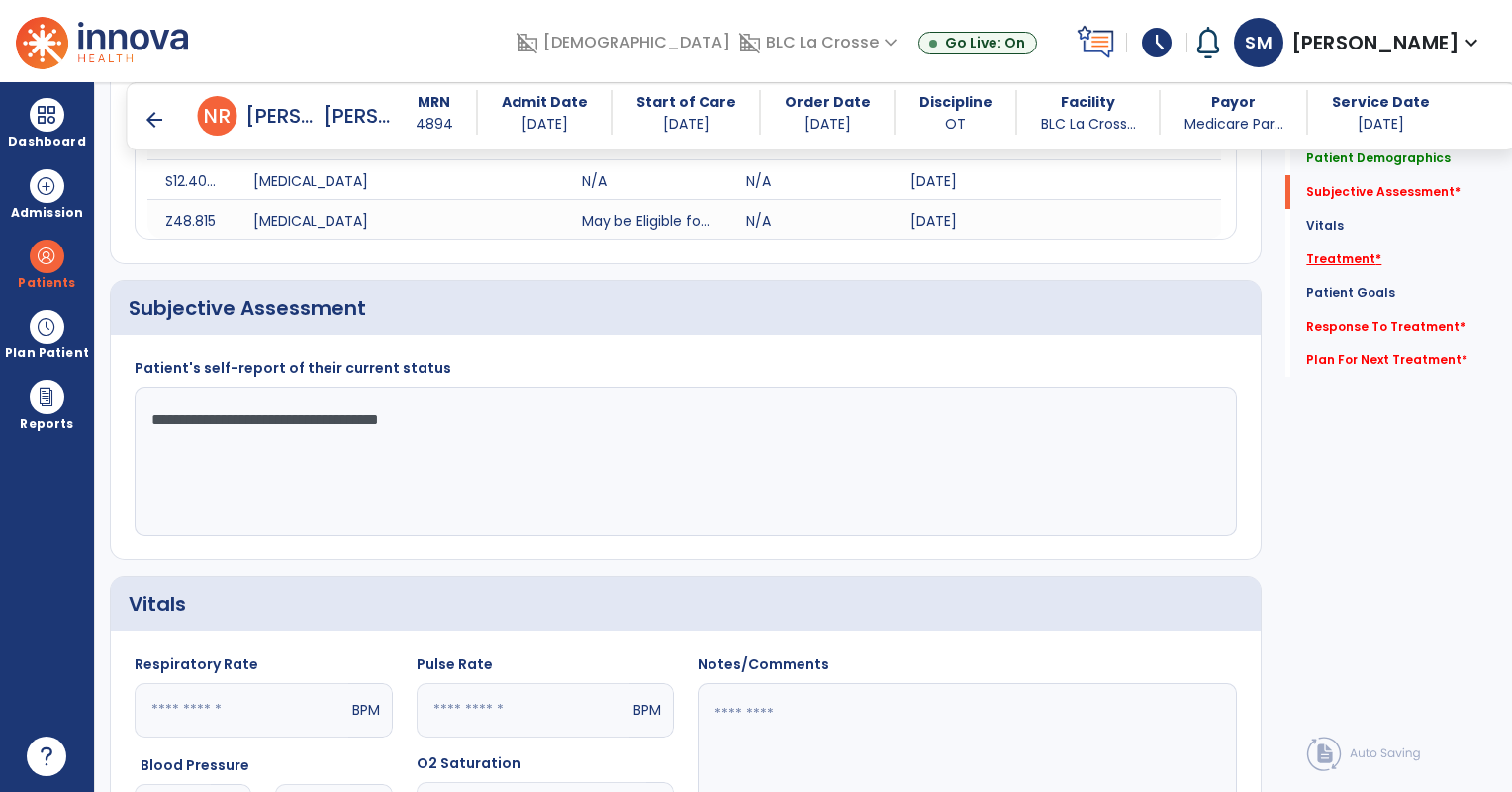 type on "**********" 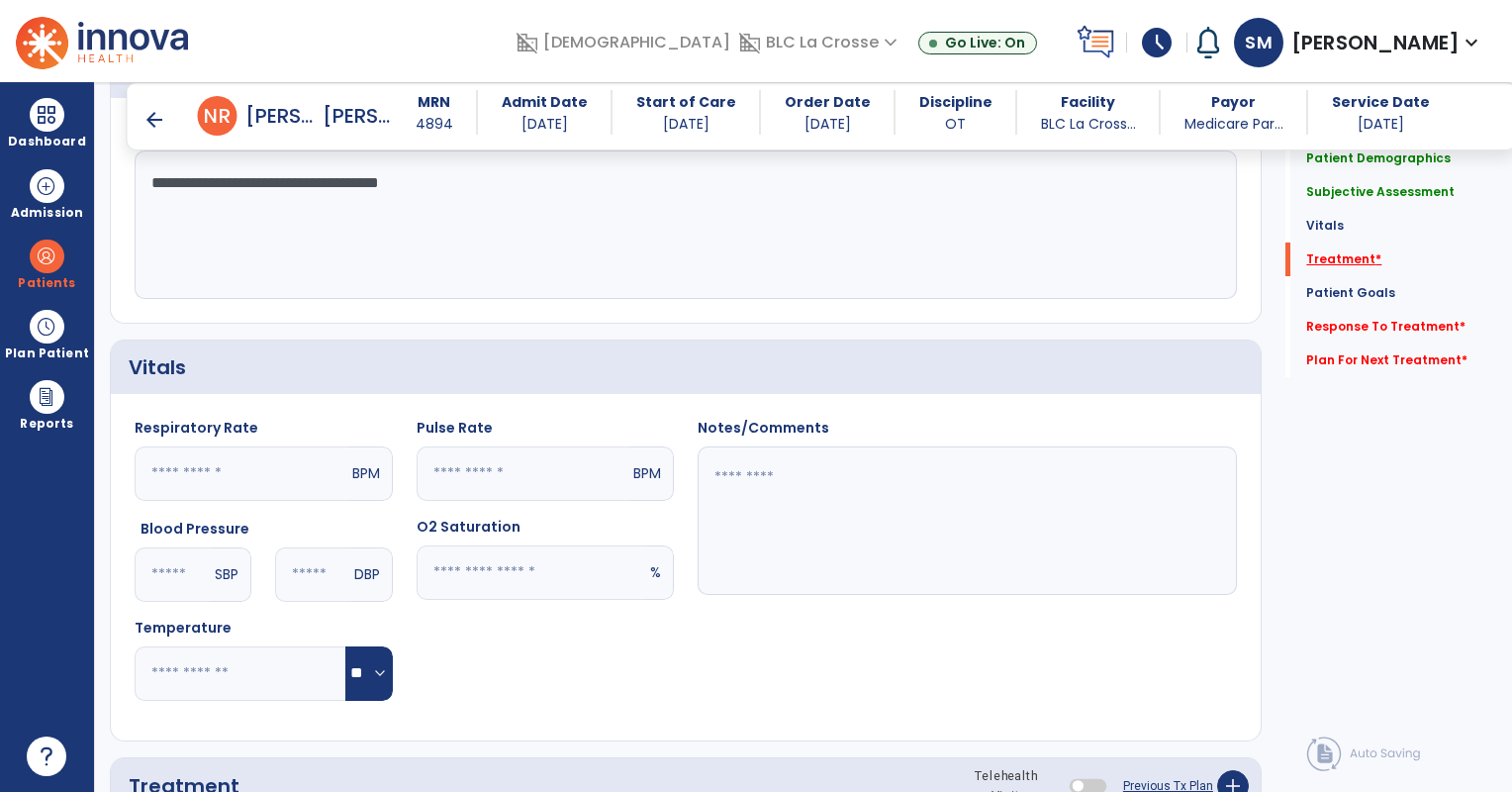 scroll, scrollTop: 1122, scrollLeft: 0, axis: vertical 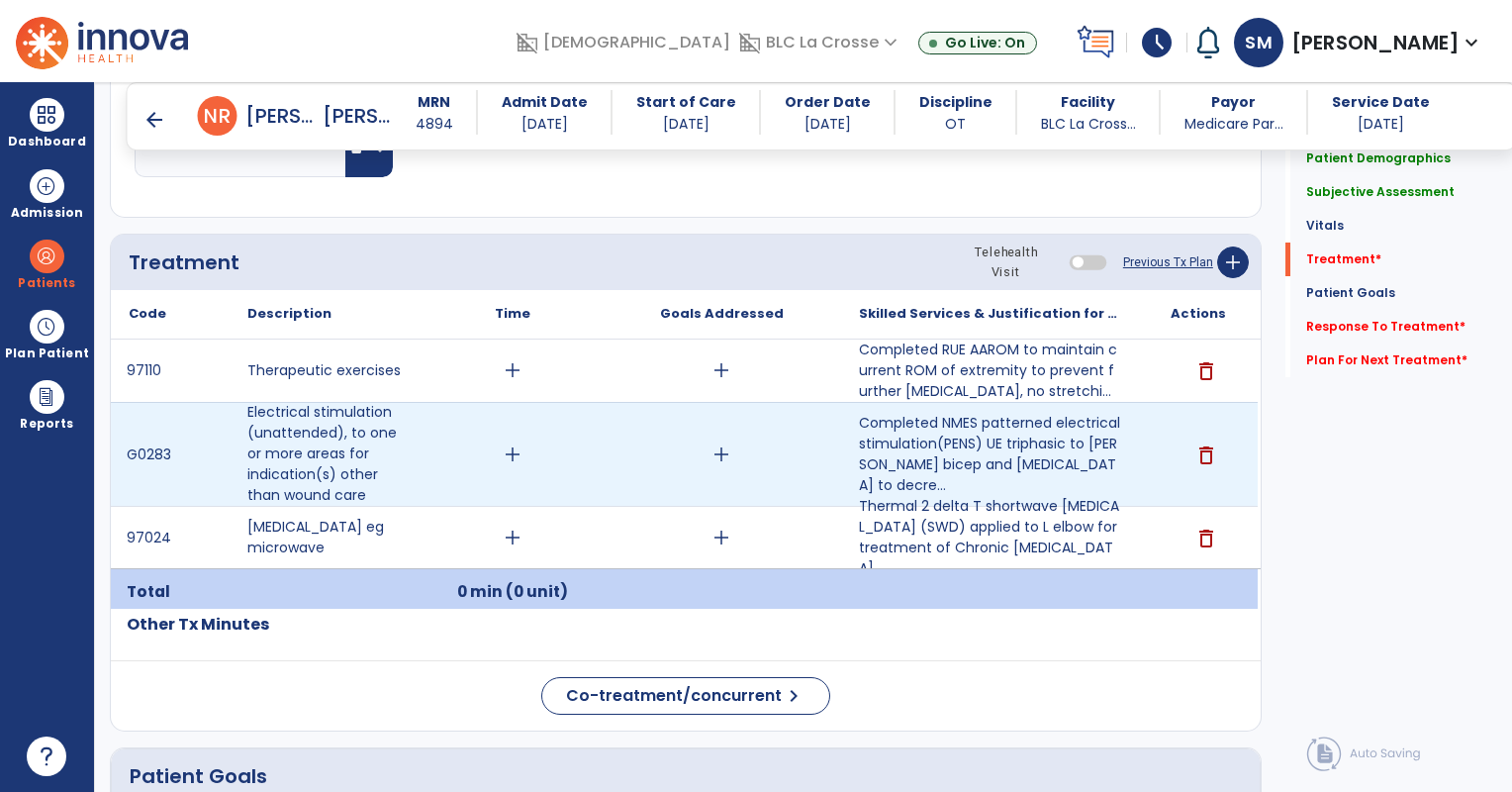 click on "add" at bounding box center (513, 454) 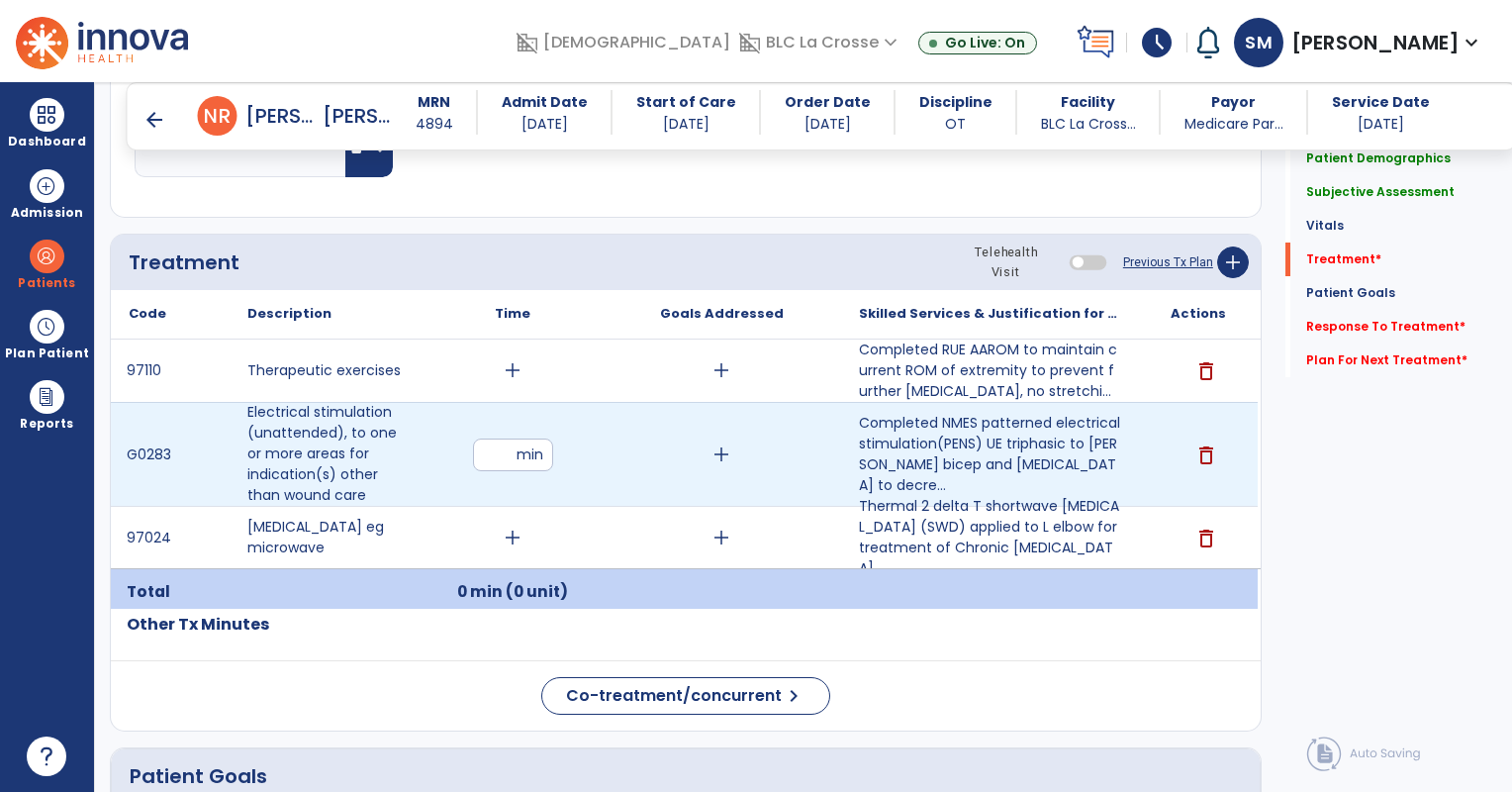 type on "**" 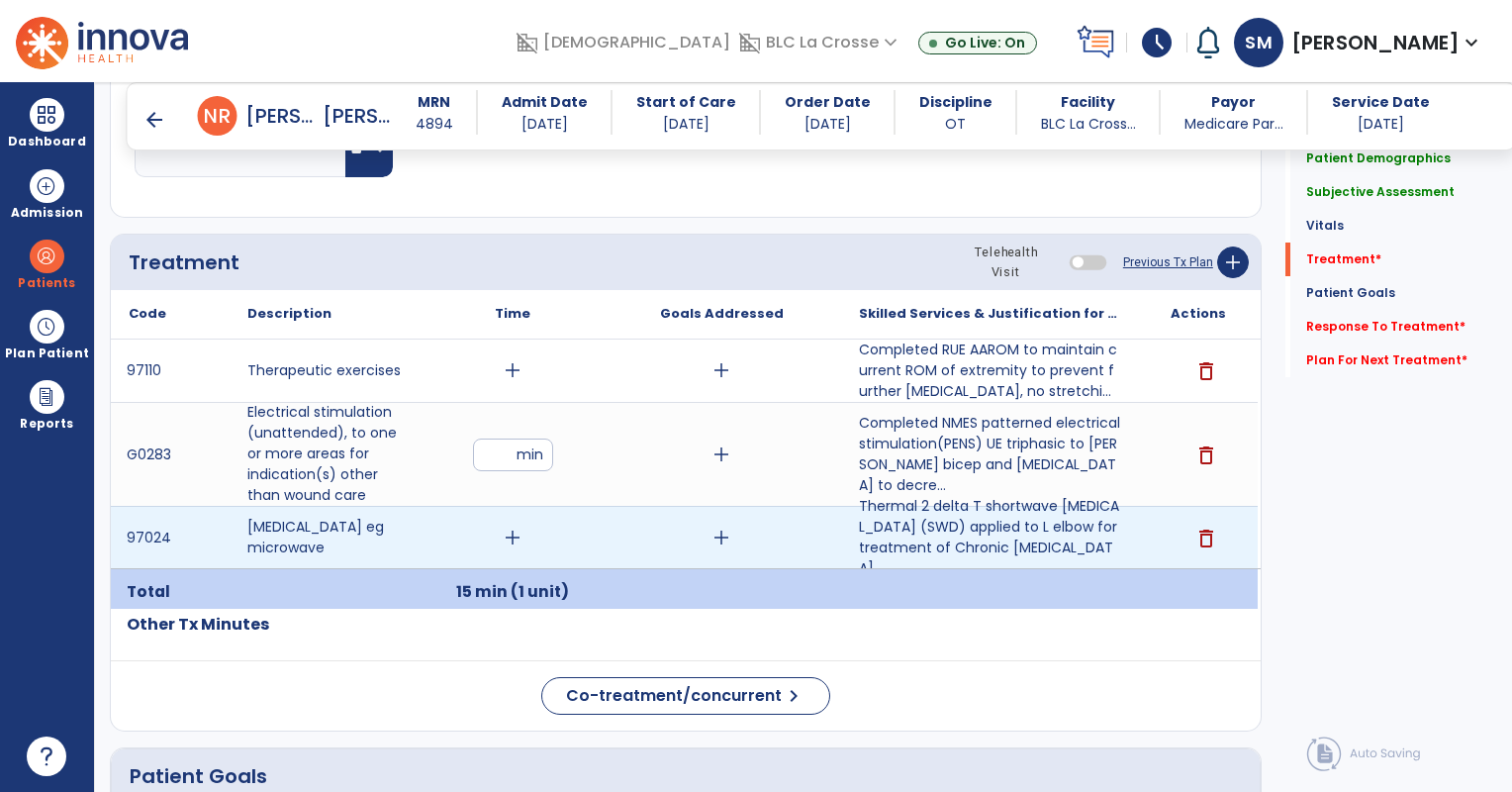 click on "add" at bounding box center (513, 538) 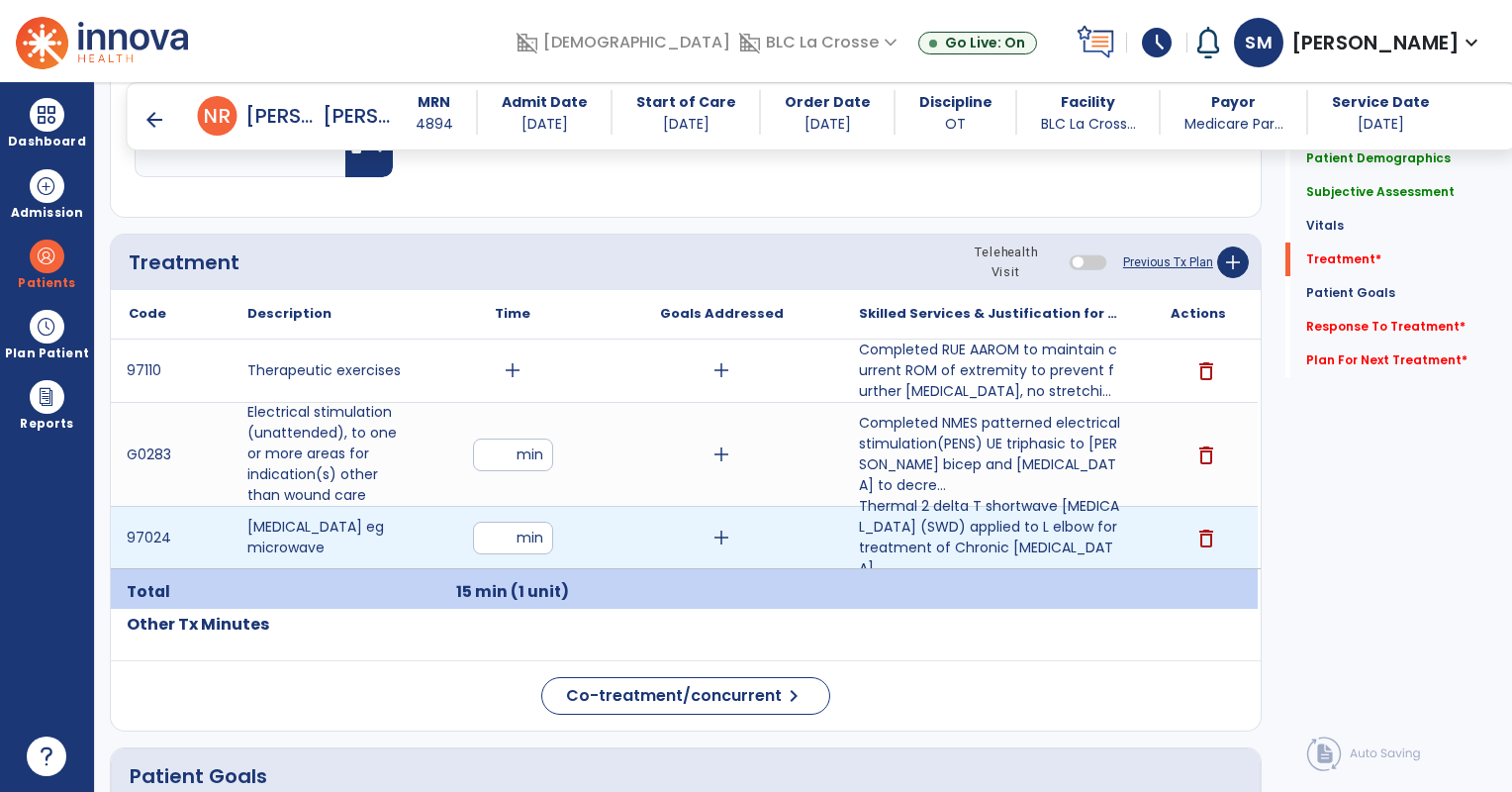 type on "**" 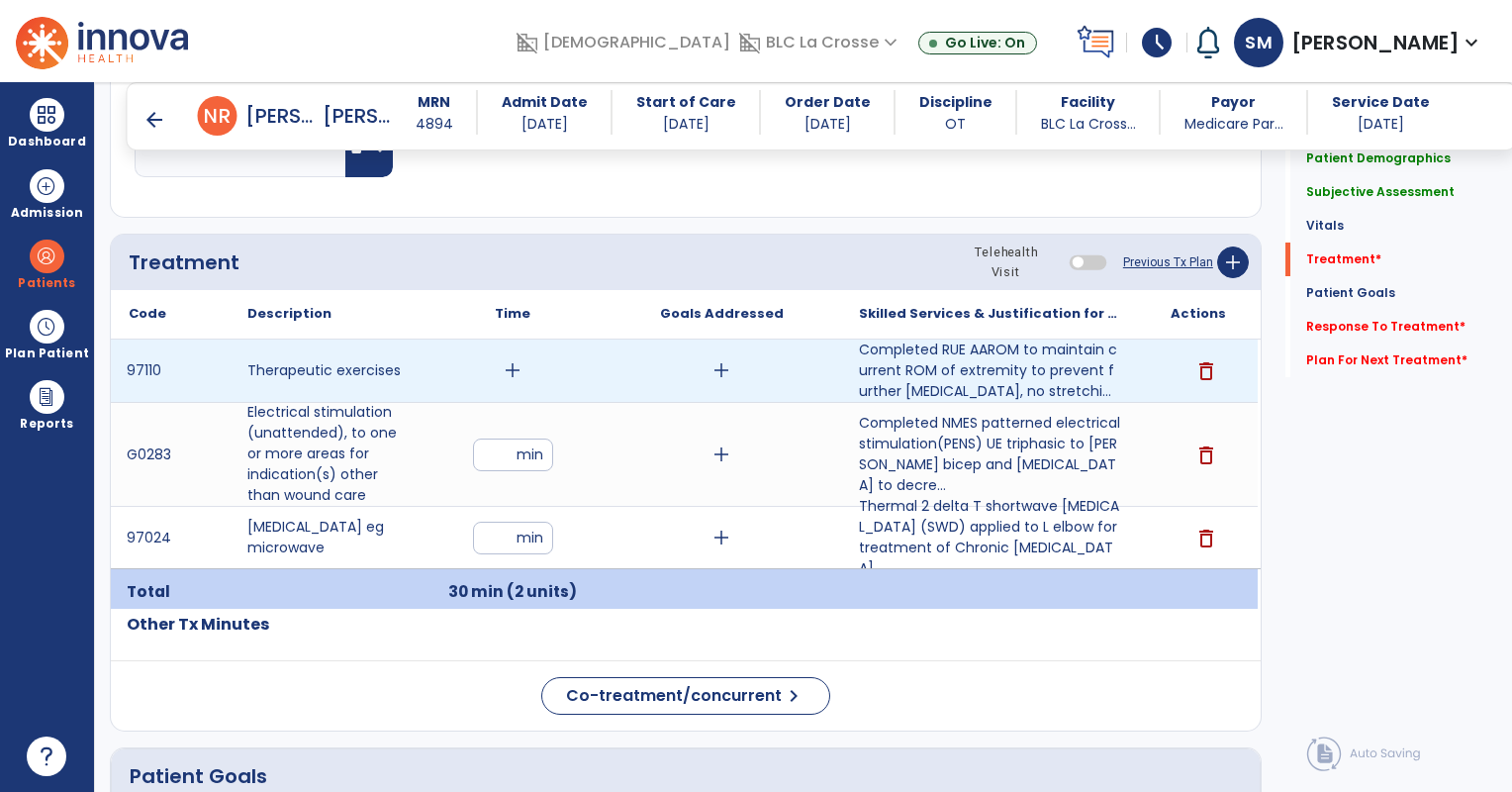 click on "add" at bounding box center [513, 370] 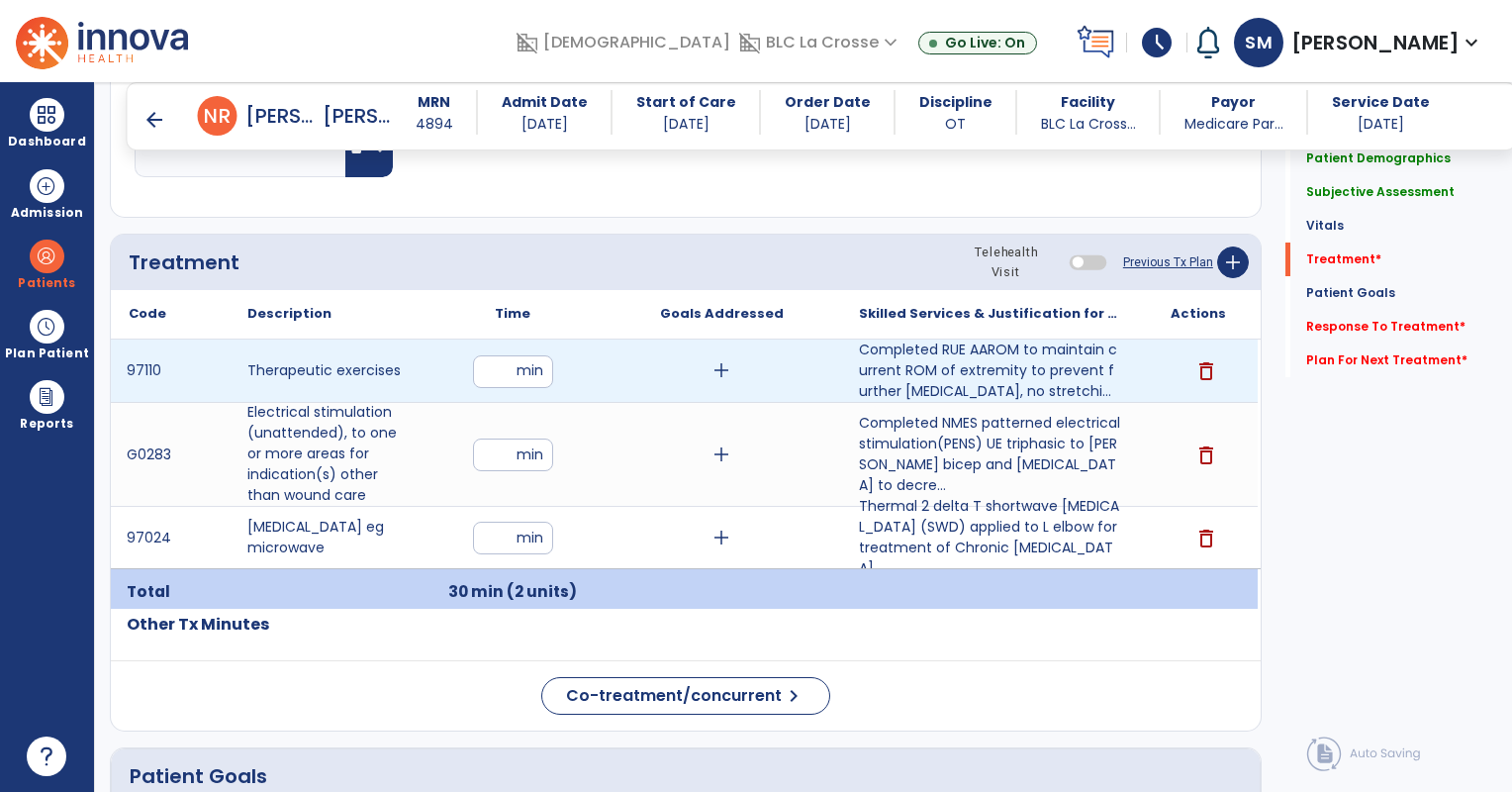 type on "**" 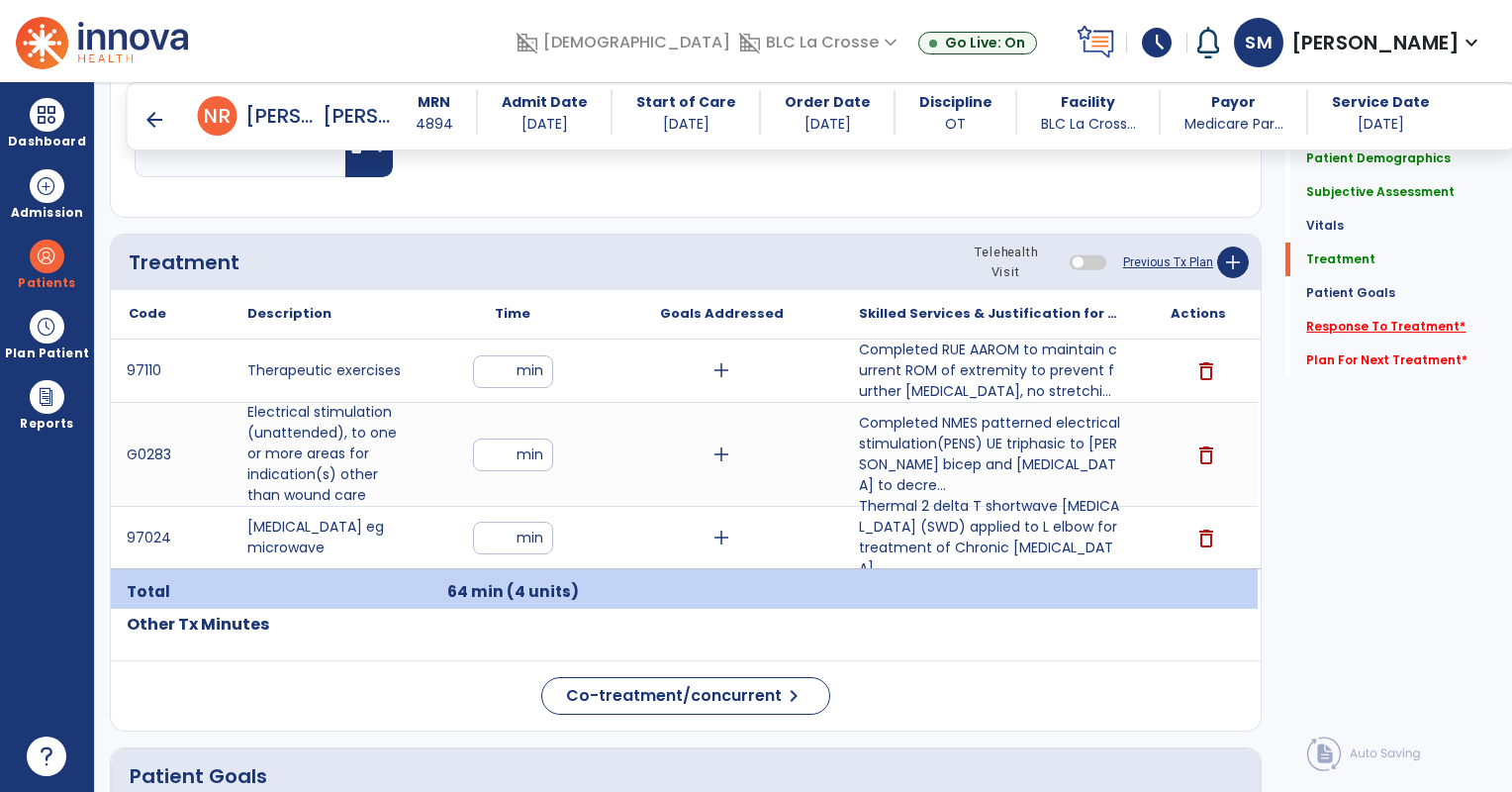 click on "Response To Treatment   *" 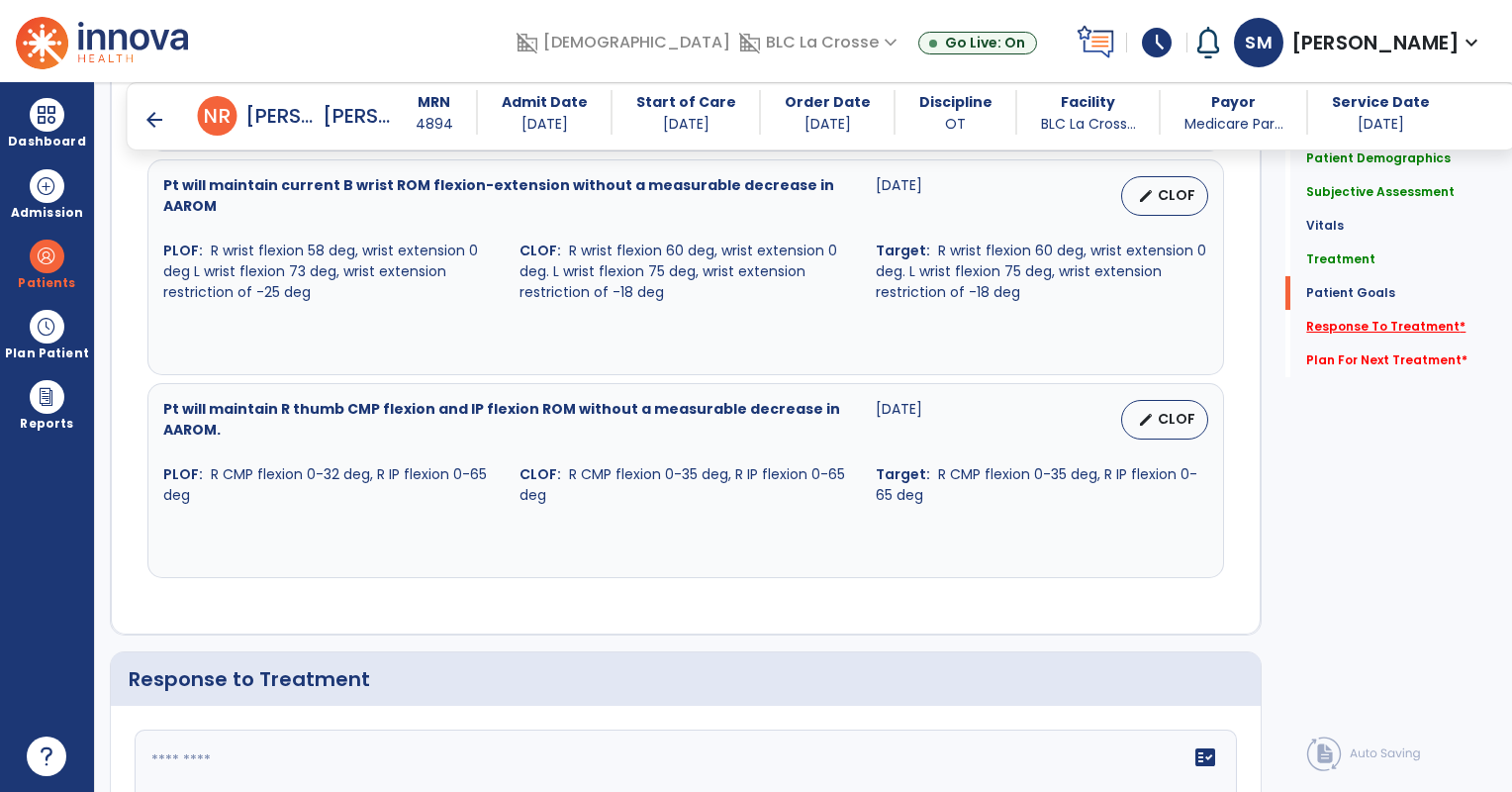 scroll, scrollTop: 2550, scrollLeft: 0, axis: vertical 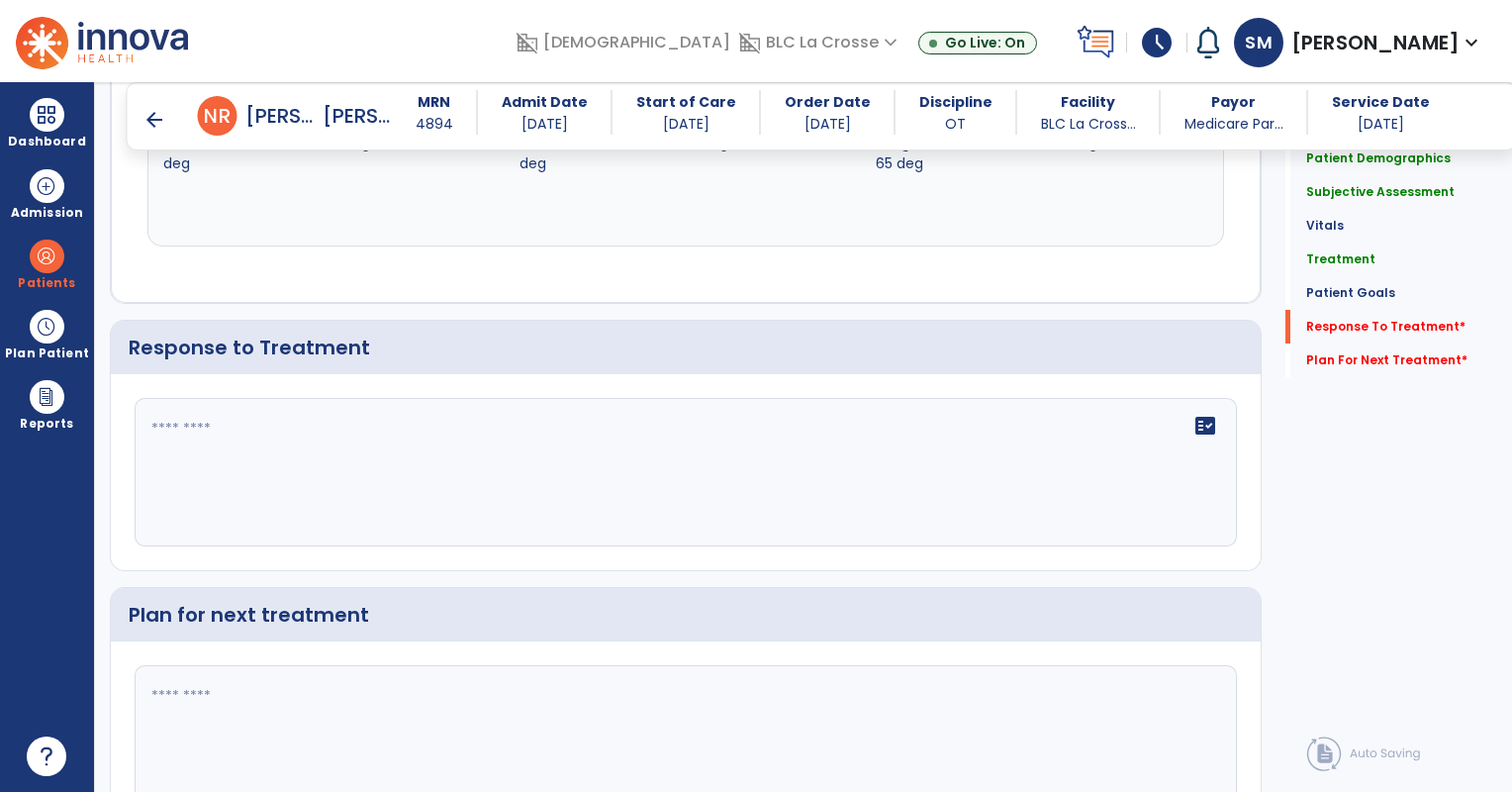 click on "fact_check" 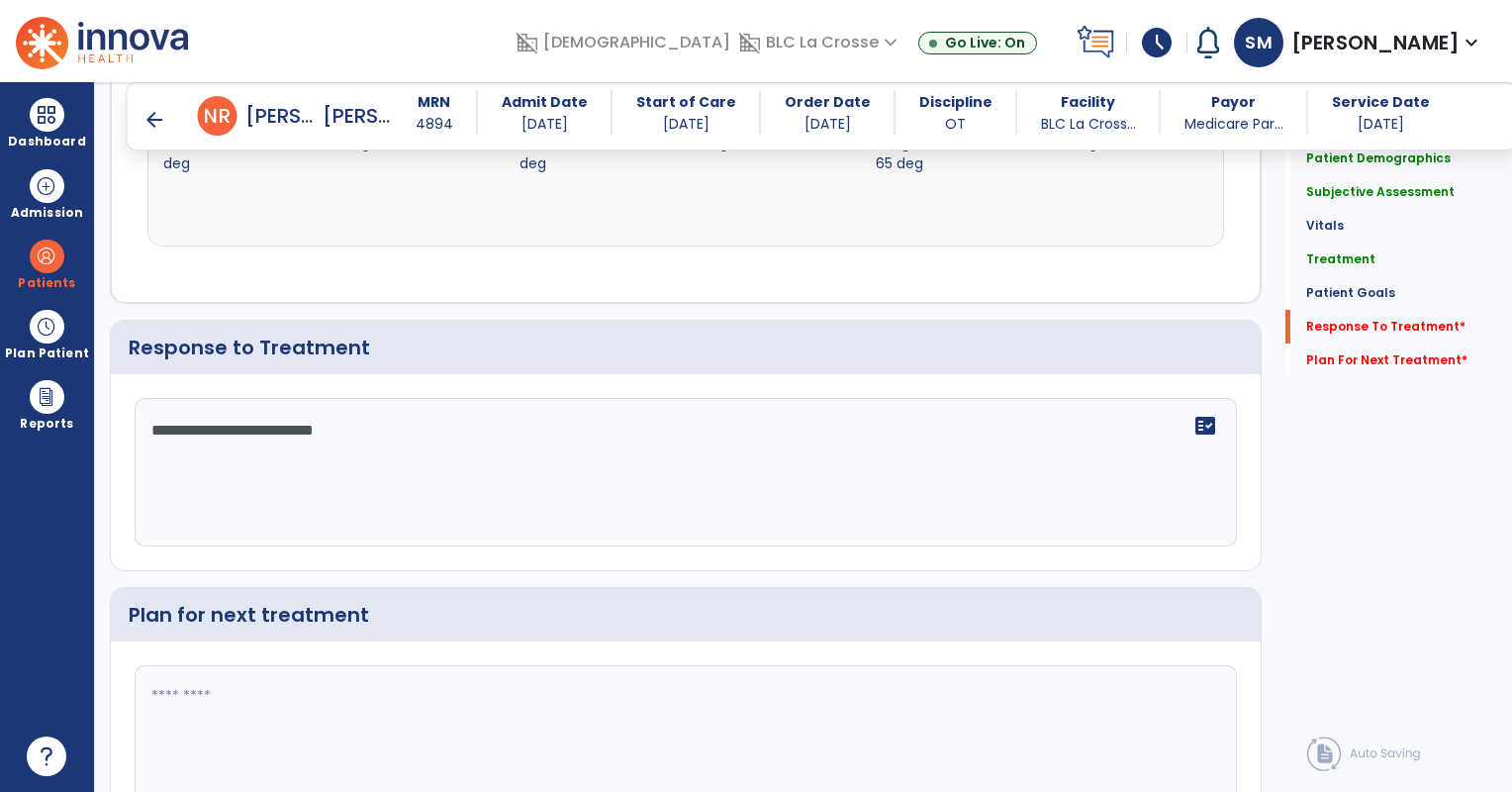 type on "**********" 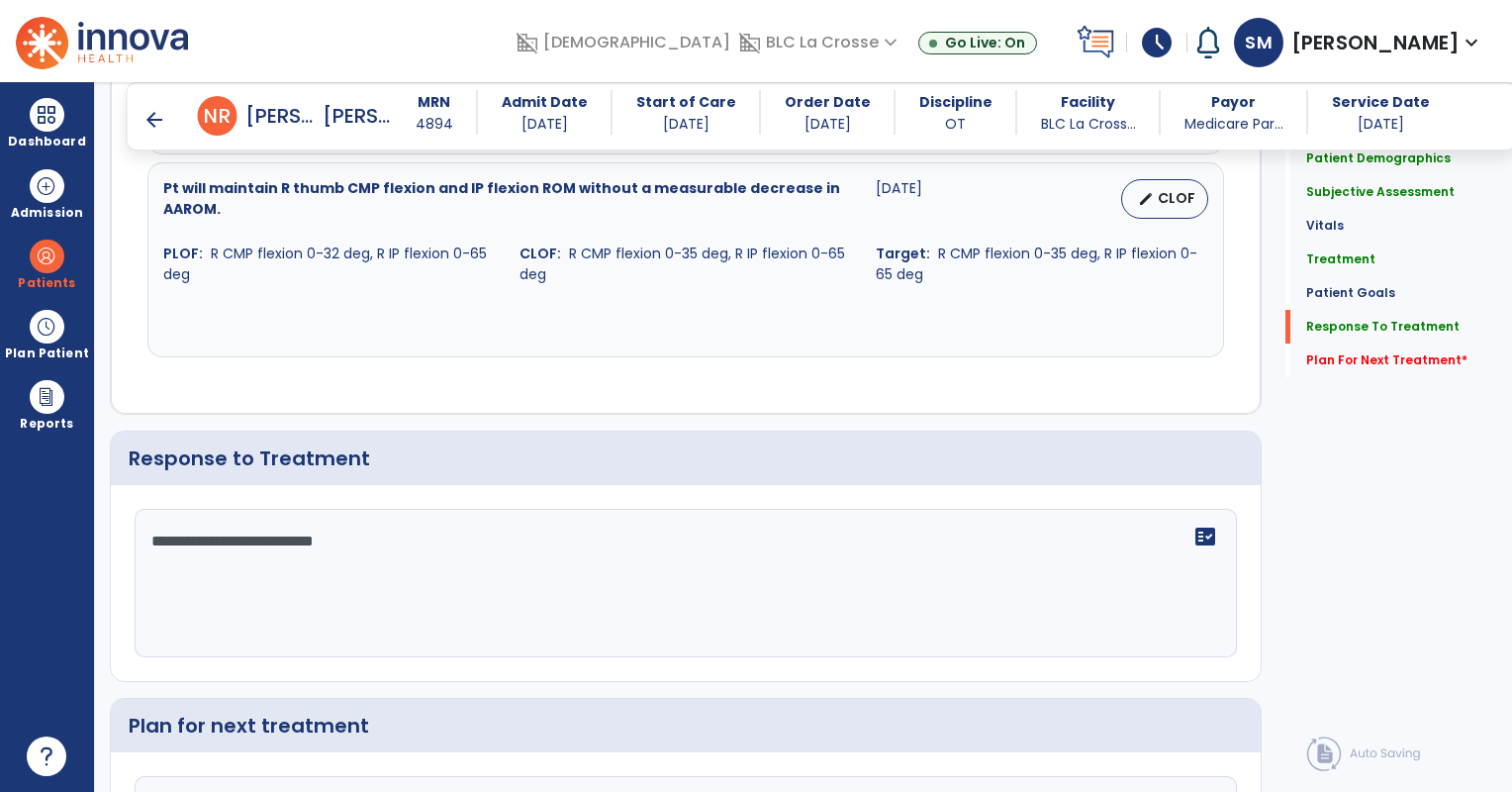 scroll, scrollTop: 2550, scrollLeft: 0, axis: vertical 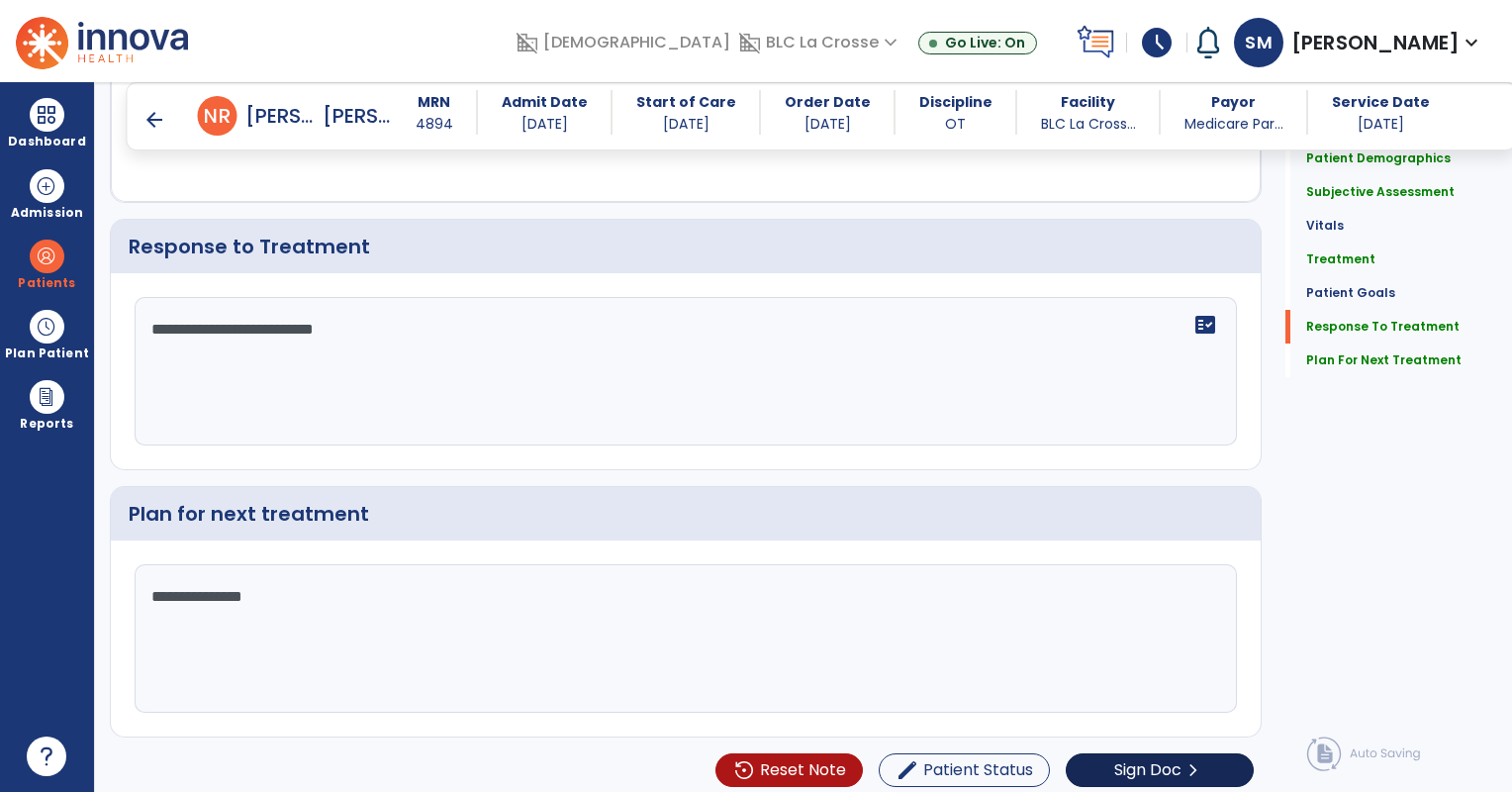 type on "**********" 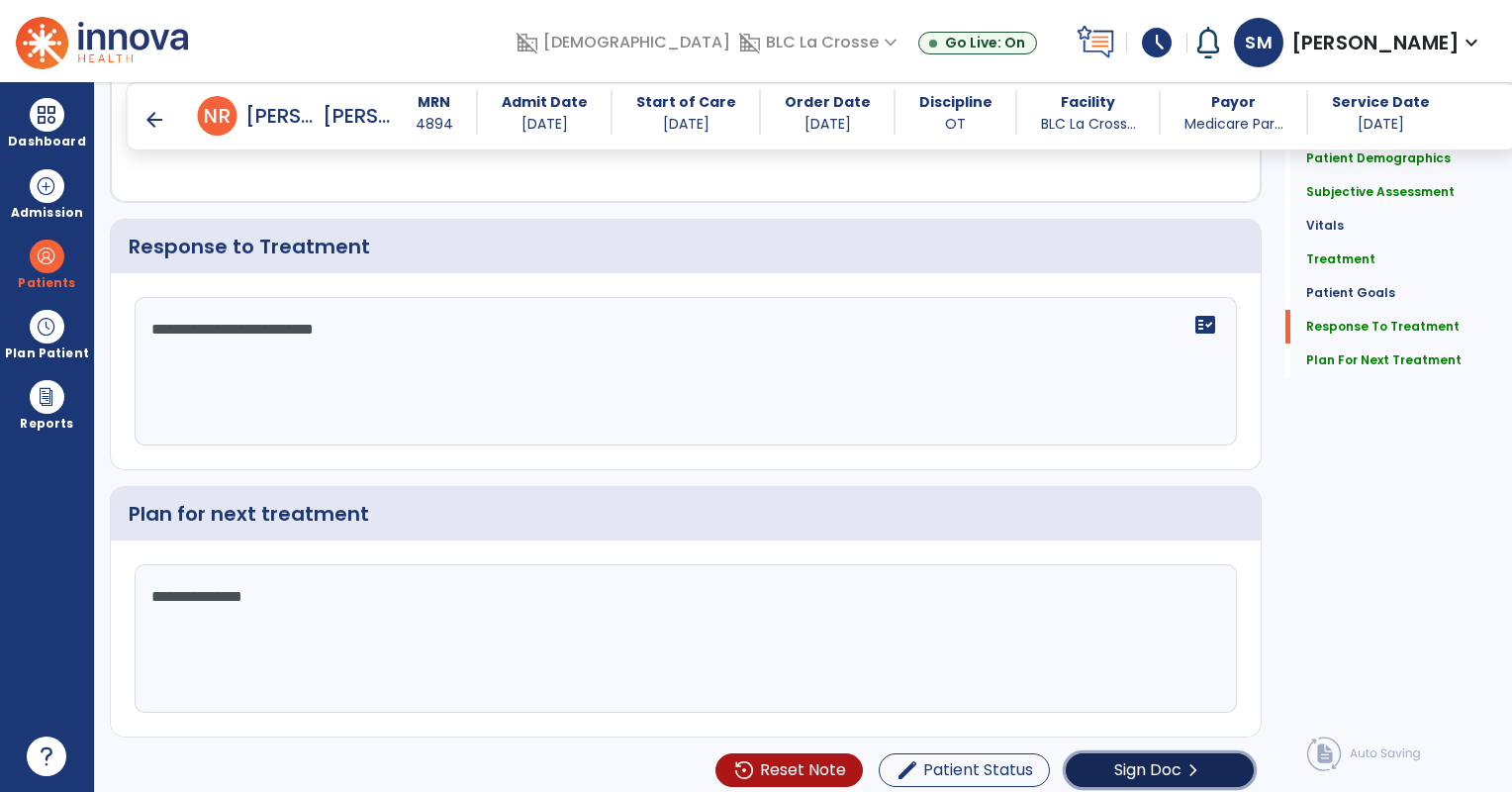 click on "Sign Doc" 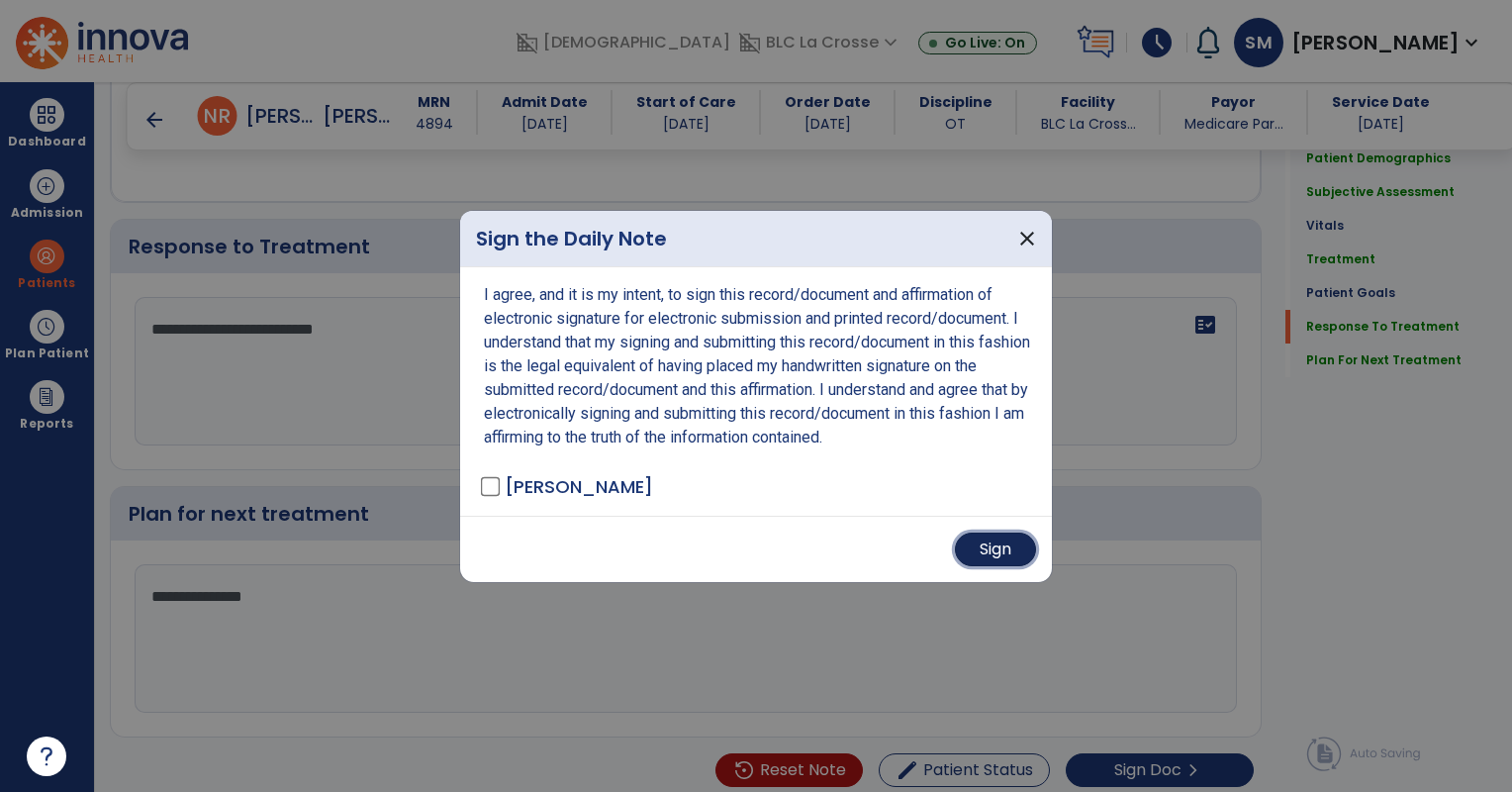 click on "Sign" at bounding box center [995, 549] 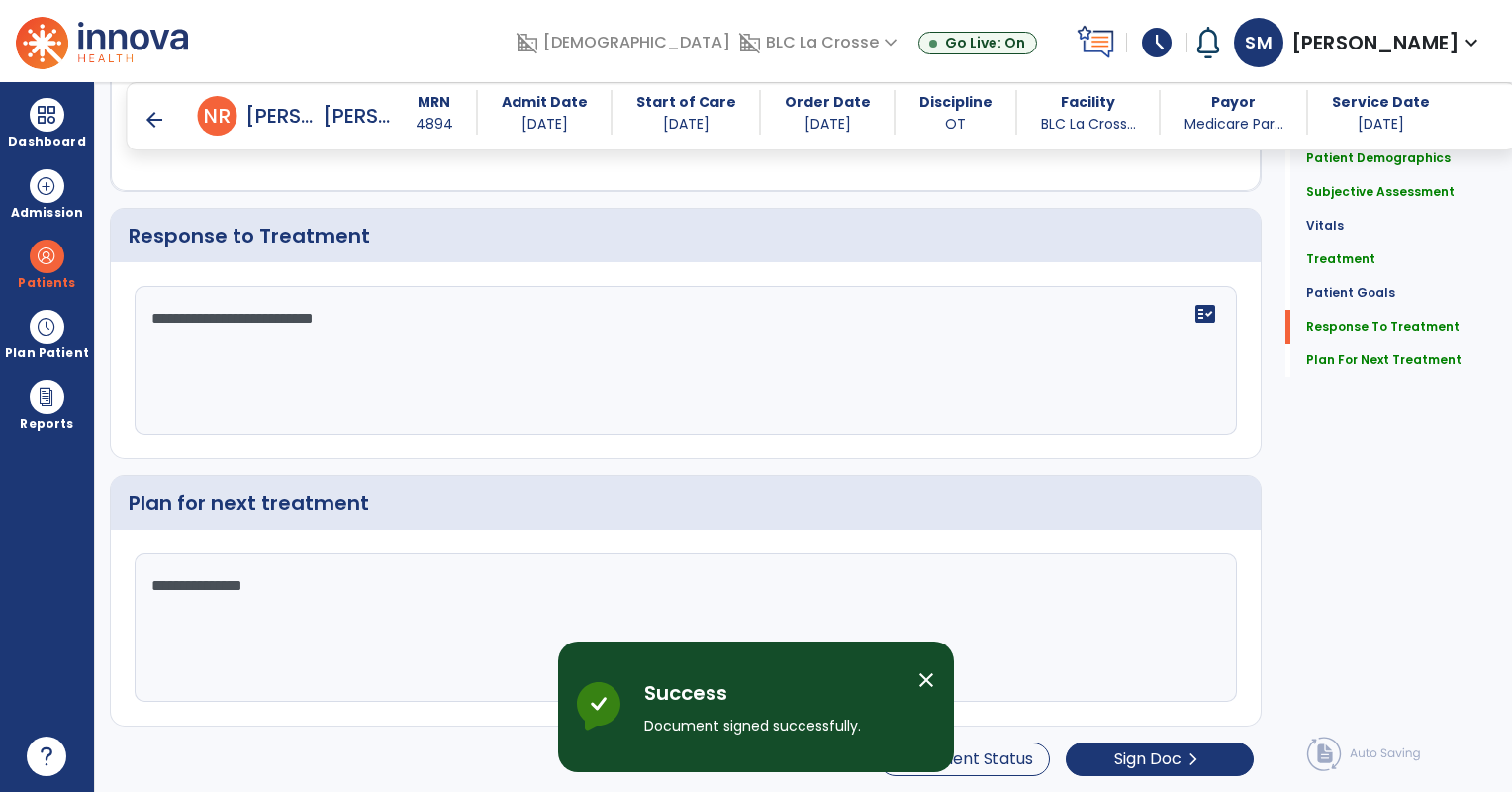 scroll, scrollTop: 0, scrollLeft: 0, axis: both 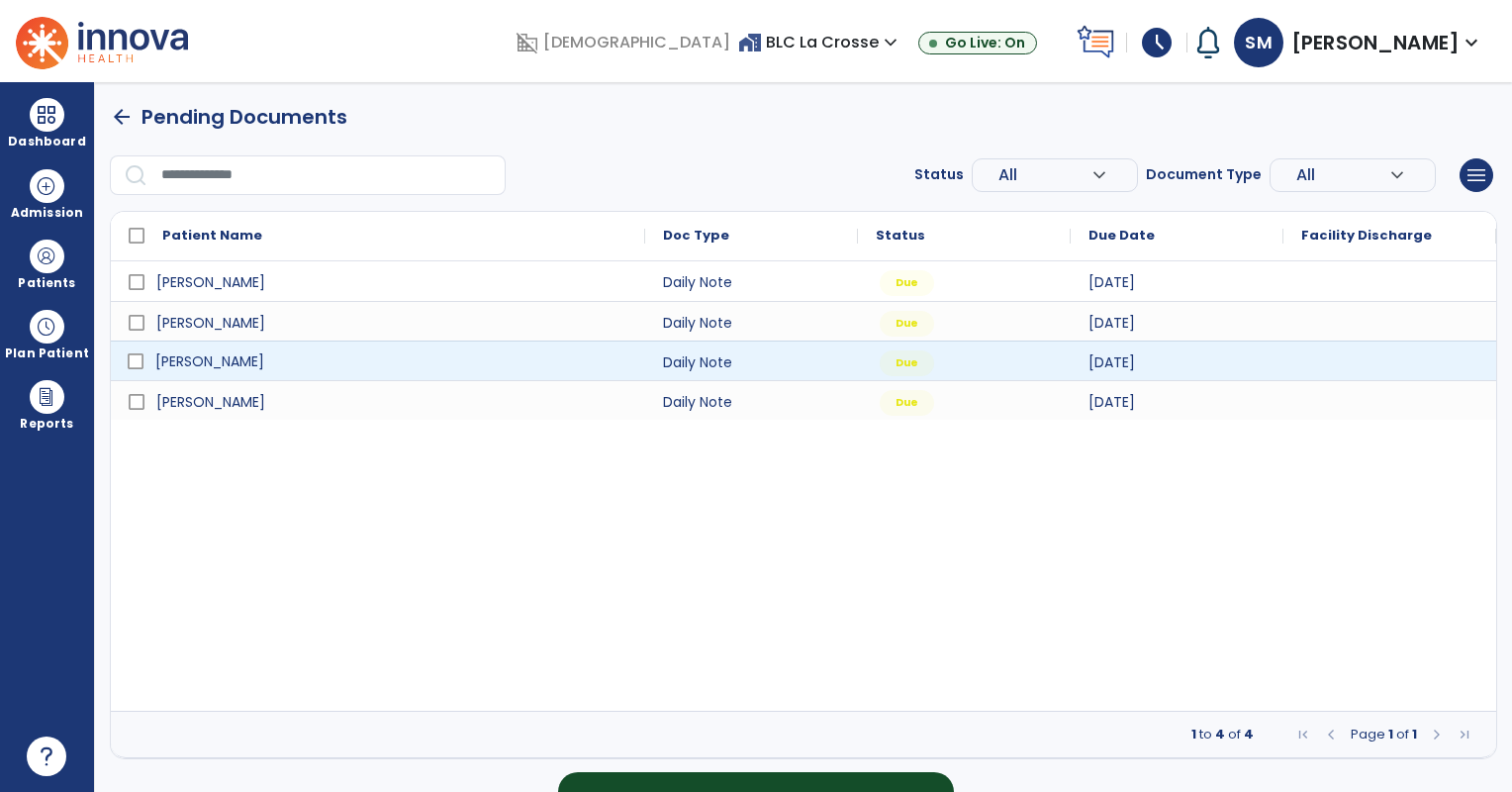 click on "[PERSON_NAME]" at bounding box center (210, 361) 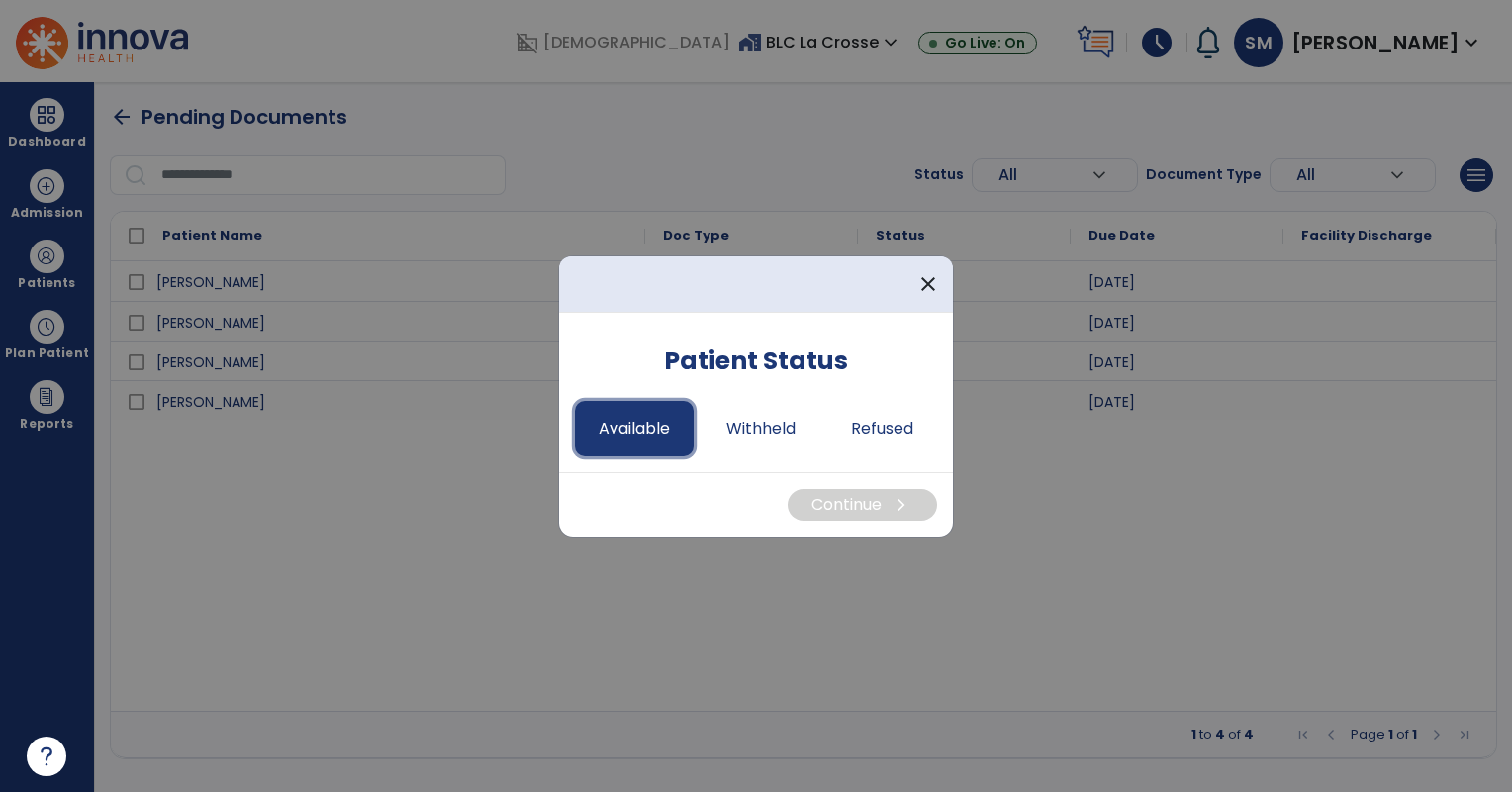 click on "Available" at bounding box center (634, 429) 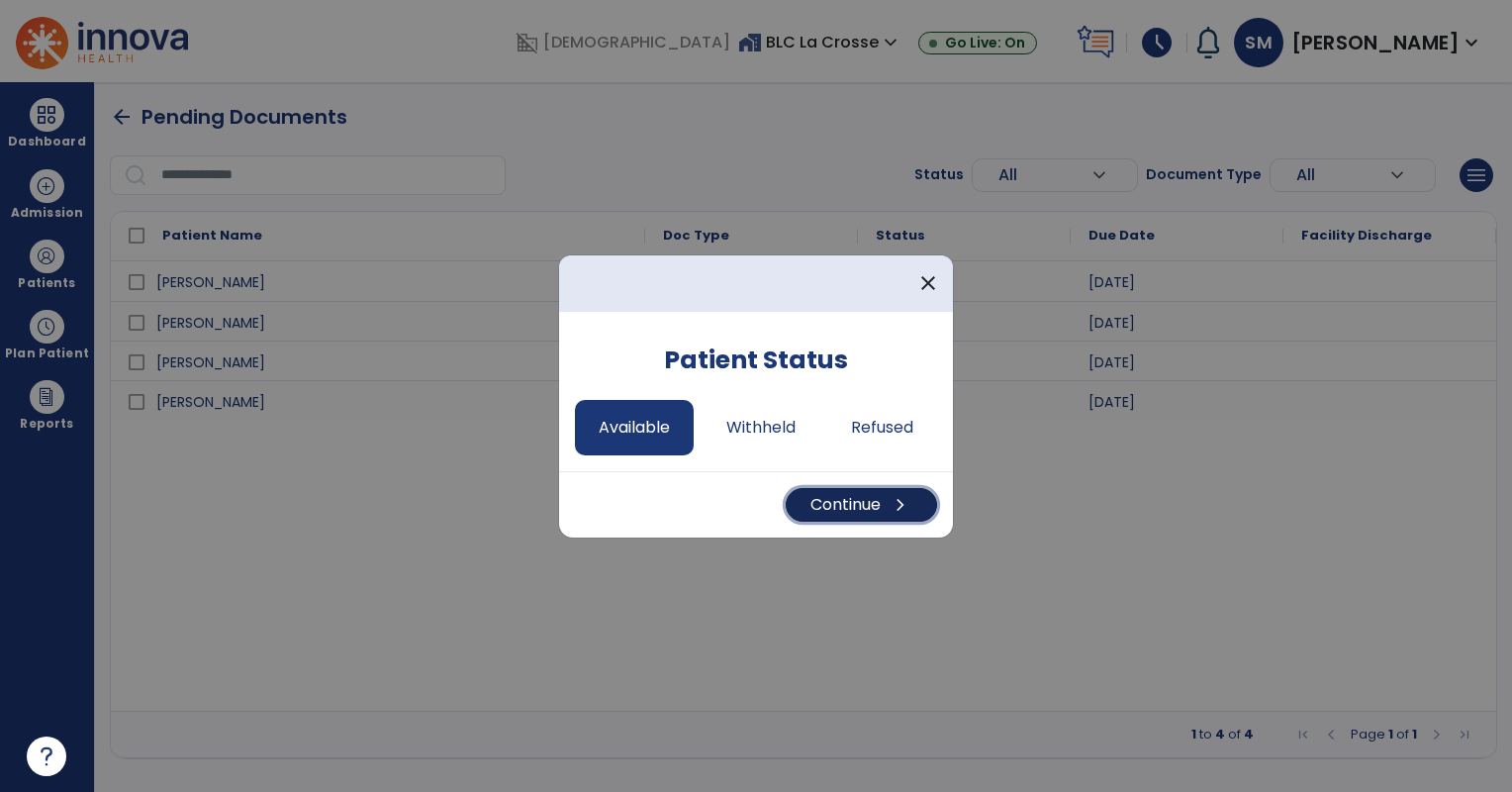 click on "Continue   chevron_right" at bounding box center (861, 505) 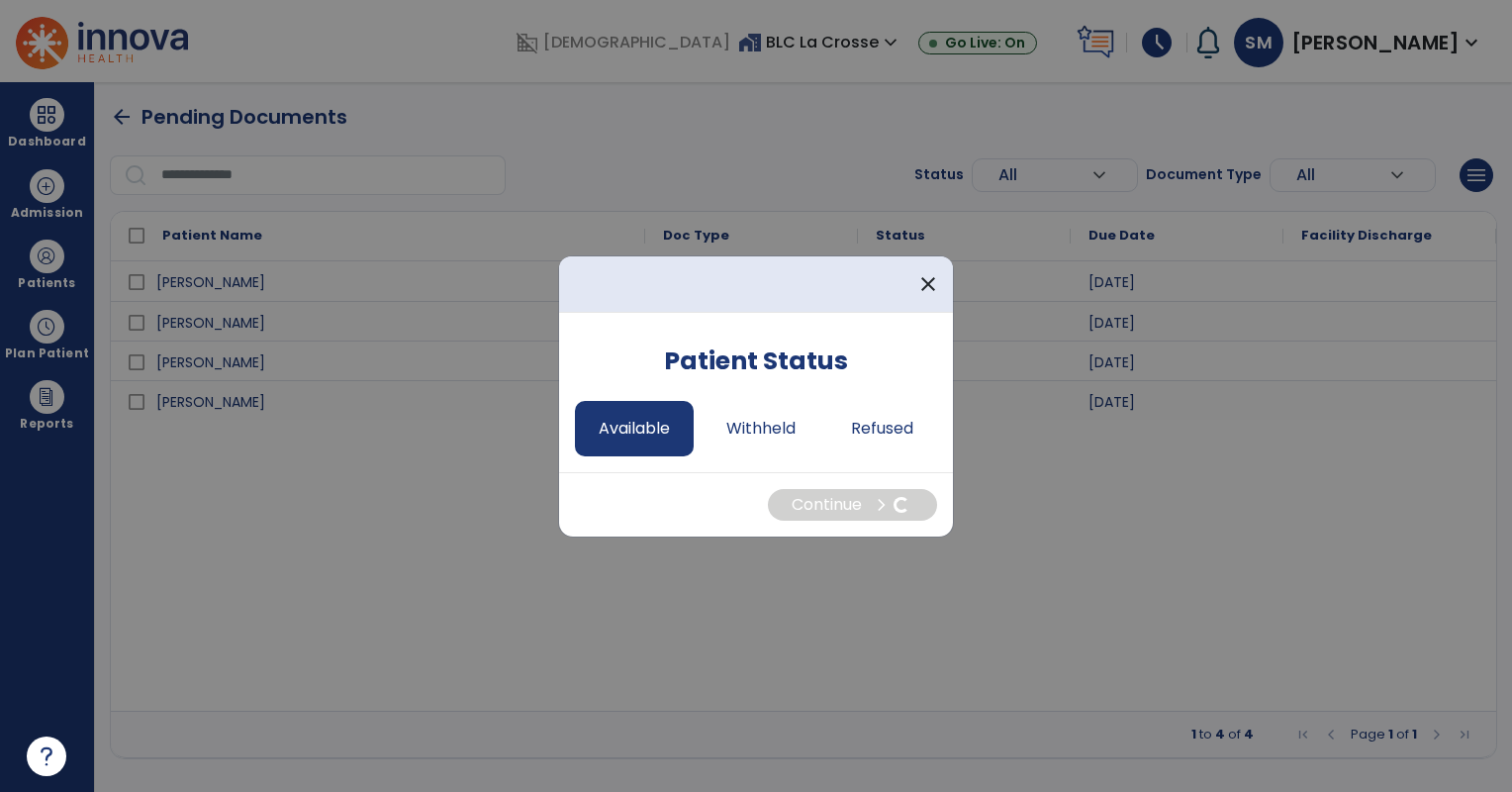 select on "*" 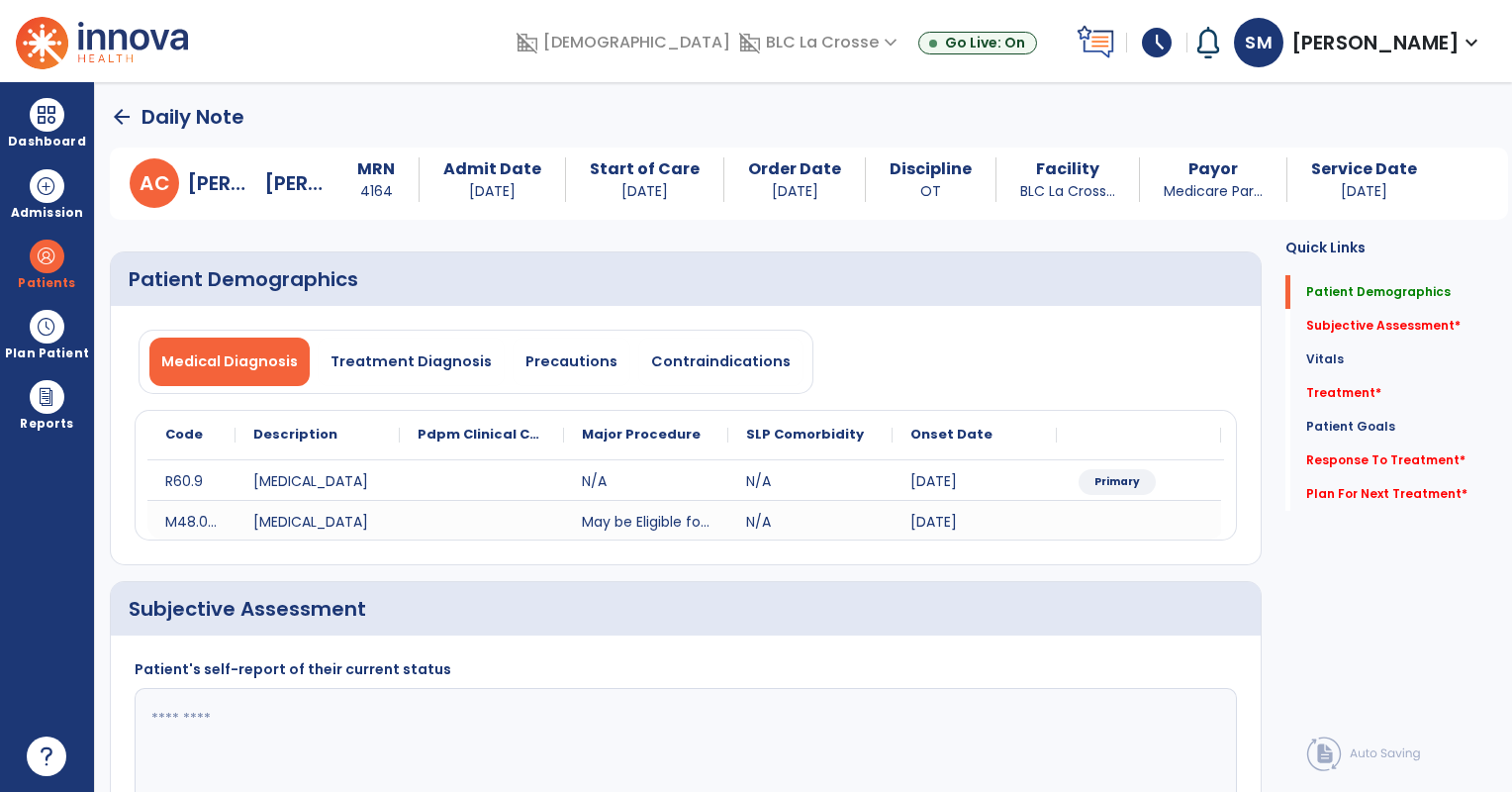click 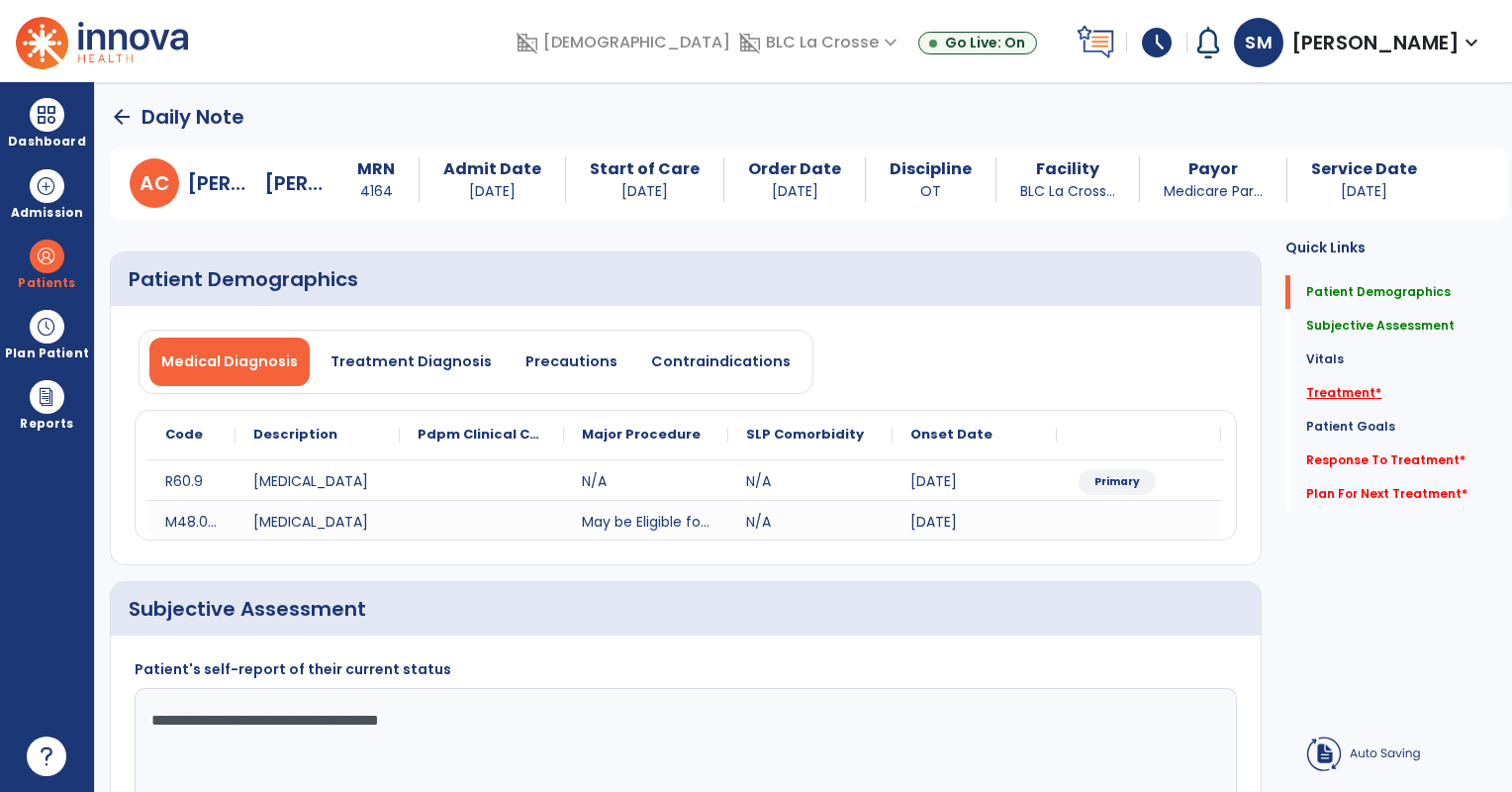 type on "**********" 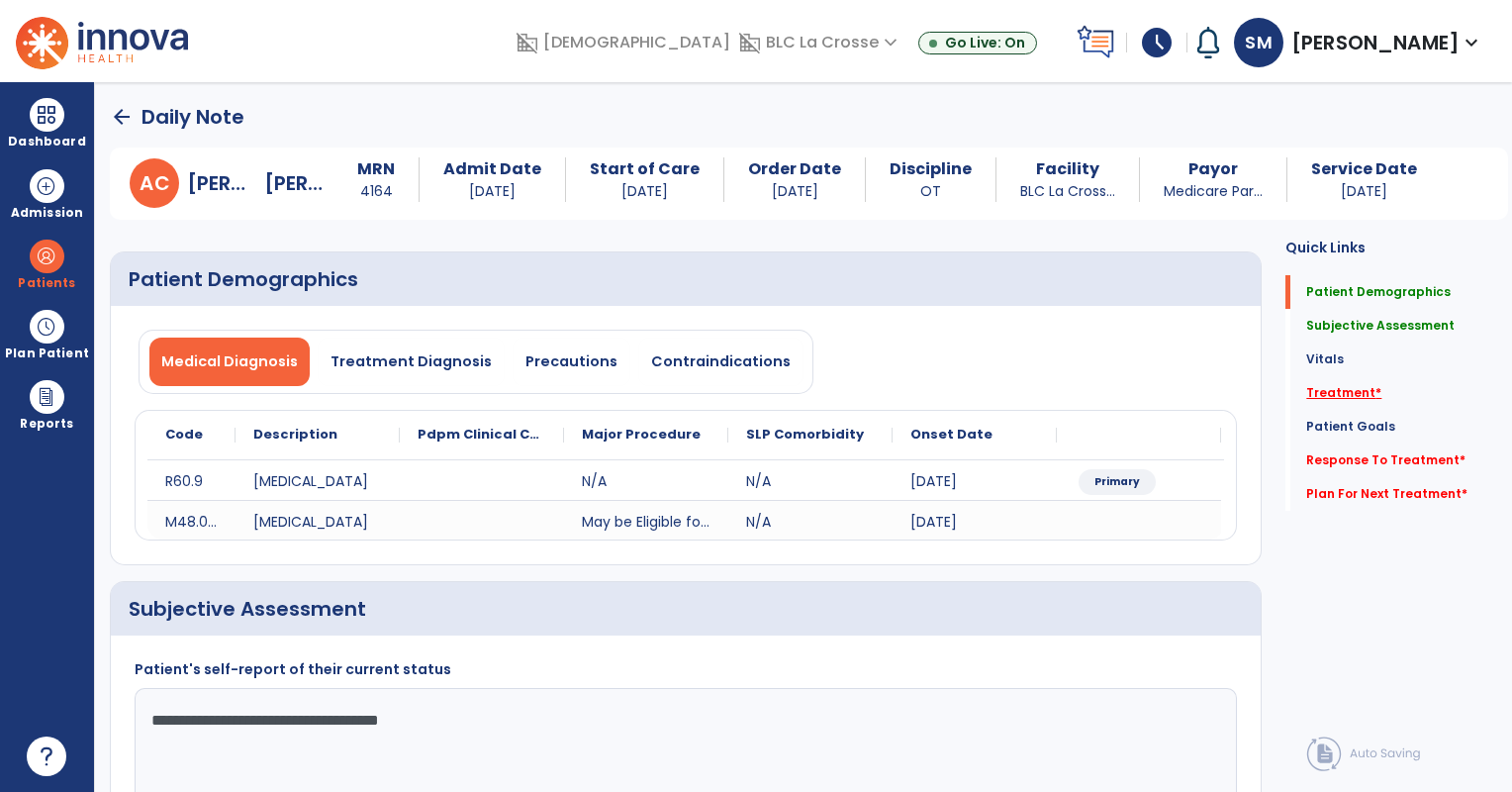 click on "Treatment   *" 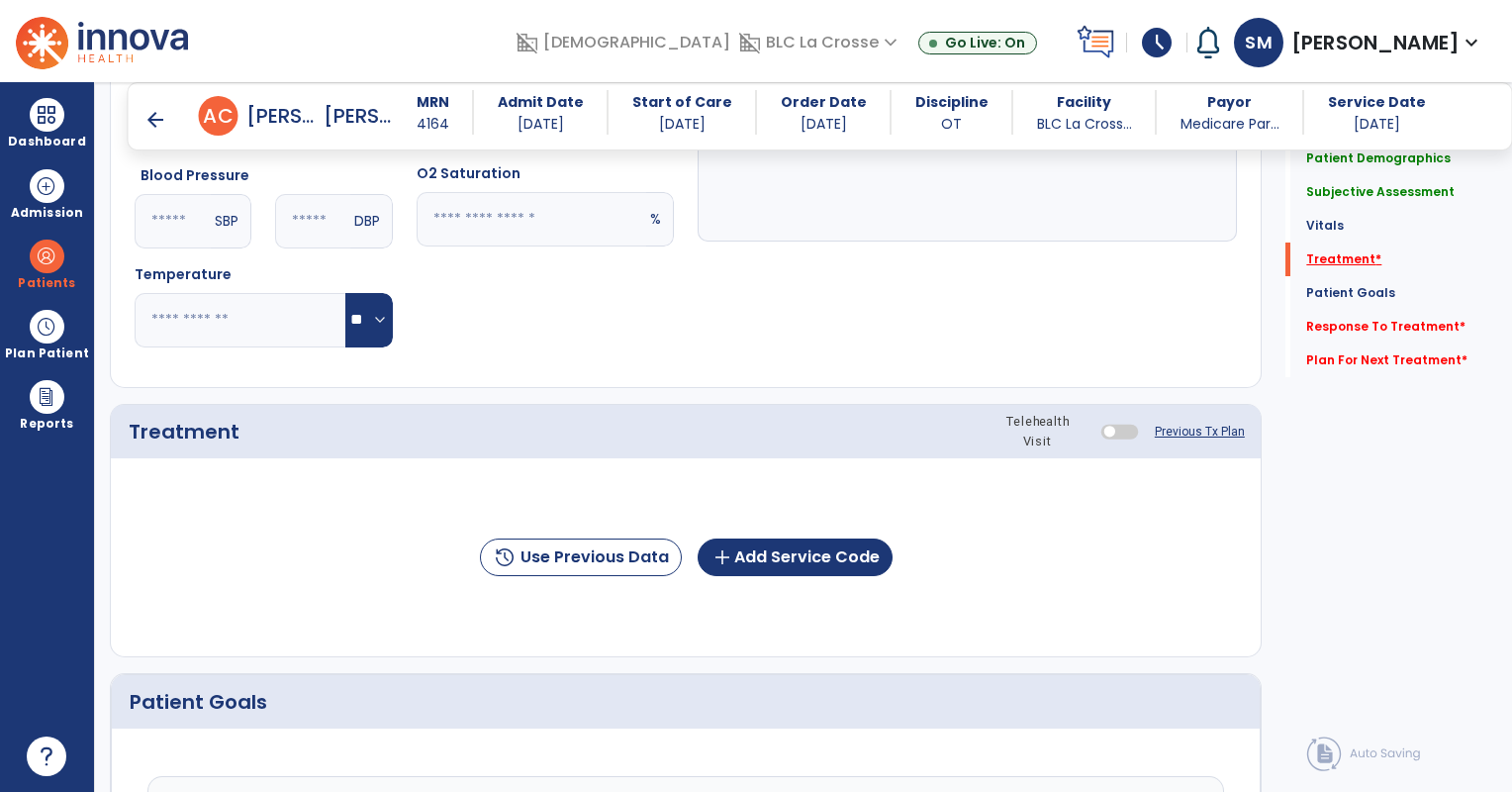 scroll, scrollTop: 983, scrollLeft: 0, axis: vertical 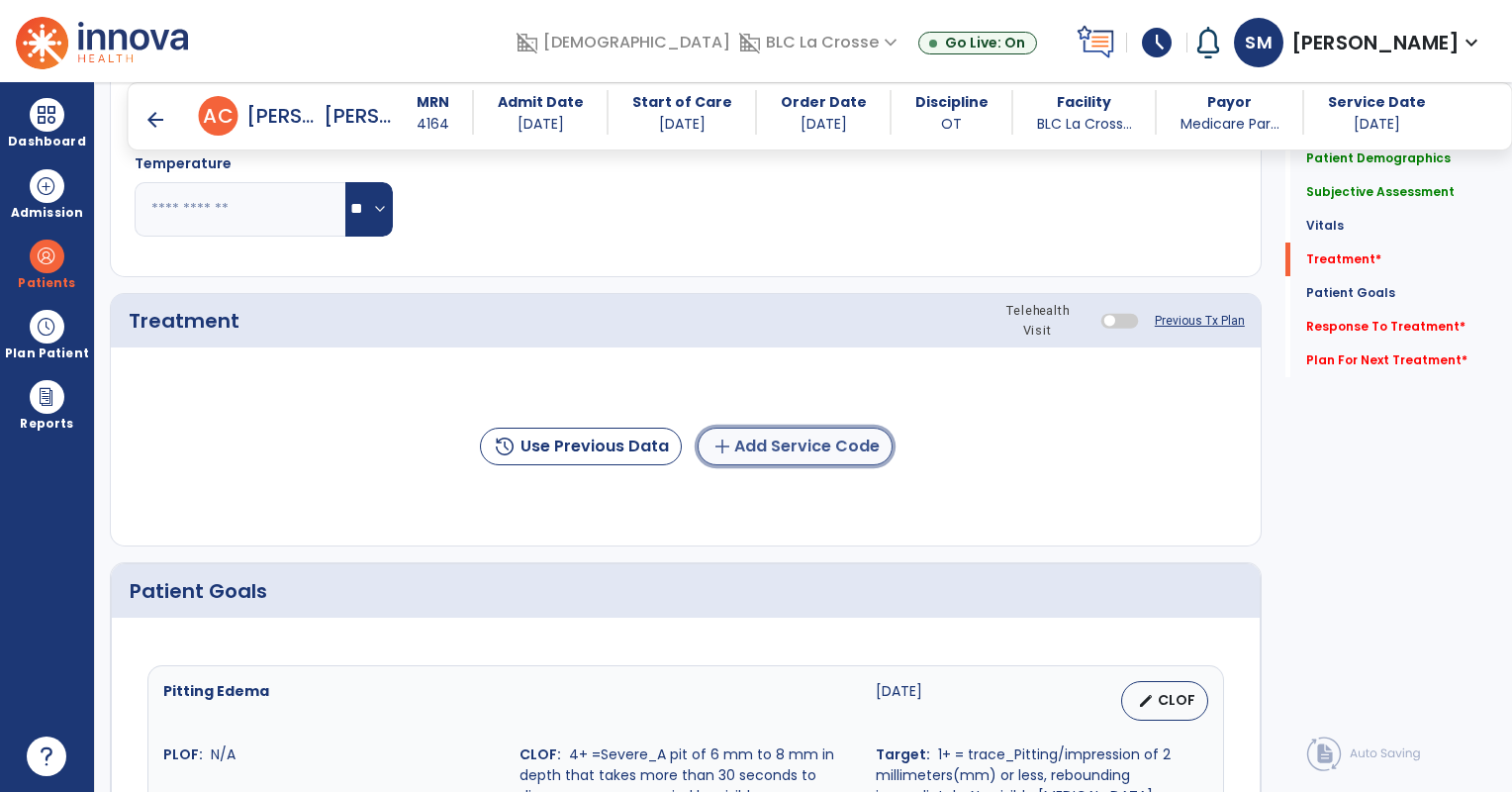 click on "add  Add Service Code" 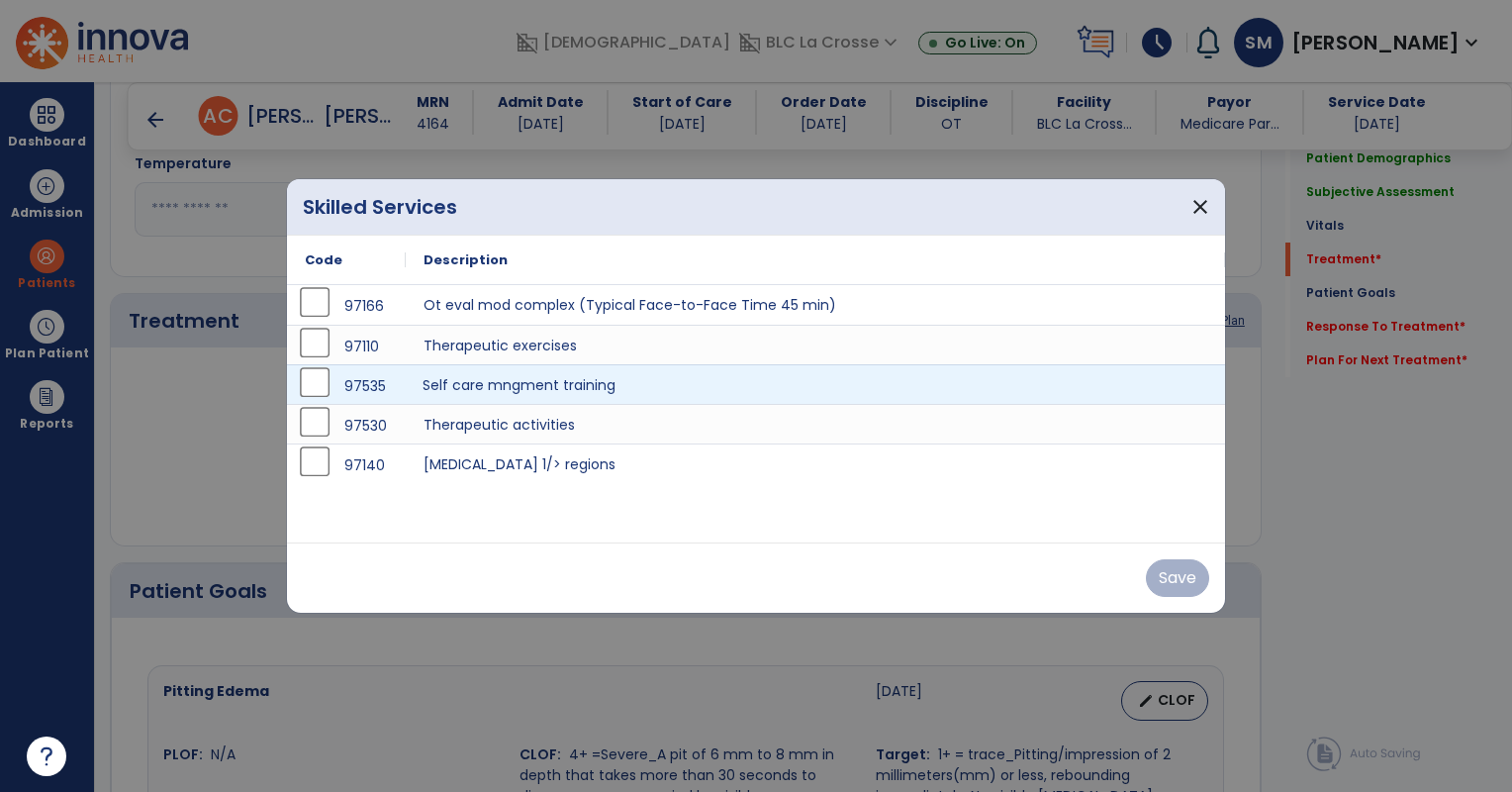 click on "Self care mngment training" at bounding box center [815, 384] 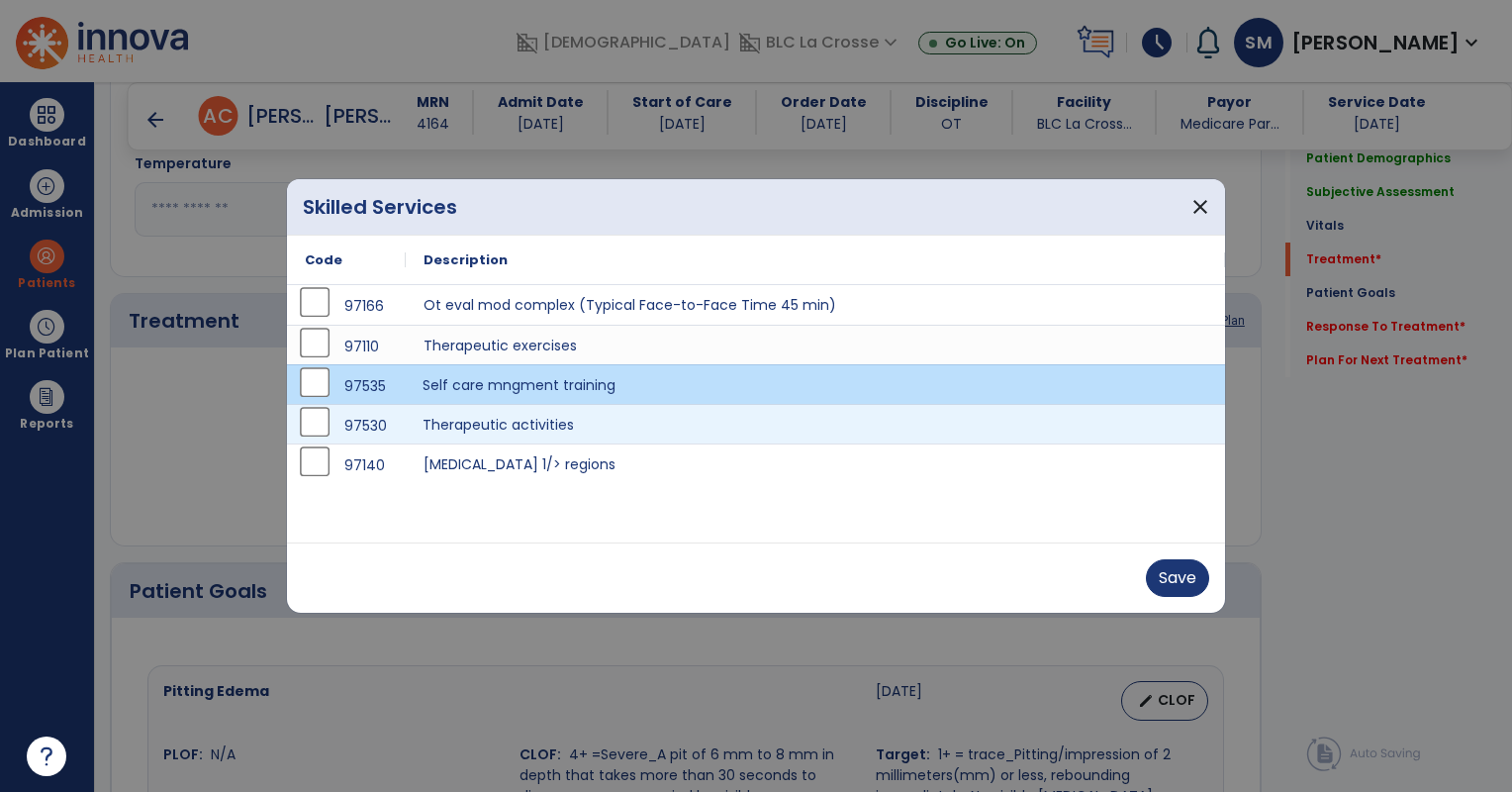 click on "Therapeutic activities" at bounding box center [815, 424] 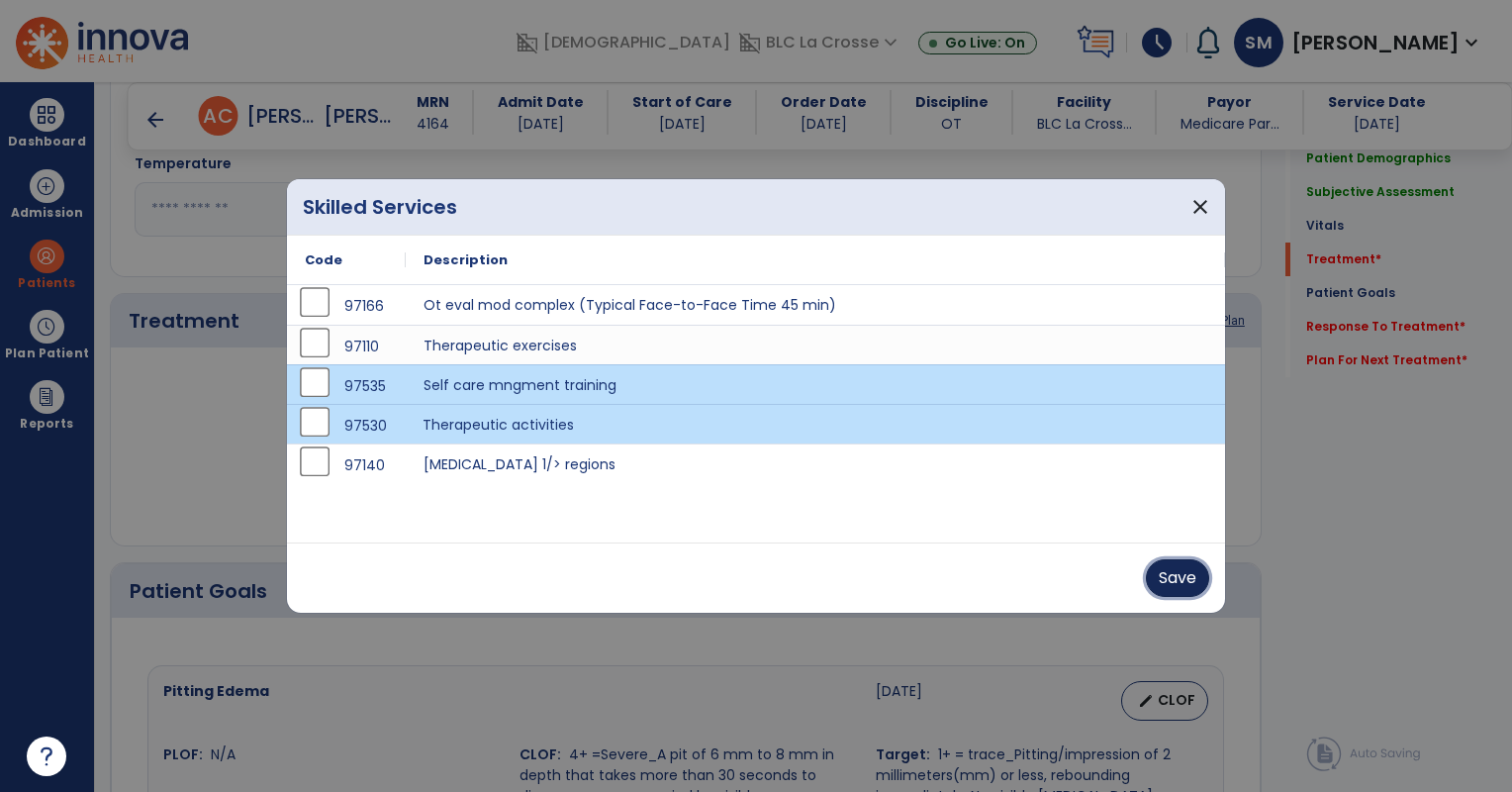 click on "Save" at bounding box center [1178, 578] 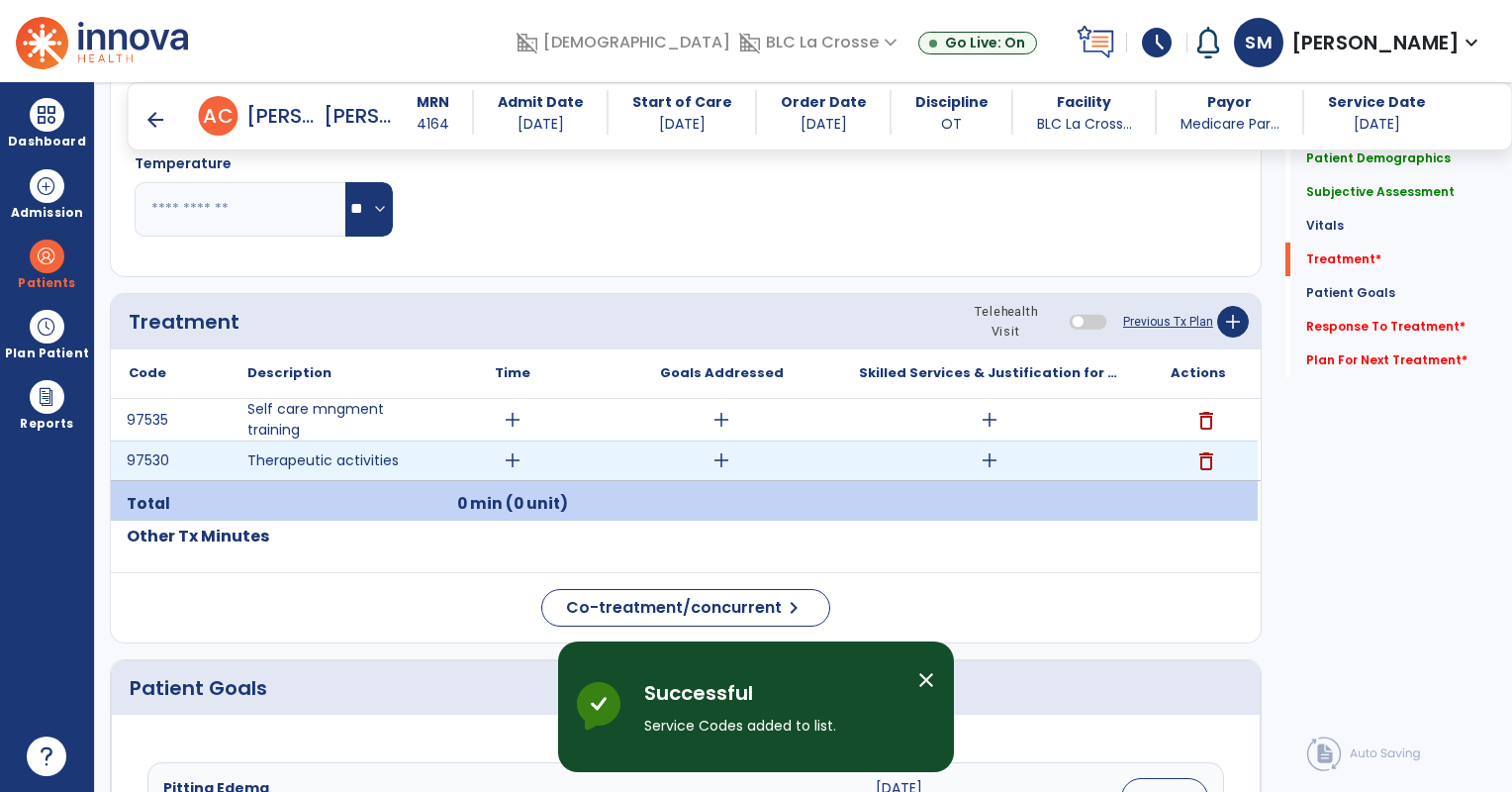 click on "add" at bounding box center (990, 460) 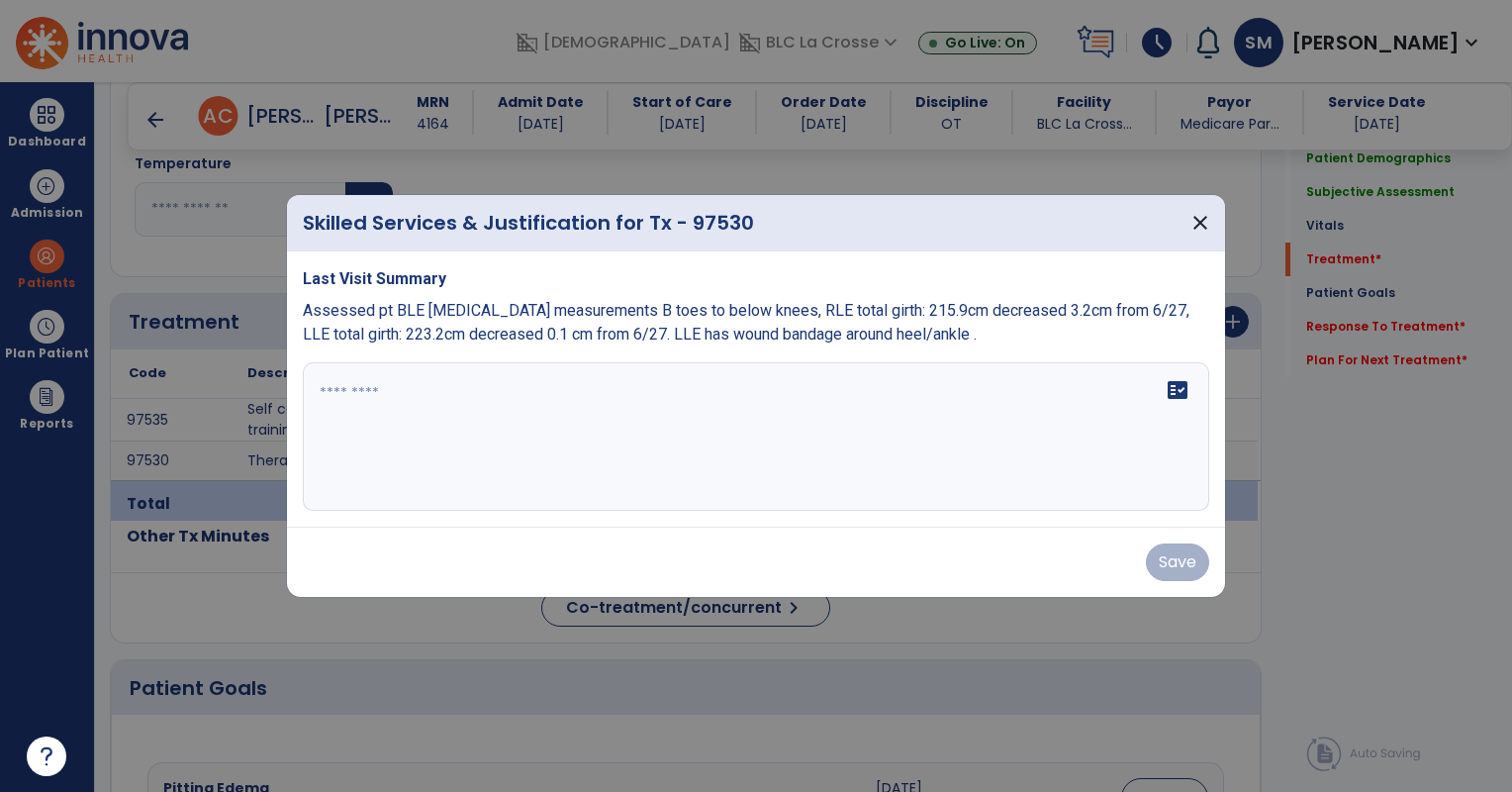 click on "fact_check" at bounding box center (756, 437) 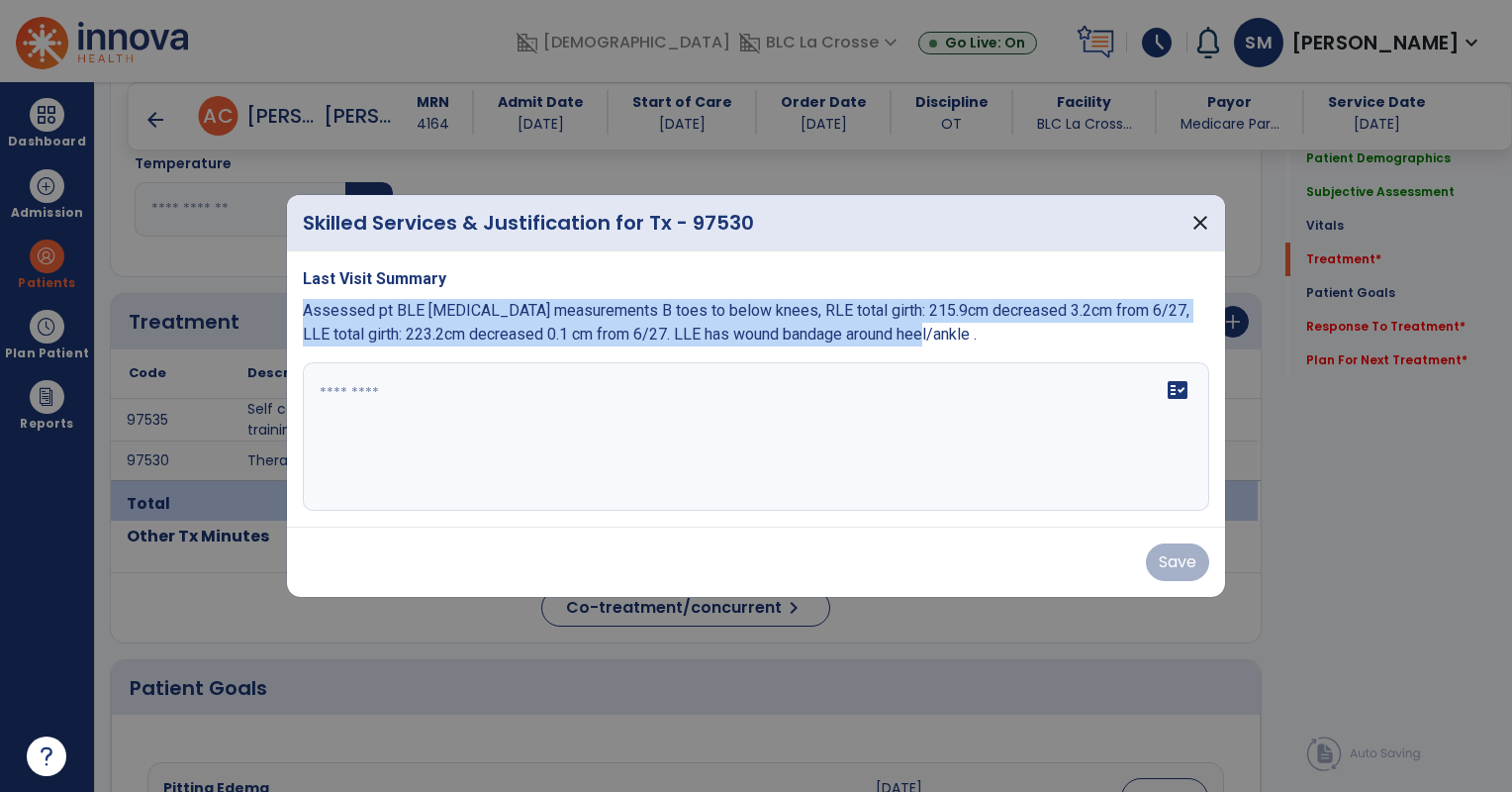 drag, startPoint x: 301, startPoint y: 309, endPoint x: 934, endPoint y: 343, distance: 633.91245 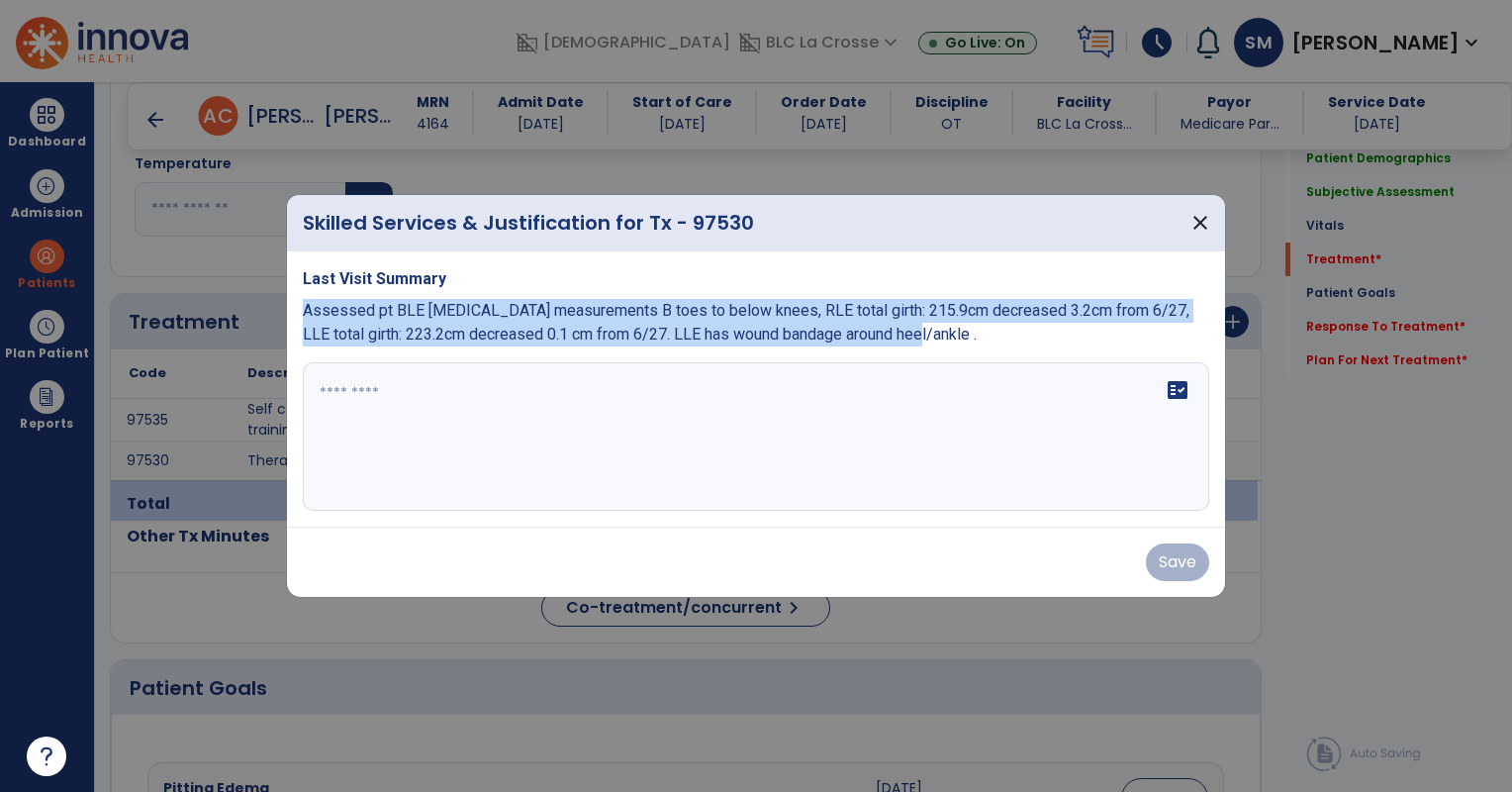click on "Last Visit Summary Assessed pt BLE [MEDICAL_DATA] measurements B toes to below knees, RLE total girth: 215.9cm decreased 3.2cm from  6/27, LLE total girth: 223.2cm decreased 0.1 cm from 6/27. LLE has wound bandage around heel/ankle .    fact_check" at bounding box center (756, 389) 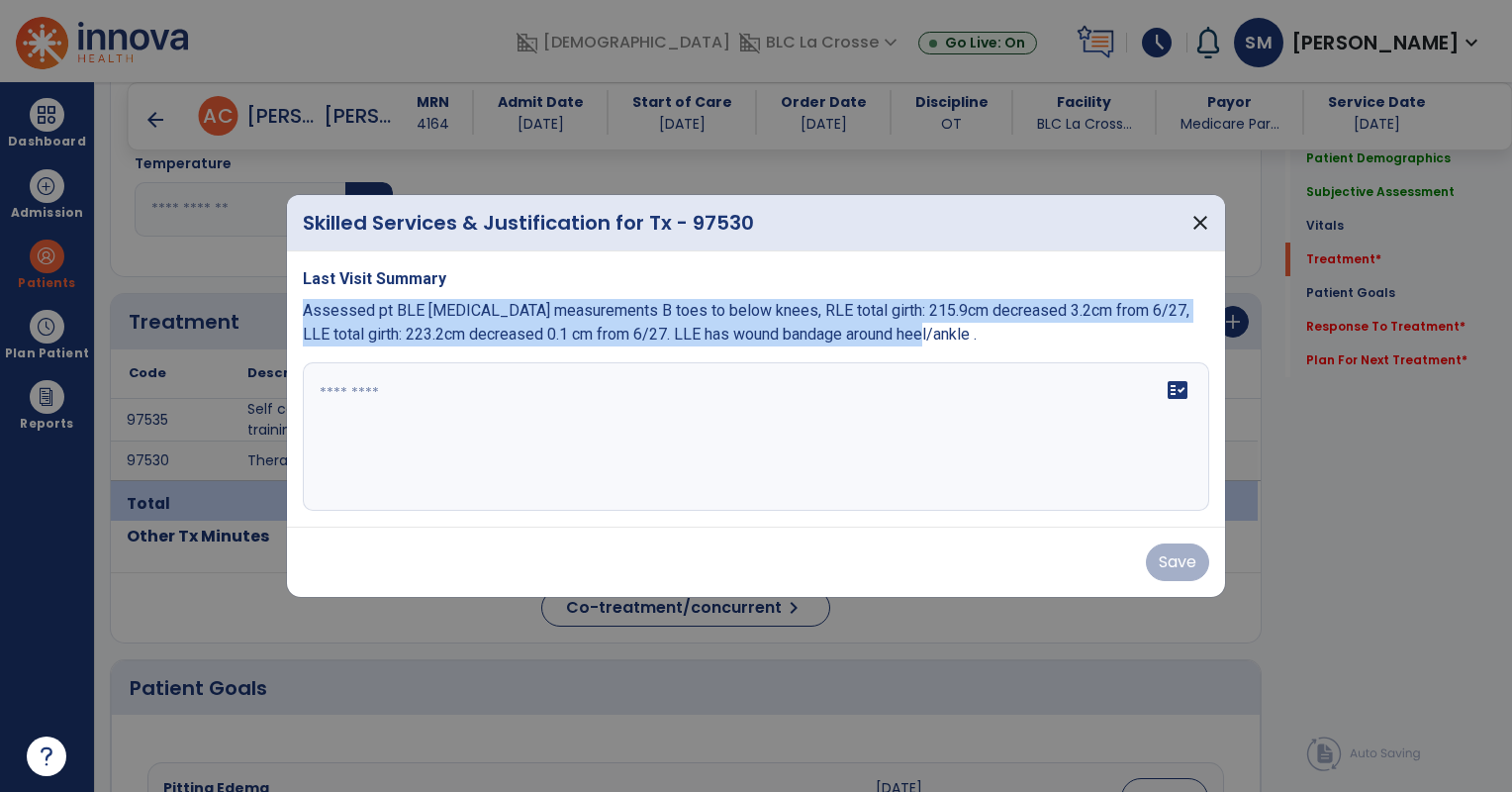 copy on "Assessed pt BLE [MEDICAL_DATA] measurements B toes to below knees, RLE total girth: 215.9cm decreased 3.2cm from  6/27, LLE total girth: 223.2cm decreased 0.1 cm from 6/27. LLE has wound bandage around heel/ankle ." 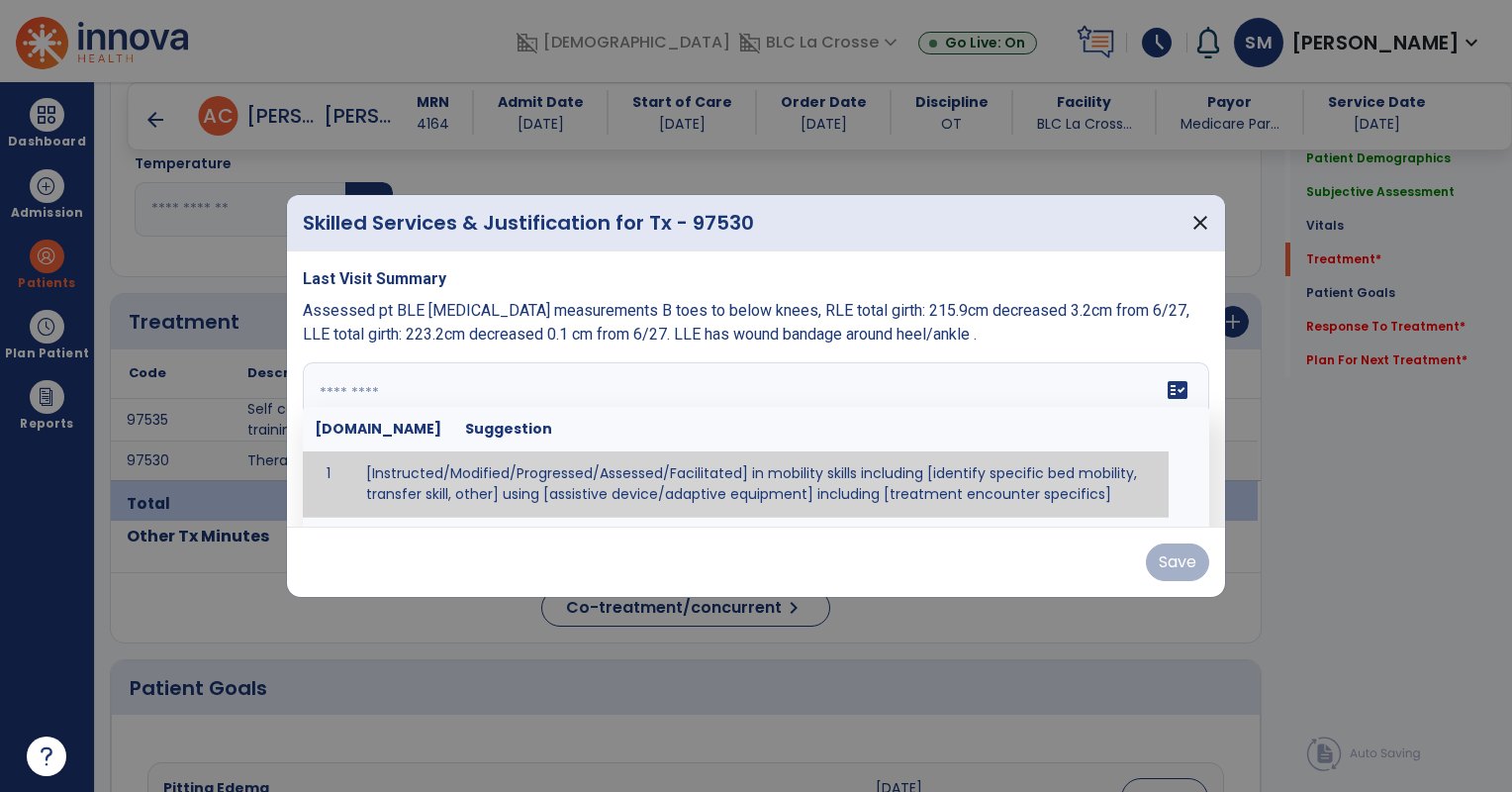 click at bounding box center (756, 437) 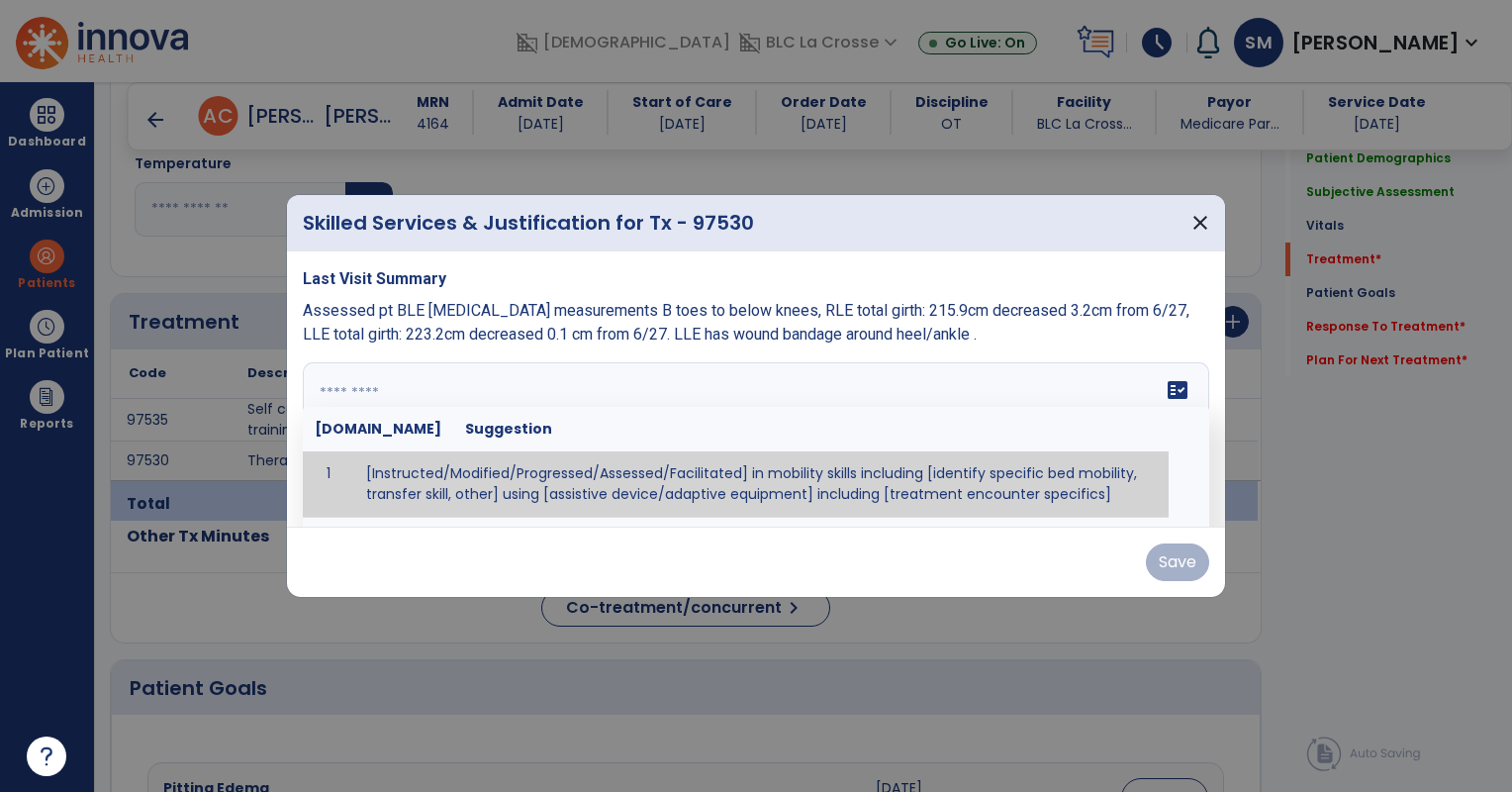 paste on "**********" 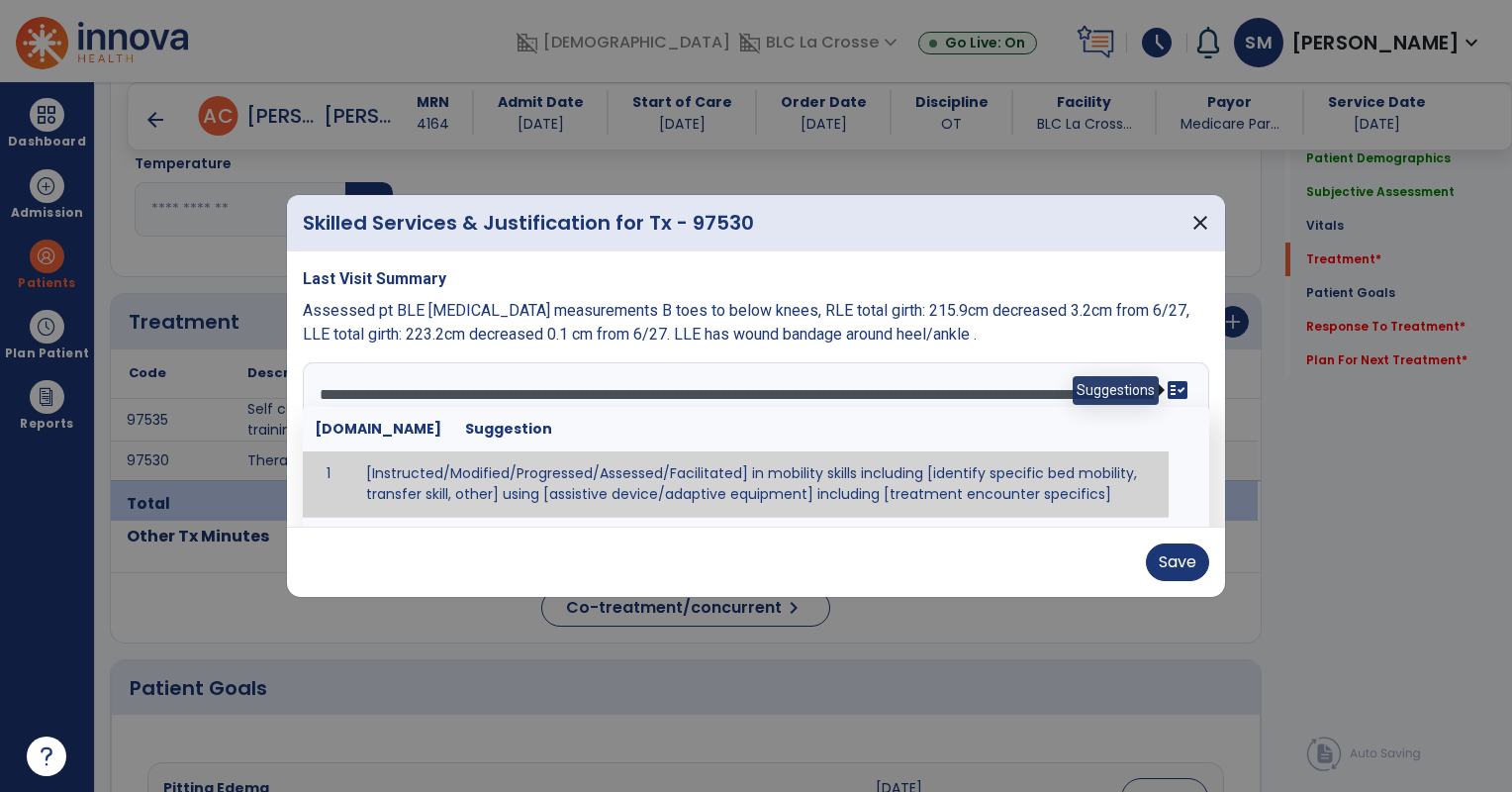 click on "fact_check" at bounding box center (1178, 390) 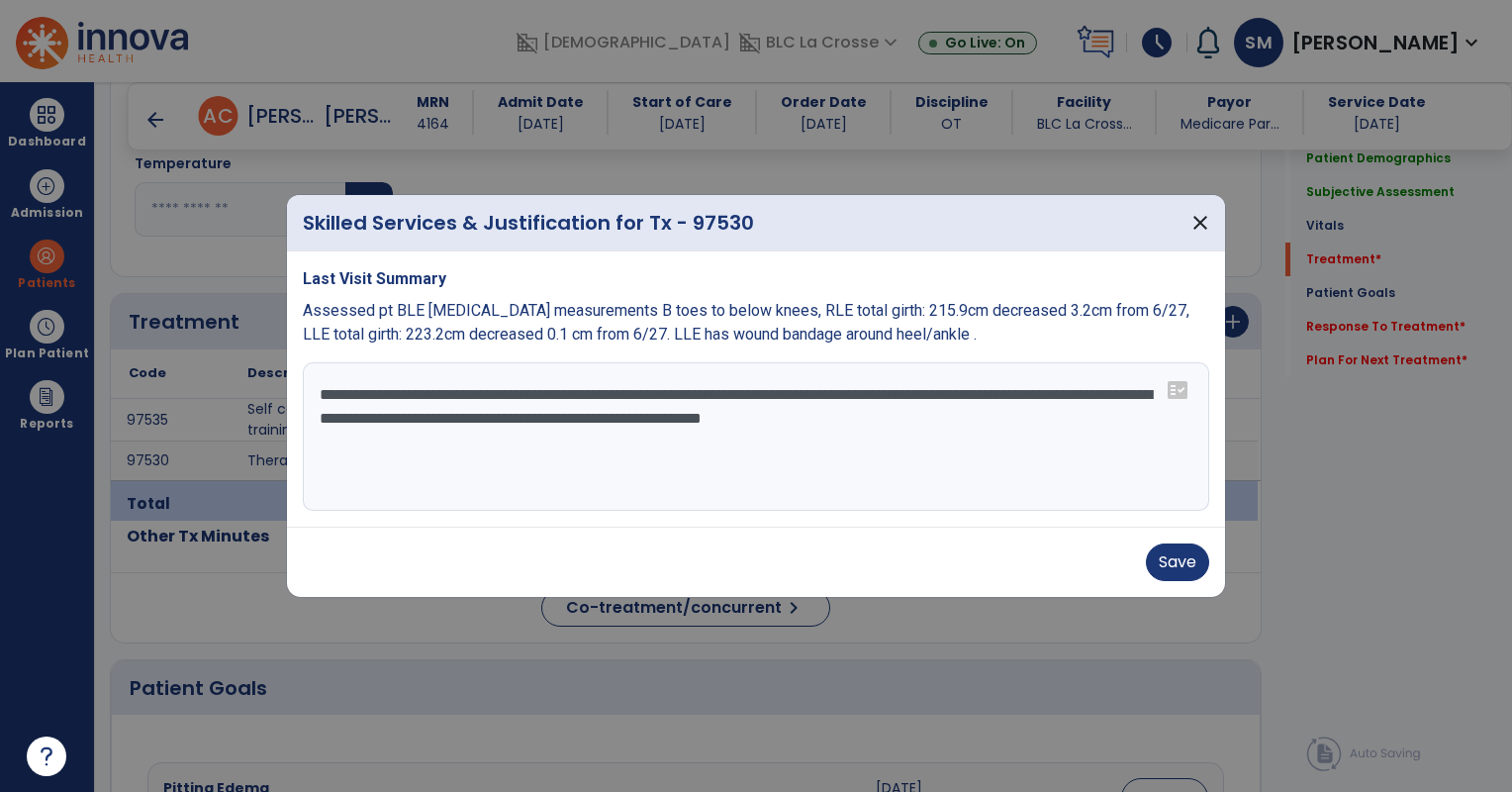 drag, startPoint x: 925, startPoint y: 392, endPoint x: 1127, endPoint y: 388, distance: 202.0396 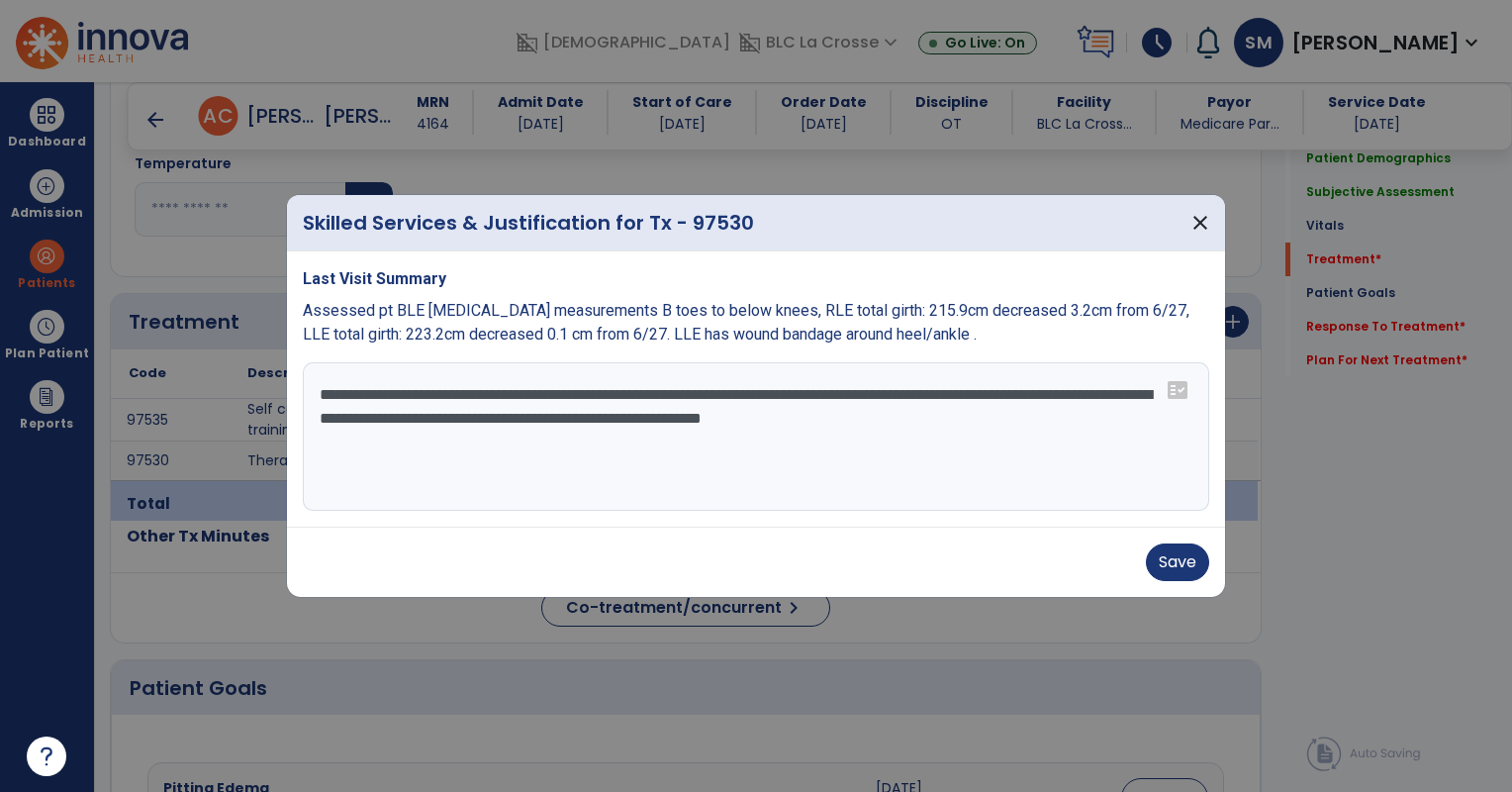 click on "**********" at bounding box center (756, 437) 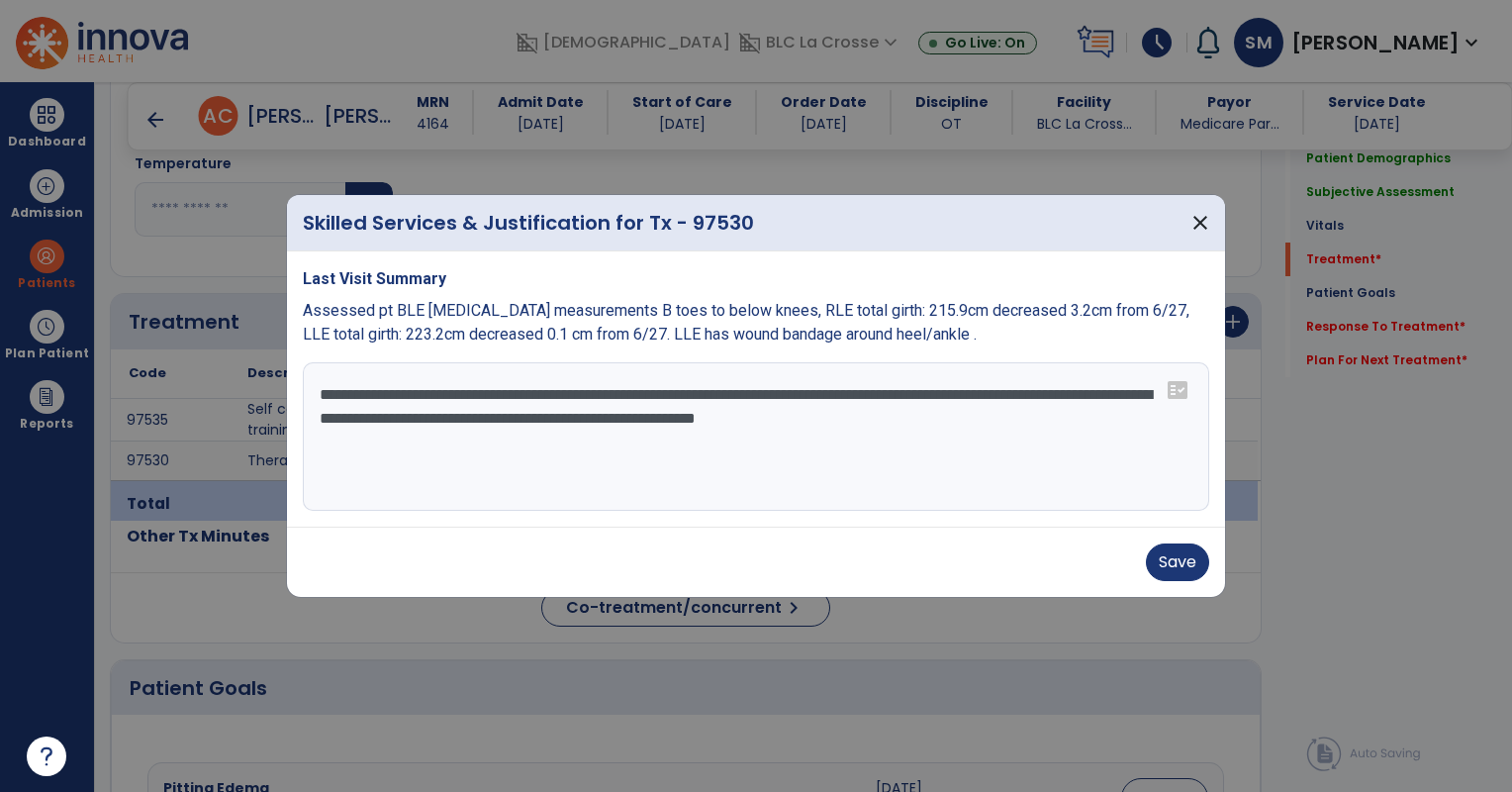 click on "**********" at bounding box center [756, 437] 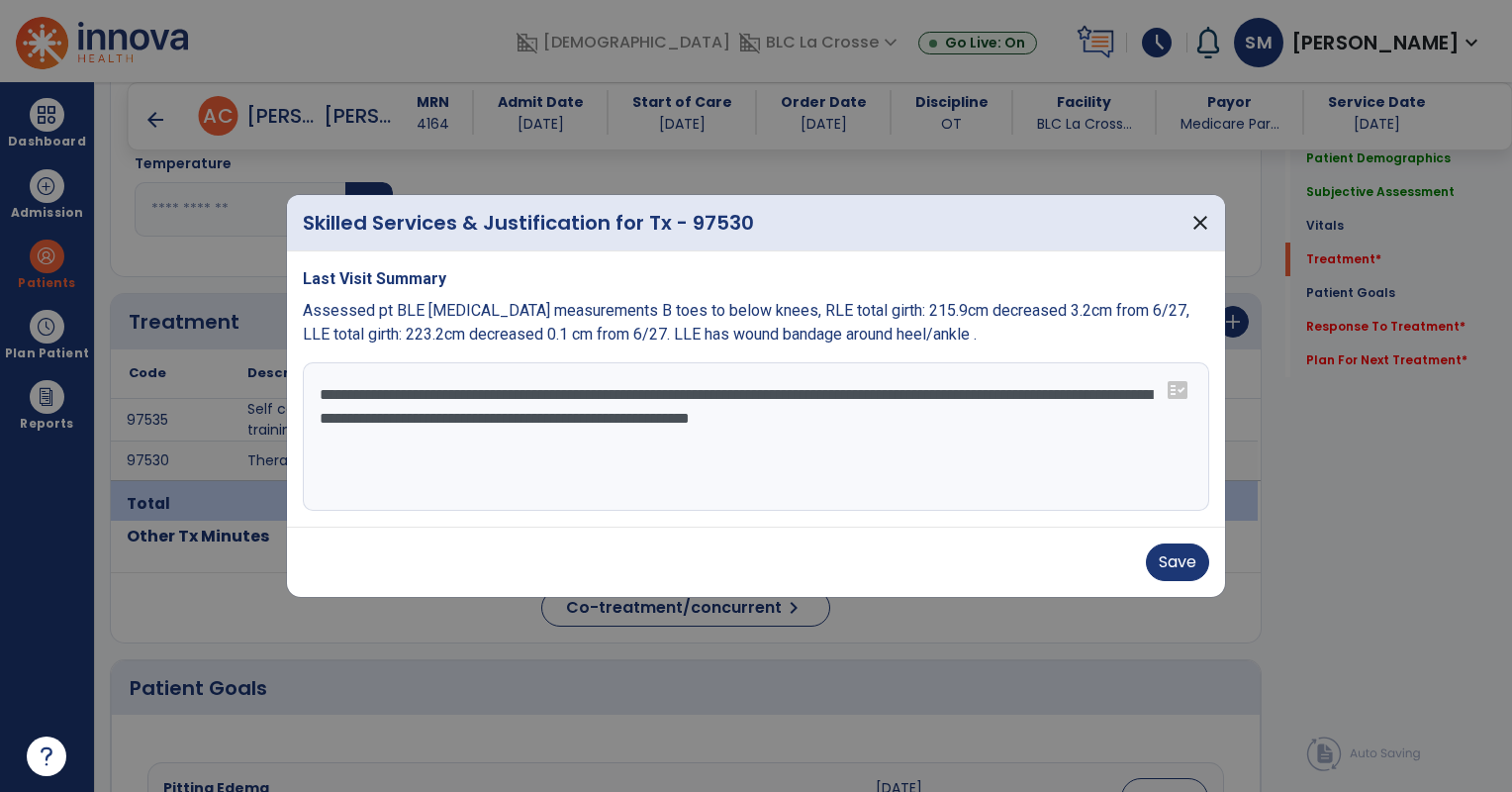 click on "**********" at bounding box center (756, 437) 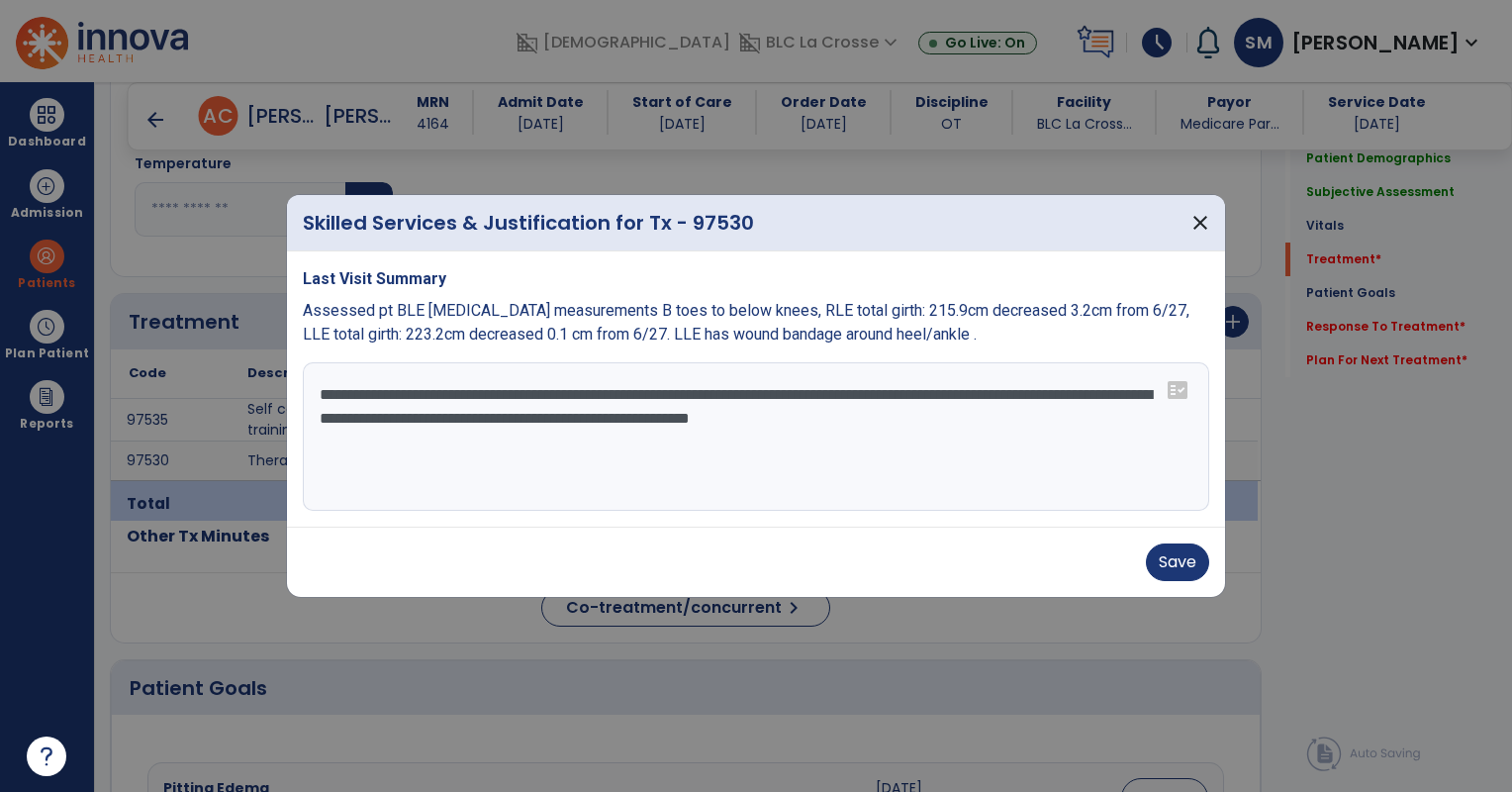click on "**********" at bounding box center [756, 437] 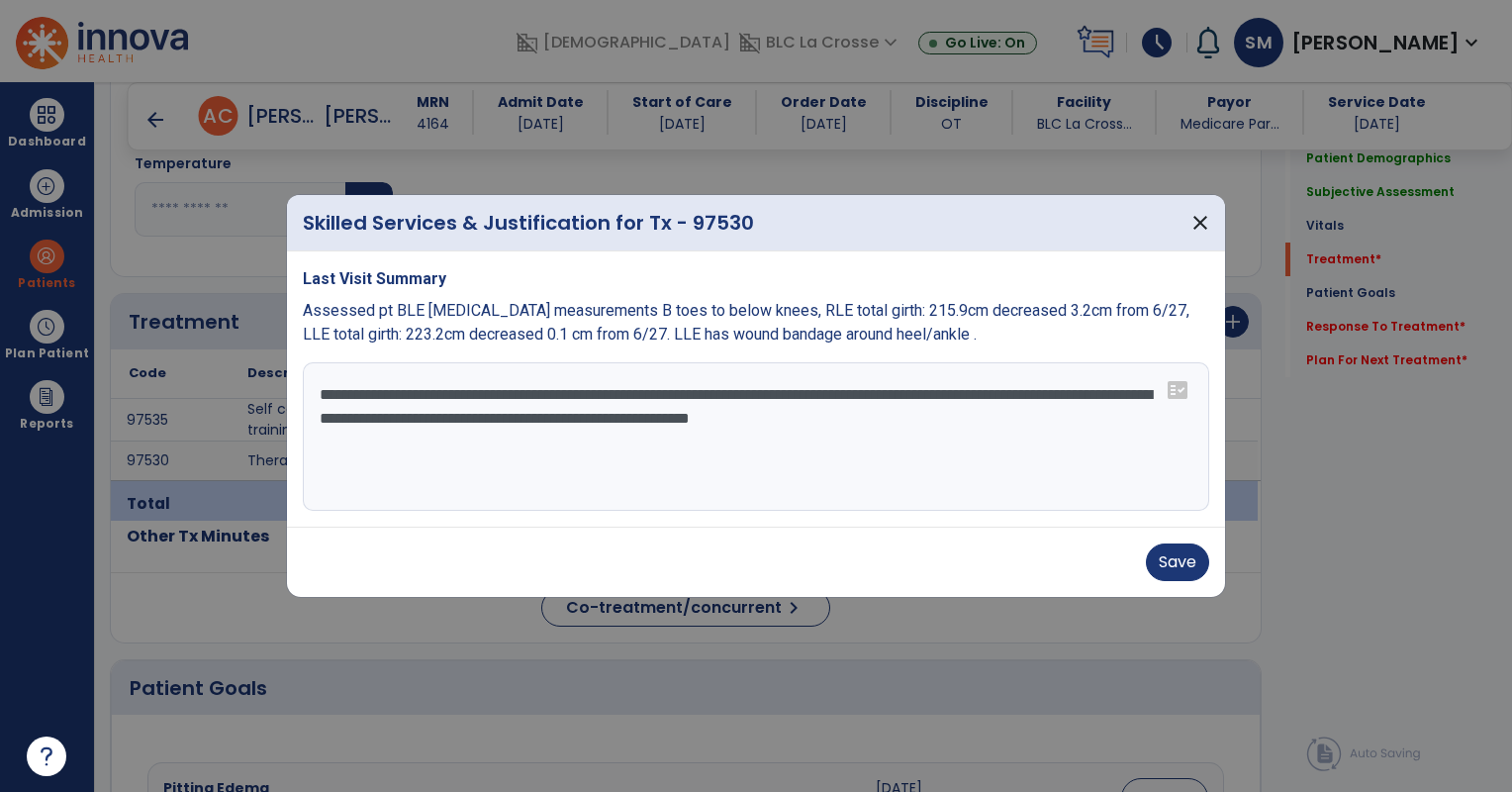 click on "**********" at bounding box center [756, 437] 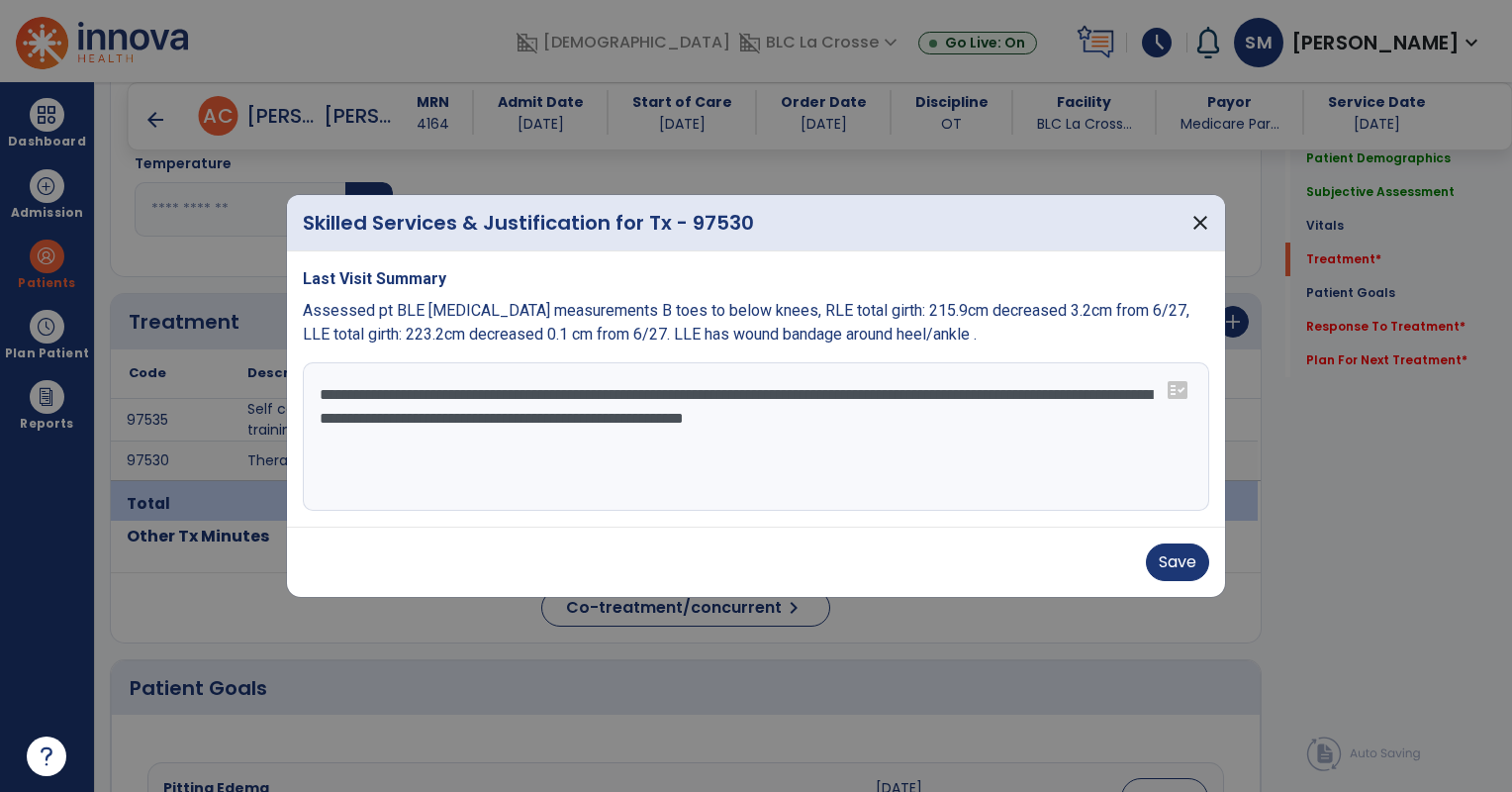 click on "**********" at bounding box center (756, 437) 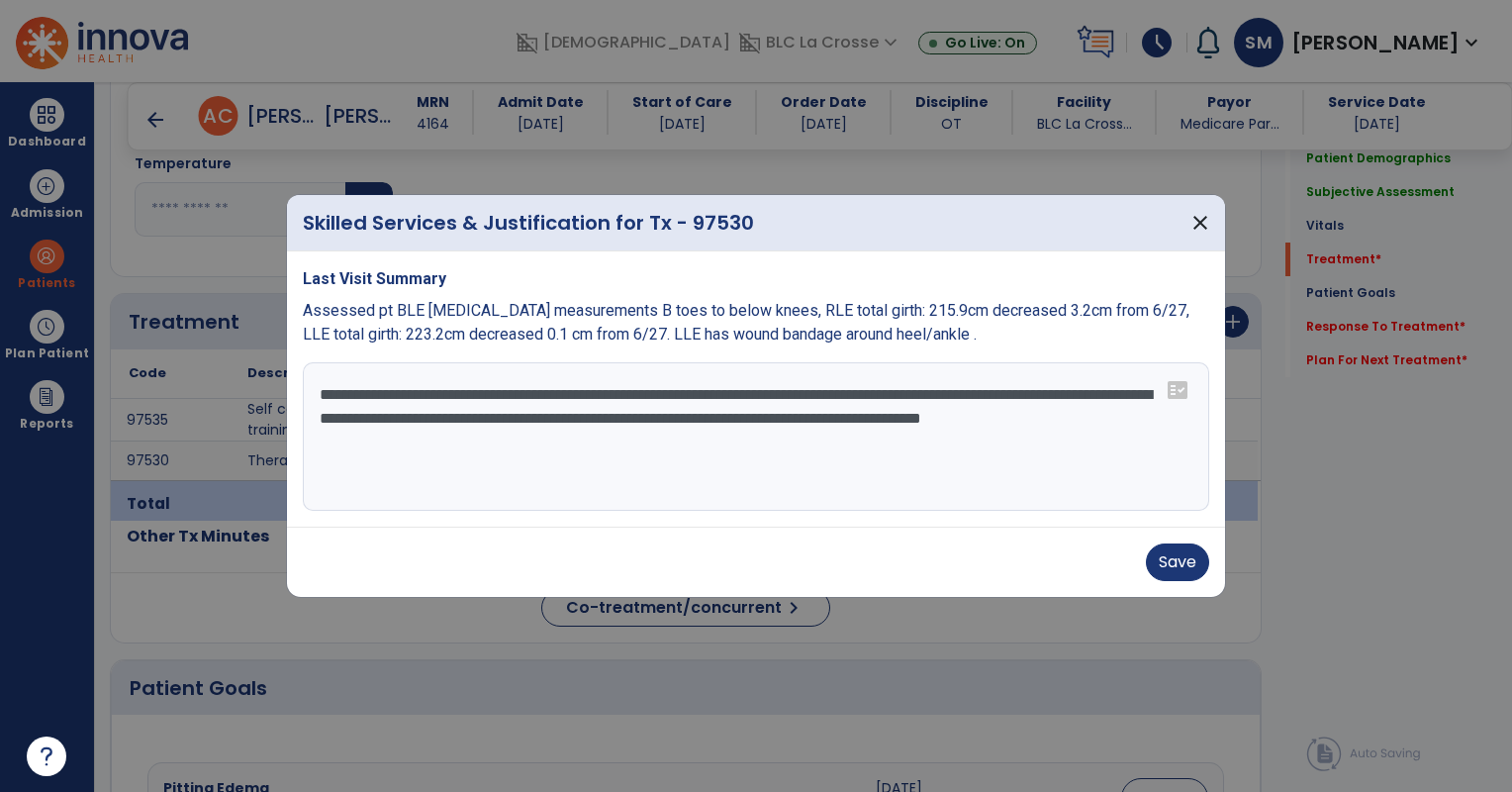 click on "**********" at bounding box center [756, 437] 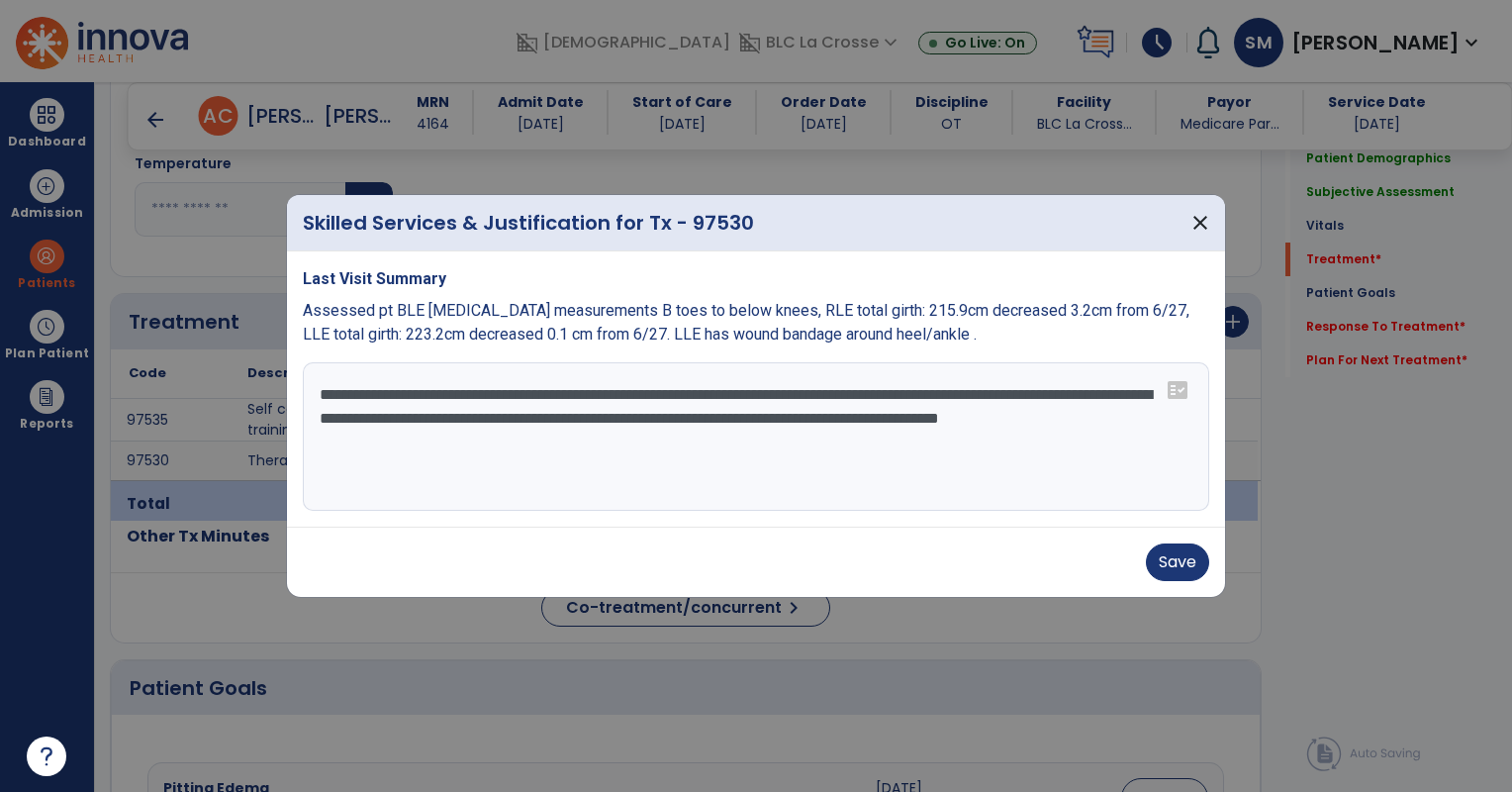 click on "**********" at bounding box center (756, 437) 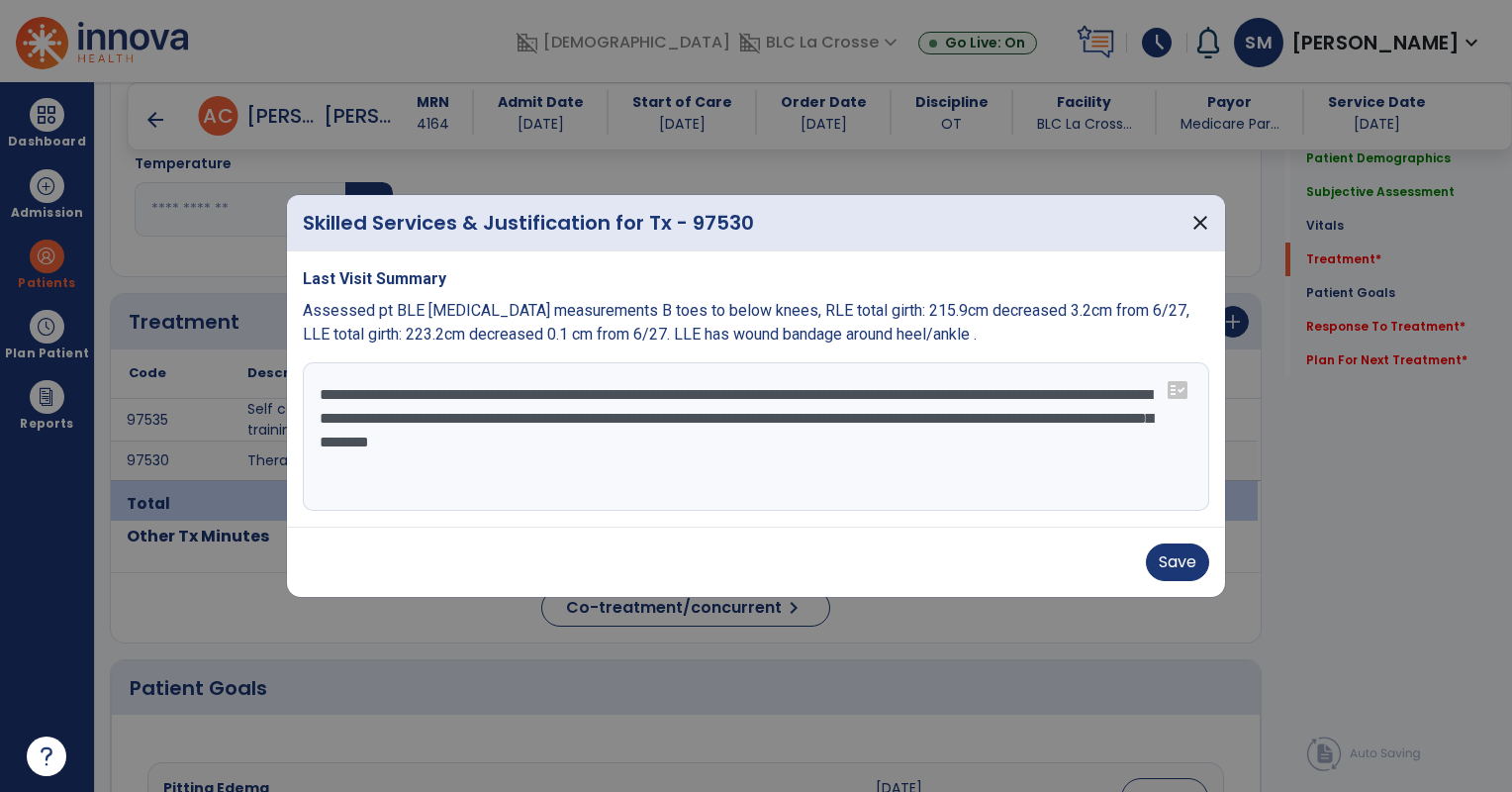 click on "**********" at bounding box center [756, 437] 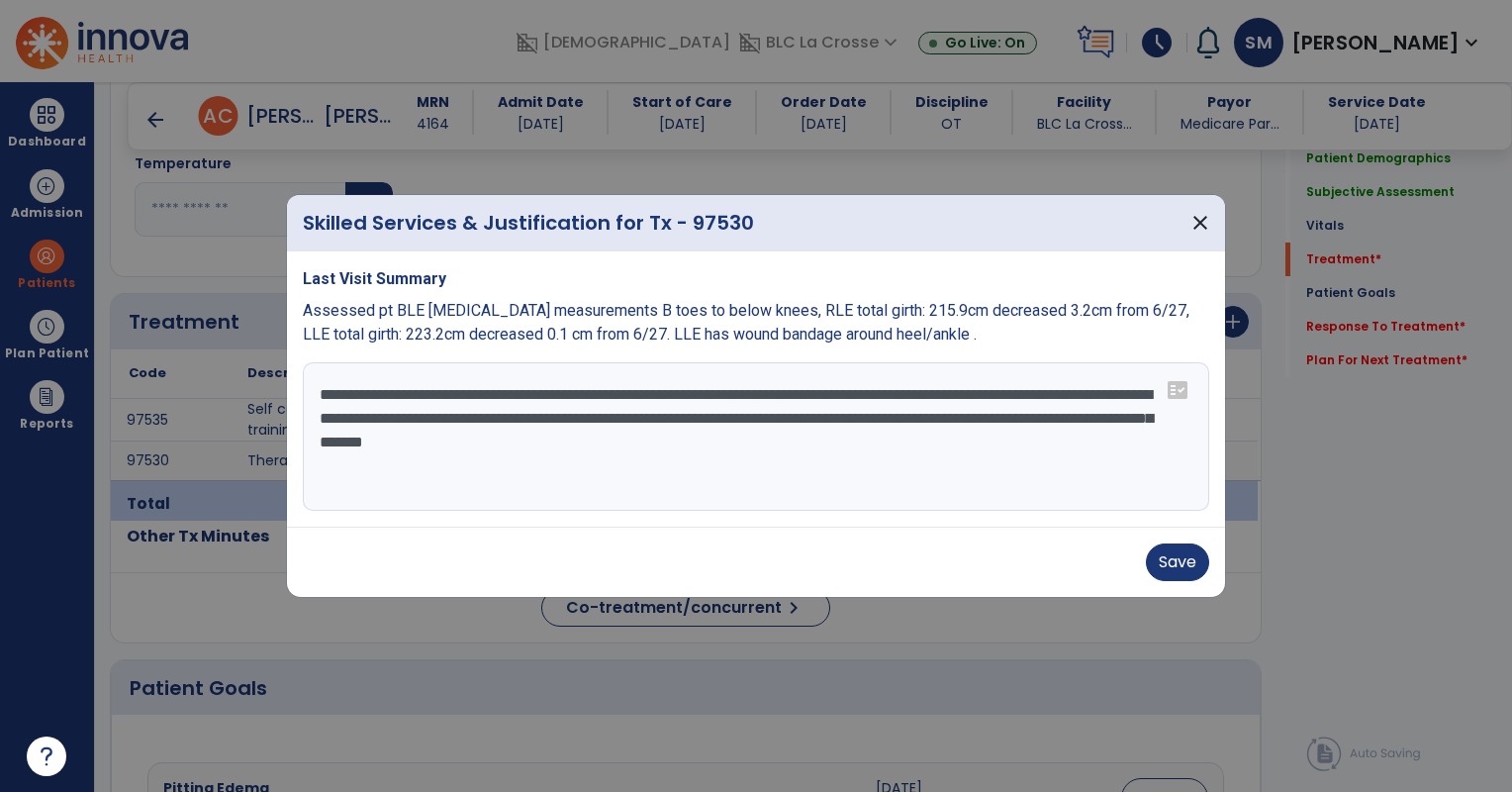 type on "**********" 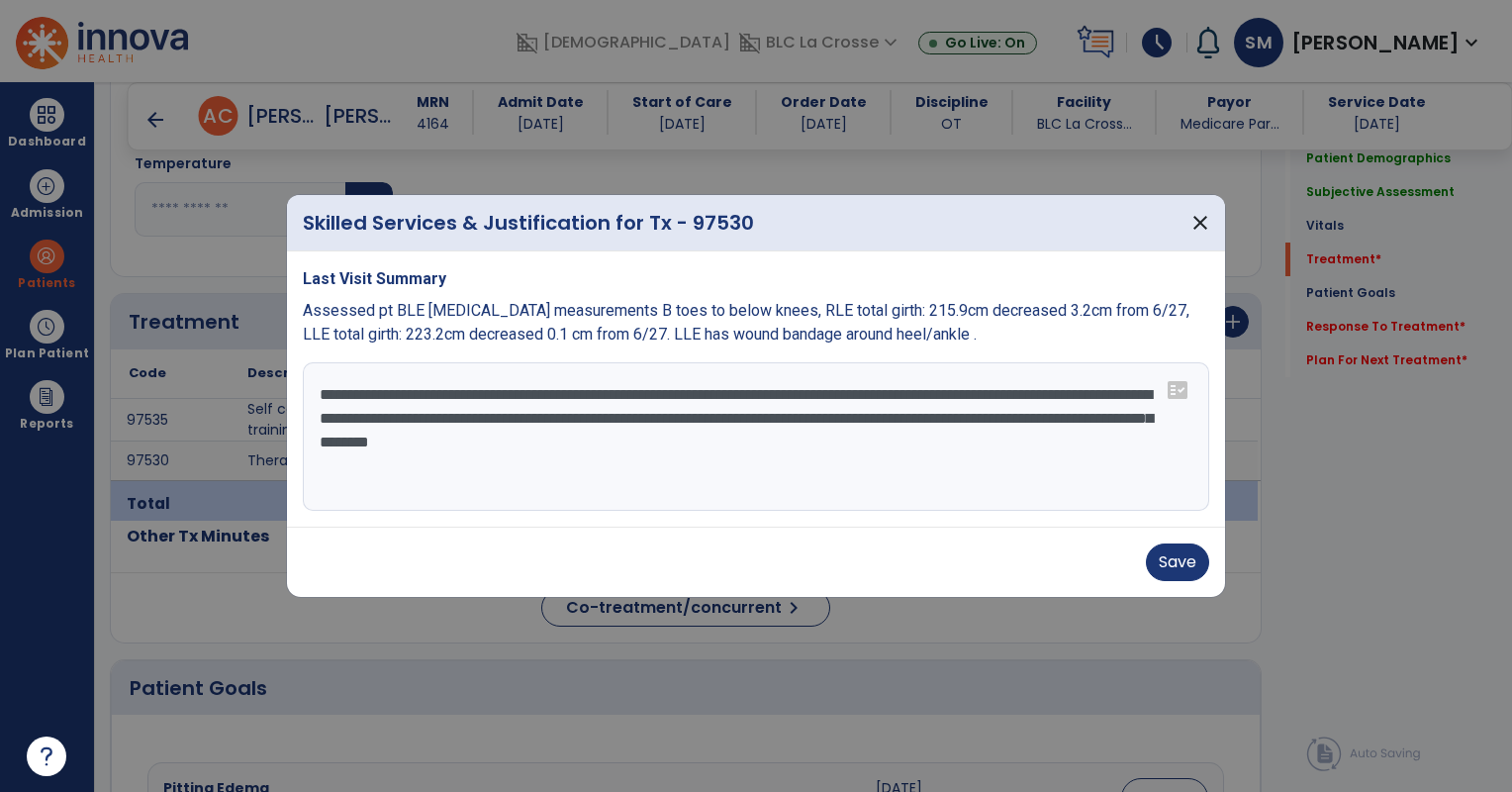 click on "**********" at bounding box center (756, 437) 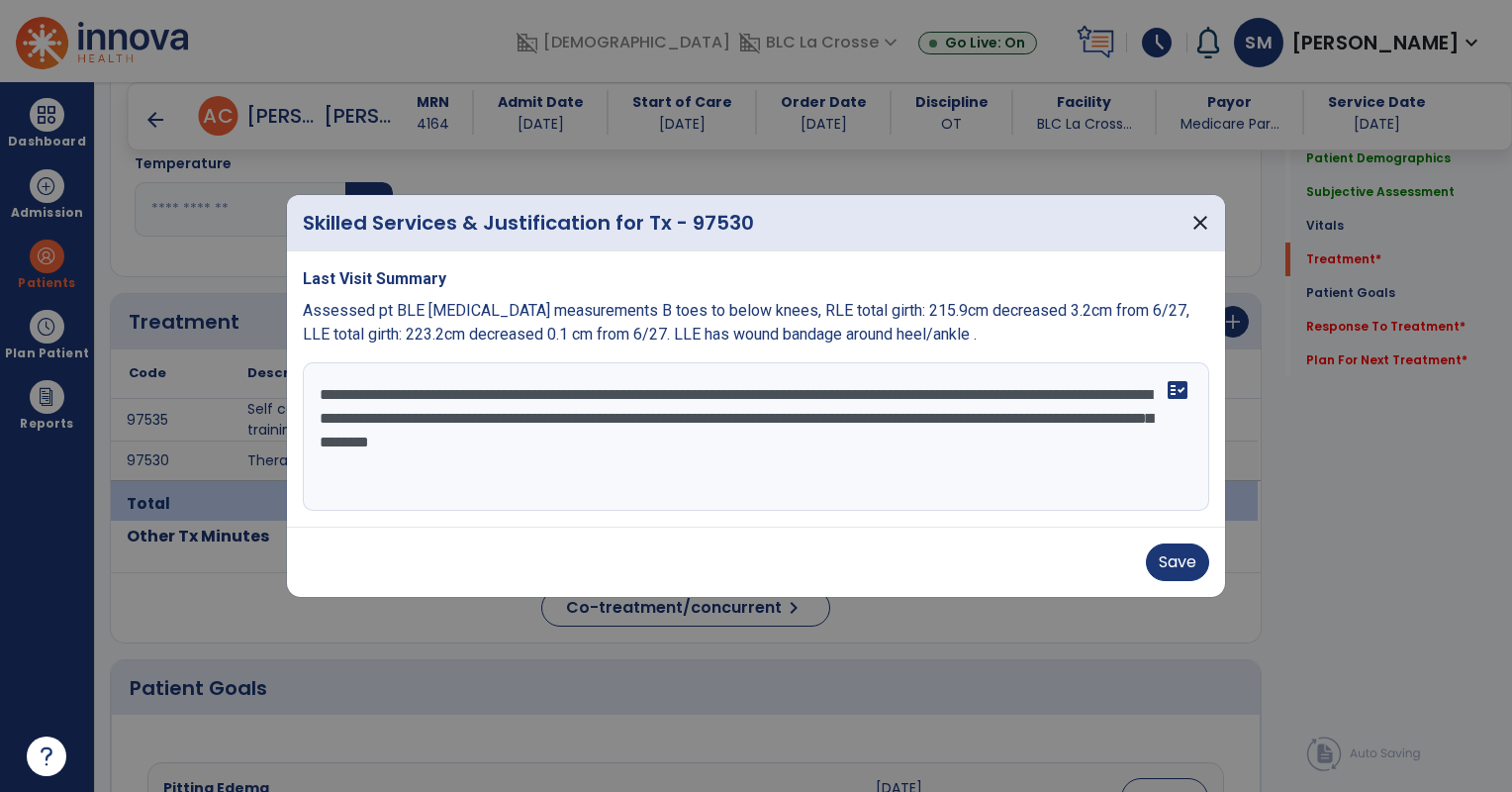 click on "**********" at bounding box center (756, 437) 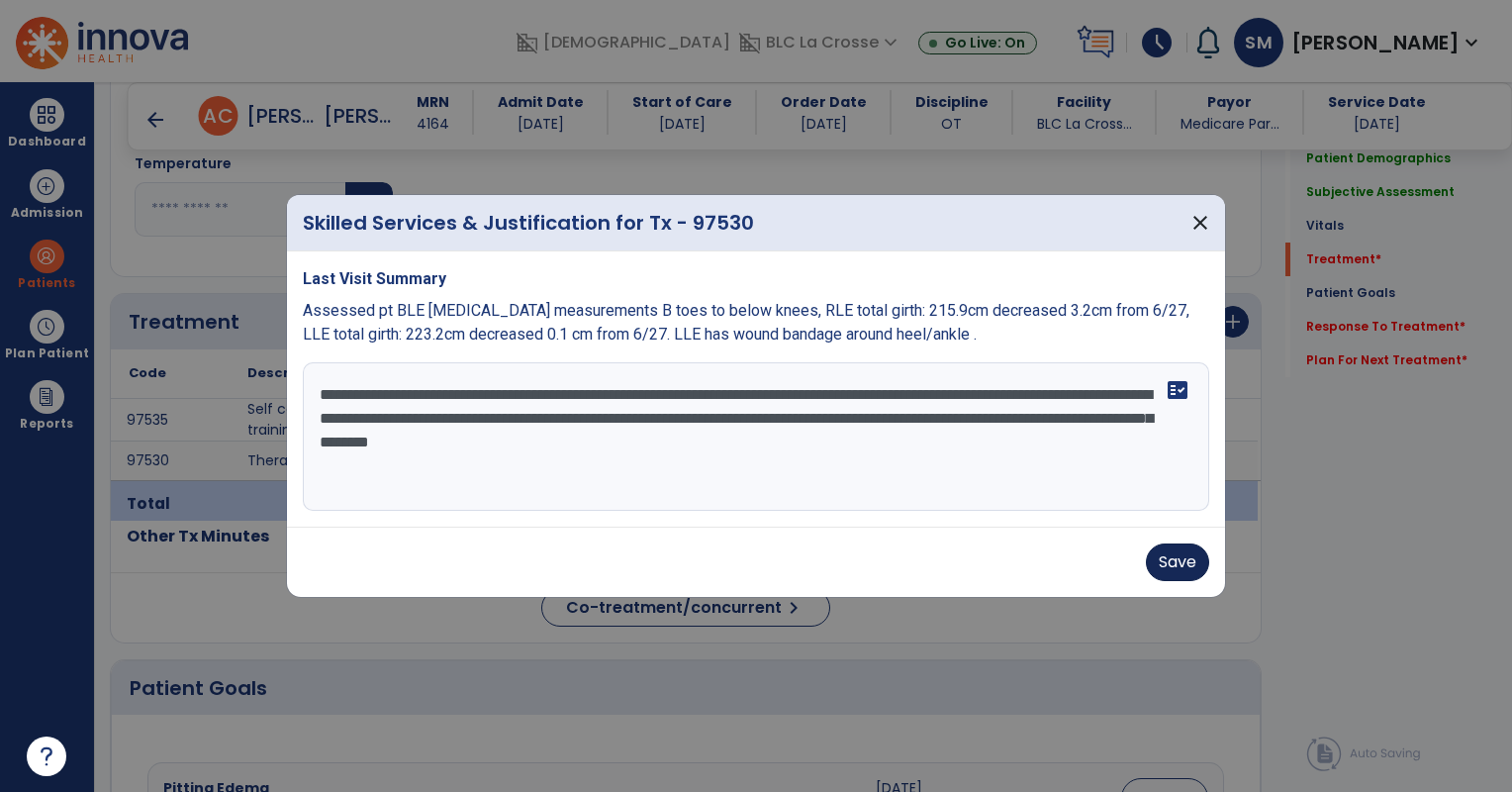 type on "**********" 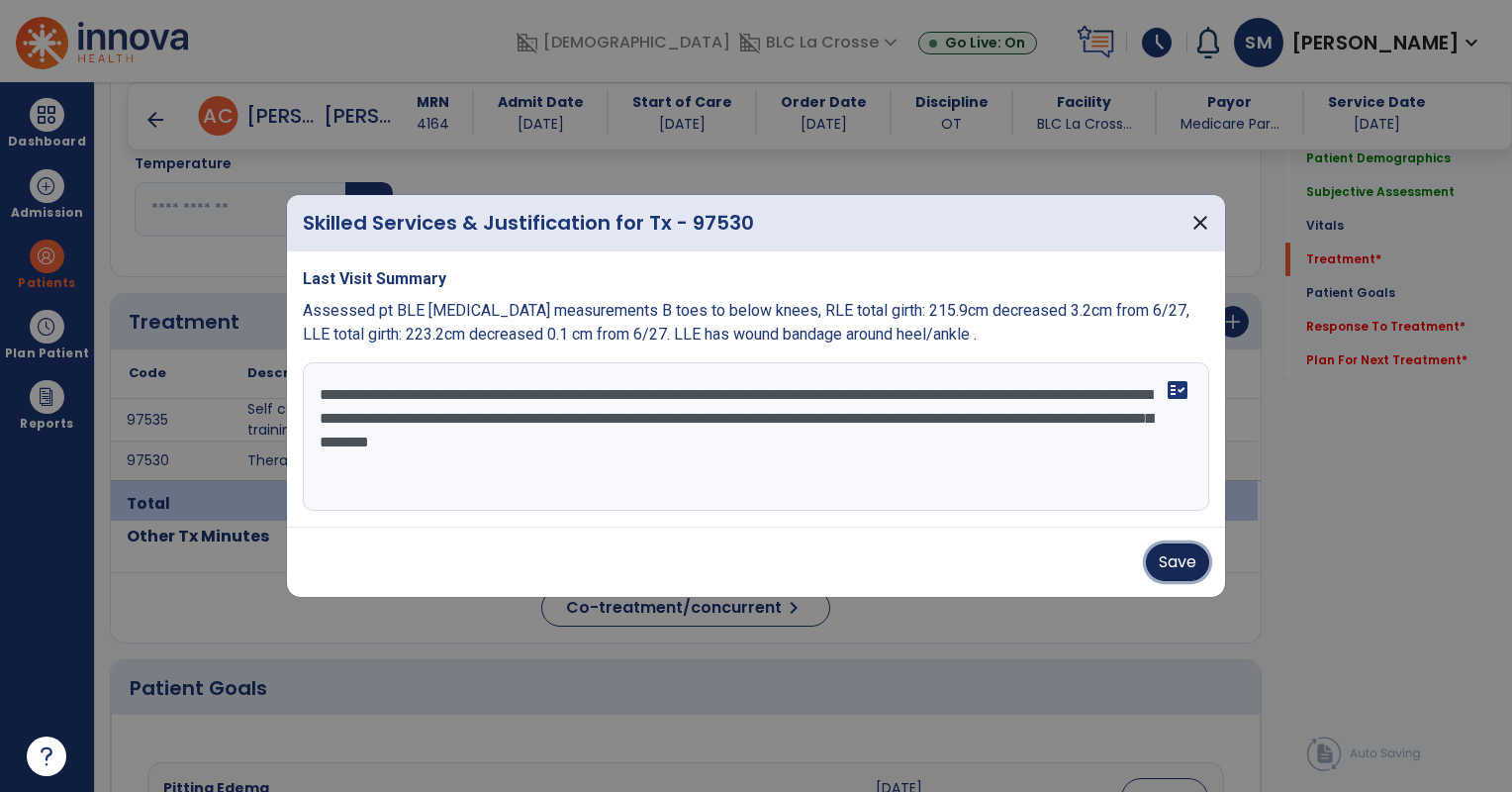 click on "Save" at bounding box center (1178, 562) 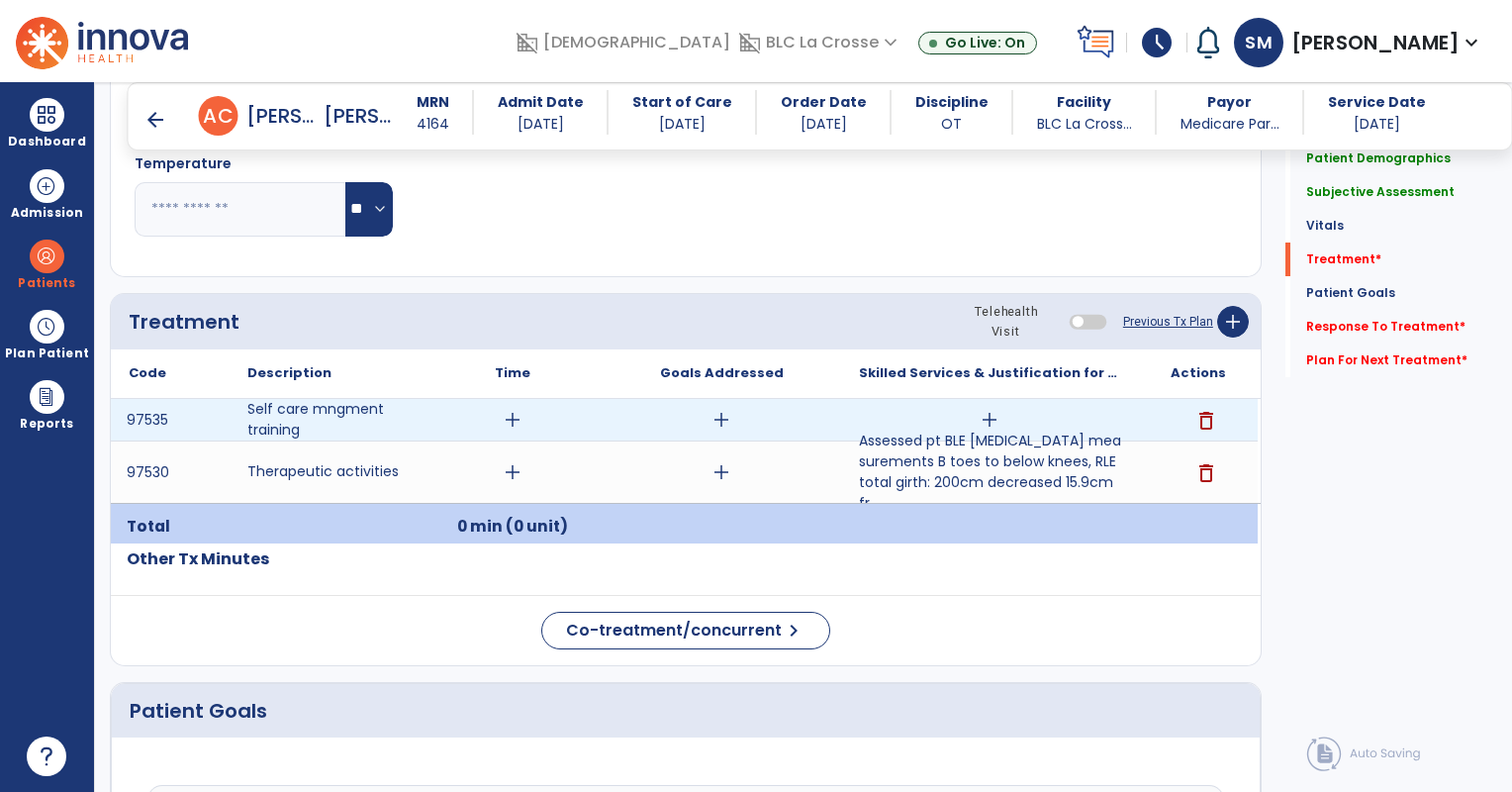 click on "add" at bounding box center [990, 420] 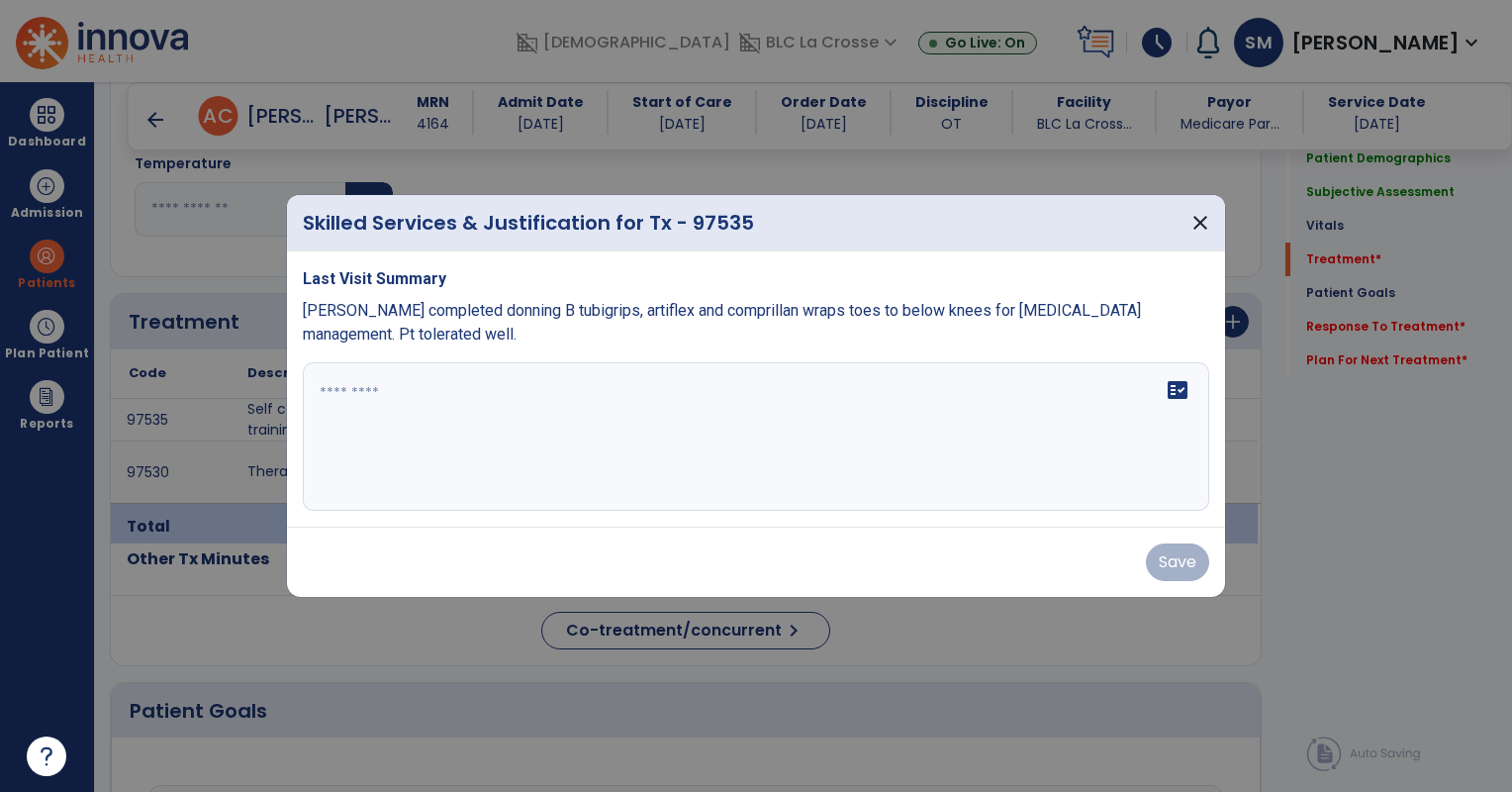 click on "fact_check" at bounding box center (756, 437) 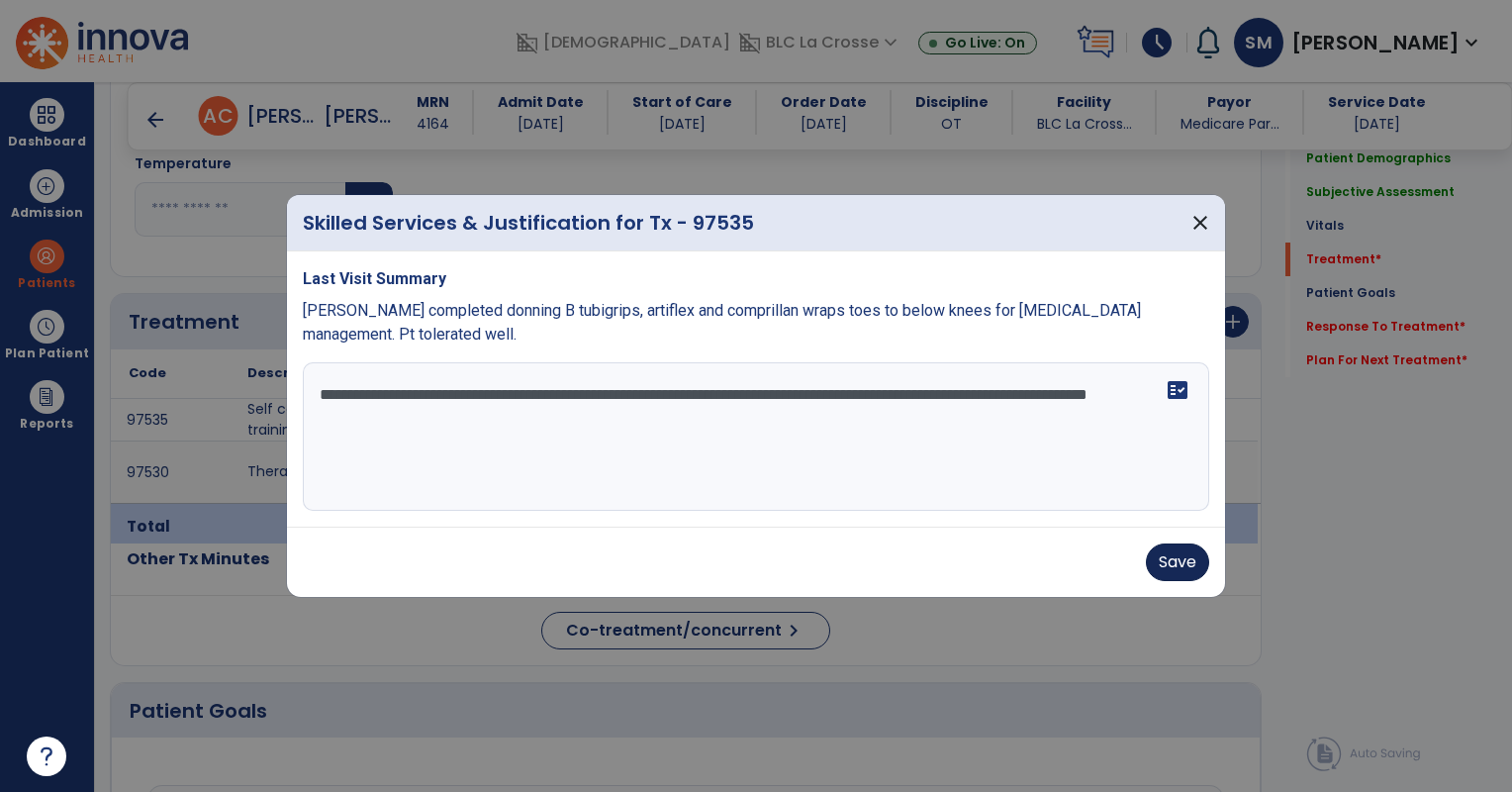 type on "**********" 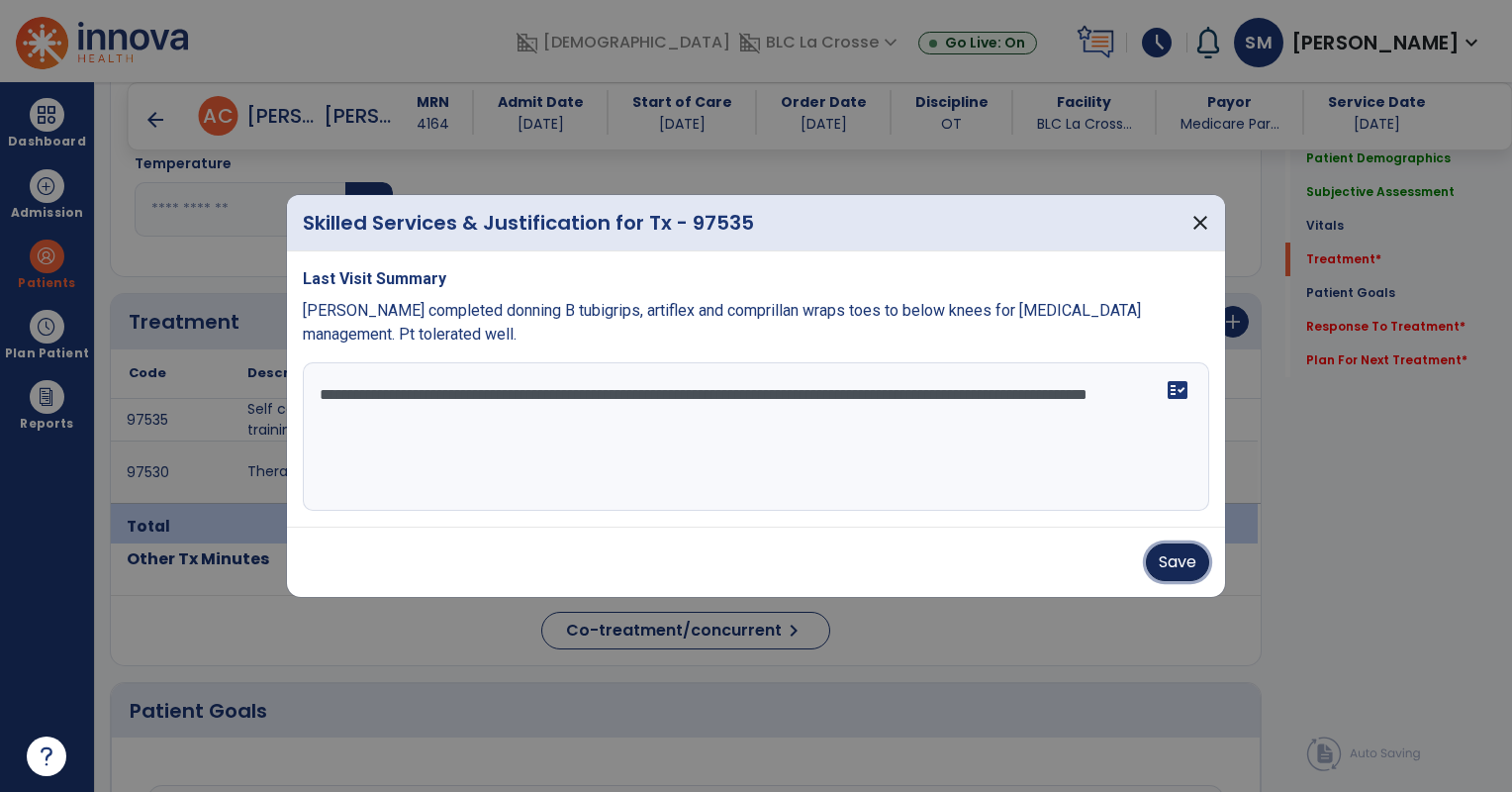 click on "Save" at bounding box center (1178, 562) 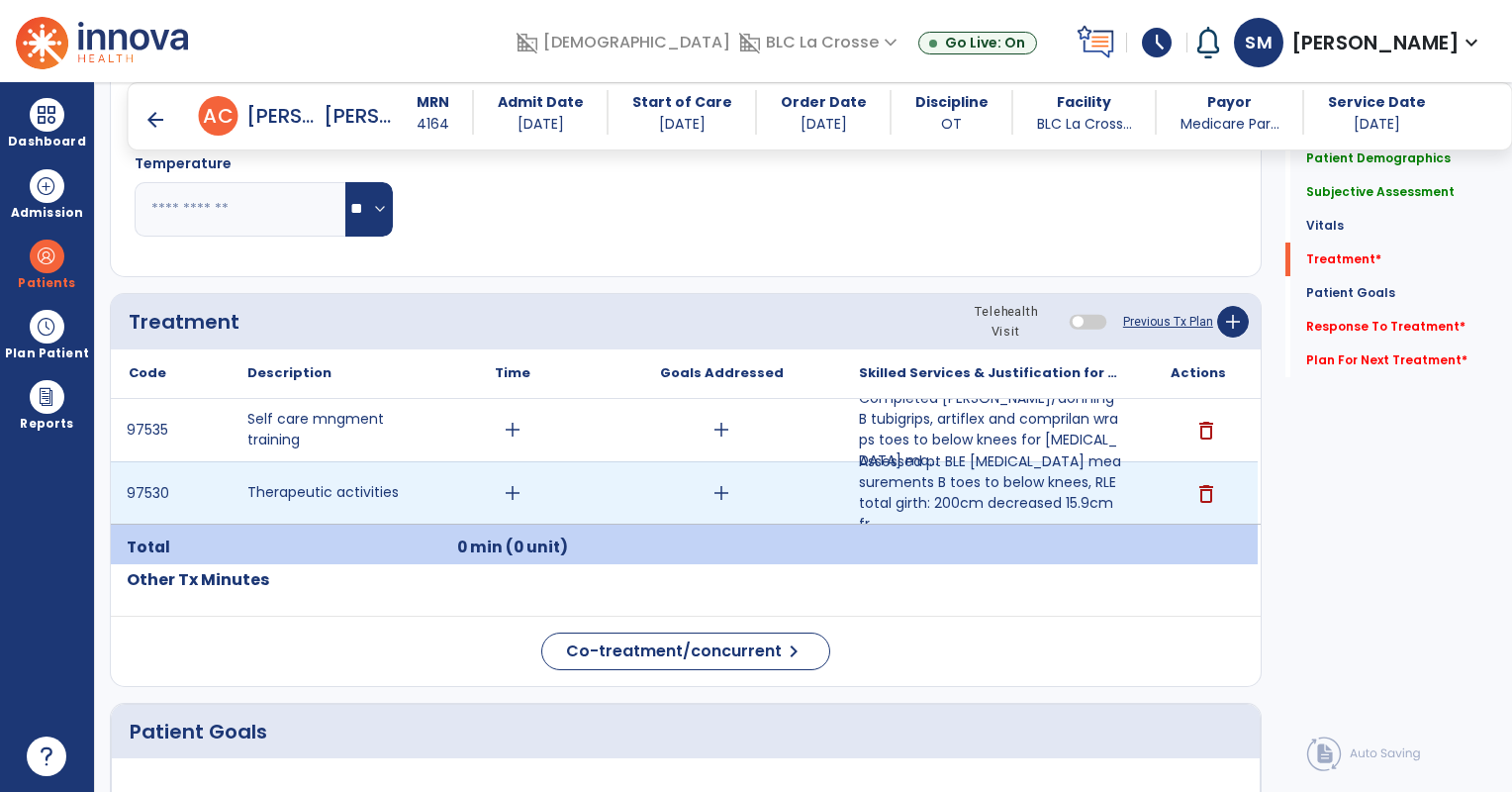 click on "add" at bounding box center [513, 493] 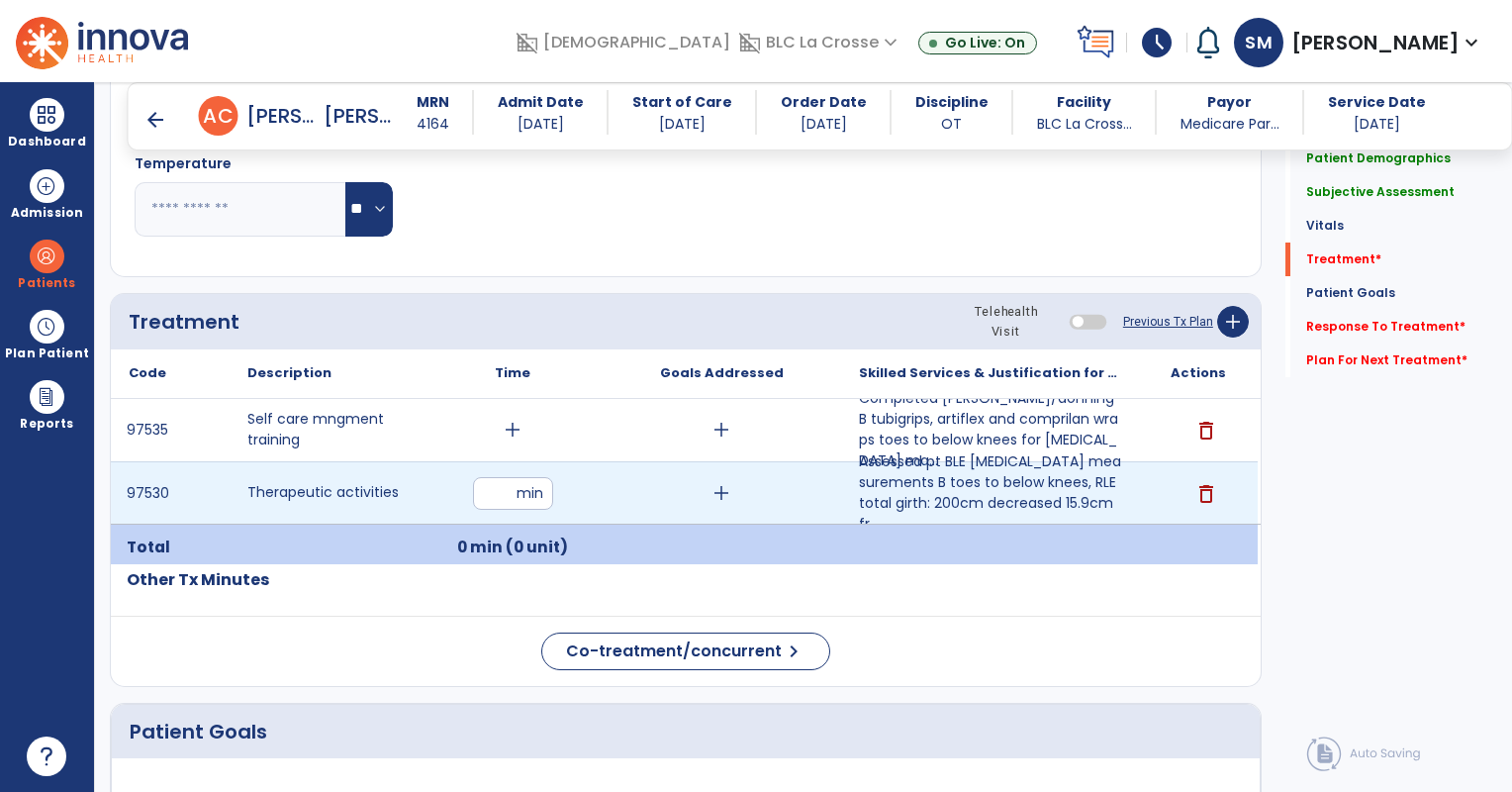 type on "**" 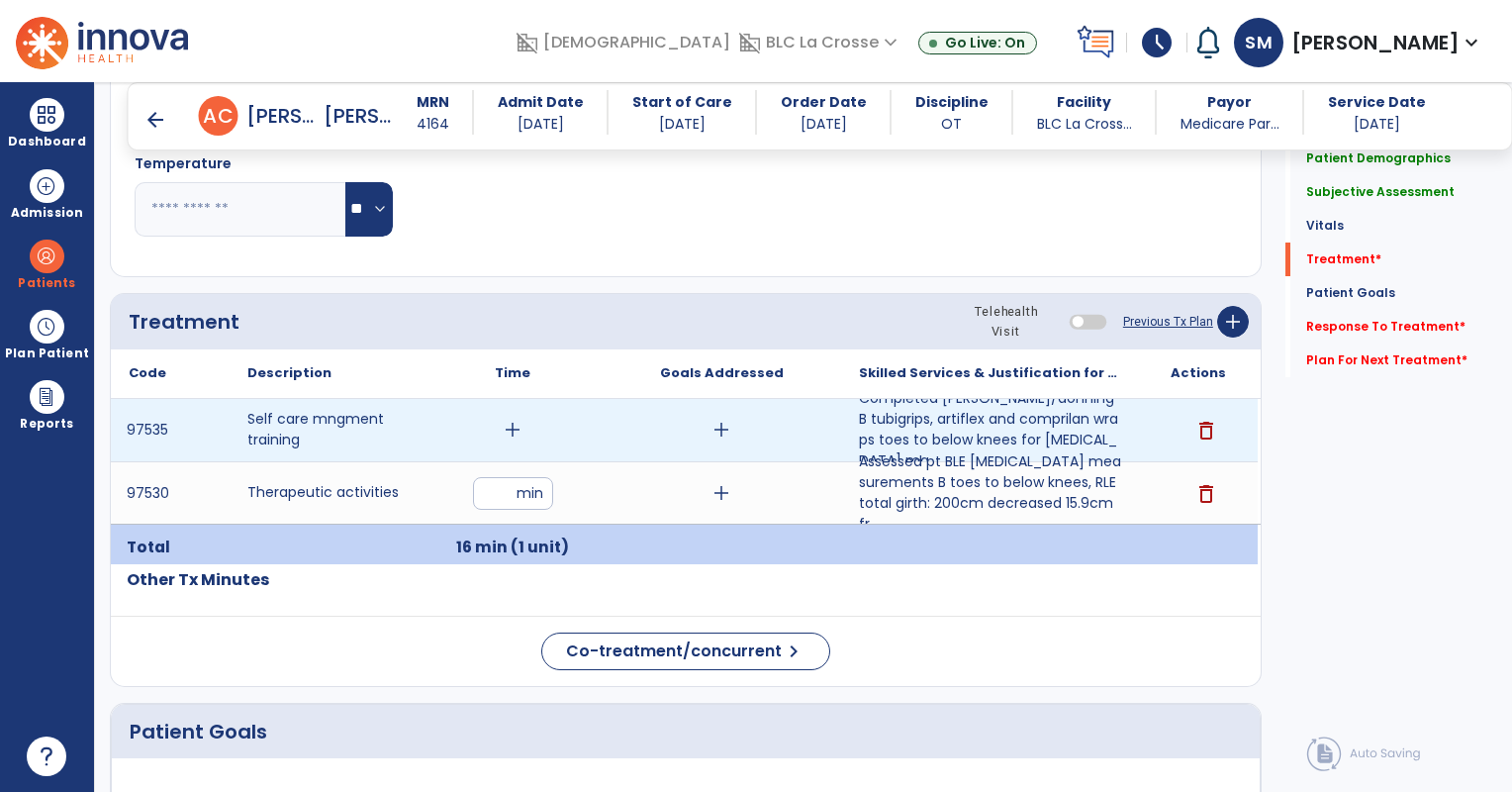 click on "add" at bounding box center (513, 430) 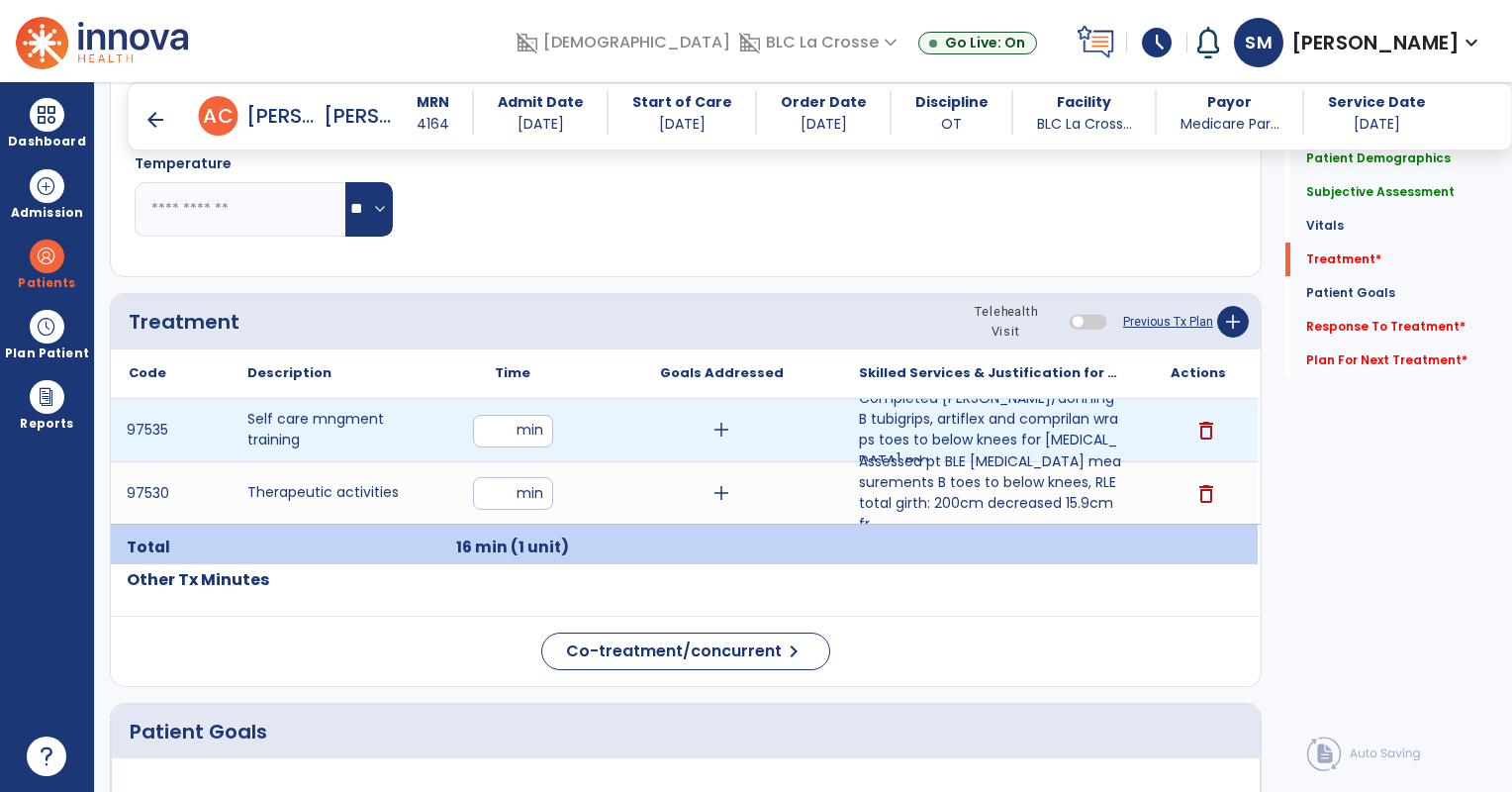 type on "**" 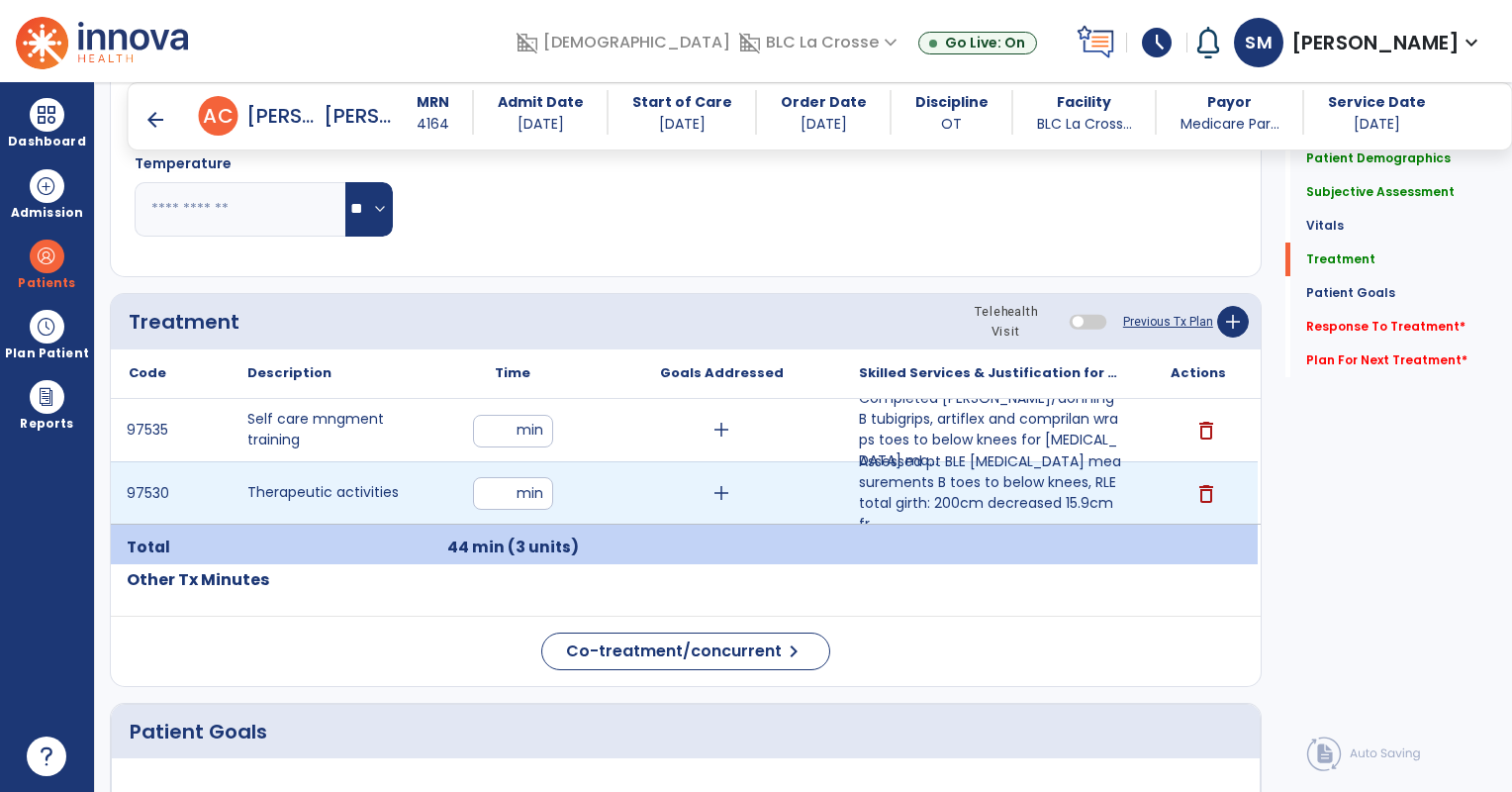 click on "**" at bounding box center (513, 493) 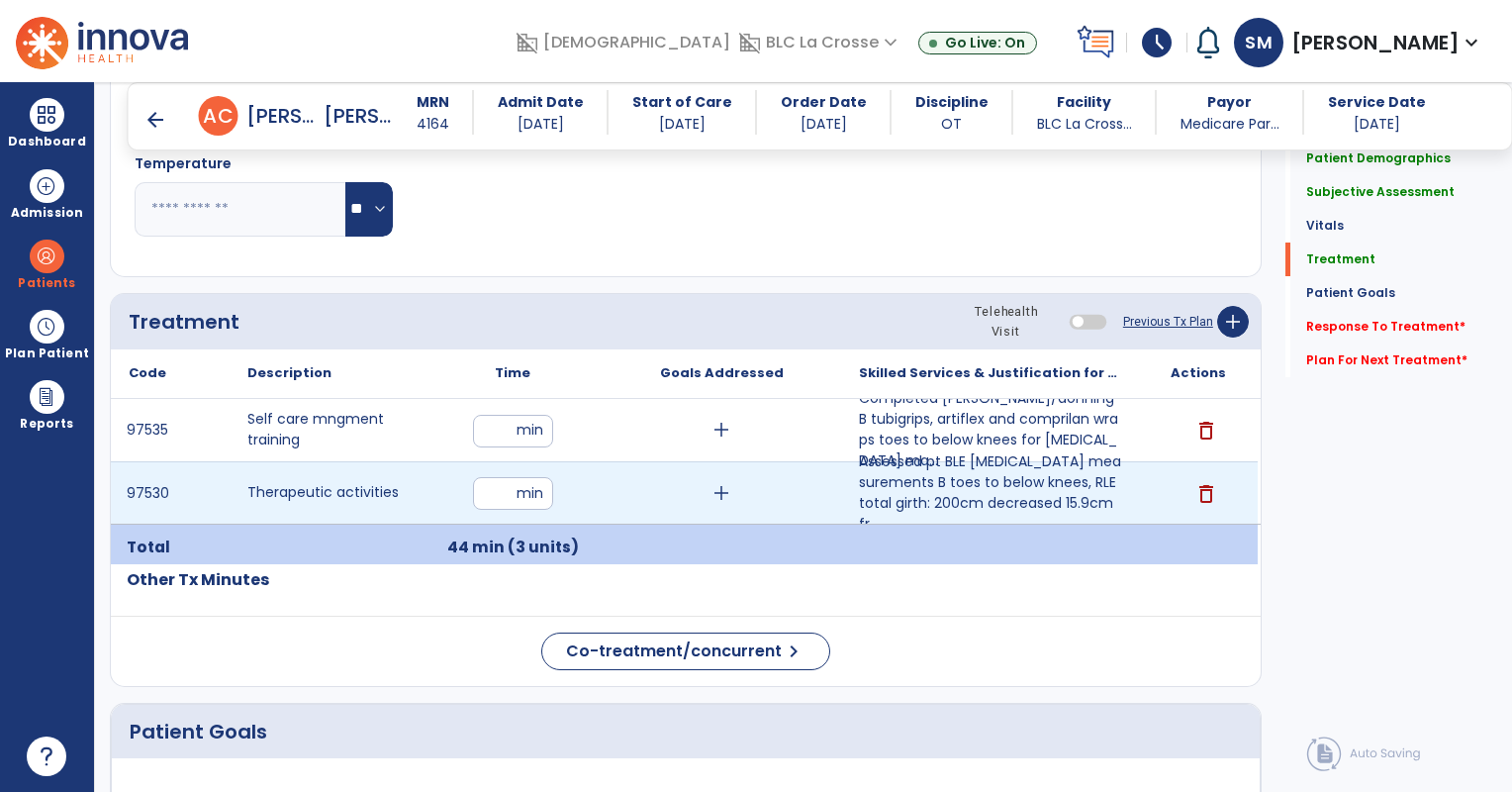 type on "**" 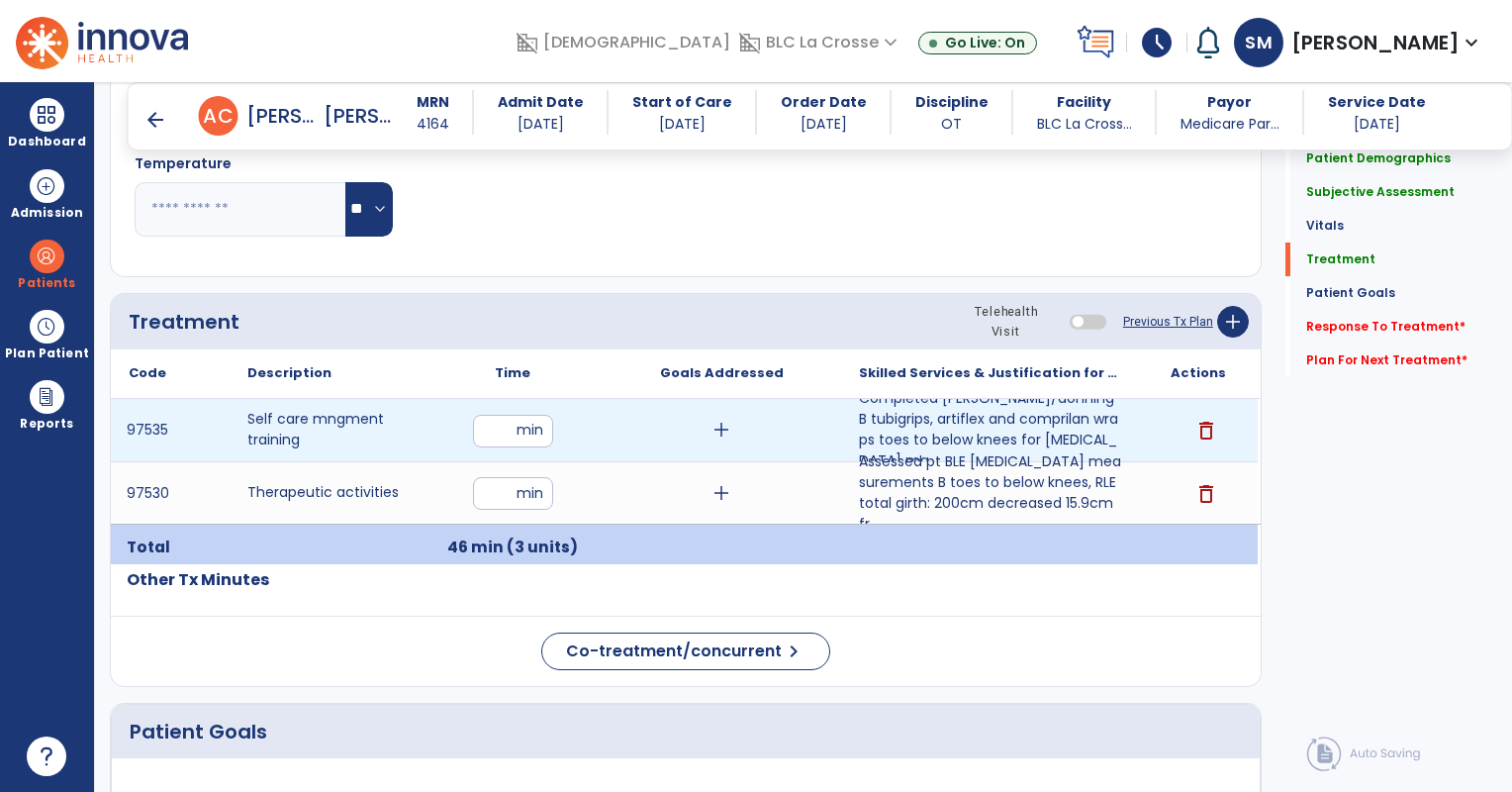 click on "**" at bounding box center (513, 431) 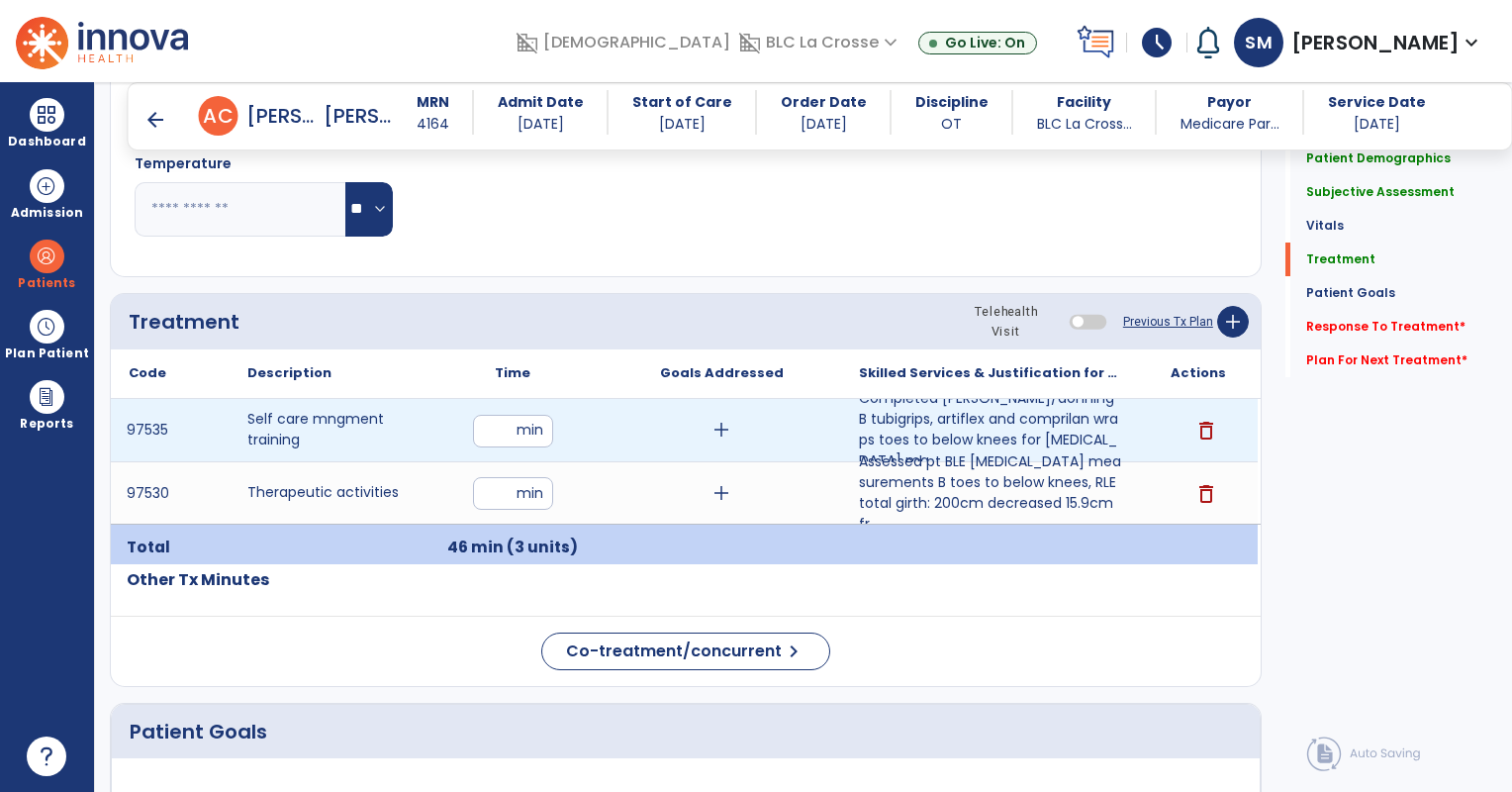 type on "**" 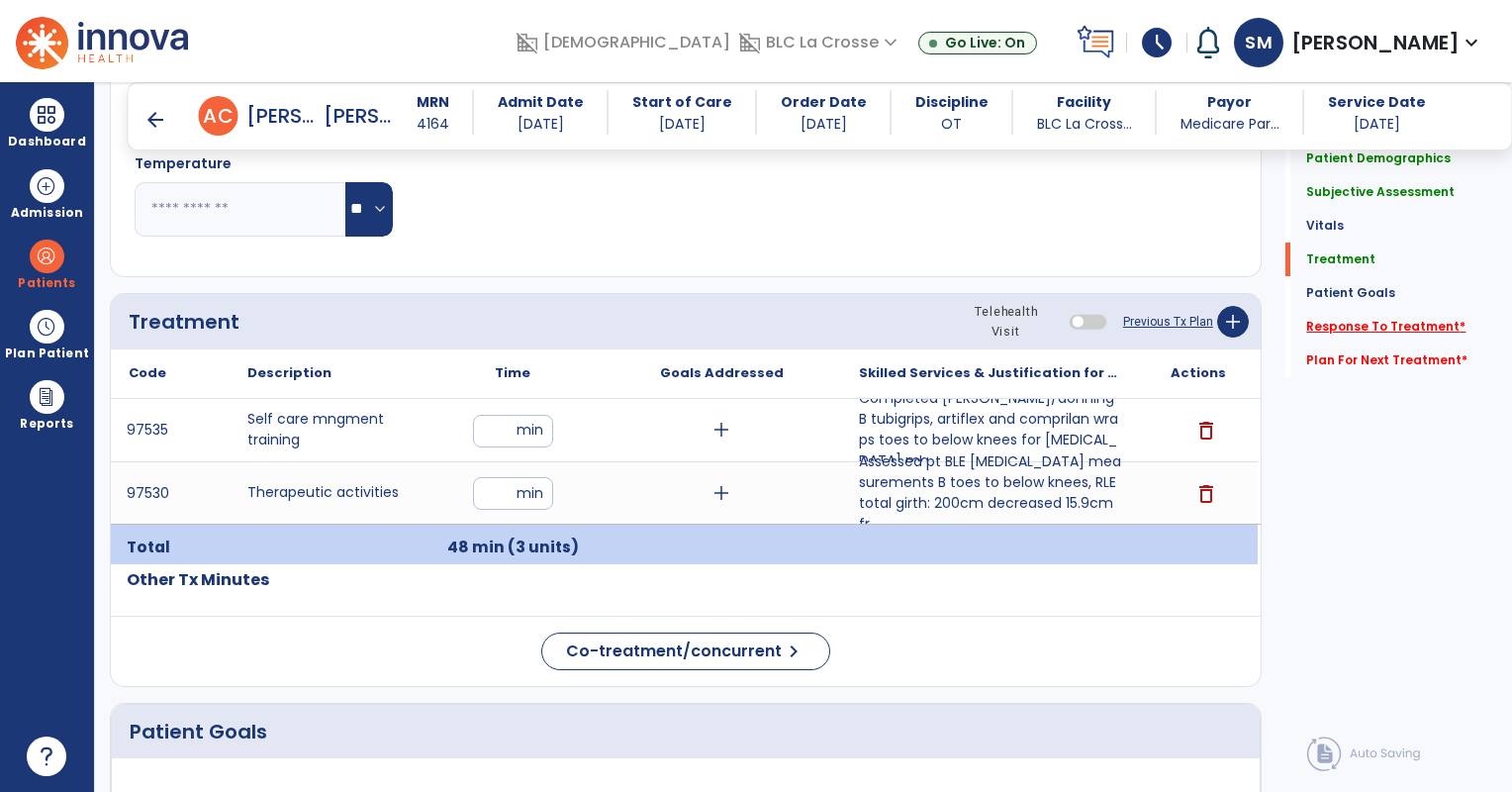 click on "Response To Treatment   *" 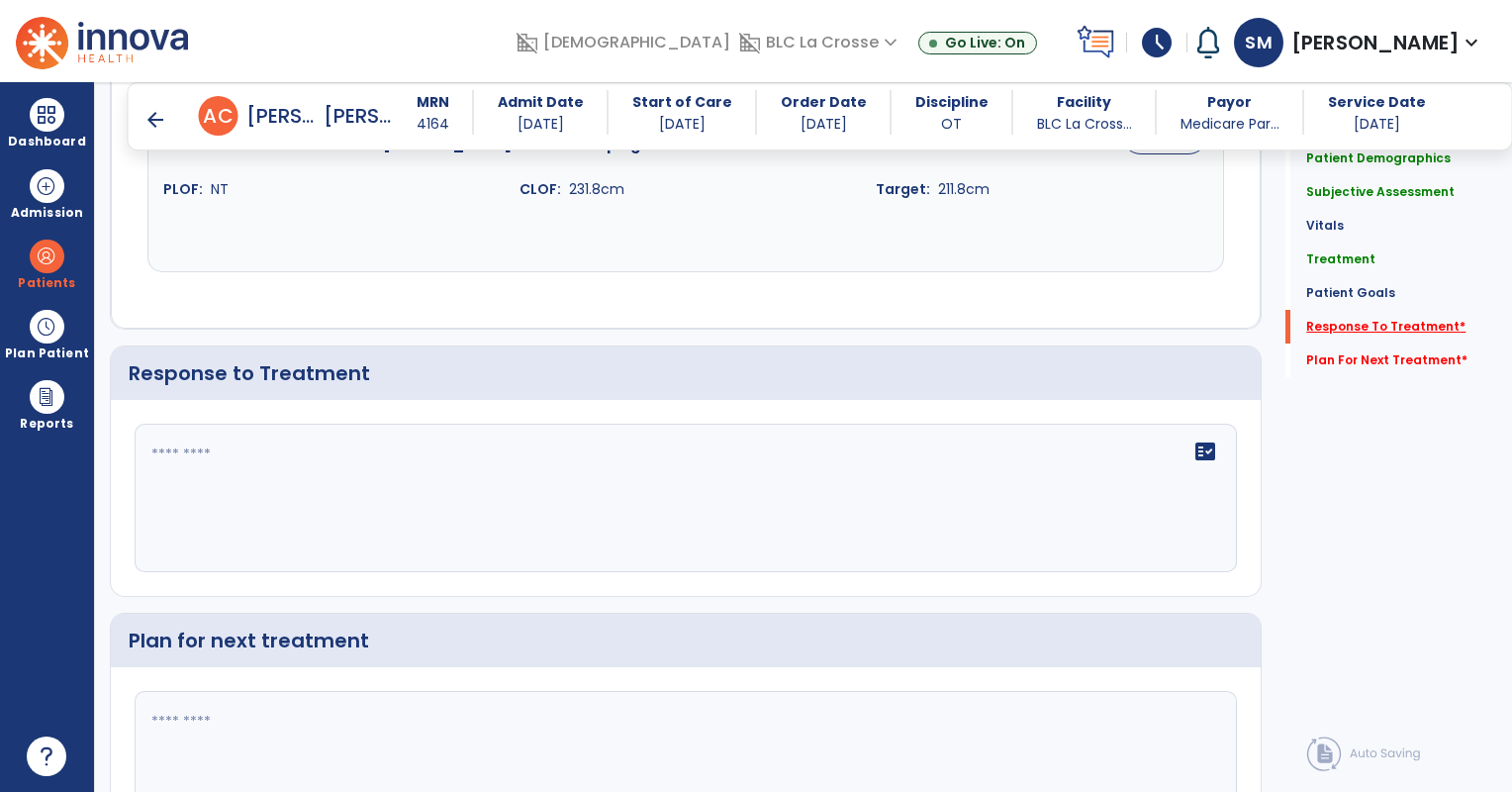 scroll, scrollTop: 2145, scrollLeft: 0, axis: vertical 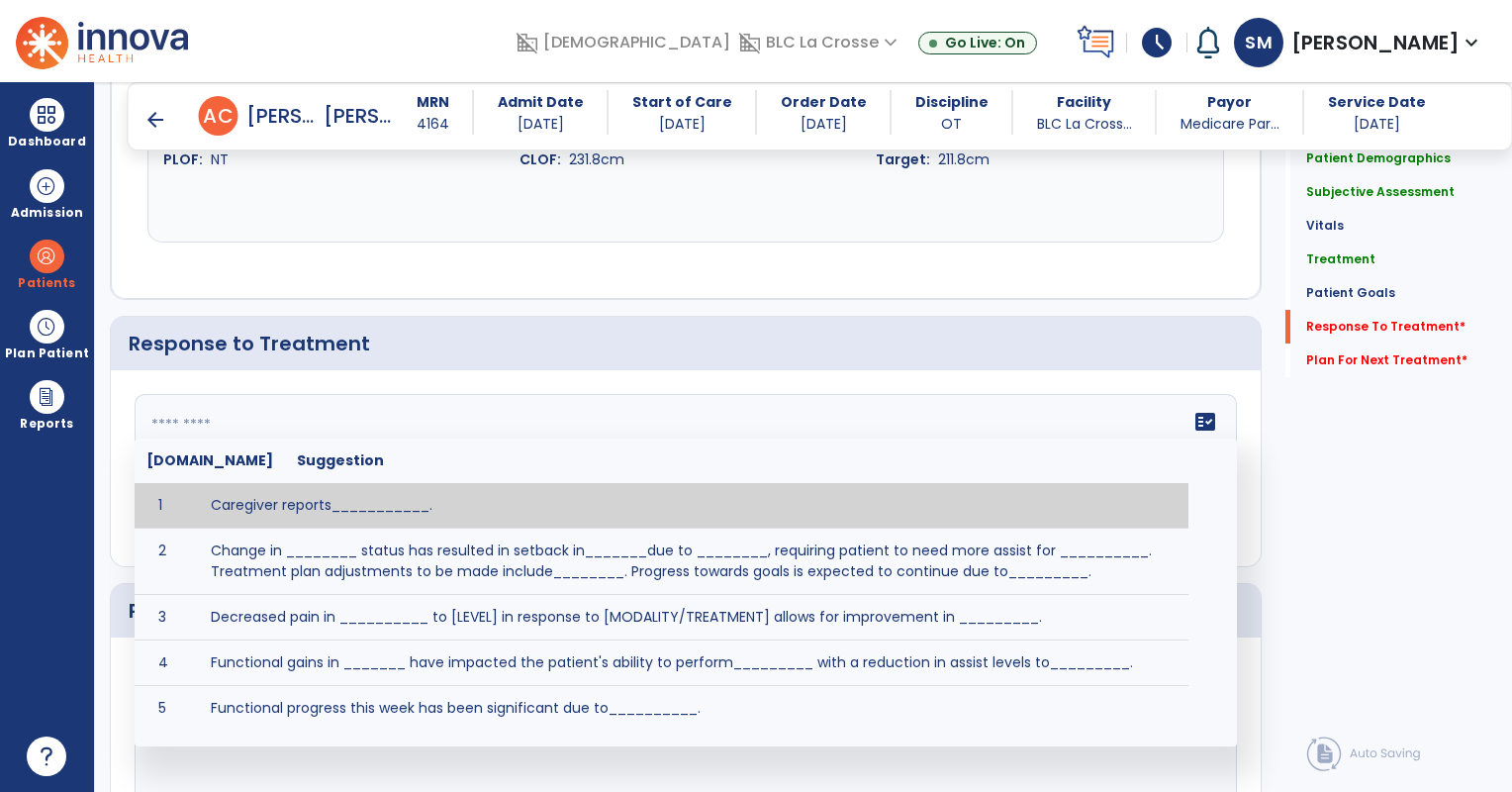 click 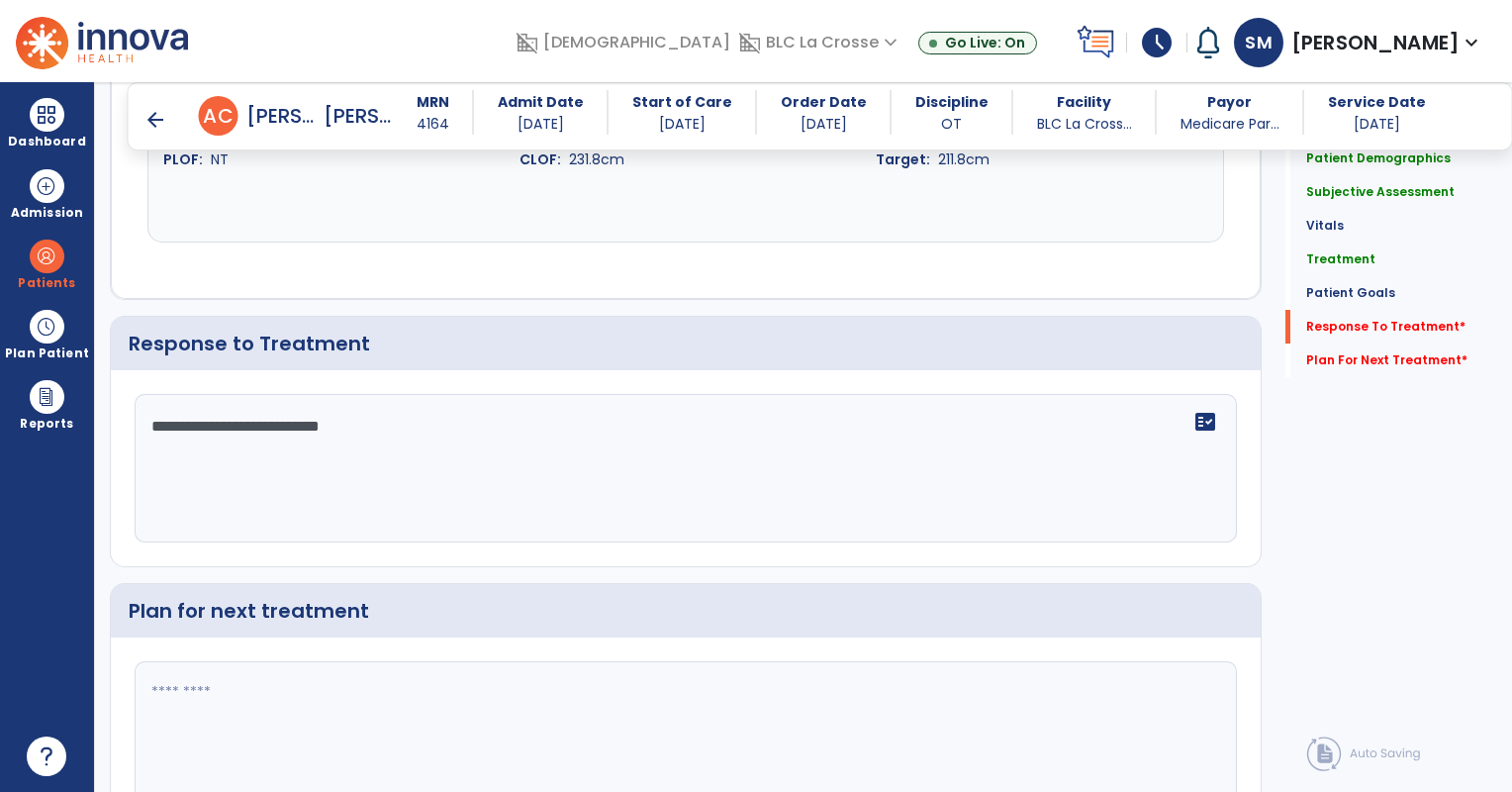 type on "**********" 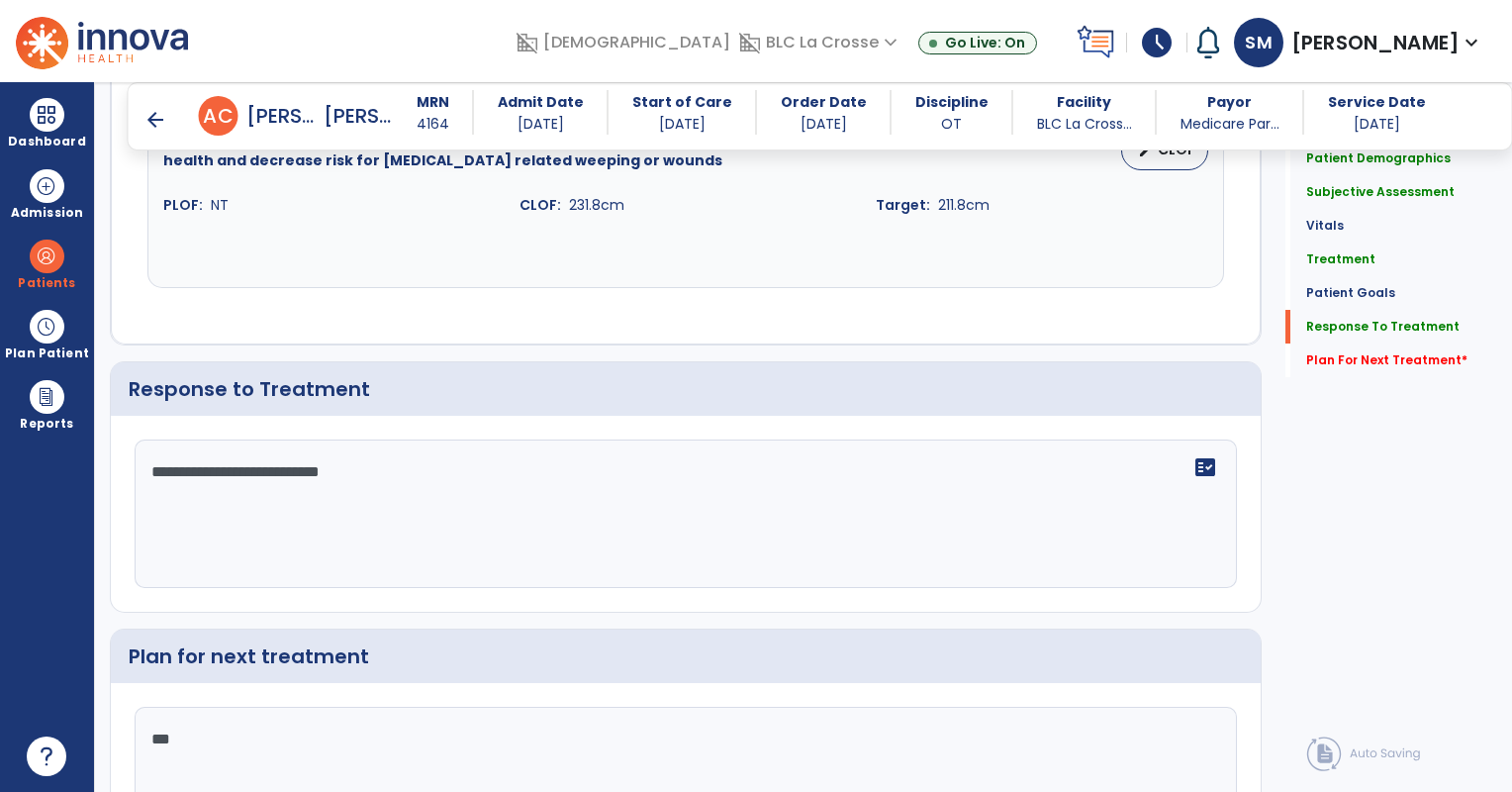 scroll, scrollTop: 2145, scrollLeft: 0, axis: vertical 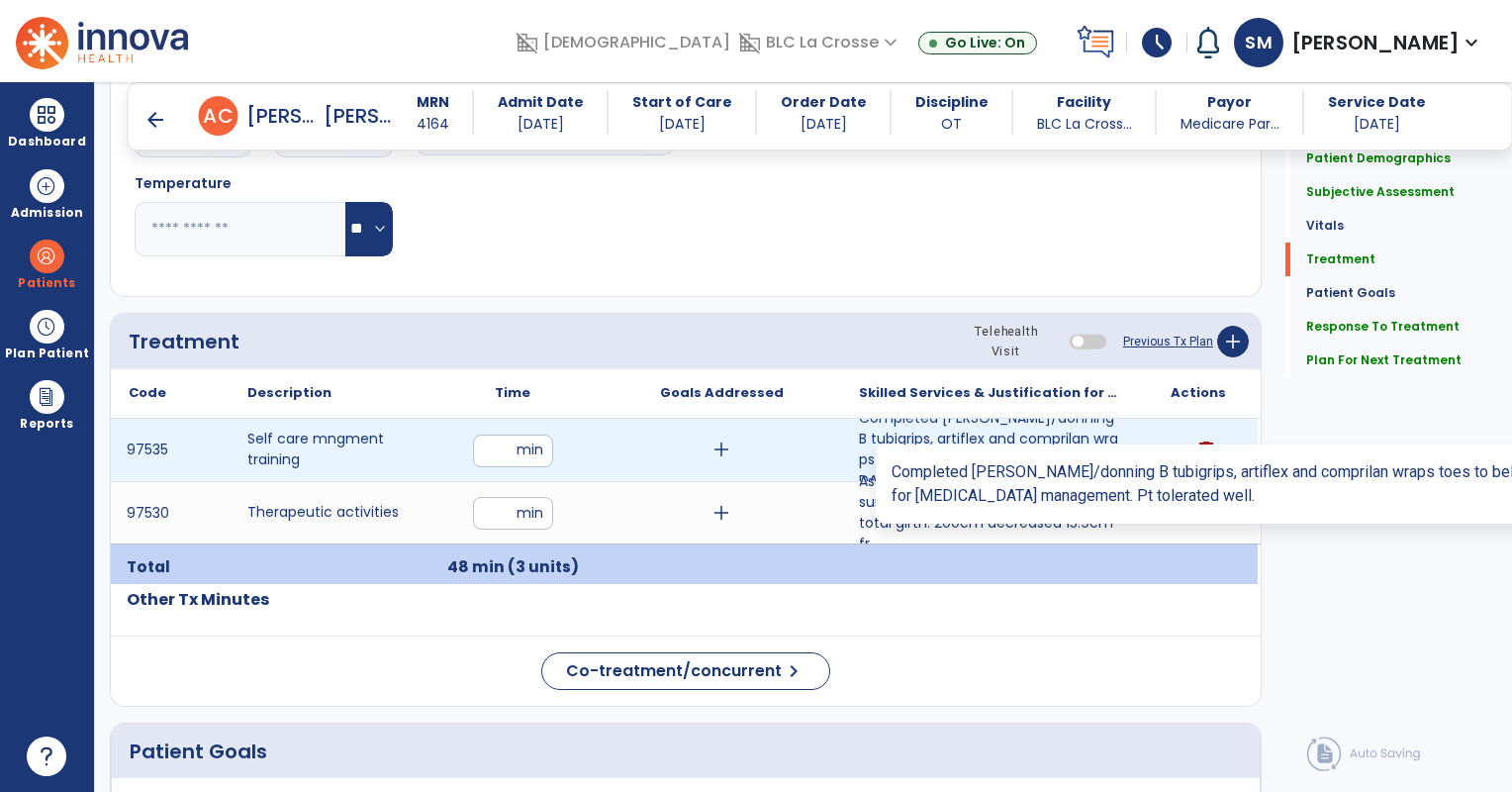 type on "**********" 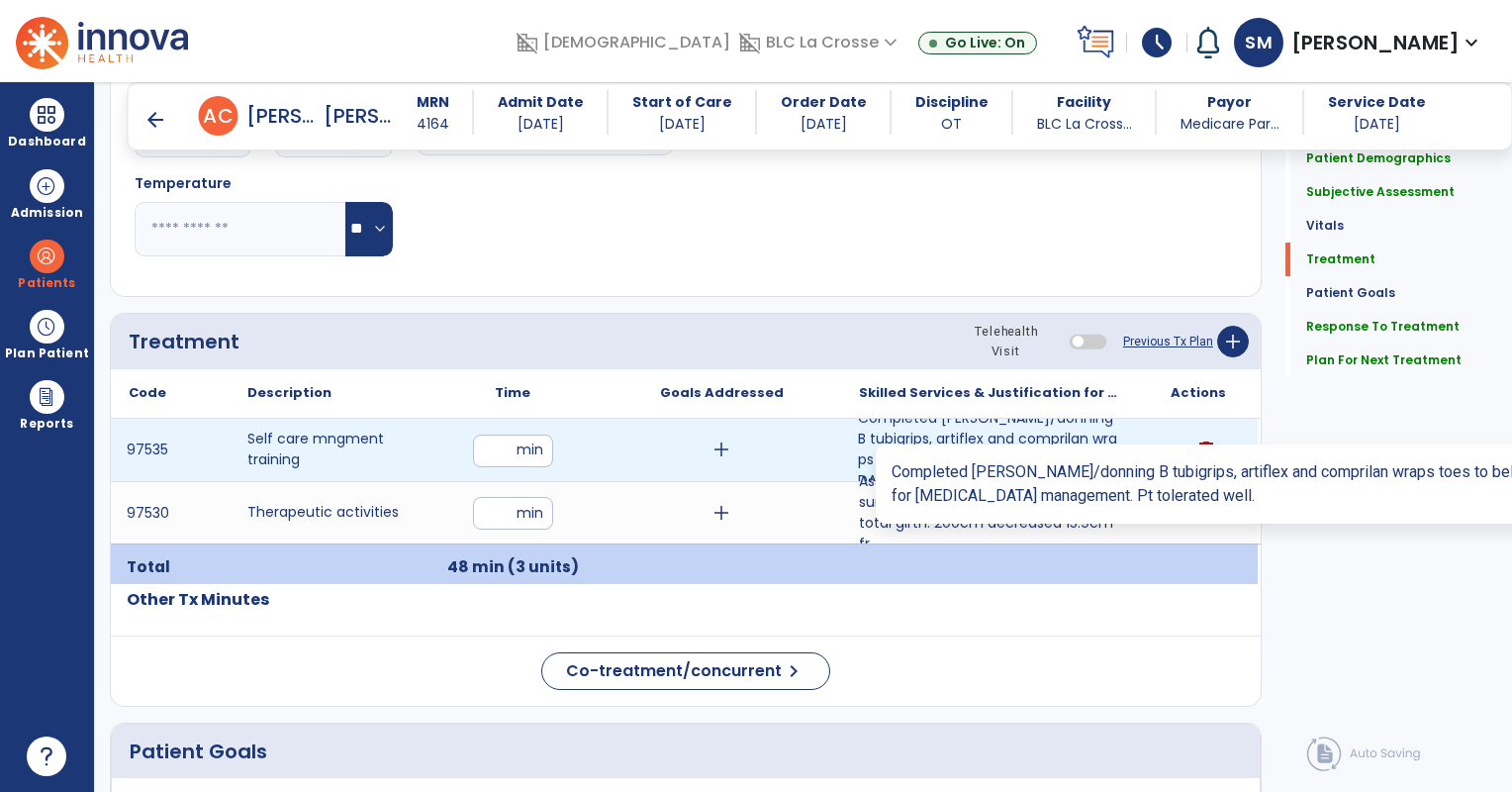 click on "Completed [PERSON_NAME]/donning B tubigrips, artiflex and comprilan wraps toes to below knees for [MEDICAL_DATA] ma..." at bounding box center (990, 449) 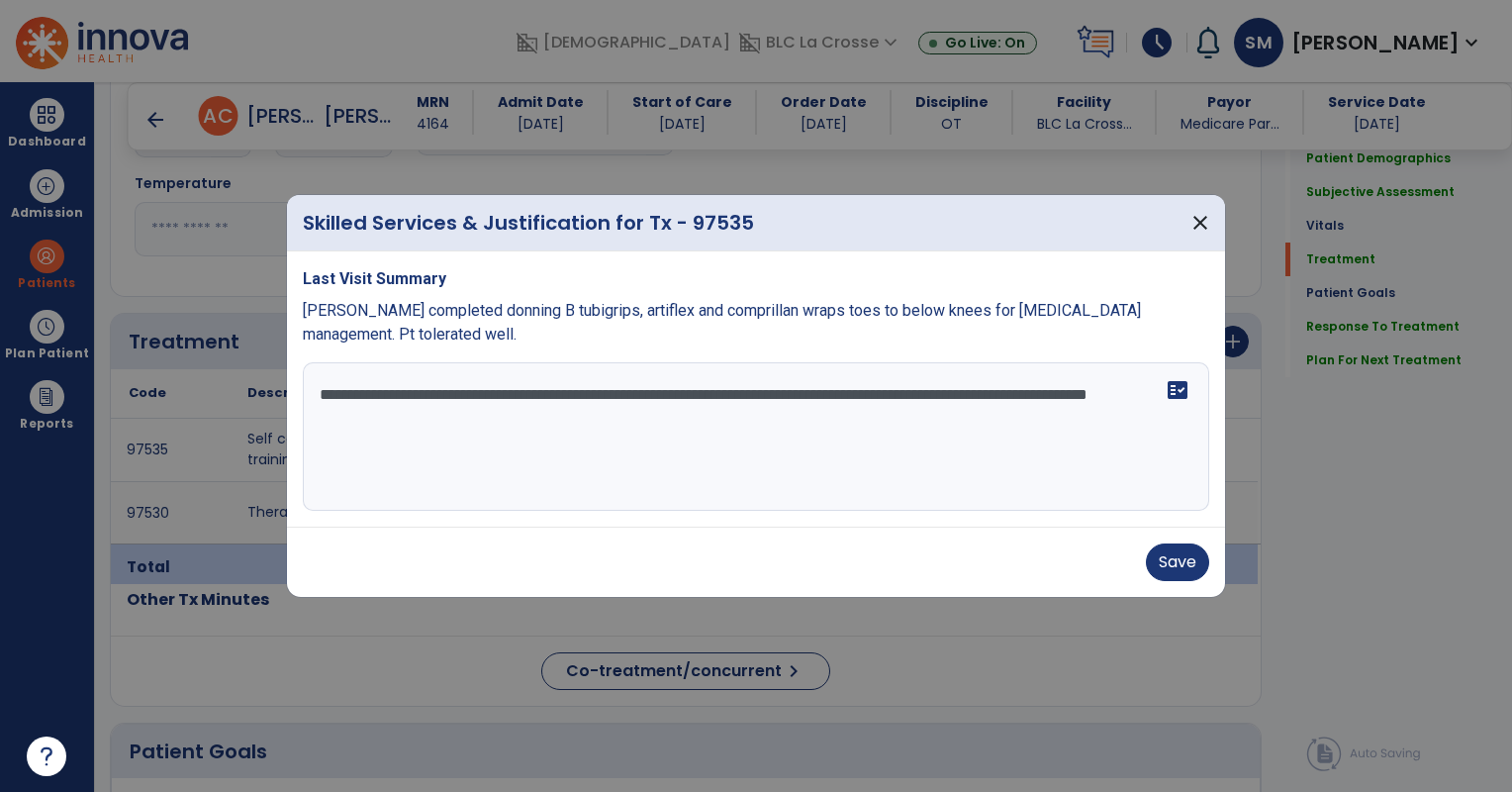 click on "**********" at bounding box center (756, 437) 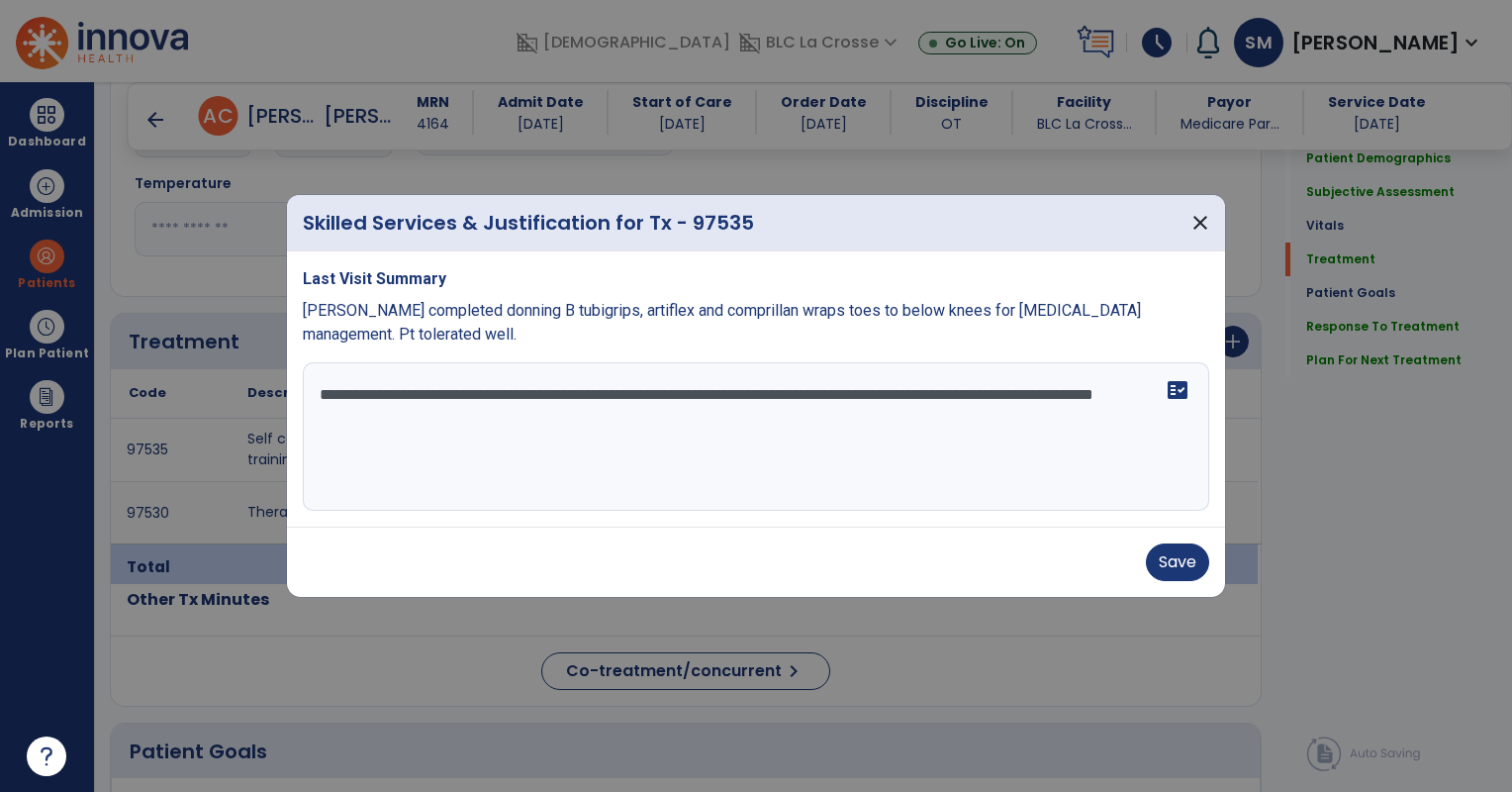 click on "**********" at bounding box center [756, 437] 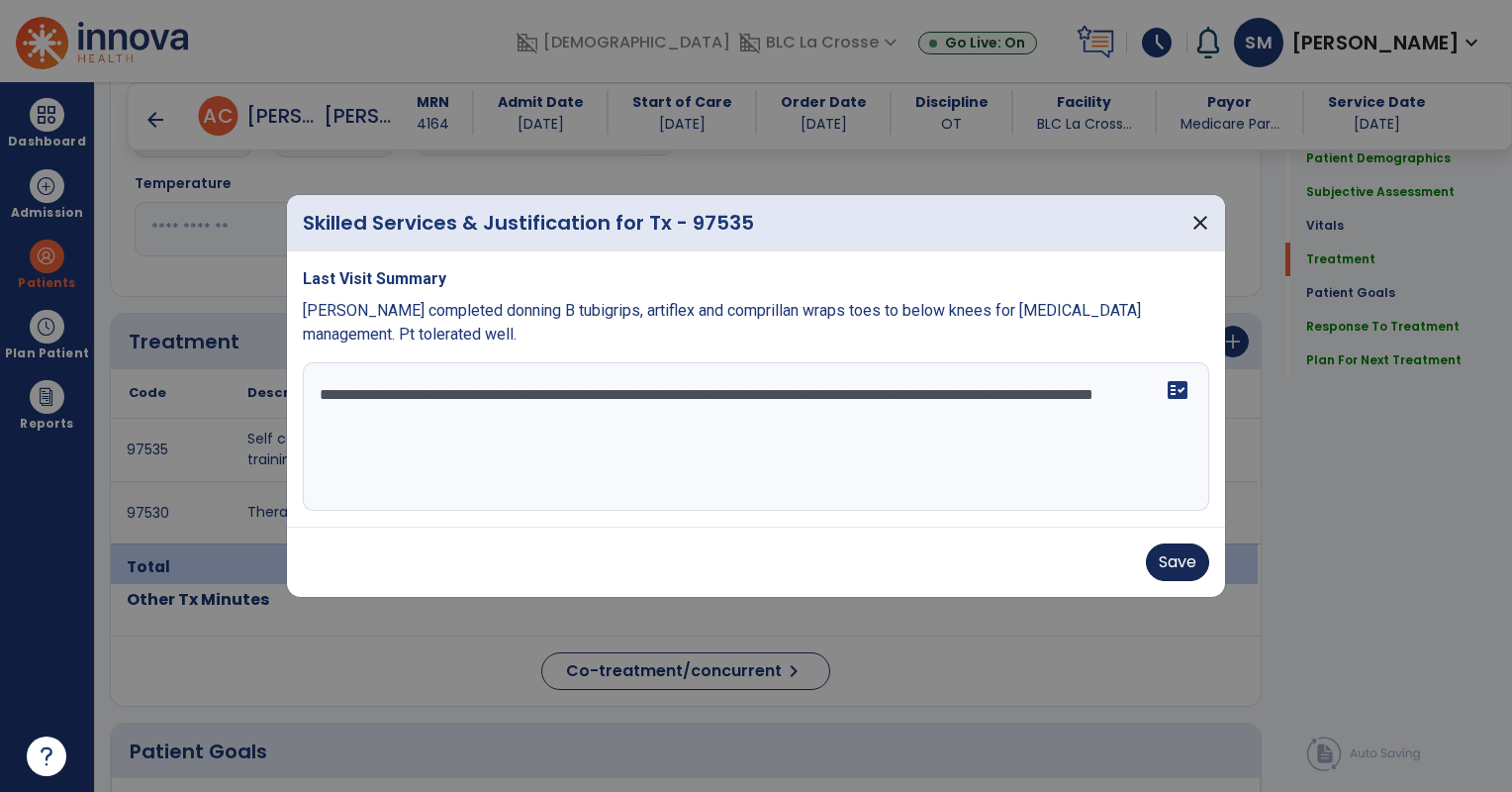 type on "**********" 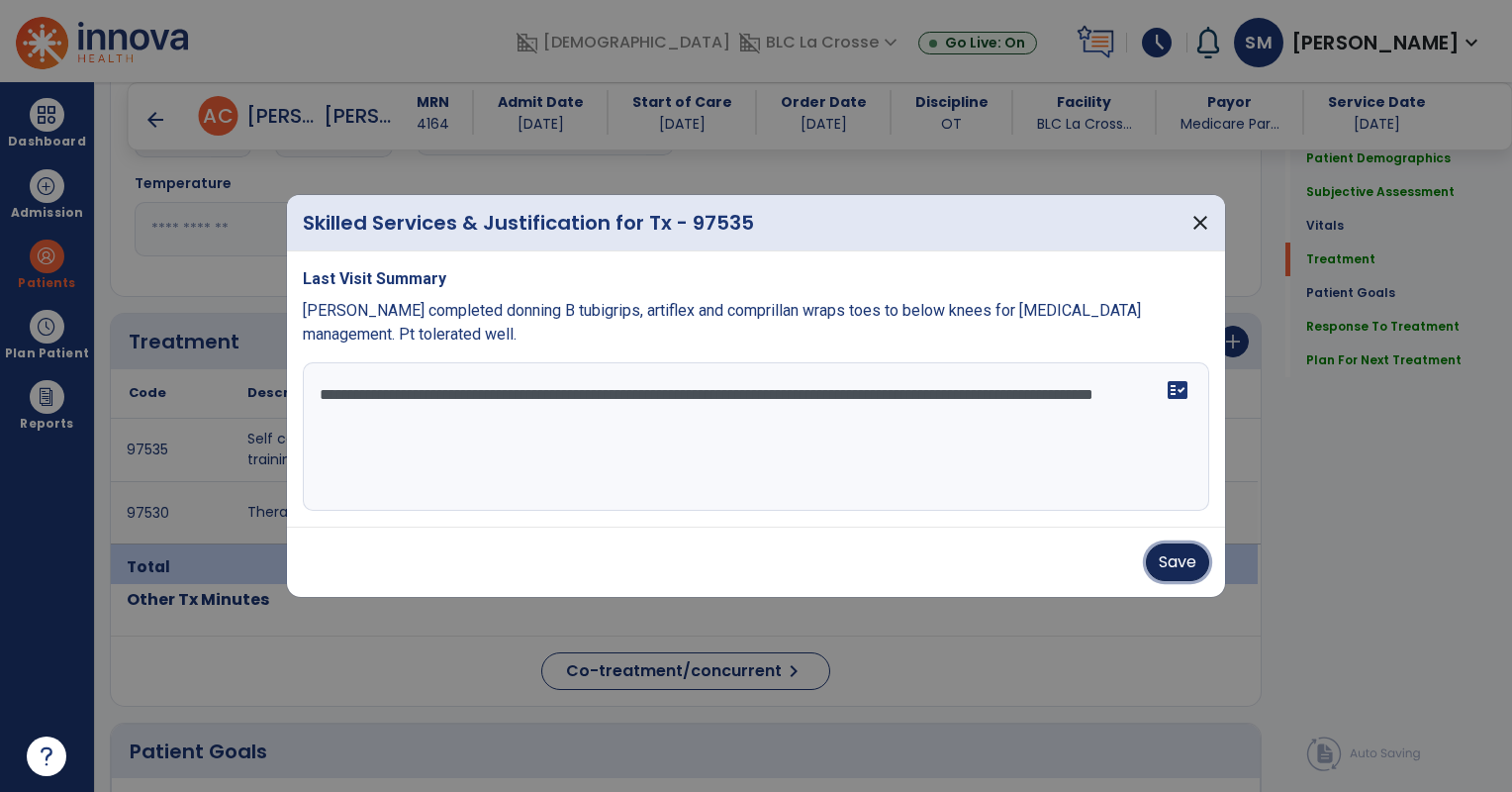 click on "Save" at bounding box center (1178, 562) 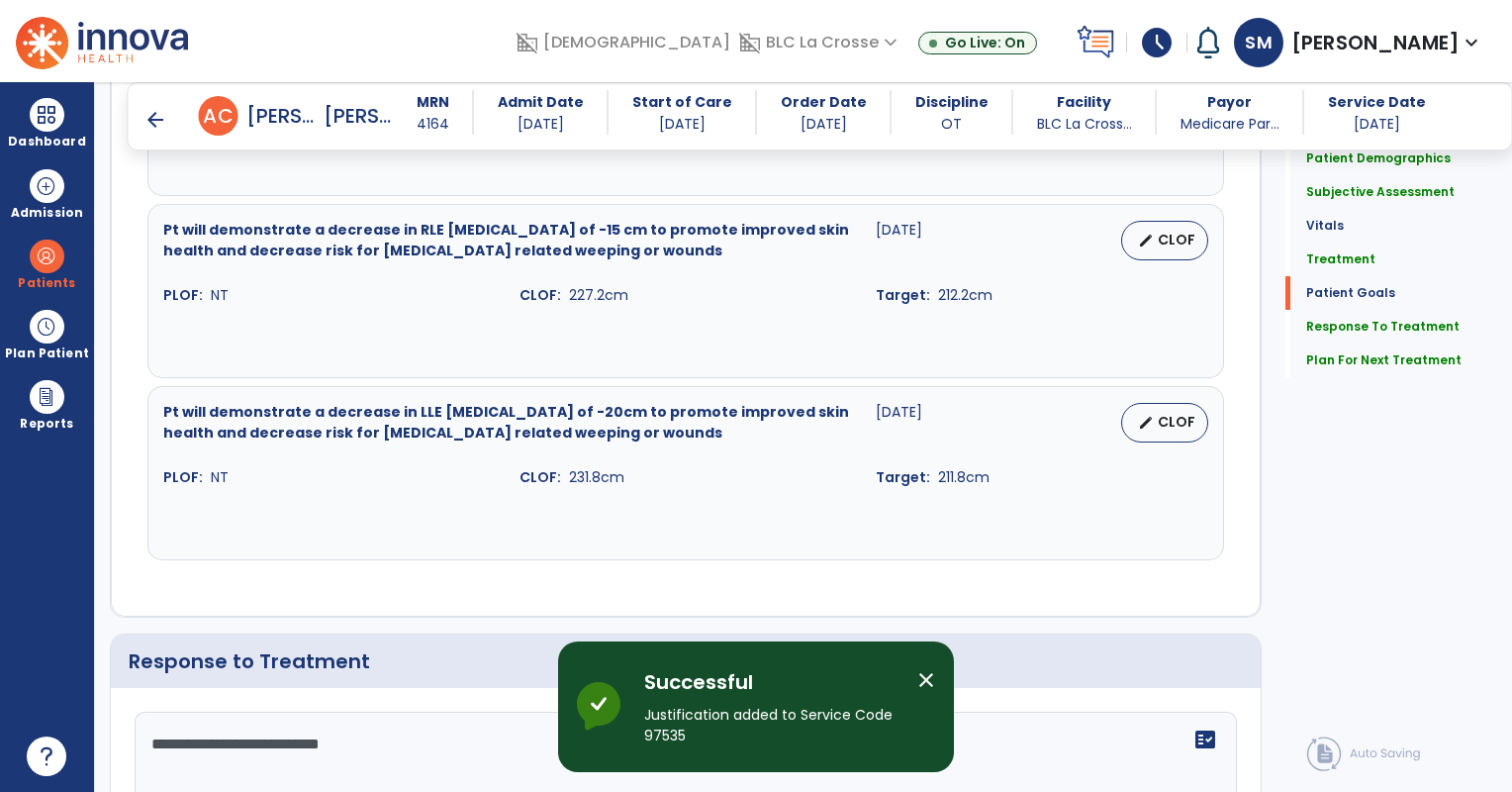 scroll, scrollTop: 2246, scrollLeft: 0, axis: vertical 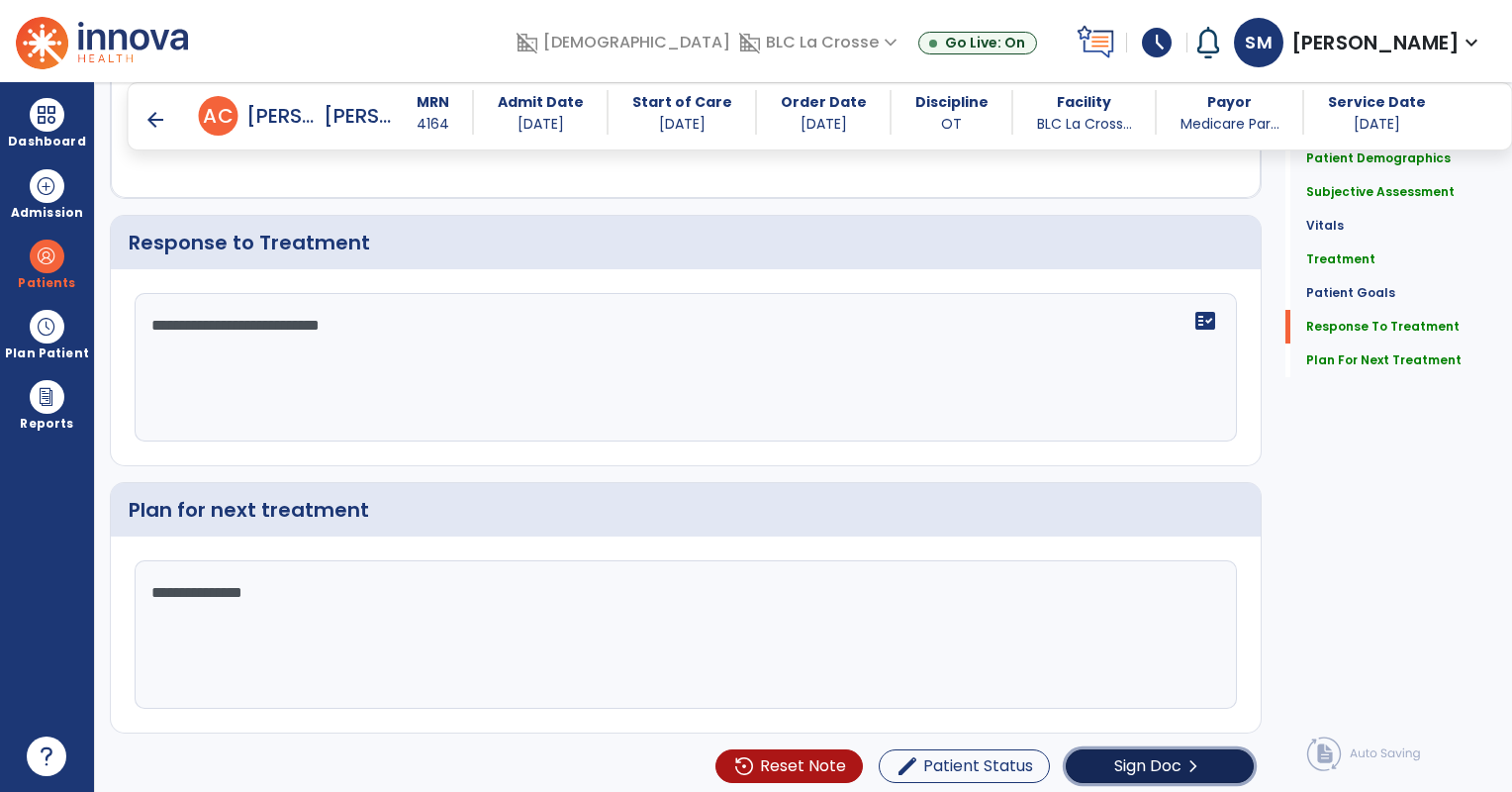 click on "Sign Doc" 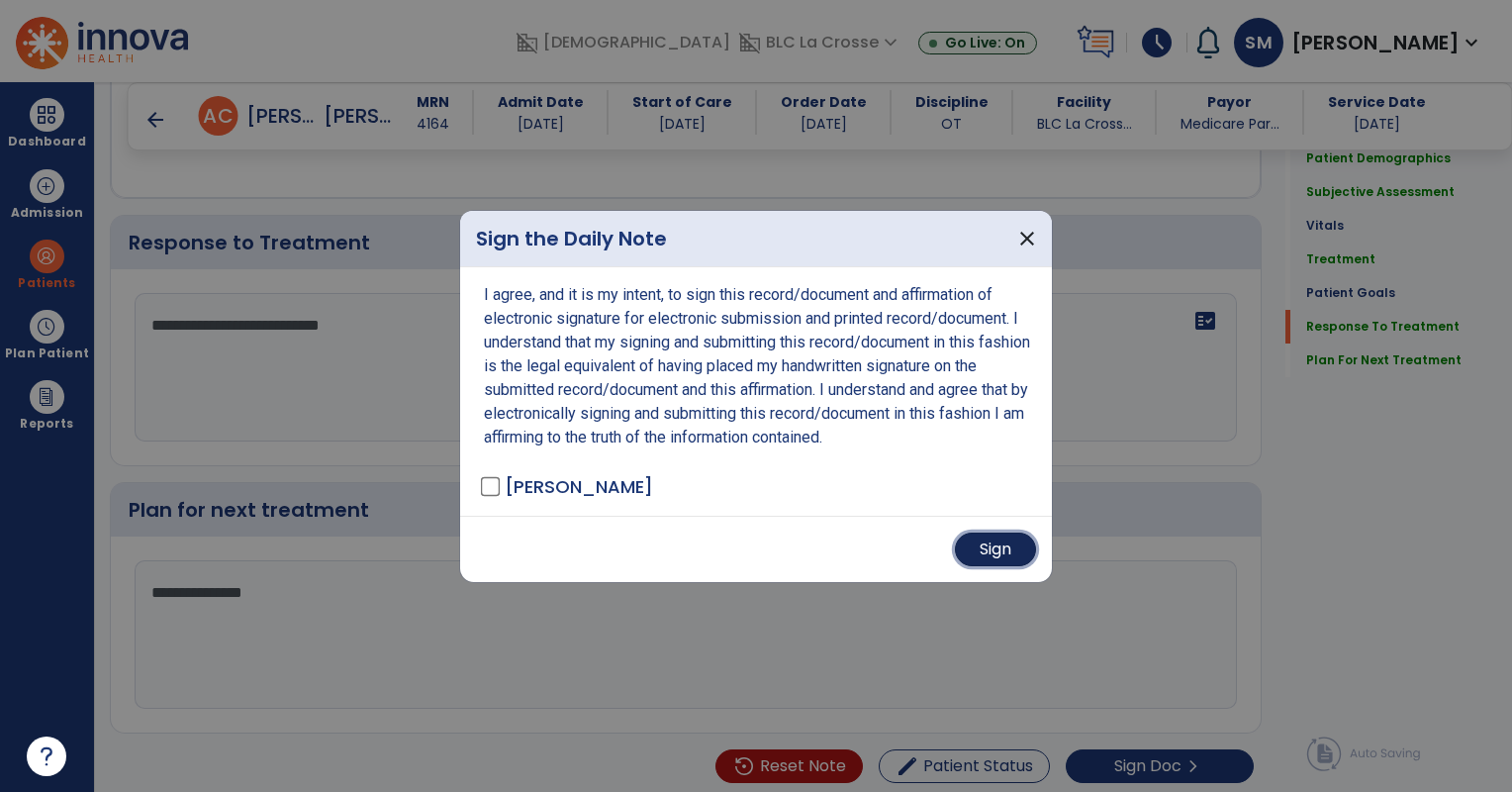 click on "Sign" at bounding box center [995, 549] 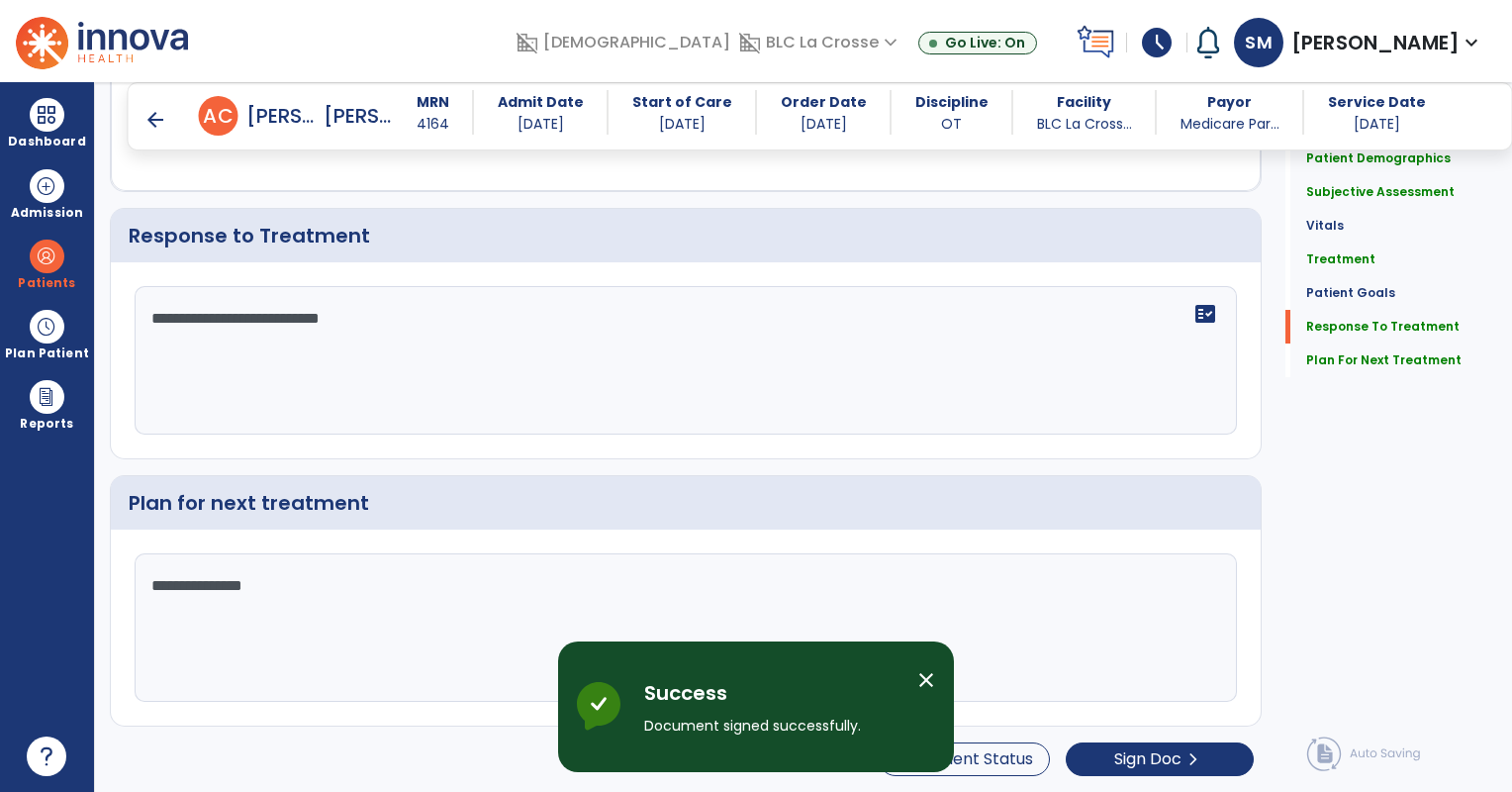 scroll, scrollTop: 0, scrollLeft: 0, axis: both 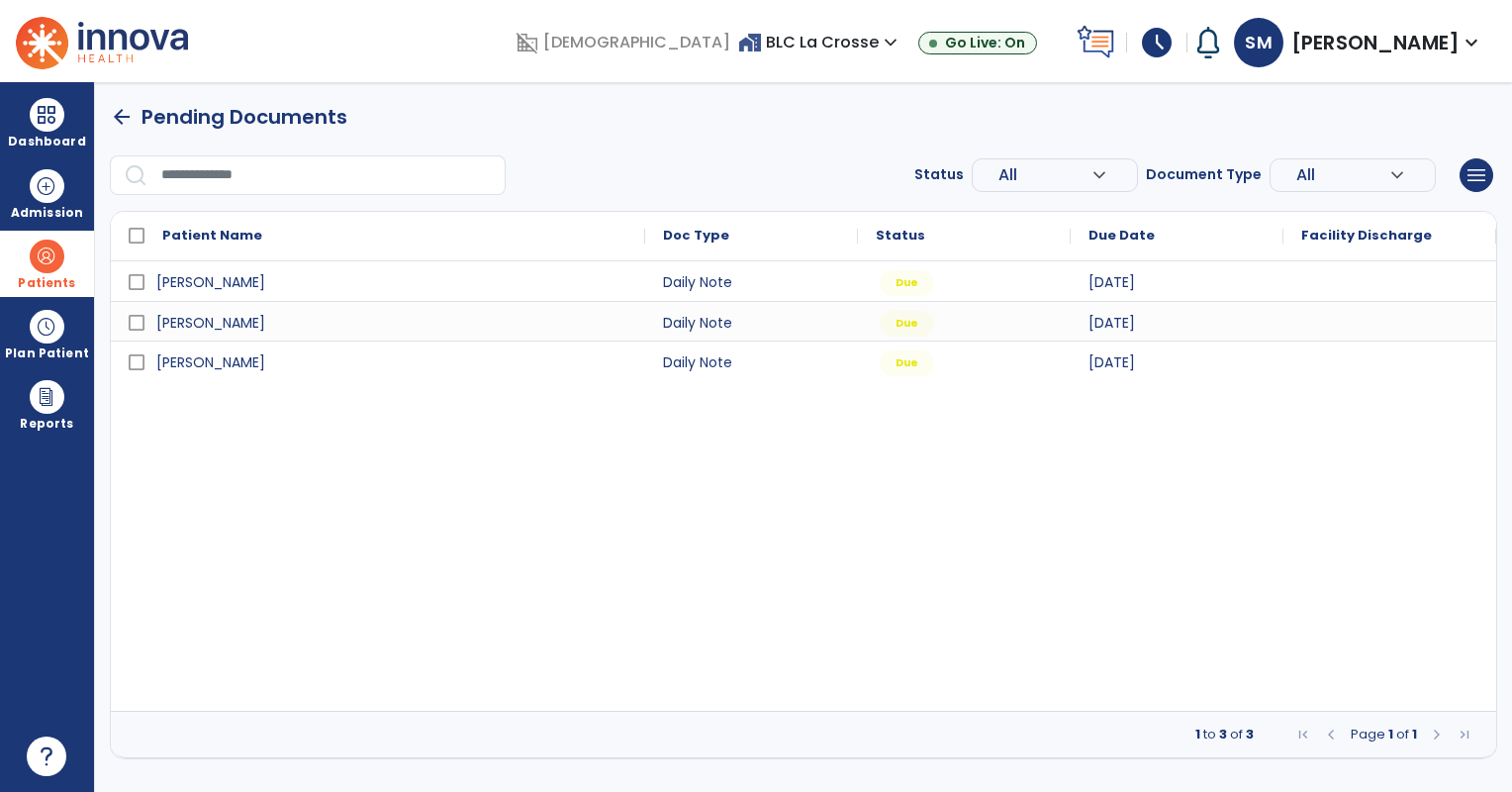 click on "Patients" at bounding box center [47, 263] 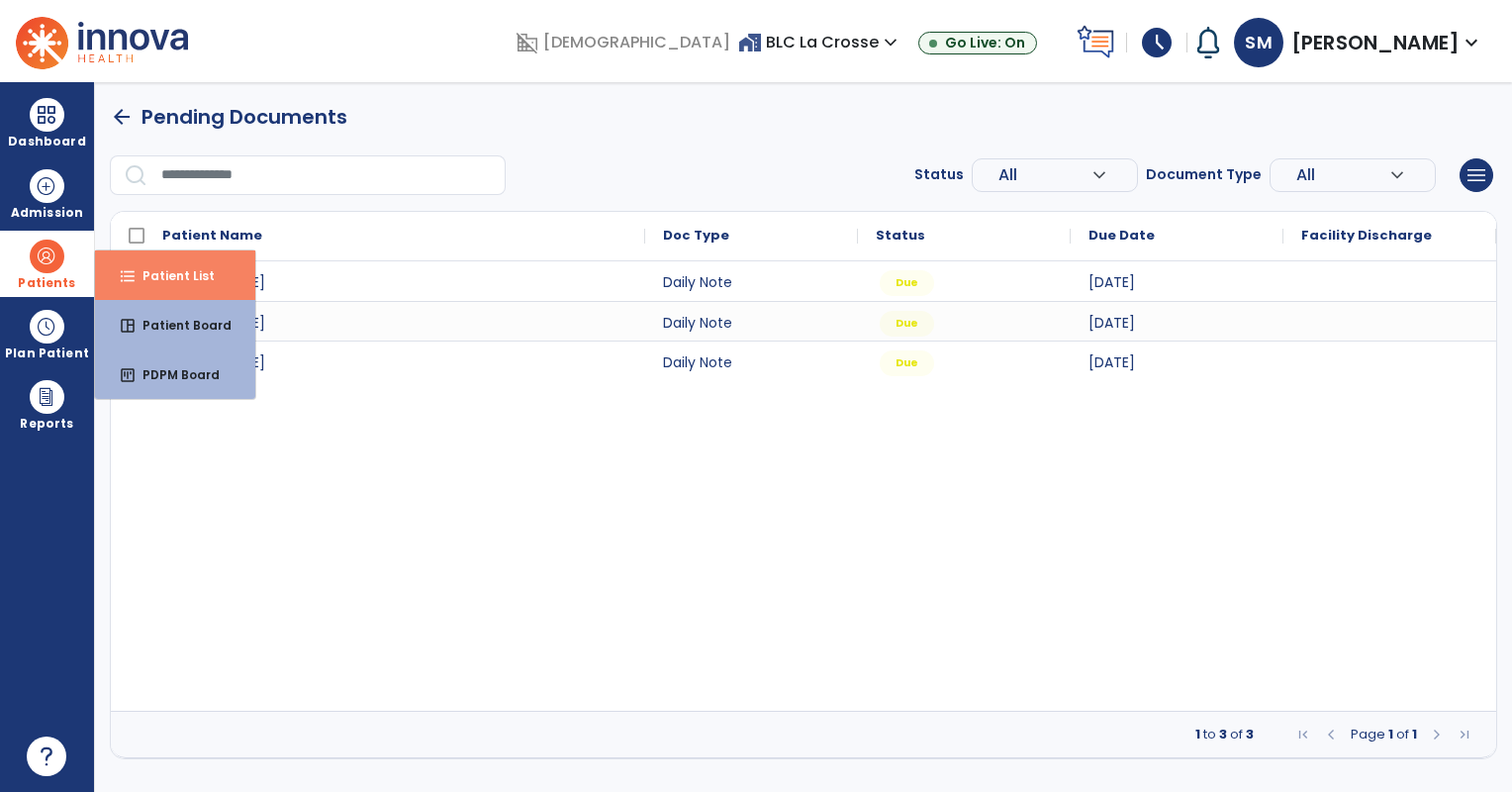 click on "Patient List" at bounding box center [170, 275] 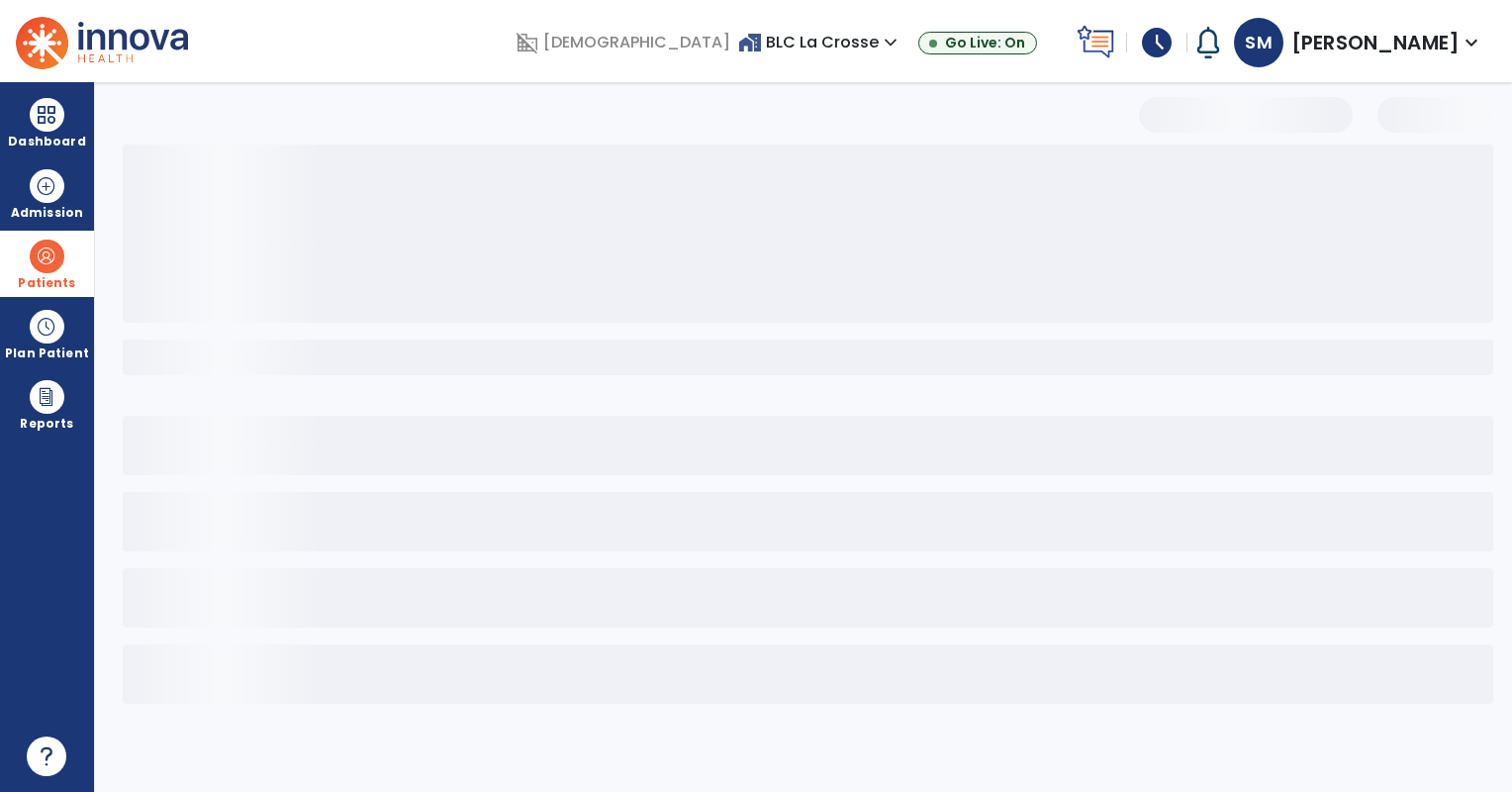 select on "***" 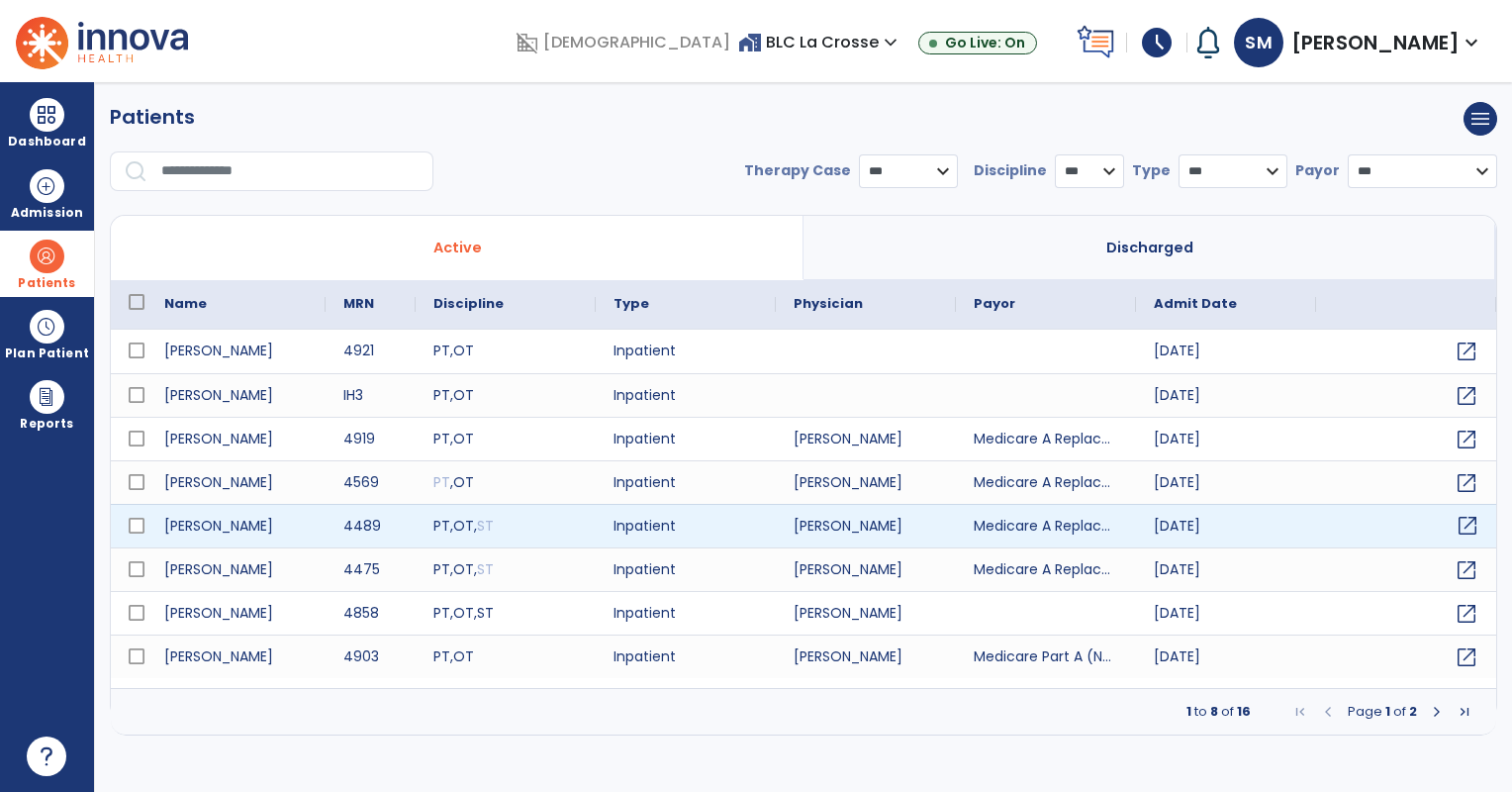click on "open_in_new" at bounding box center [1467, 526] 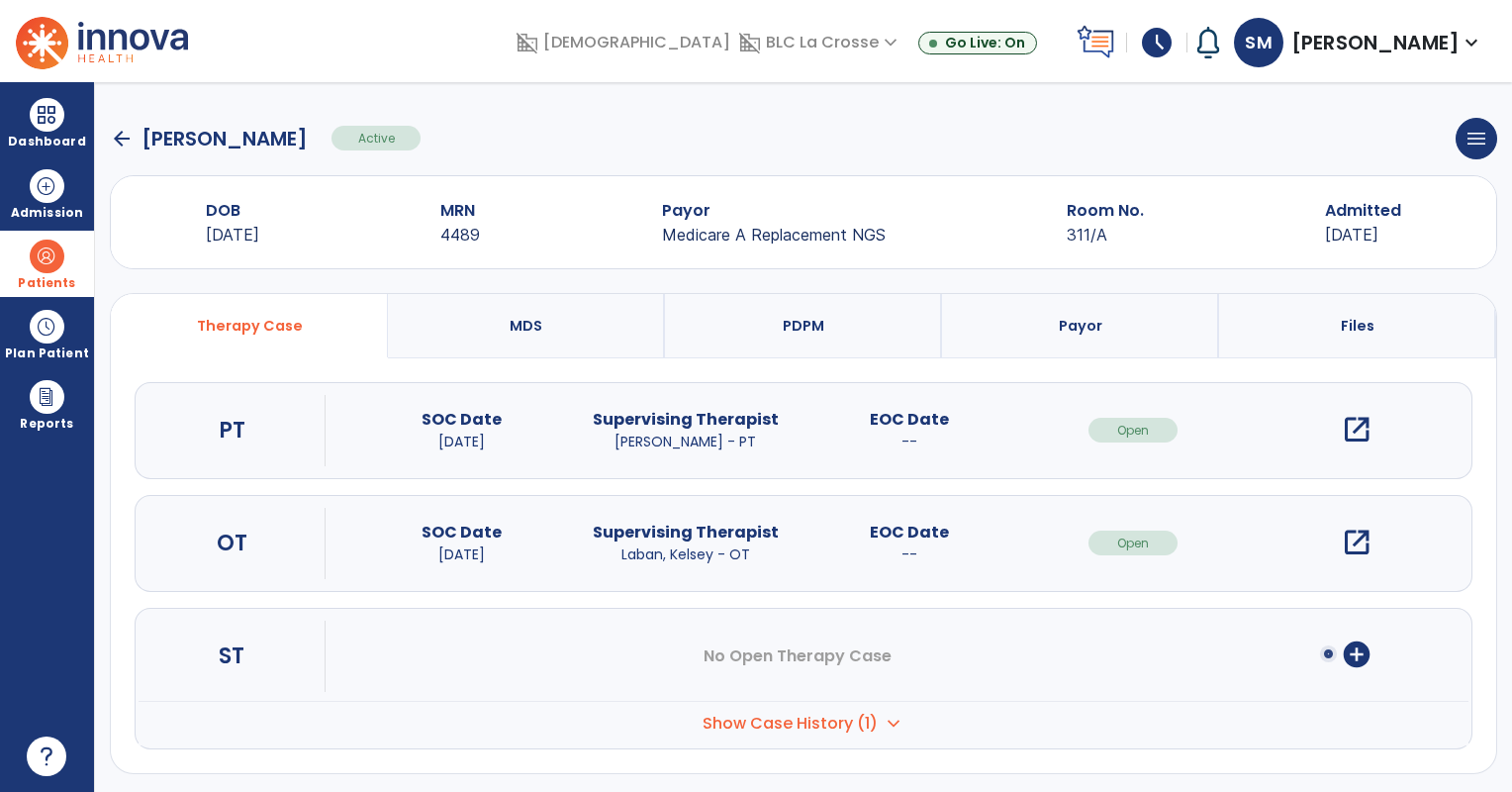 click on "open_in_new" at bounding box center [1357, 543] 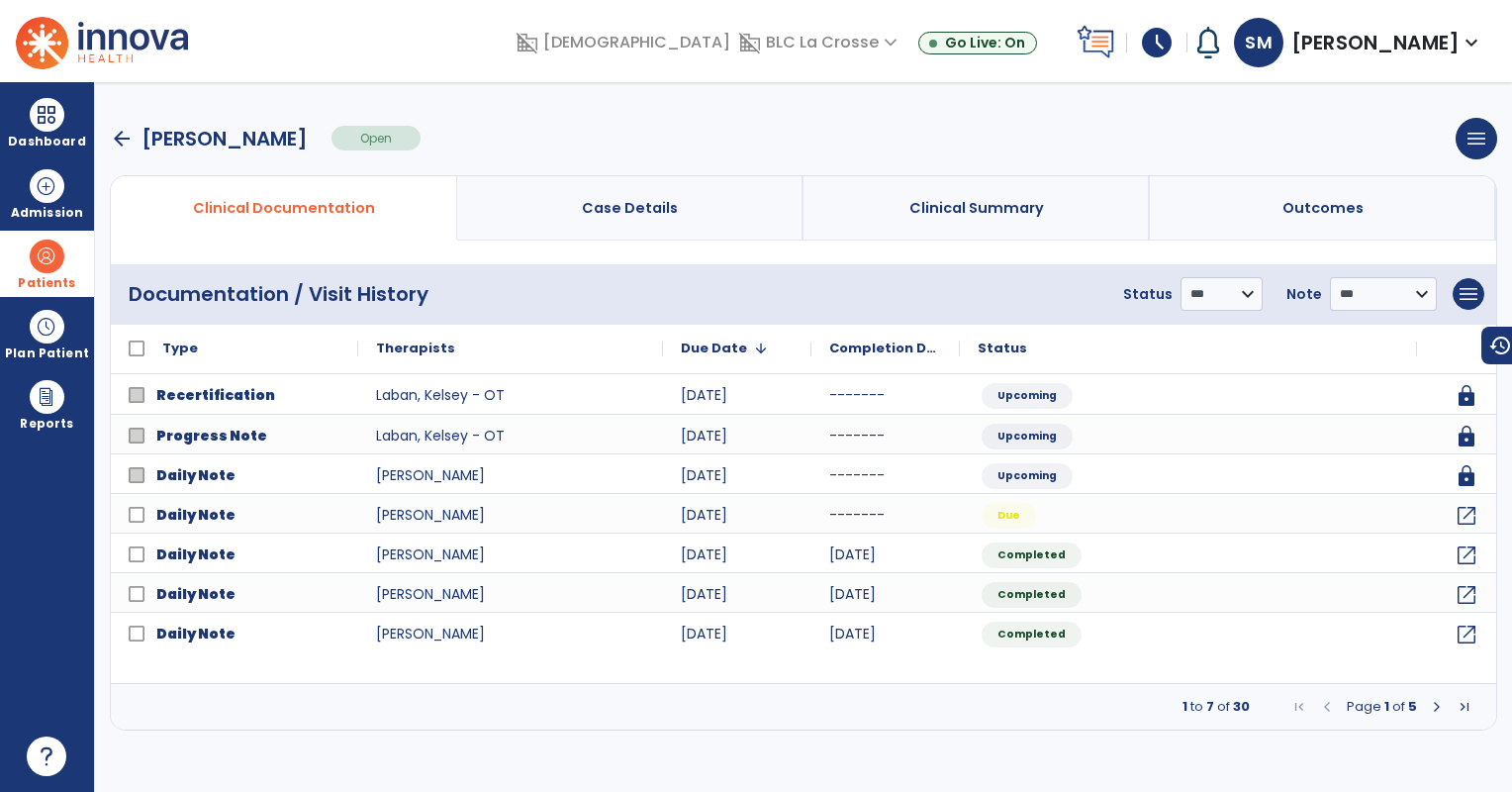 click on "arrow_back" at bounding box center (122, 139) 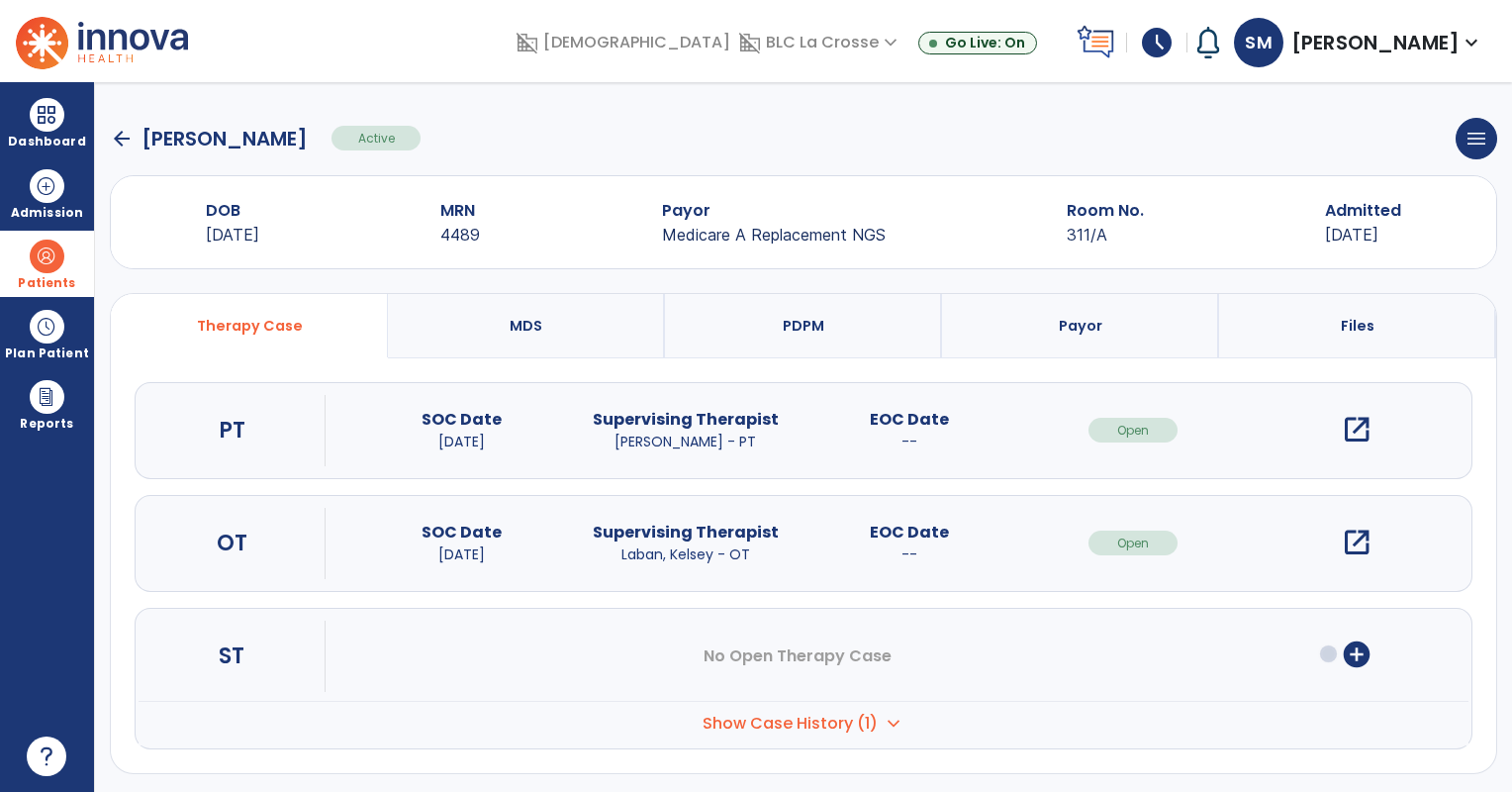 click on "arrow_back" 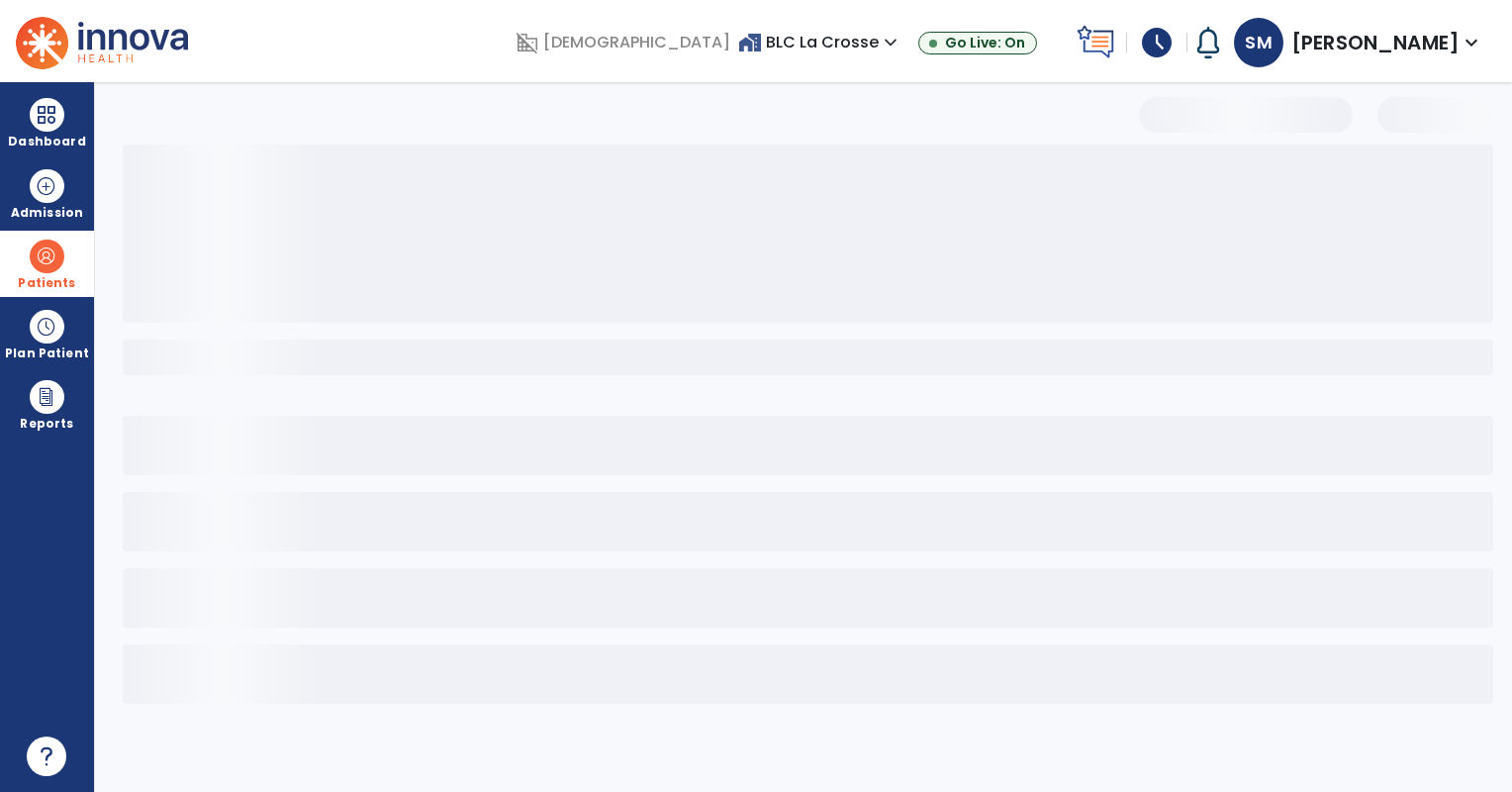 select on "***" 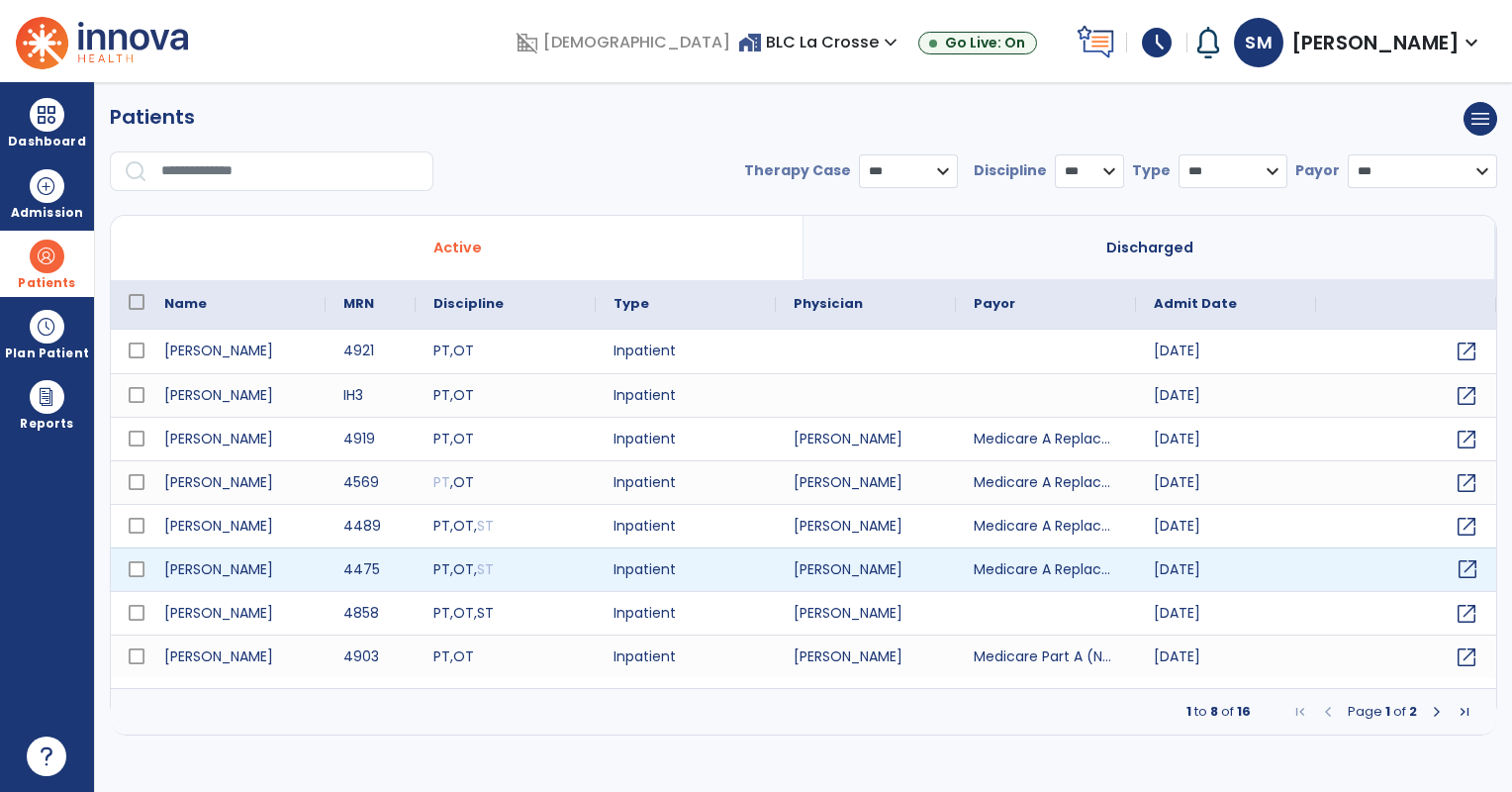 click on "open_in_new" at bounding box center (1467, 569) 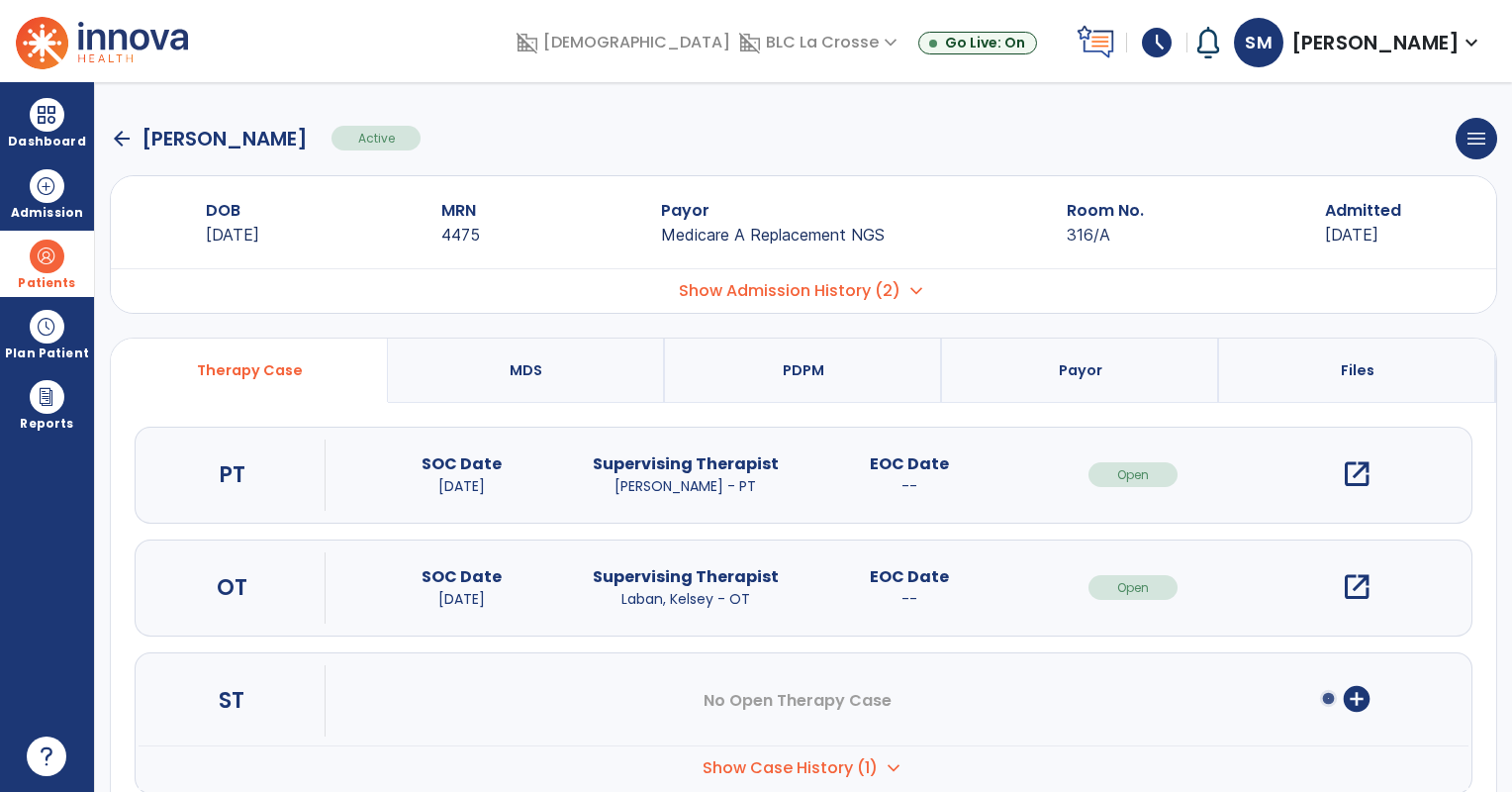 click on "open_in_new" at bounding box center (1357, 587) 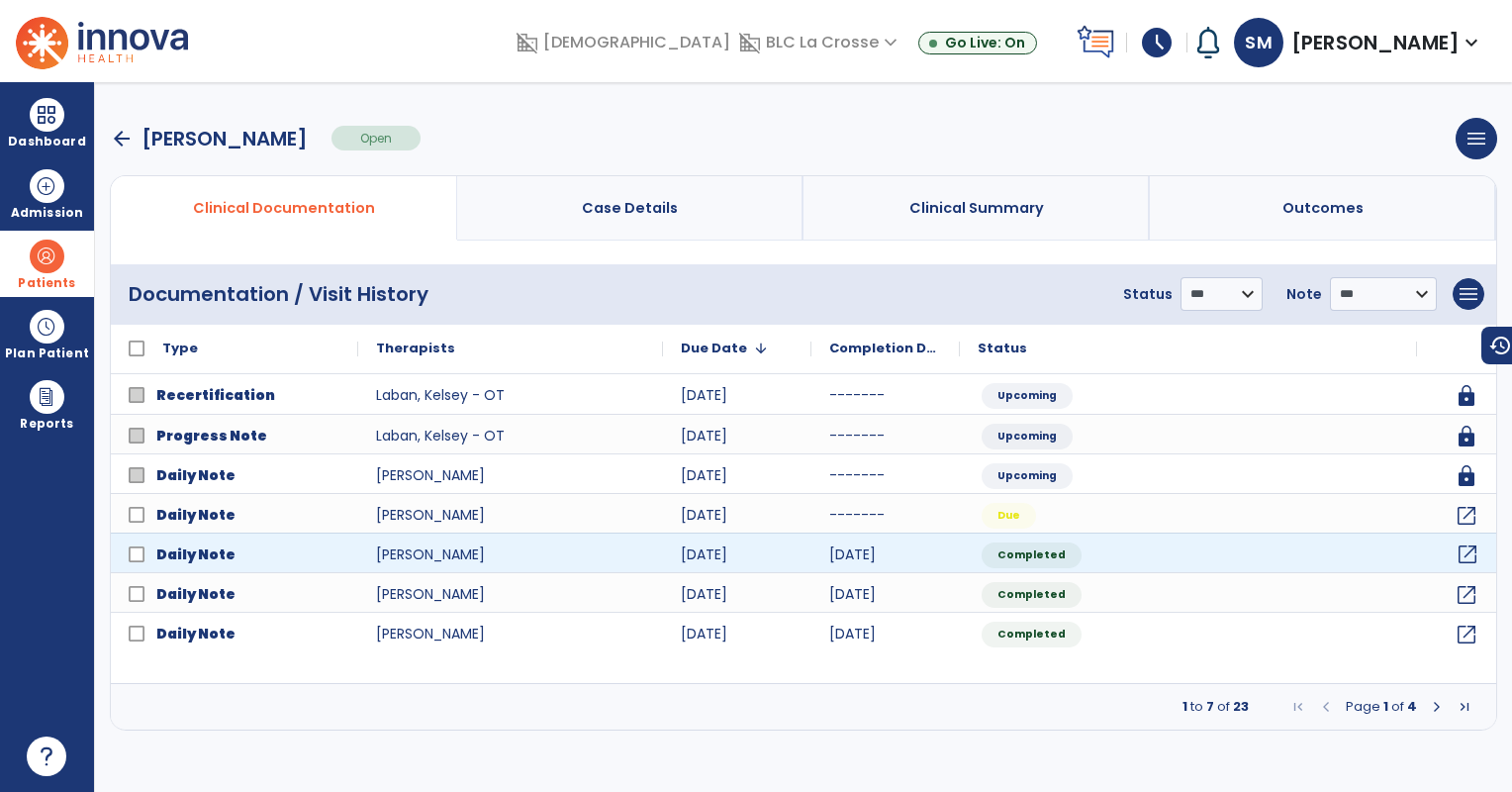 click on "open_in_new" 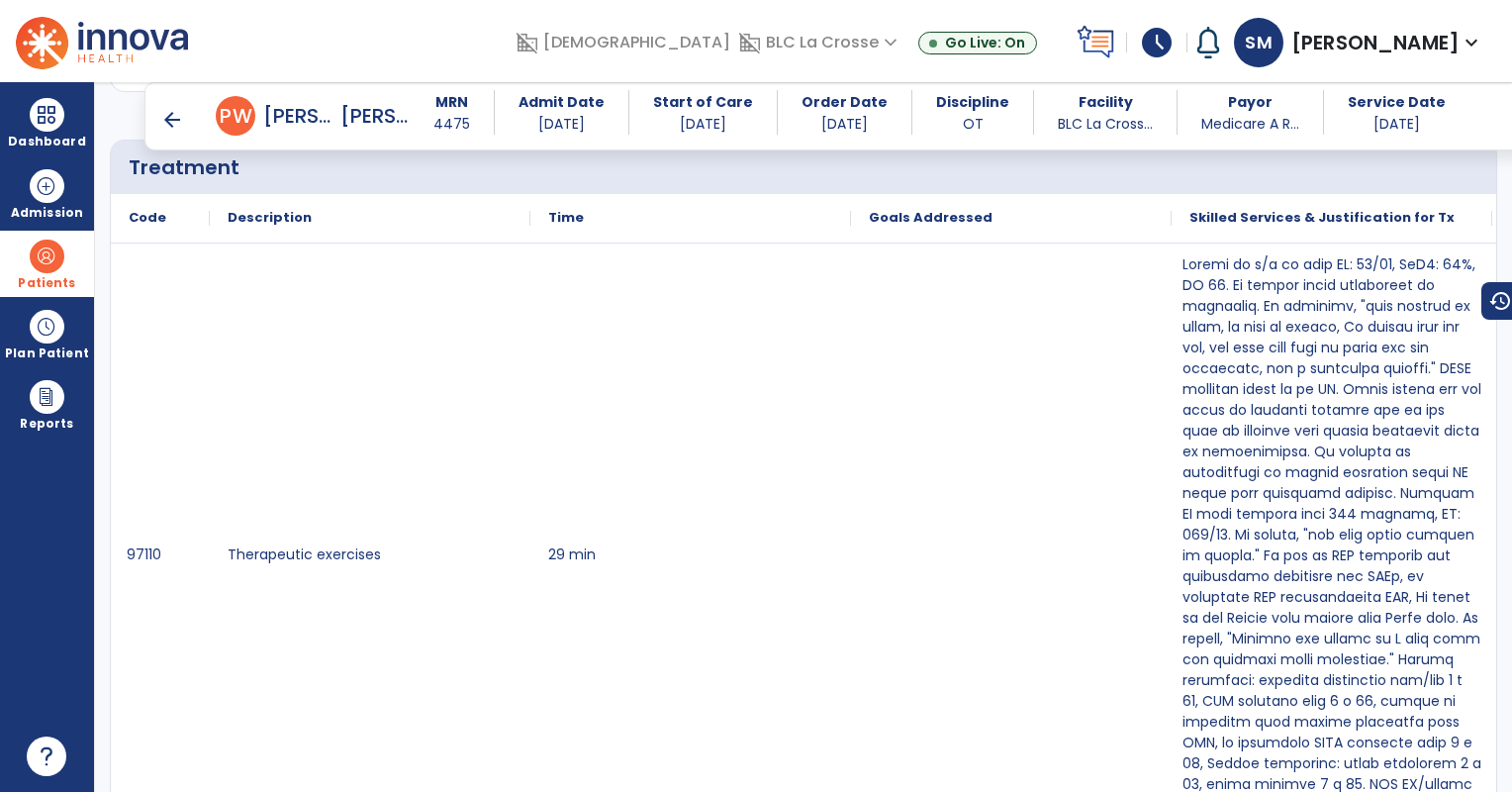 scroll, scrollTop: 1192, scrollLeft: 0, axis: vertical 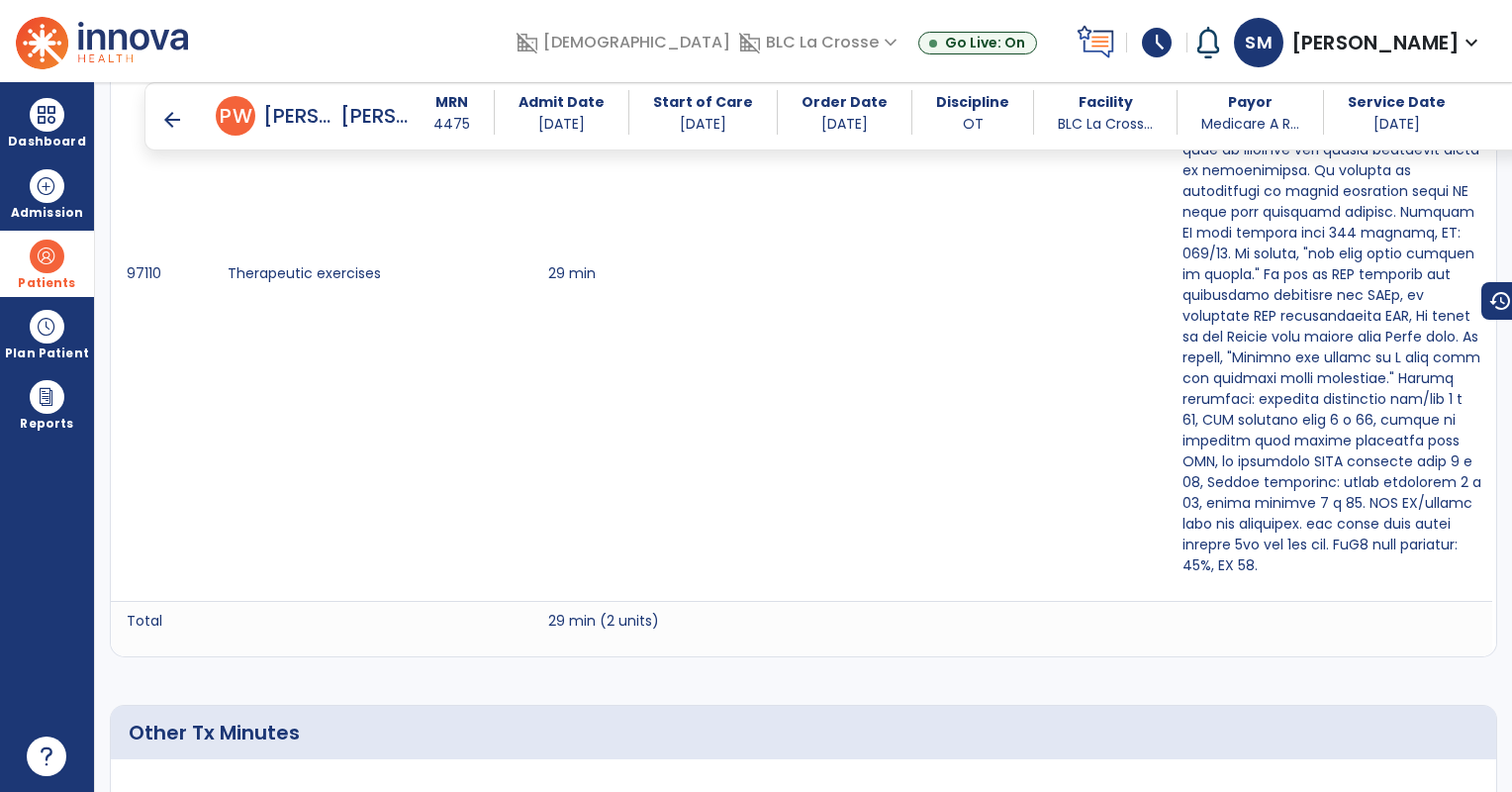 click on "arrow_back" at bounding box center (172, 120) 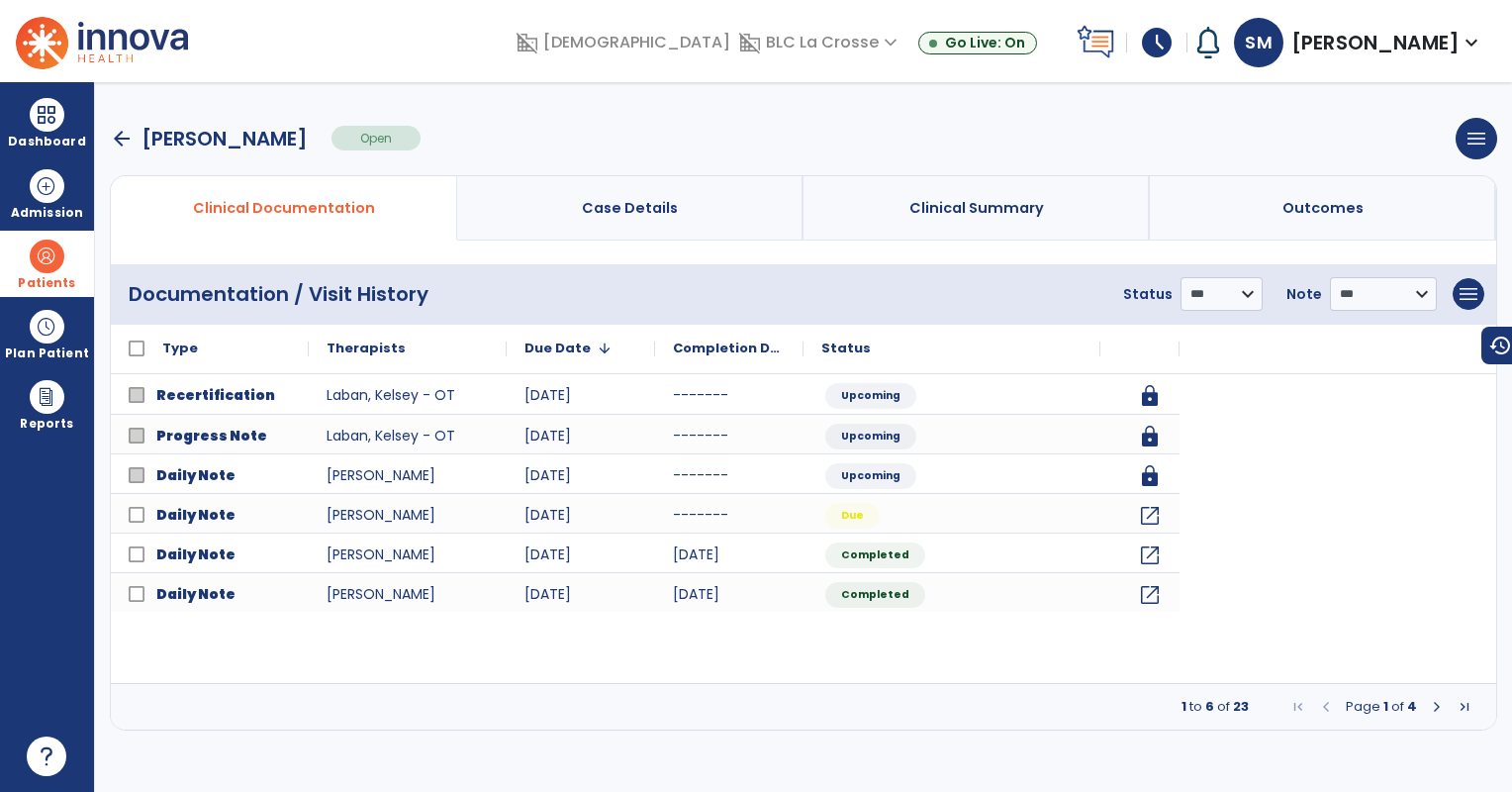 scroll, scrollTop: 0, scrollLeft: 0, axis: both 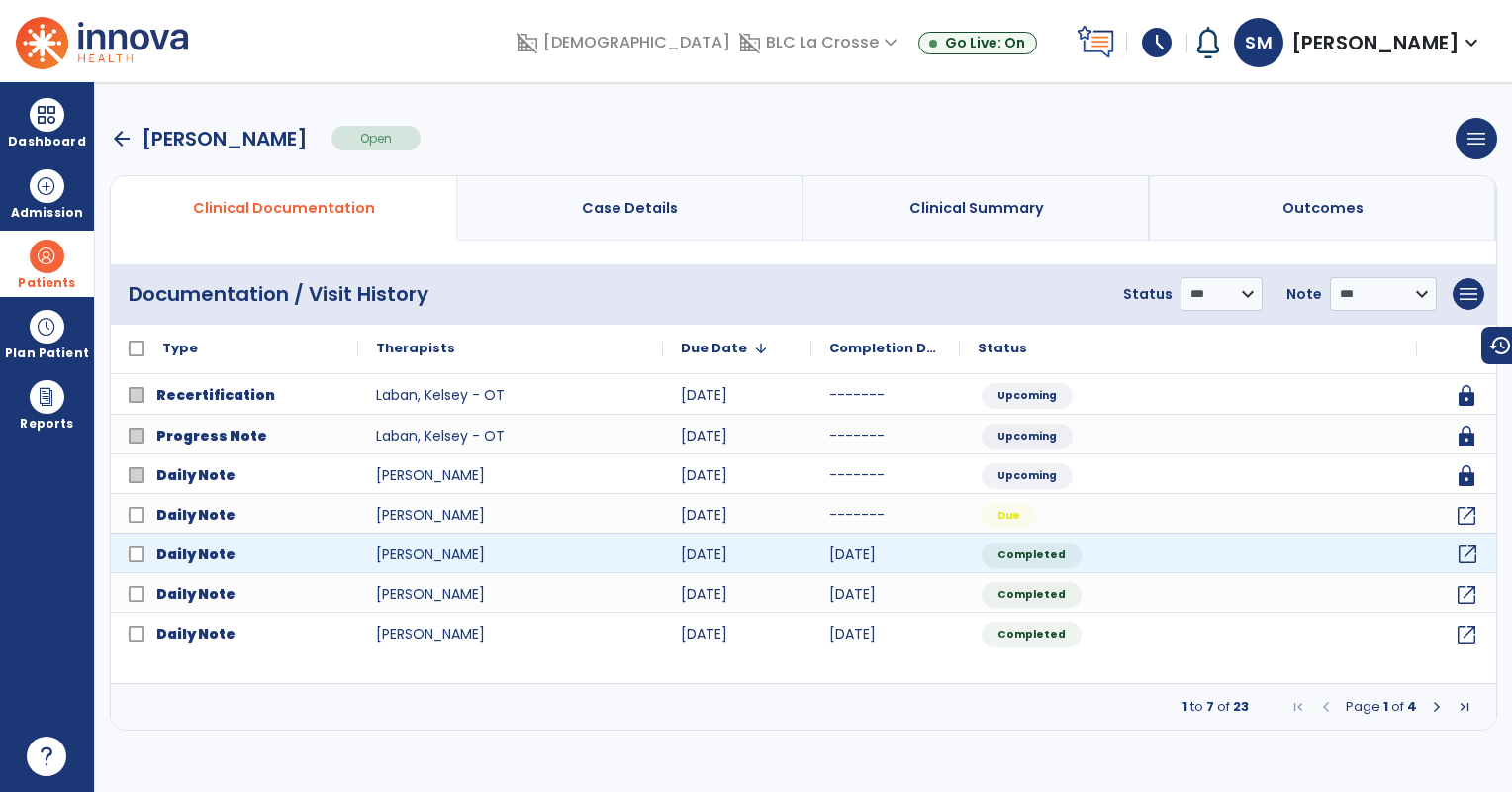click on "open_in_new" 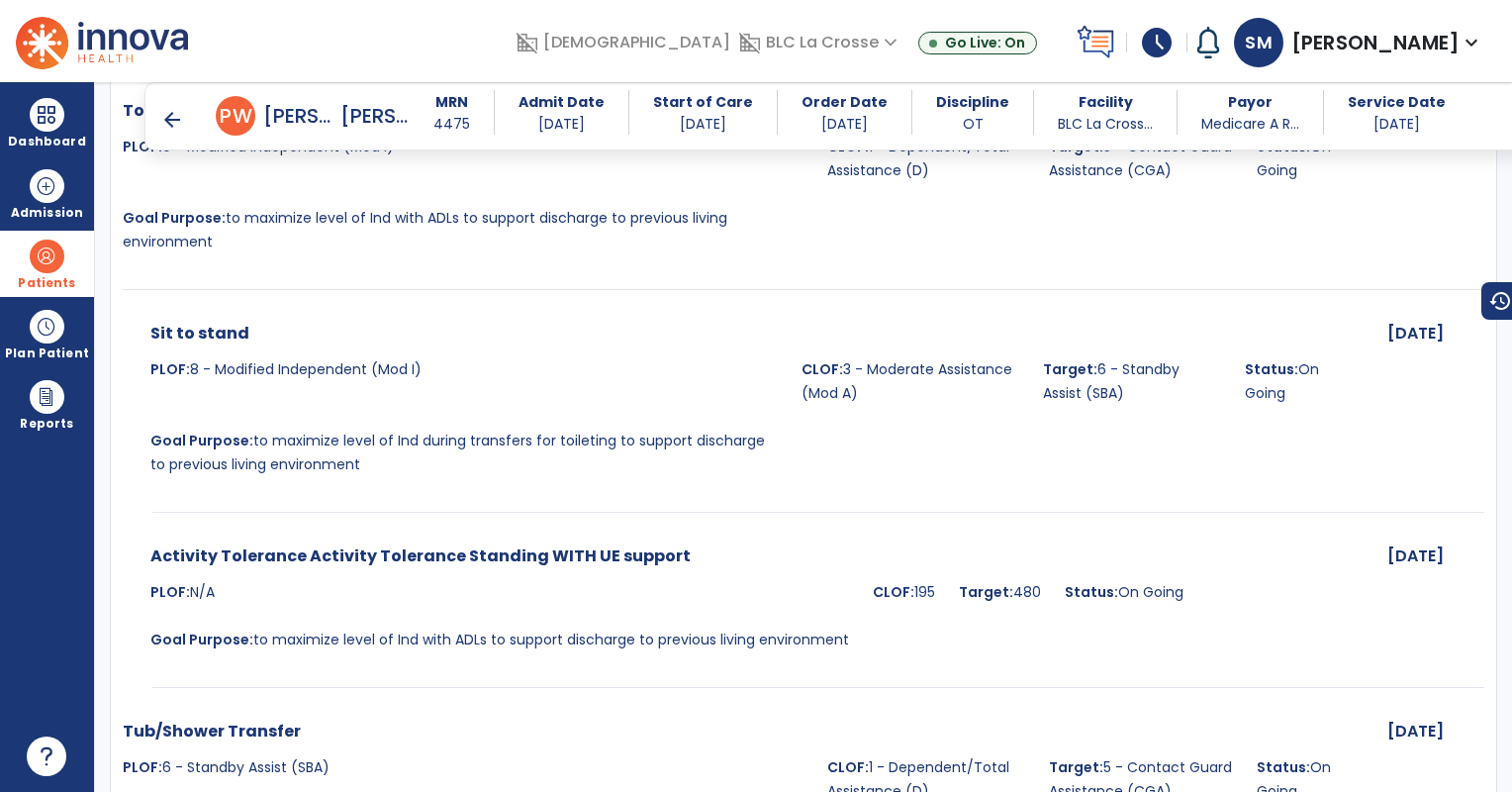 scroll, scrollTop: 3518, scrollLeft: 0, axis: vertical 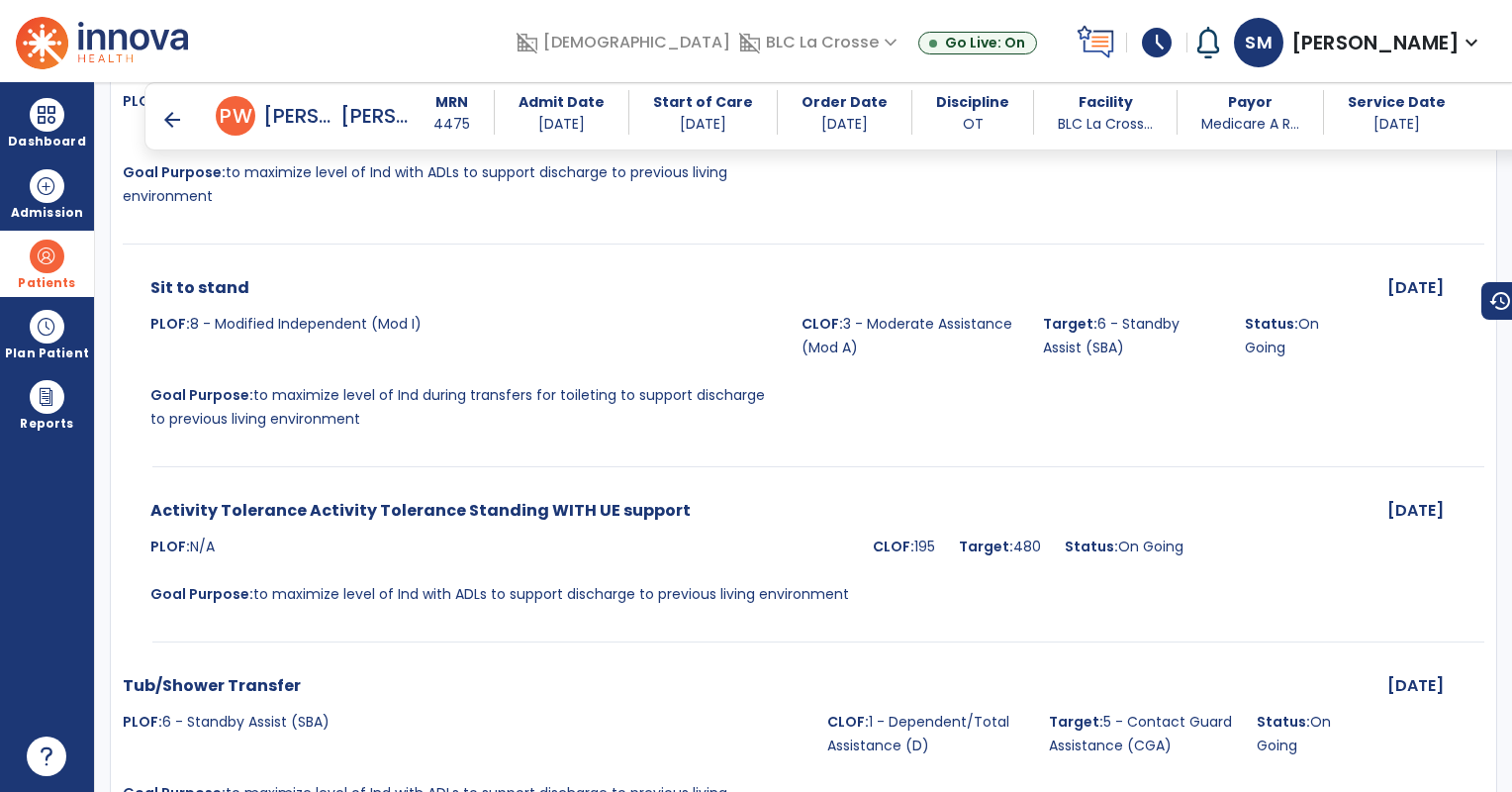 click on "arrow_back" at bounding box center (172, 120) 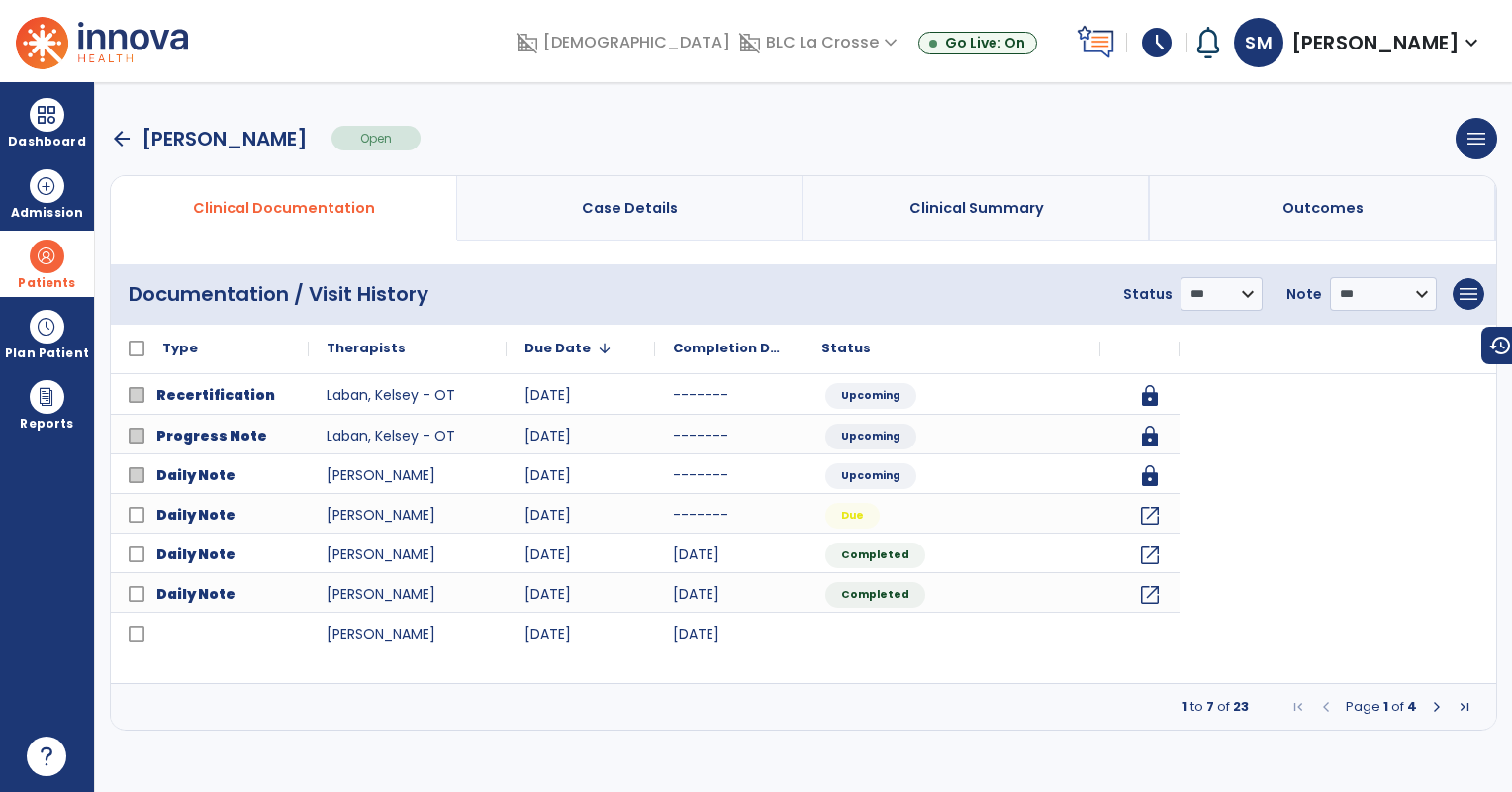 scroll, scrollTop: 0, scrollLeft: 0, axis: both 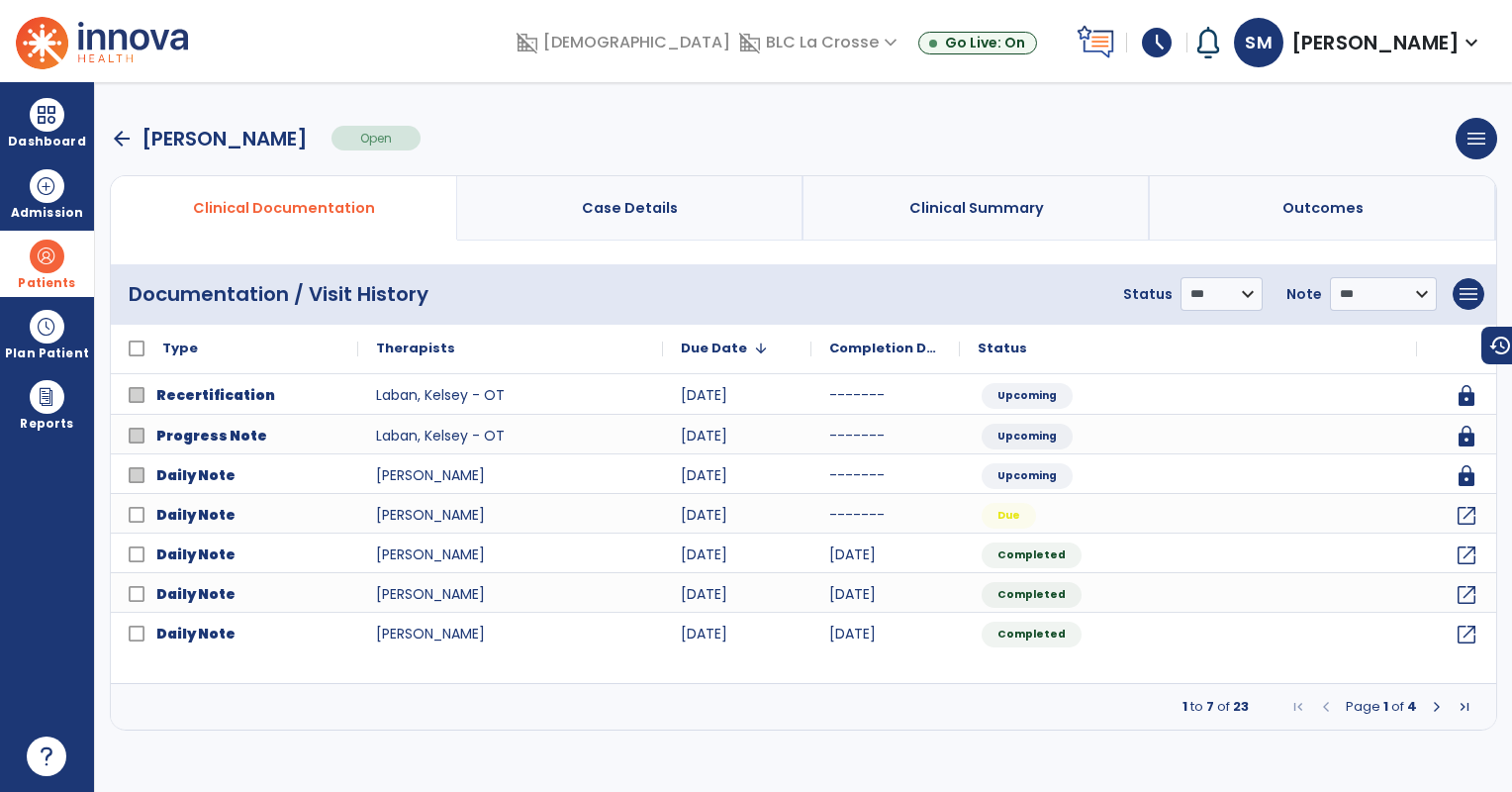 click on "arrow_back" at bounding box center [122, 139] 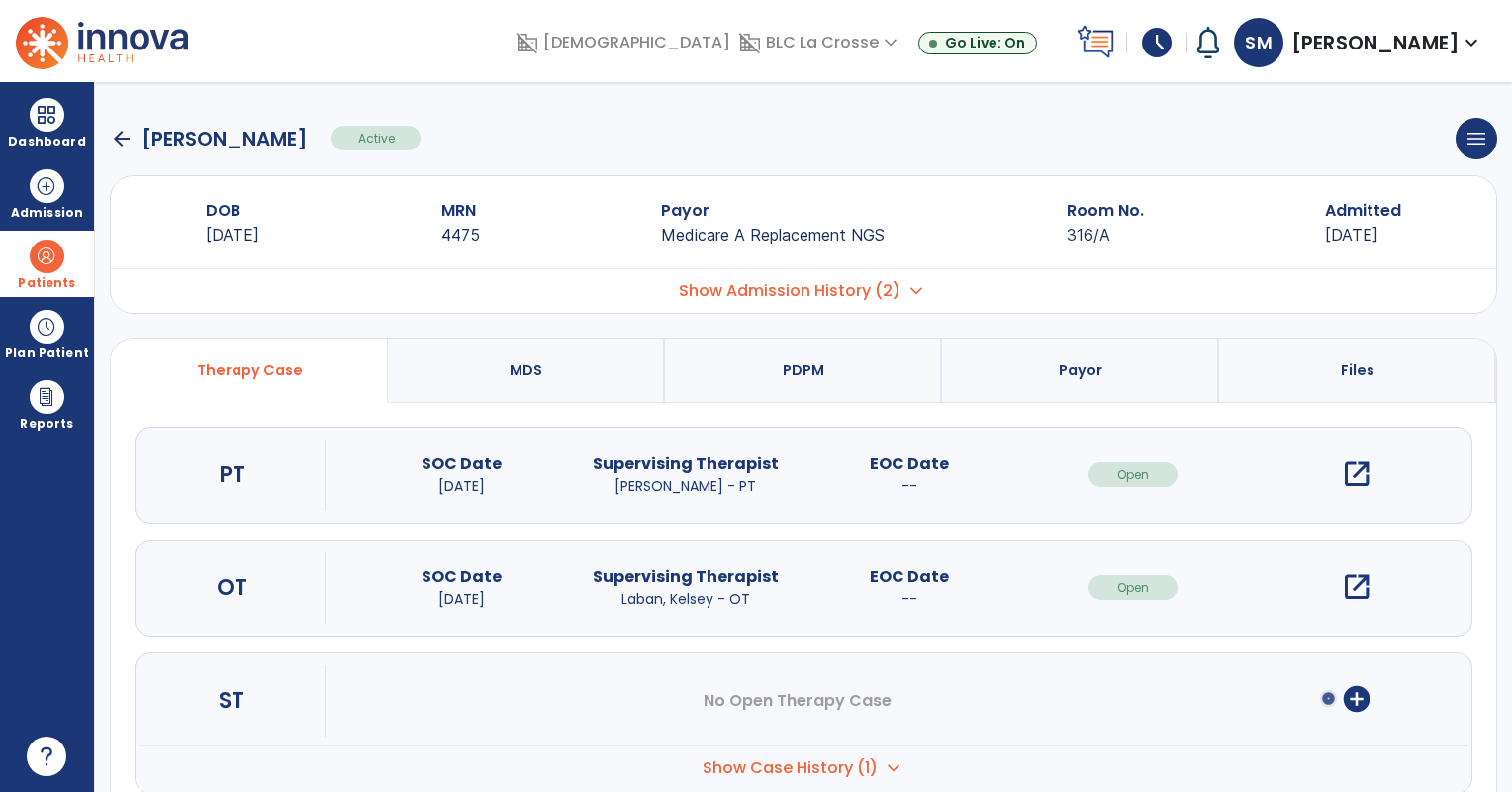 click on "arrow_back" 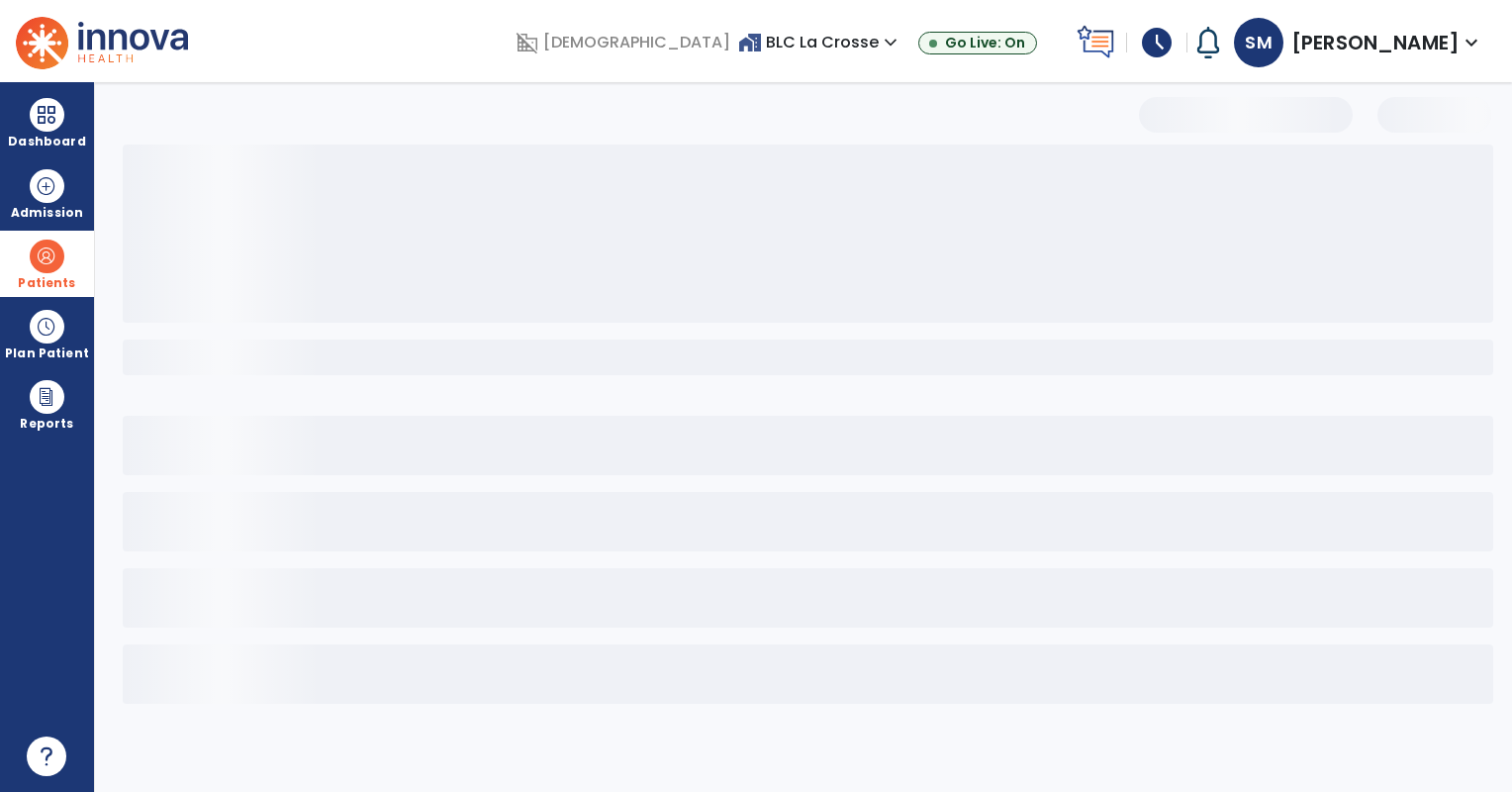 select on "***" 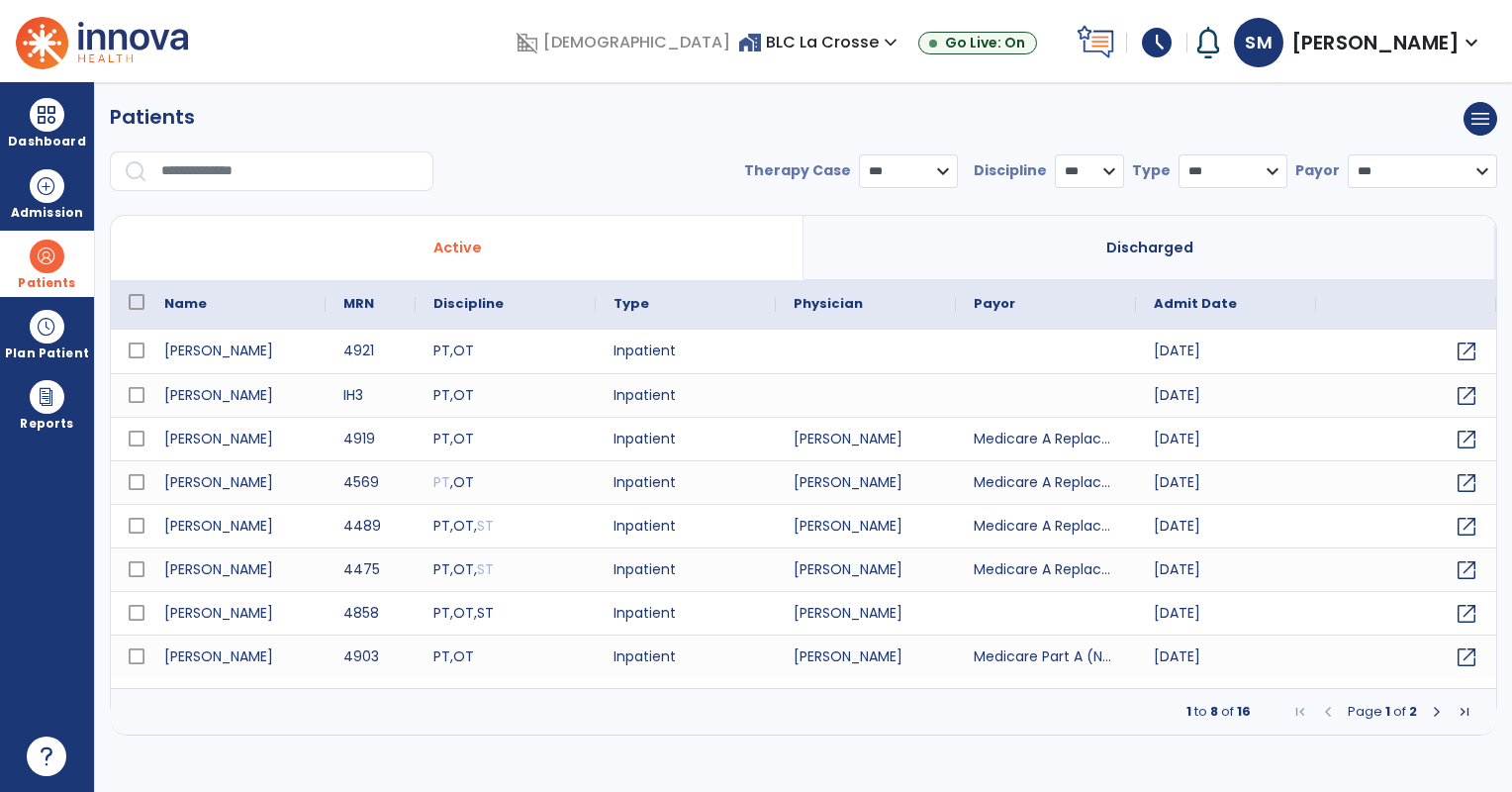 click at bounding box center (290, 171) 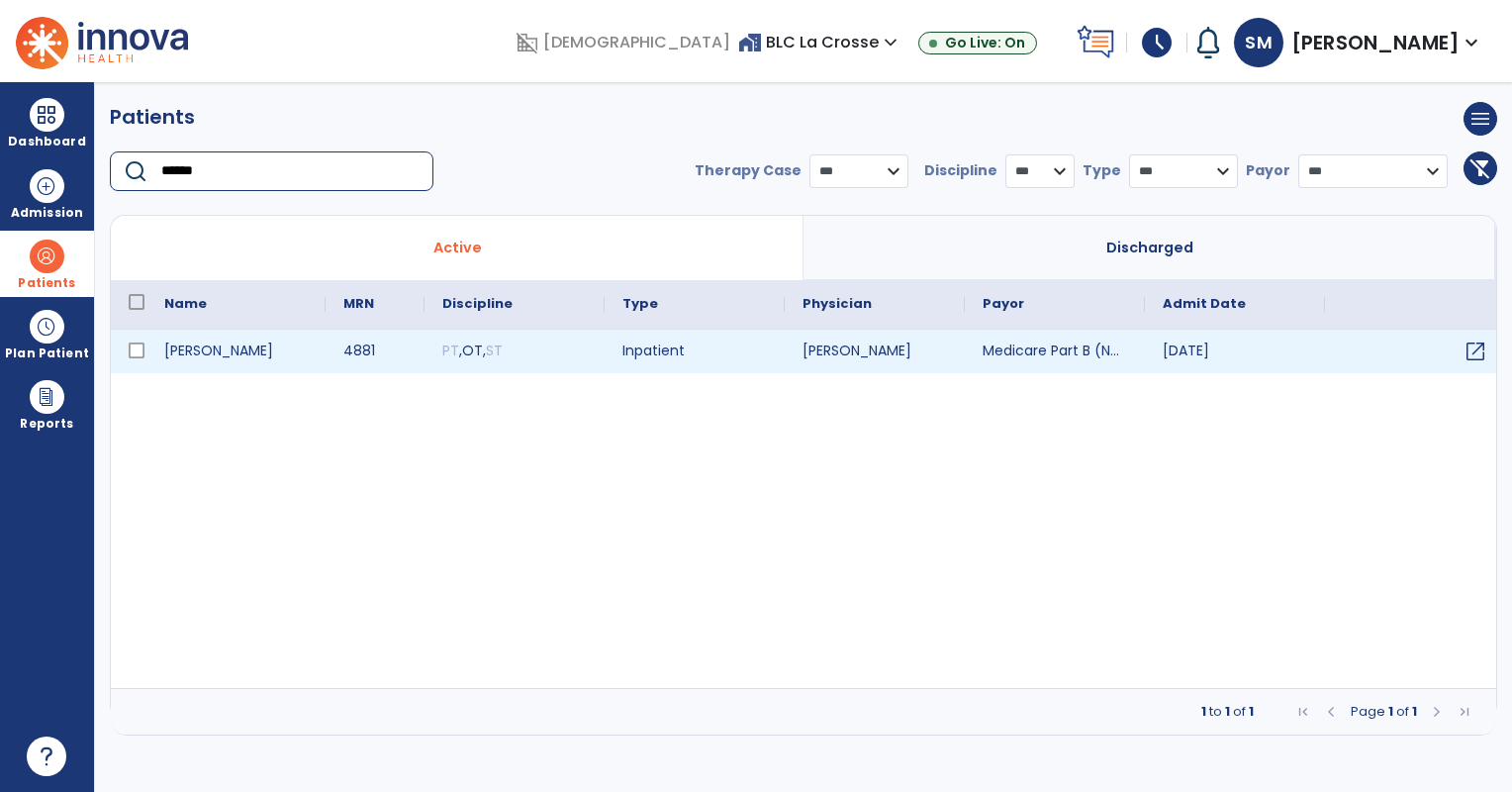 type on "******" 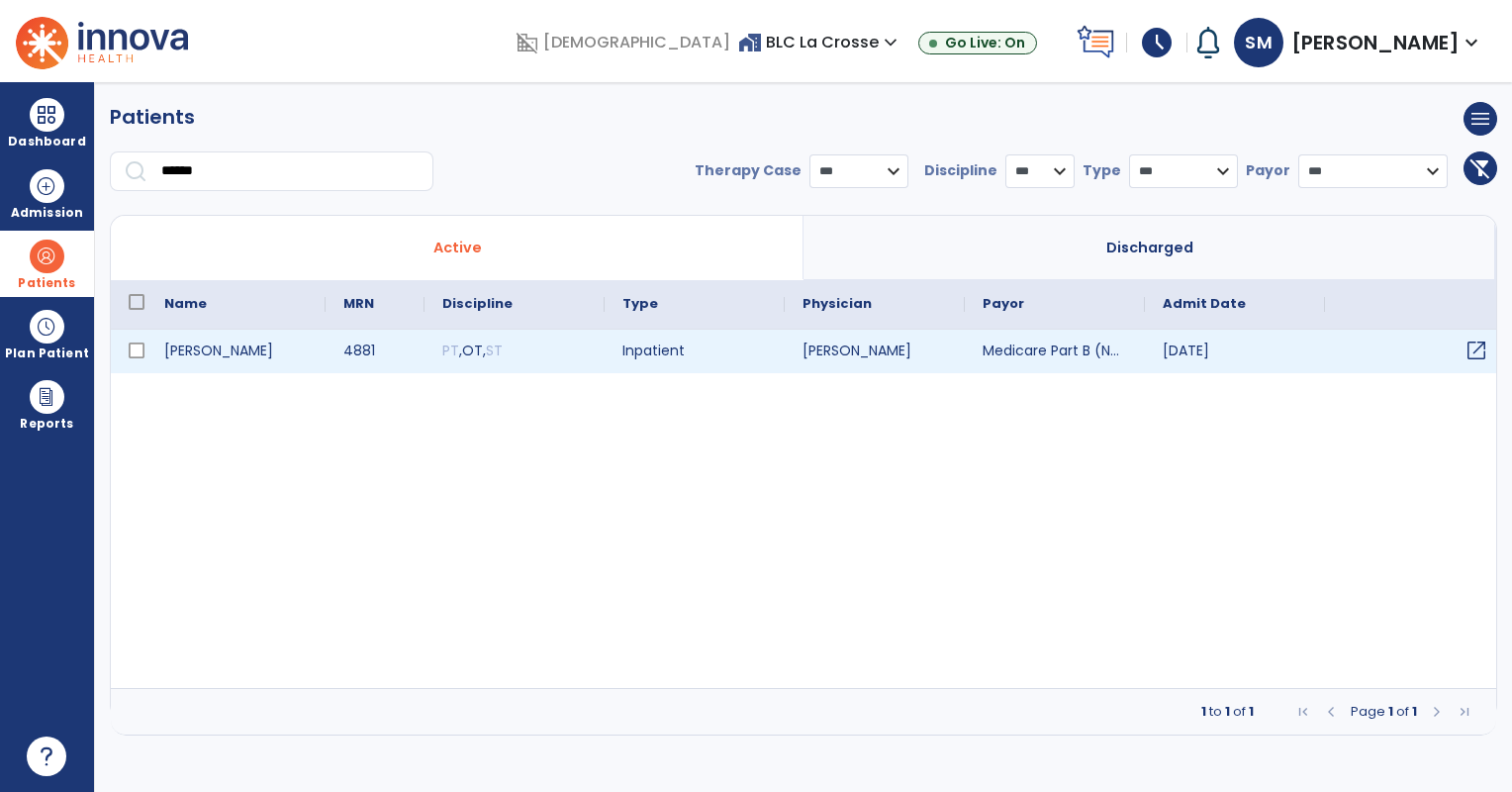 click on "open_in_new" at bounding box center (1476, 350) 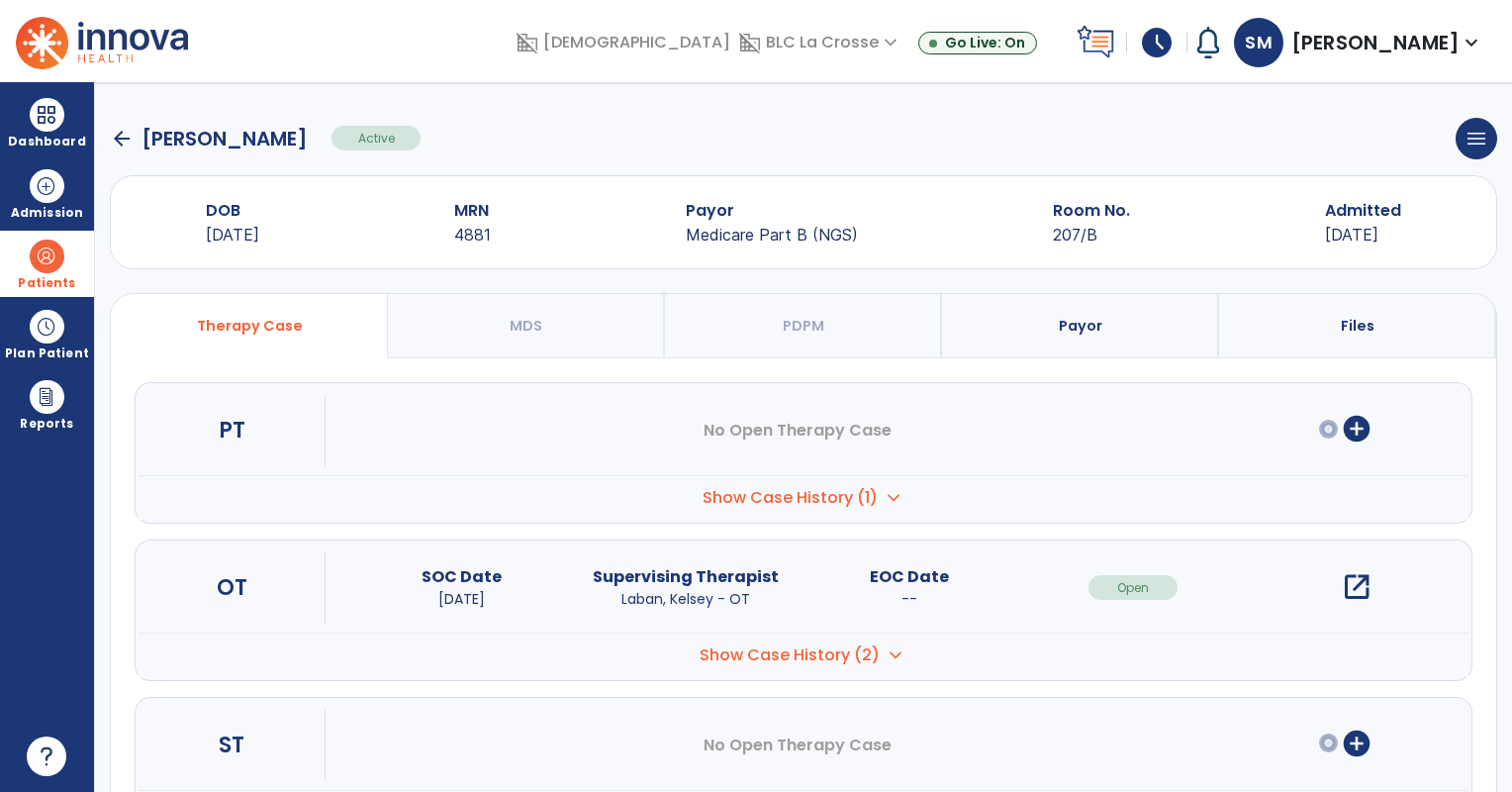 click on "open_in_new" at bounding box center [1357, 587] 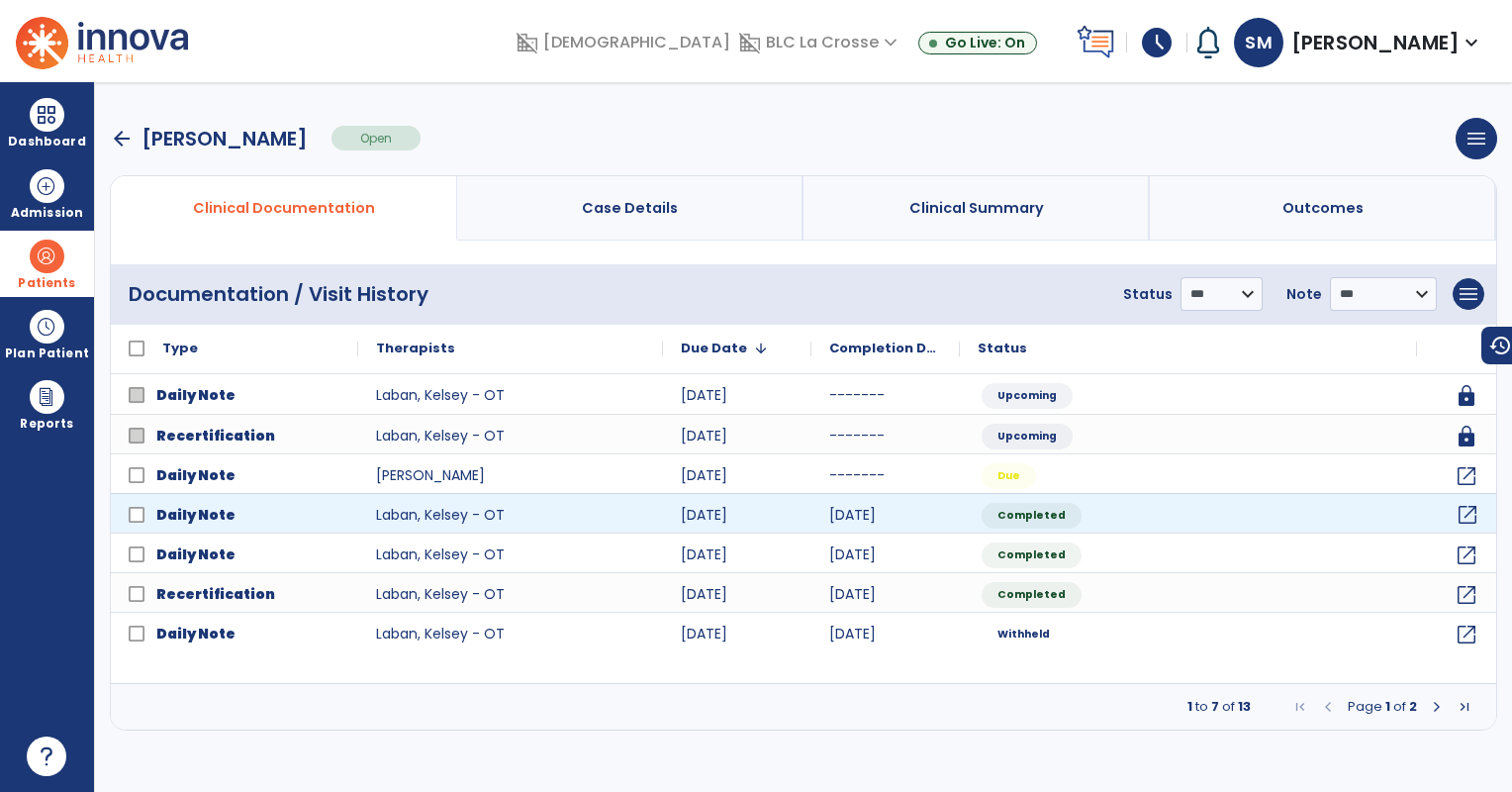 click on "open_in_new" 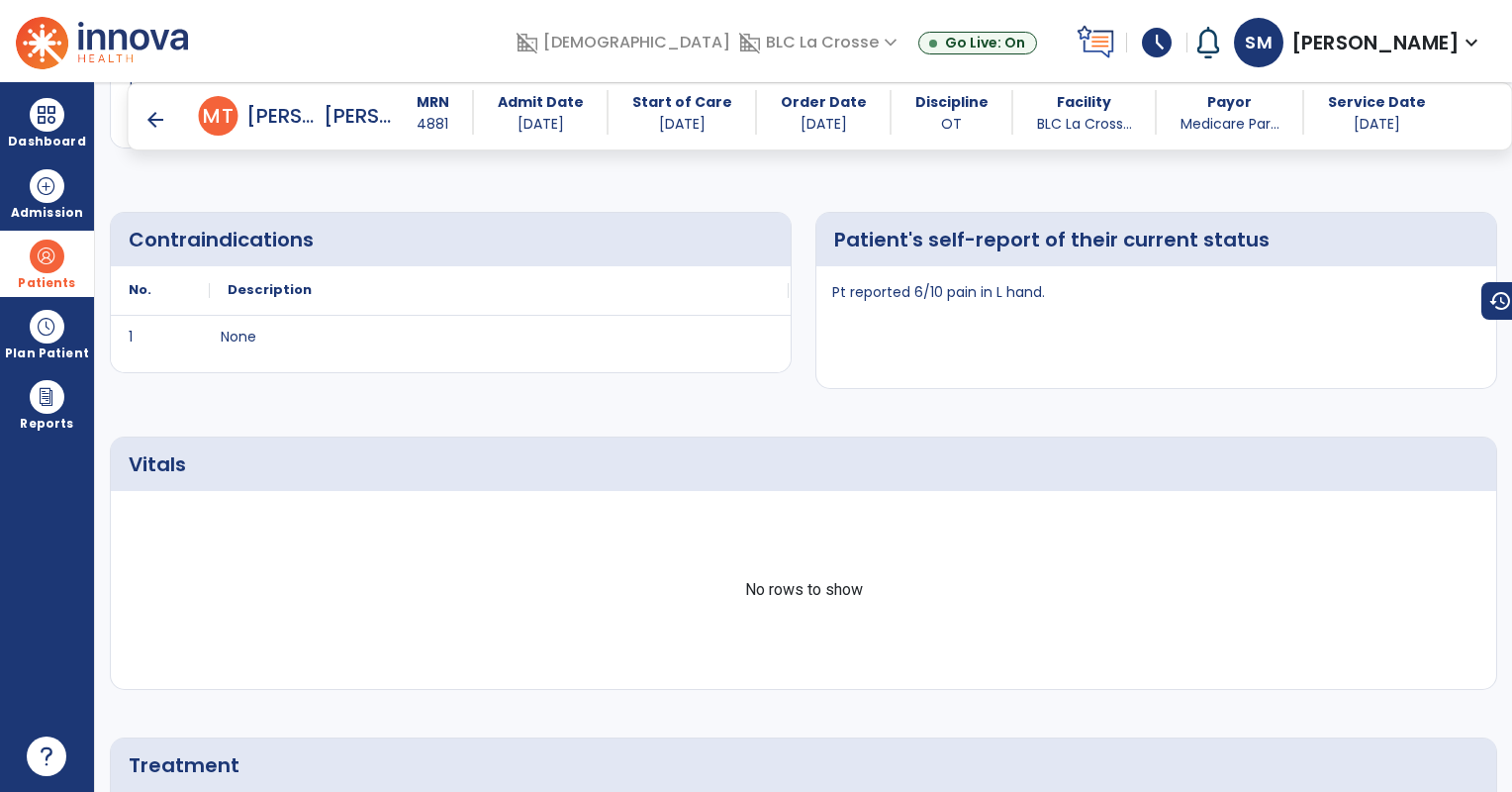scroll, scrollTop: 619, scrollLeft: 0, axis: vertical 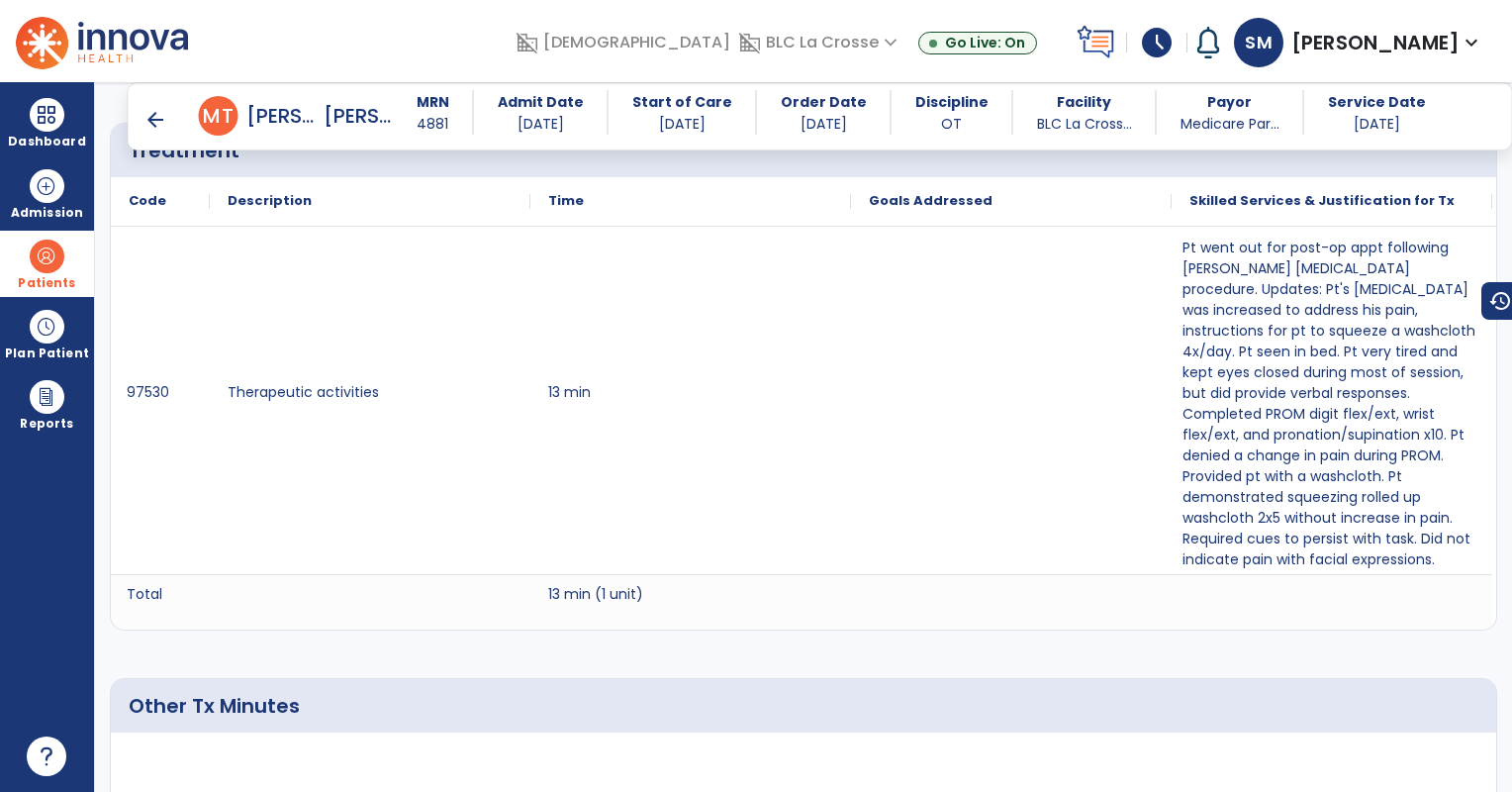 click on "arrow_back" at bounding box center (155, 120) 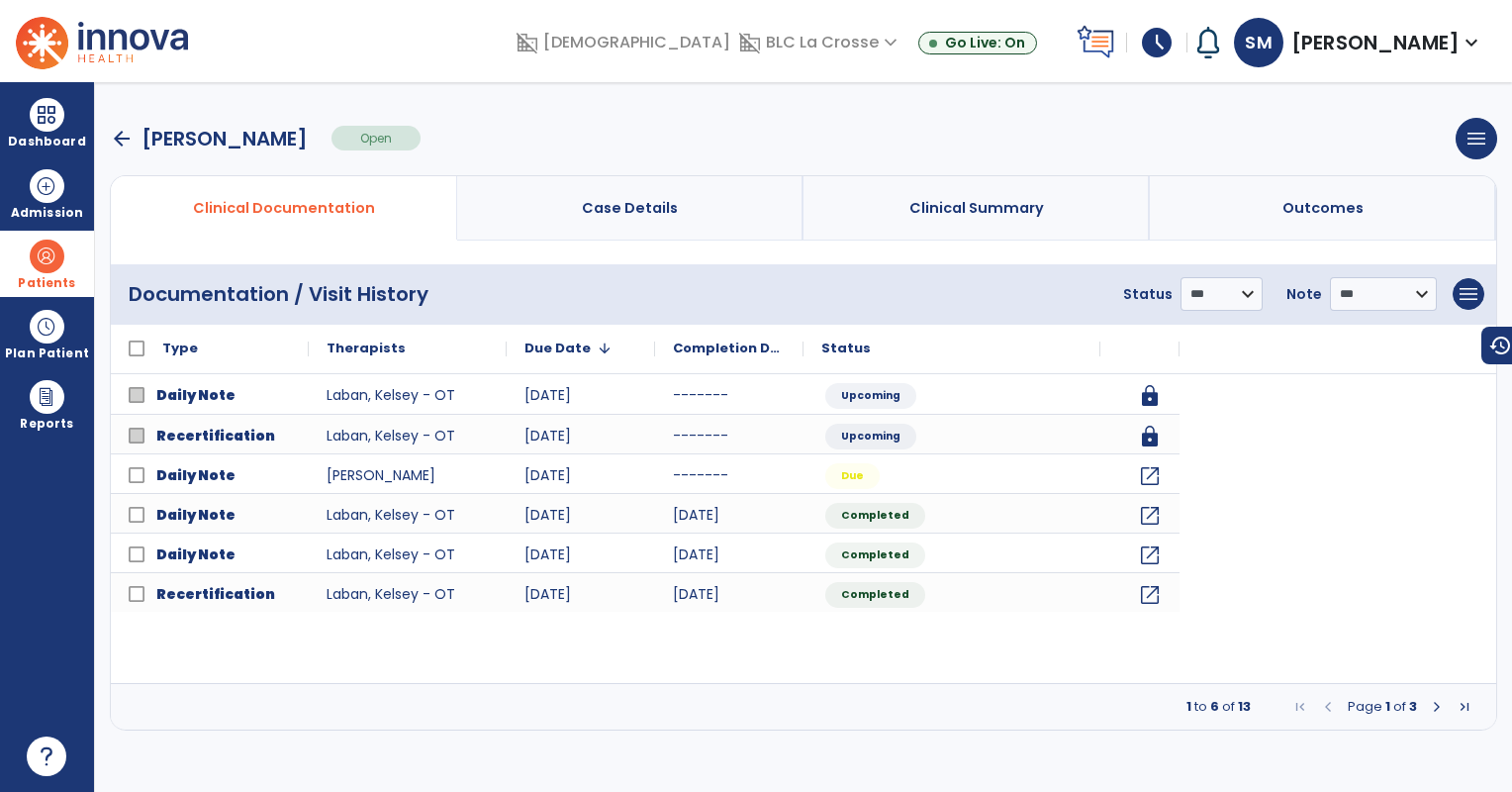 scroll, scrollTop: 0, scrollLeft: 0, axis: both 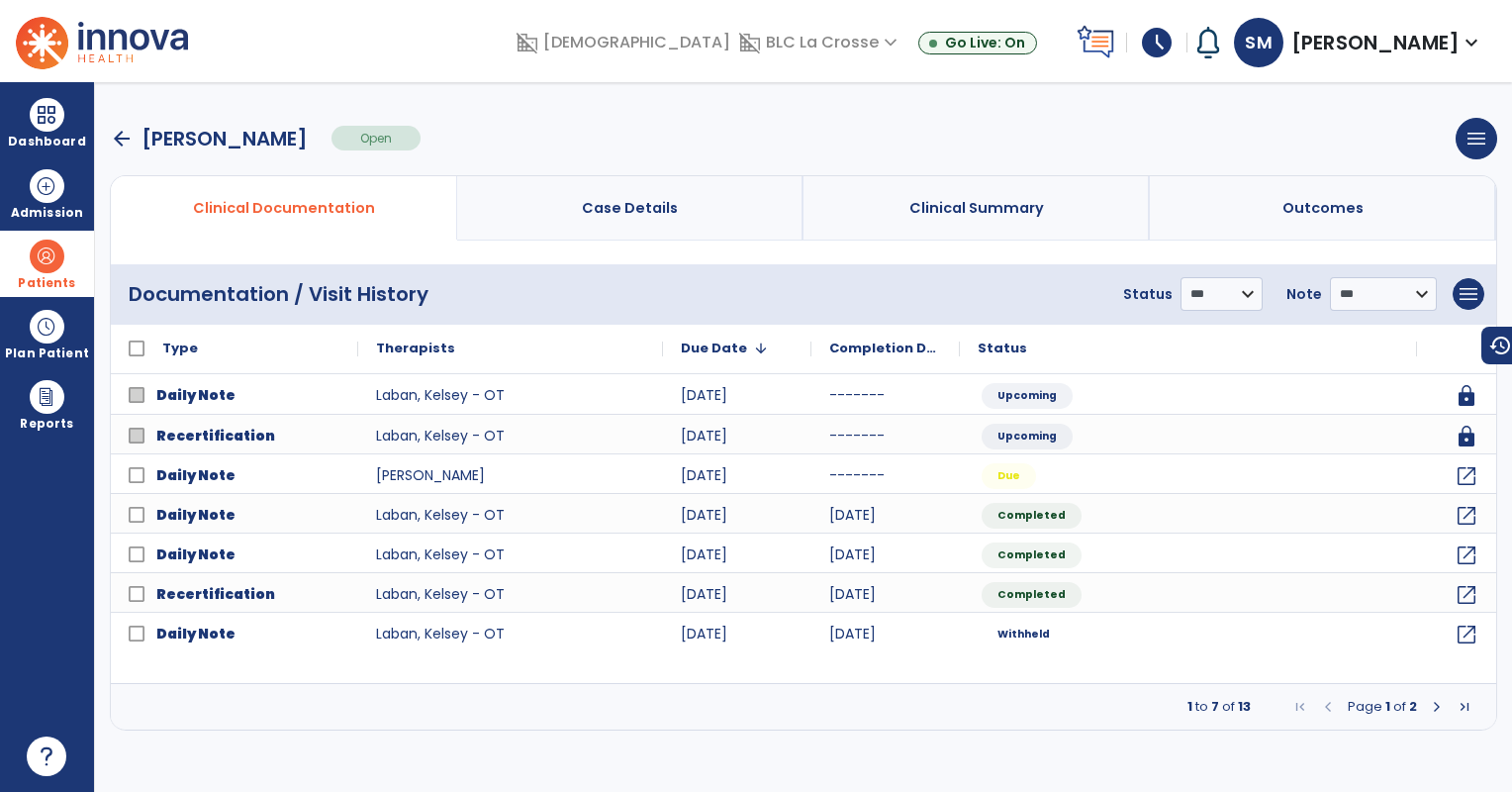 click on "arrow_back" at bounding box center [122, 139] 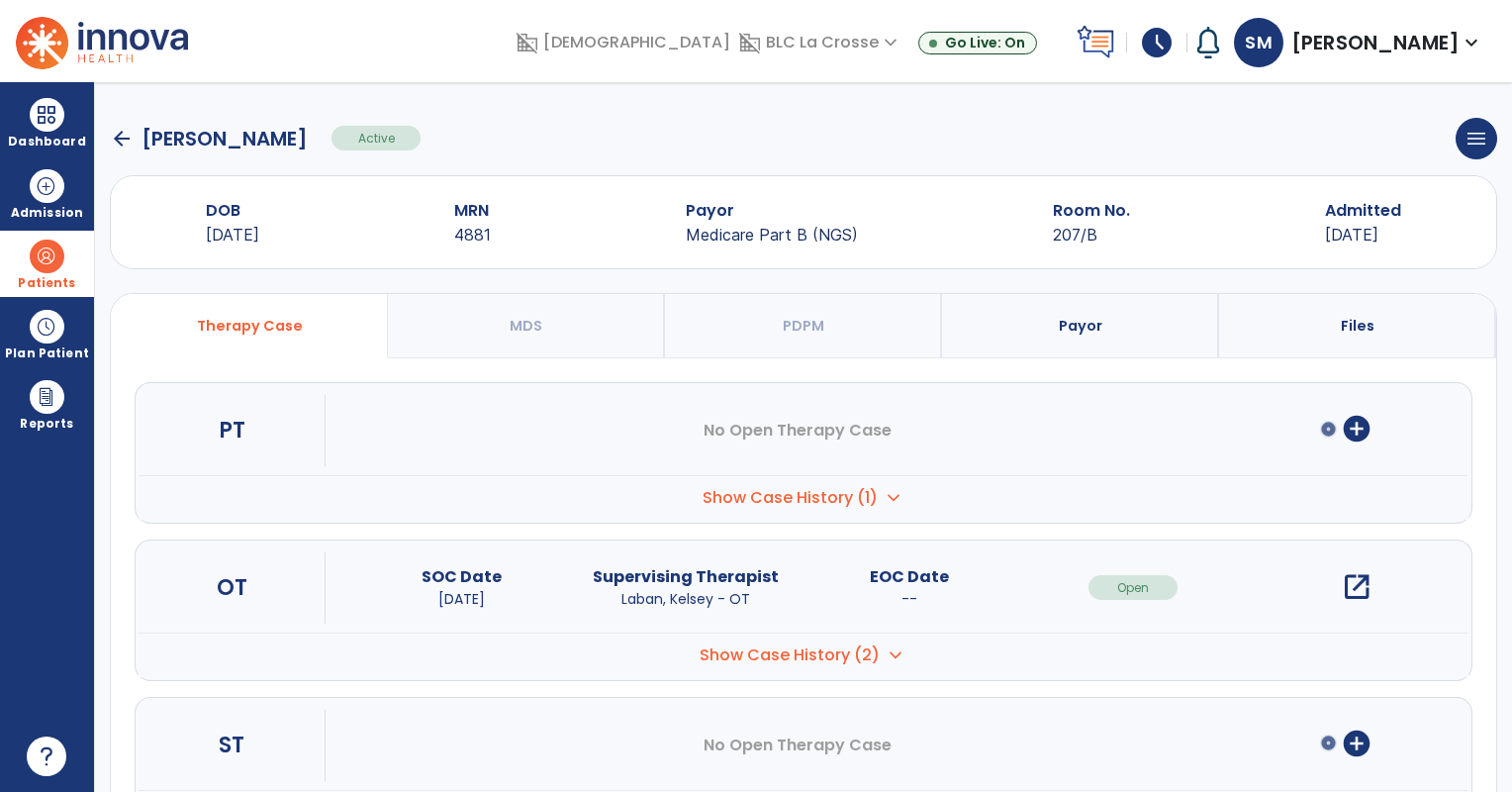click on "open_in_new" at bounding box center [1357, 587] 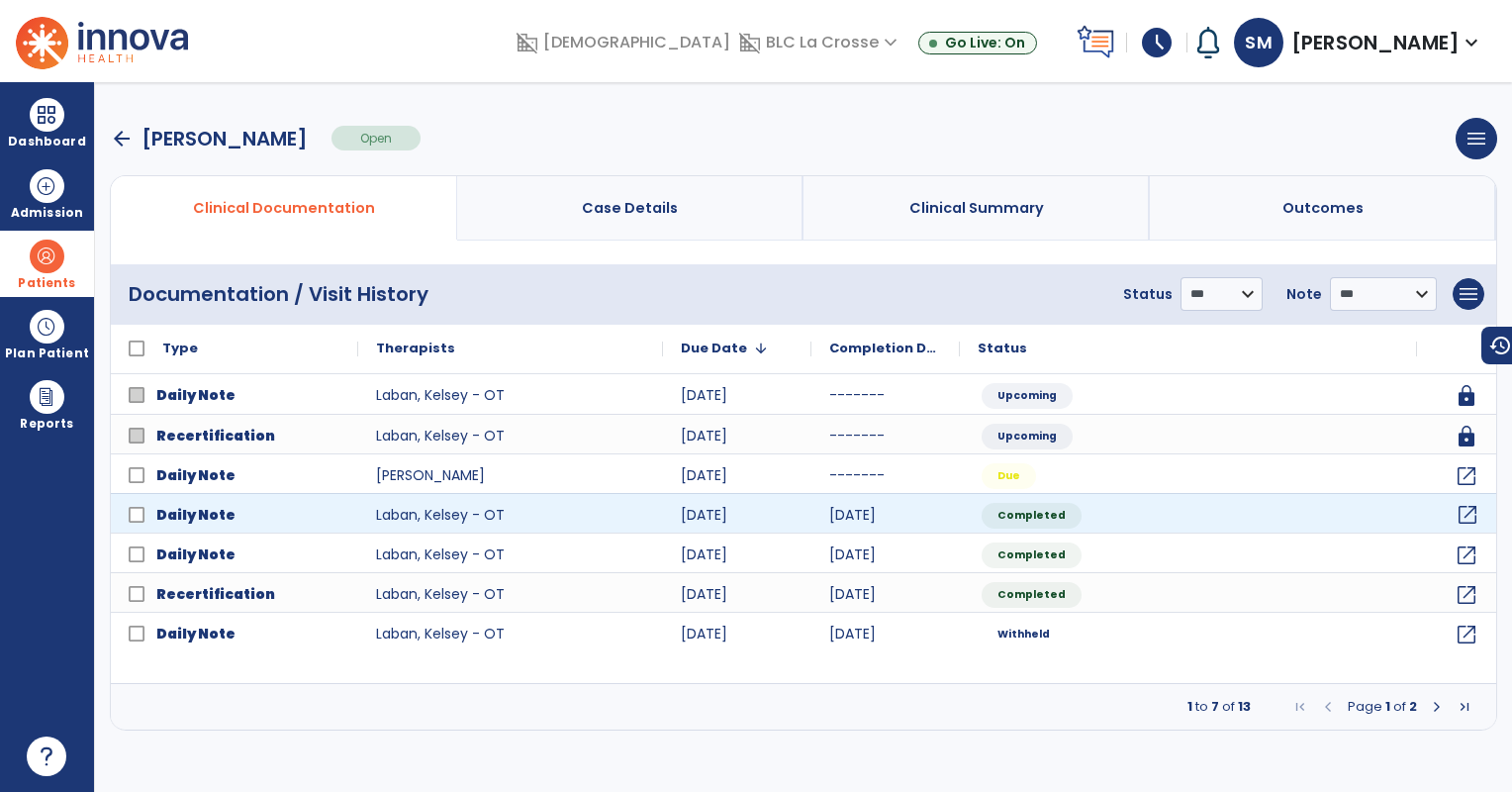 click on "open_in_new" 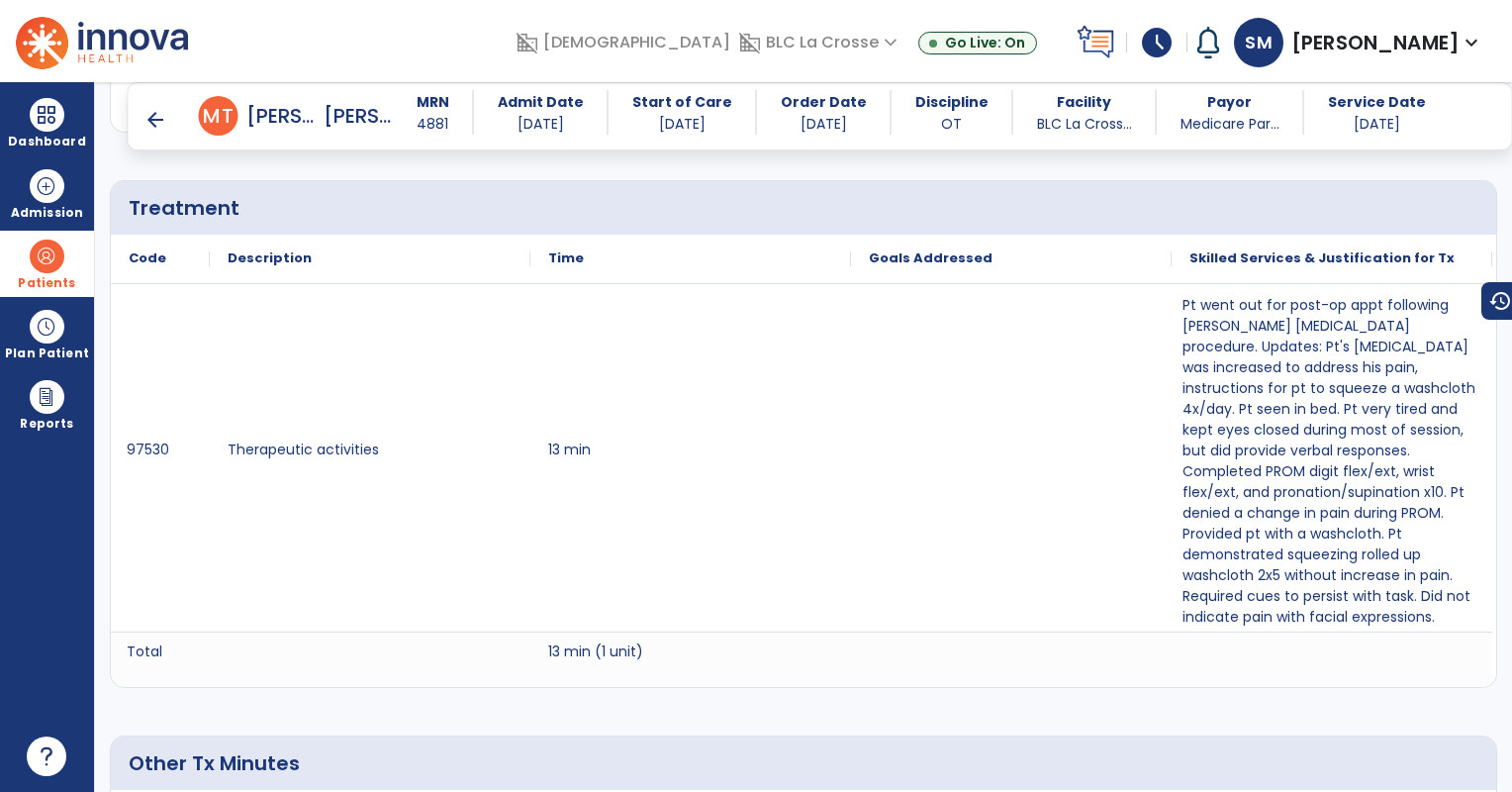 scroll, scrollTop: 1176, scrollLeft: 0, axis: vertical 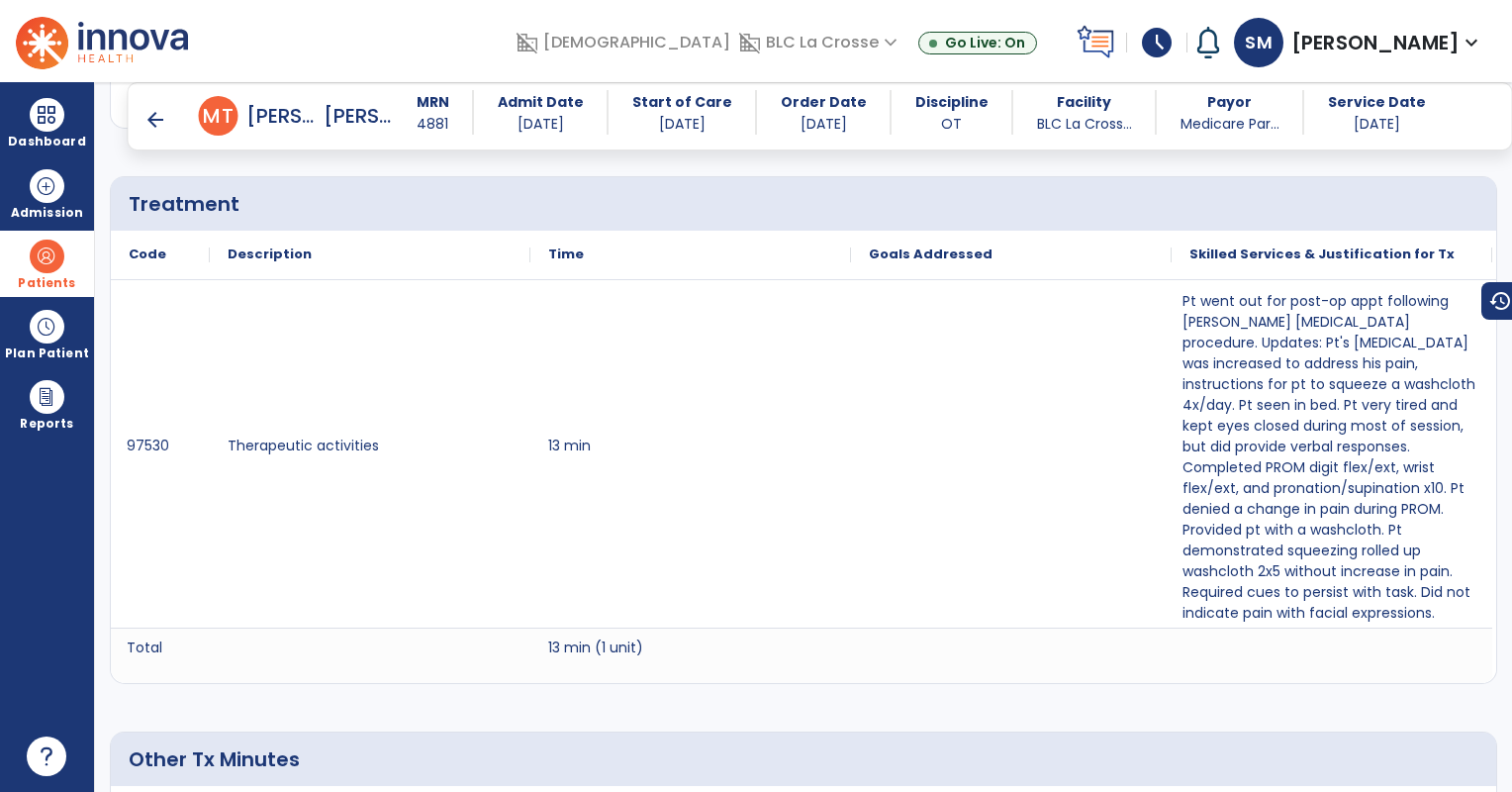 click on "arrow_back" at bounding box center [155, 120] 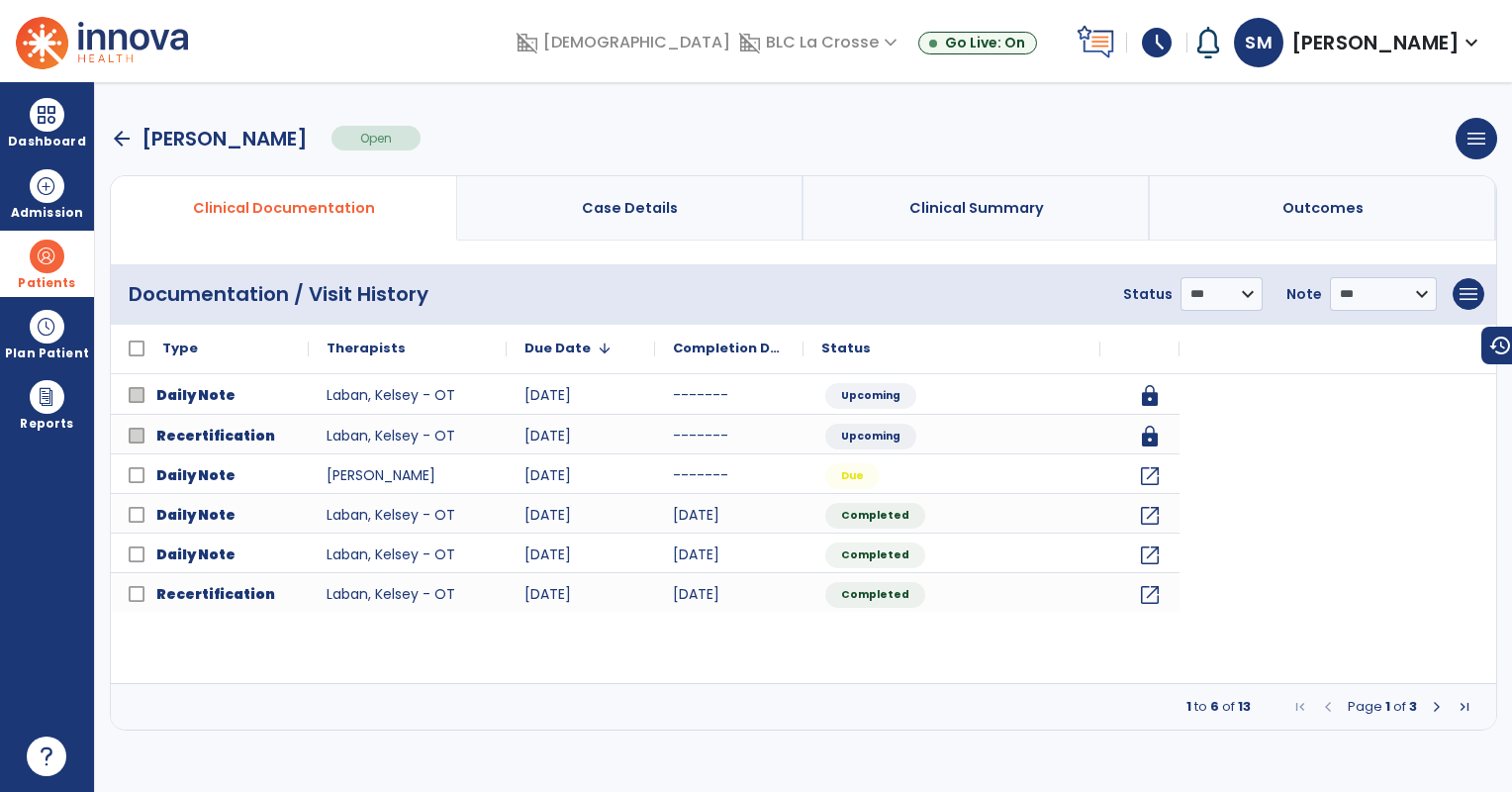 scroll, scrollTop: 0, scrollLeft: 0, axis: both 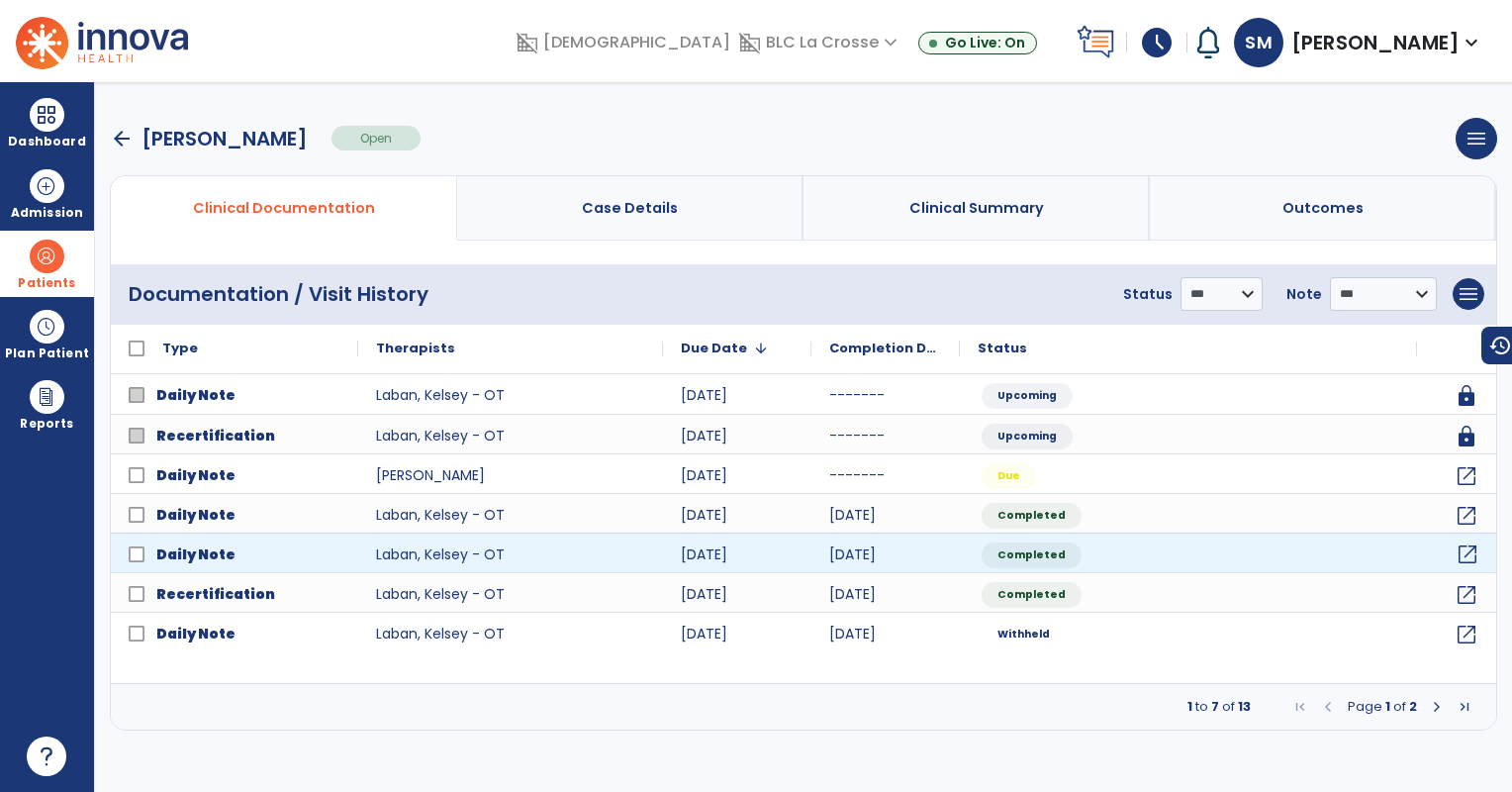 click on "open_in_new" 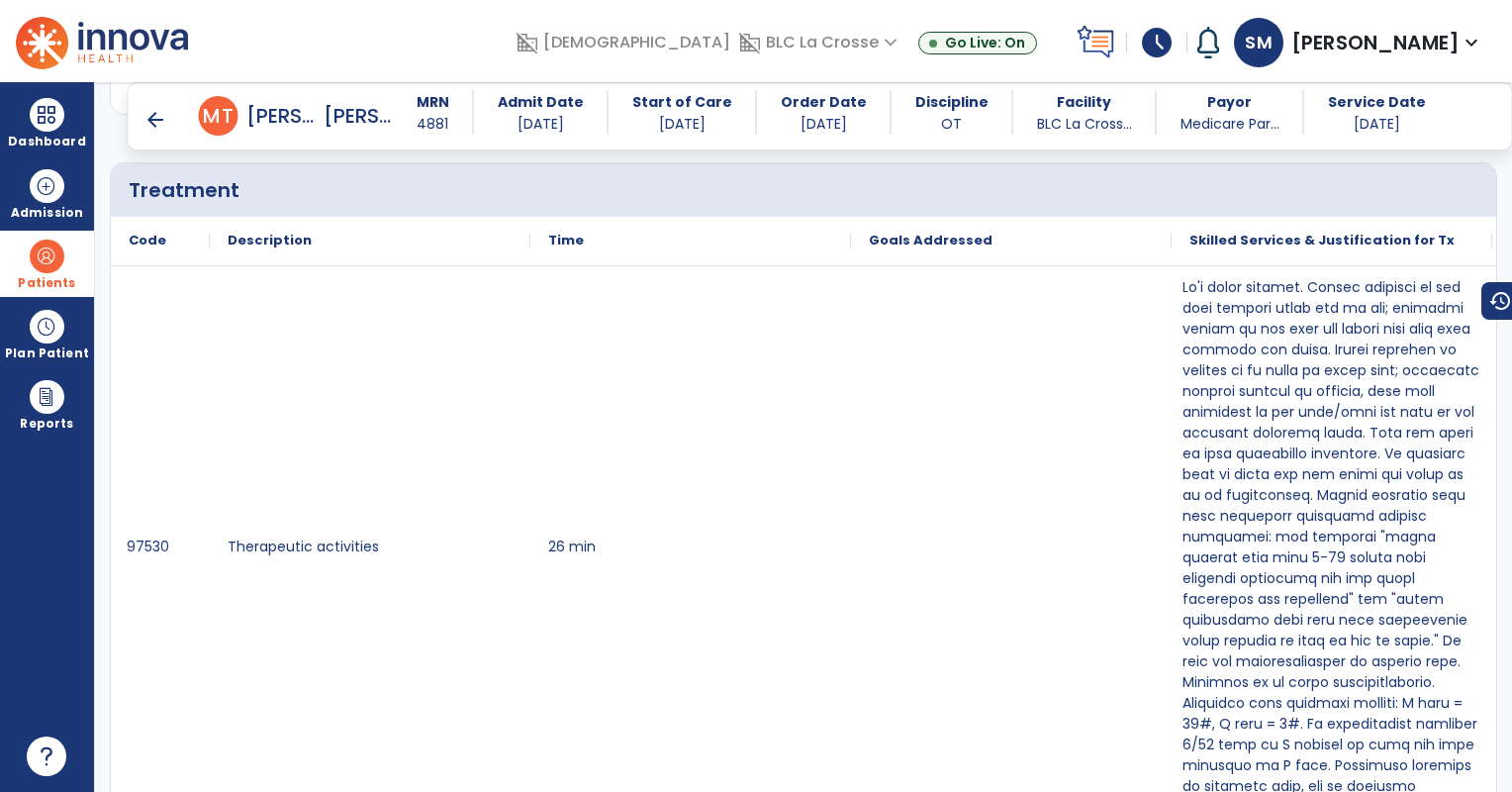 scroll, scrollTop: 1203, scrollLeft: 0, axis: vertical 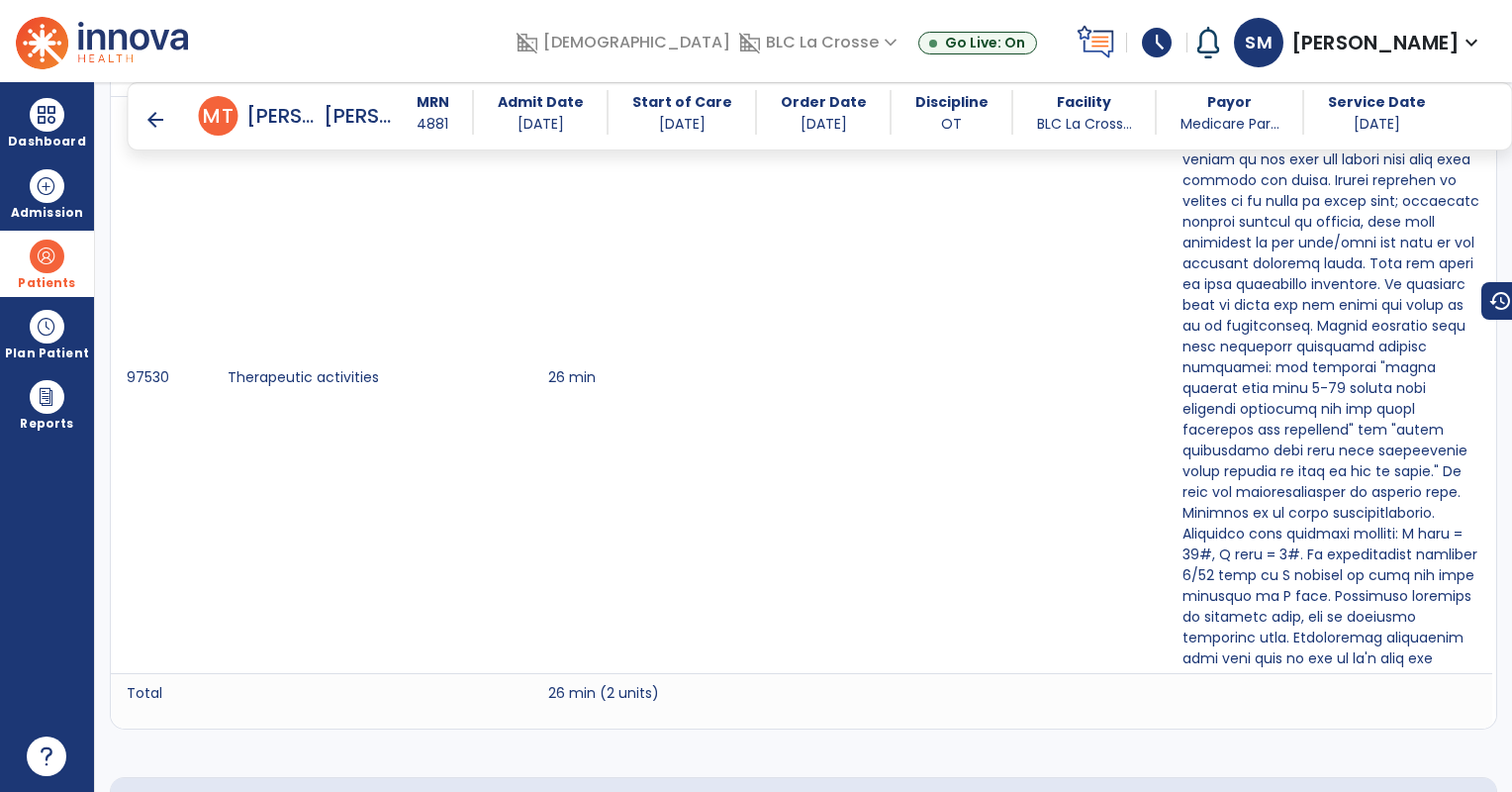 type on "*****" 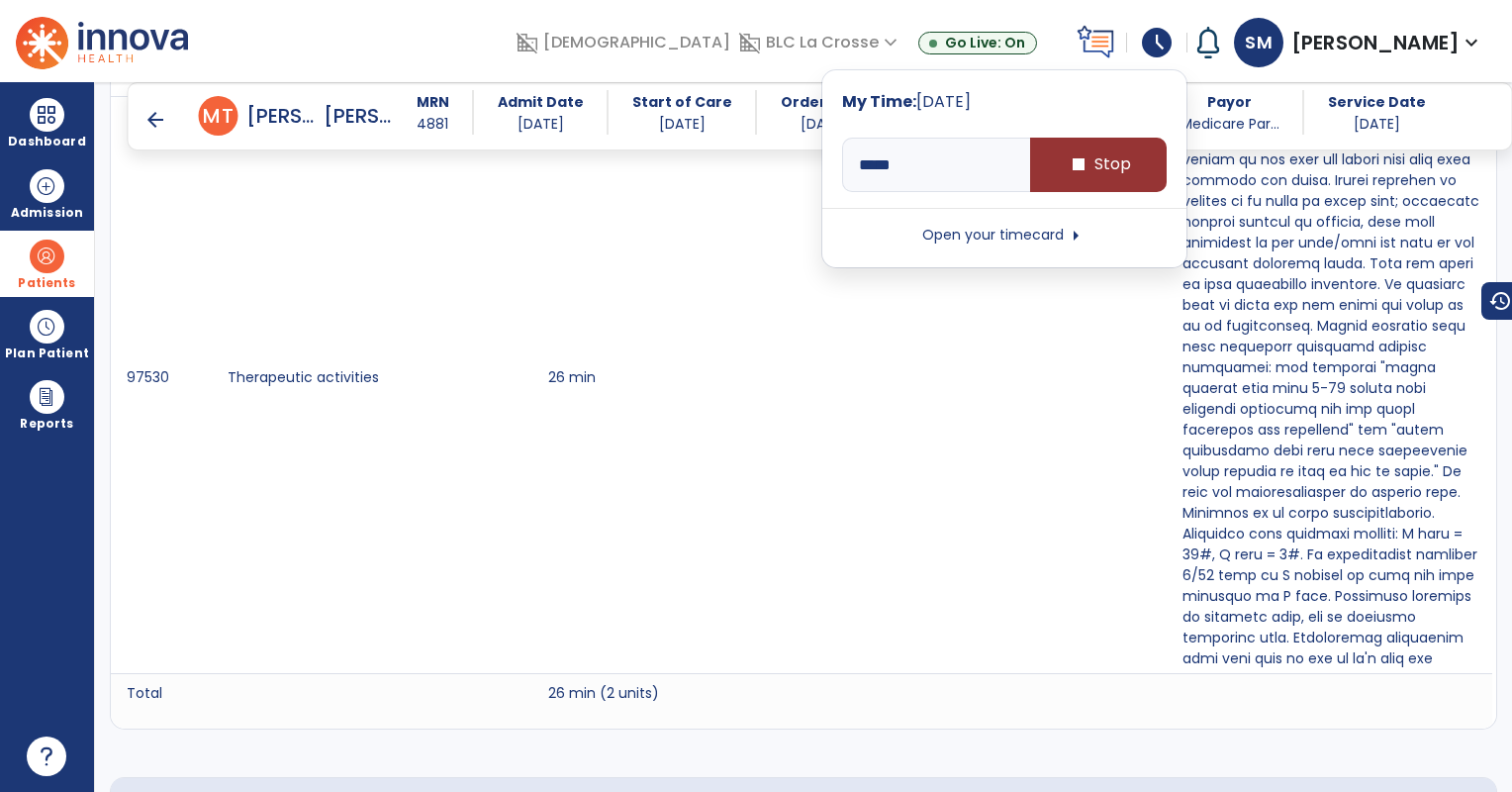 click on "stop  Stop" at bounding box center (1098, 164) 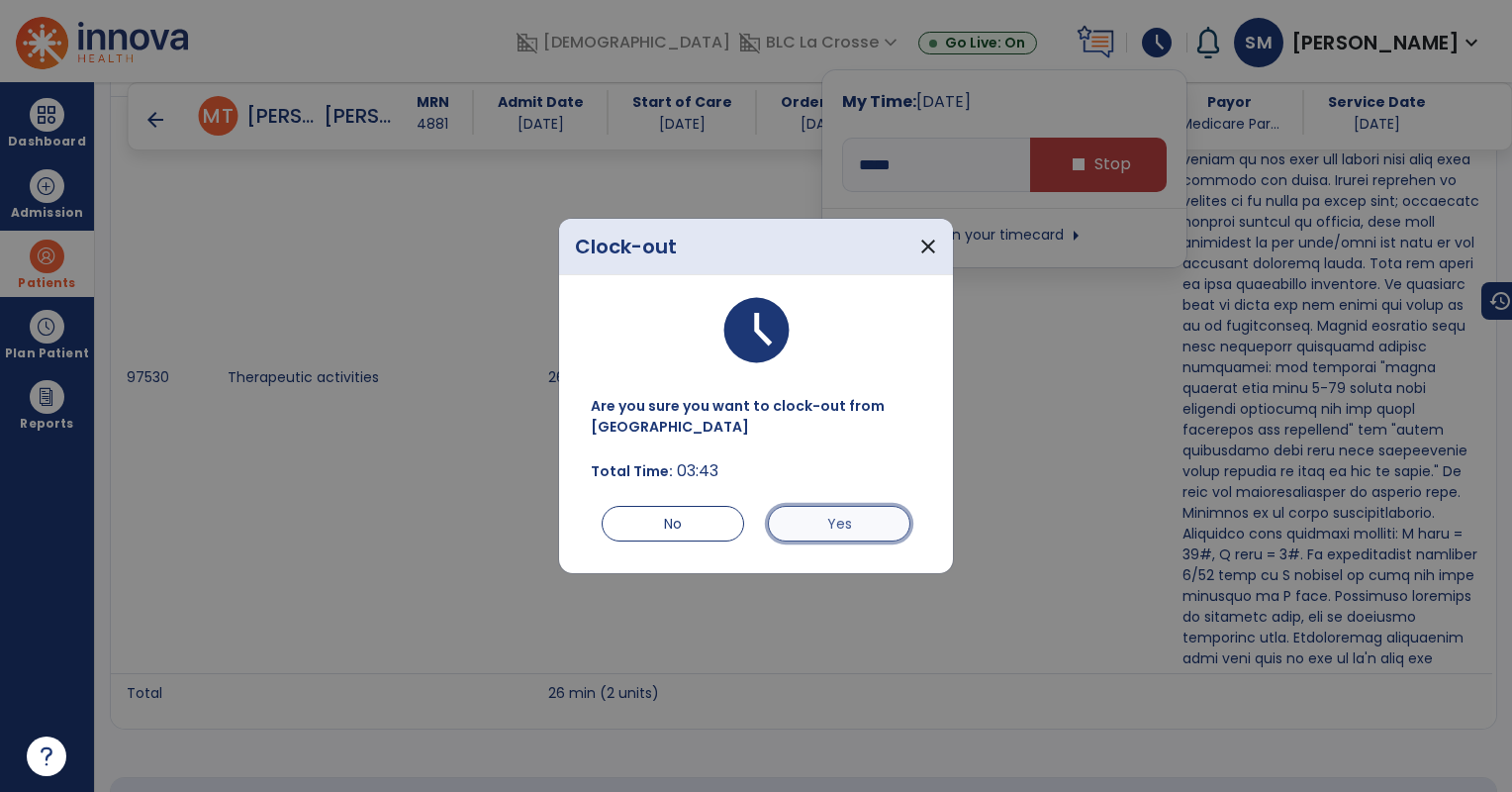 click on "Yes" at bounding box center (839, 524) 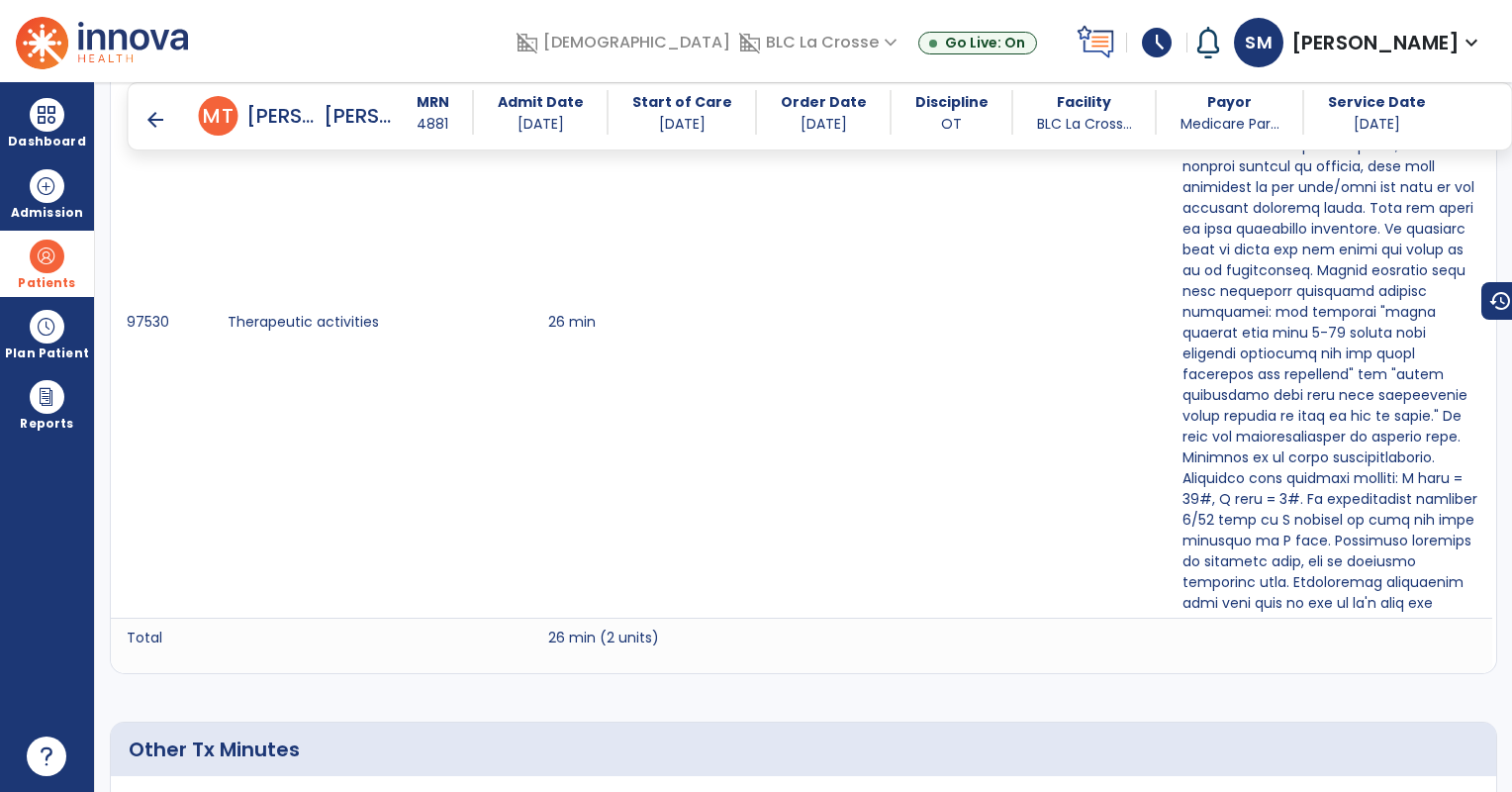 scroll, scrollTop: 1424, scrollLeft: 0, axis: vertical 